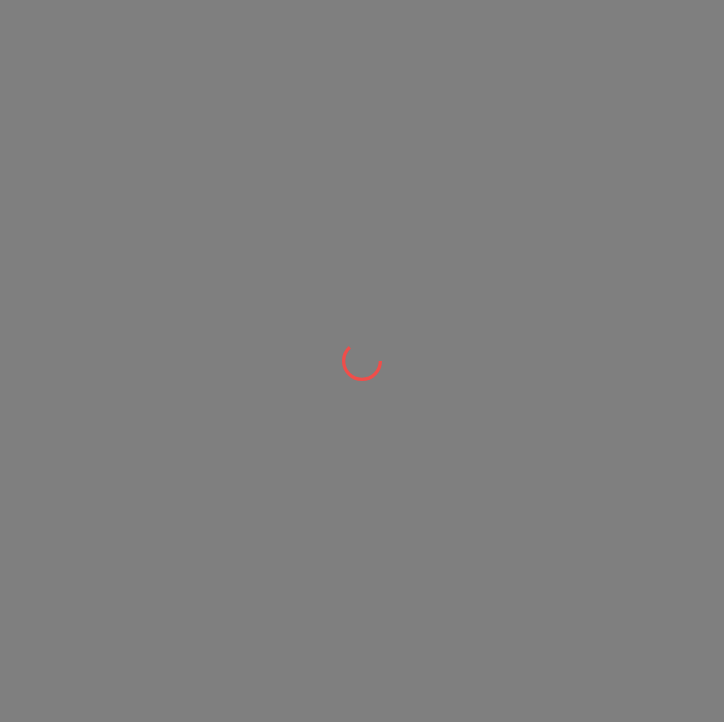 scroll, scrollTop: 0, scrollLeft: 0, axis: both 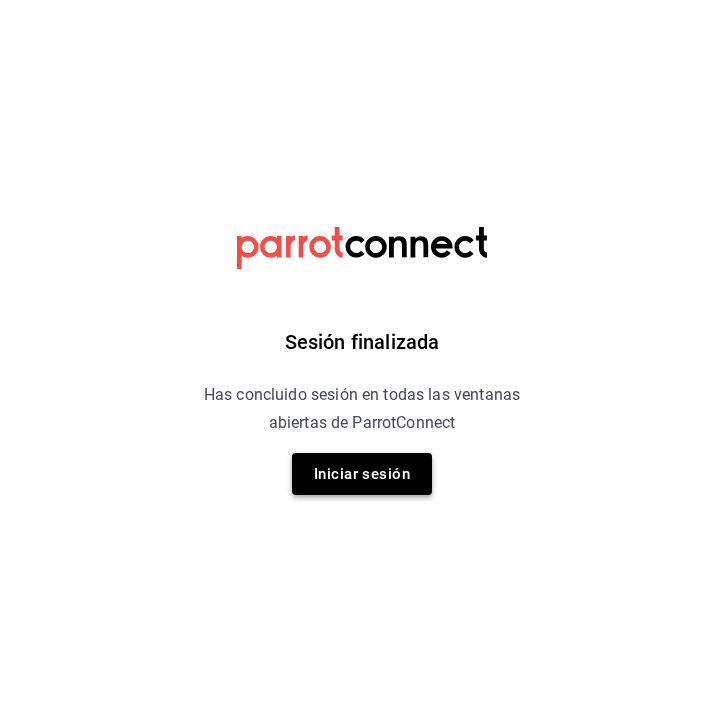 click on "Iniciar sesión" at bounding box center [362, 474] 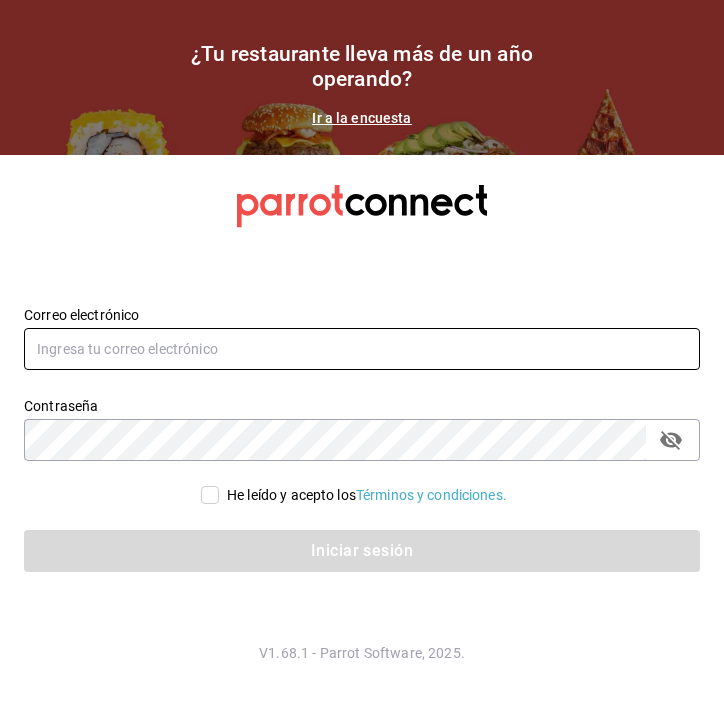 click at bounding box center (362, 349) 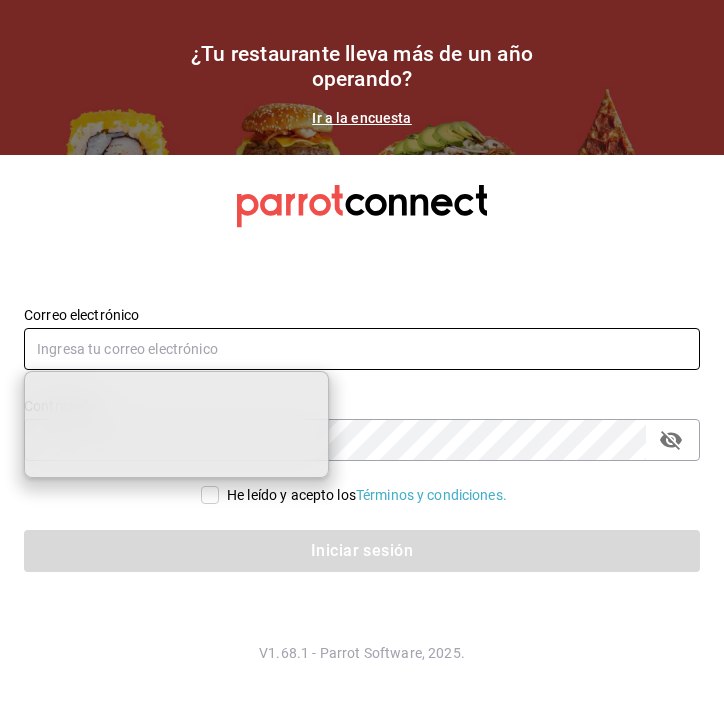 click at bounding box center [362, 349] 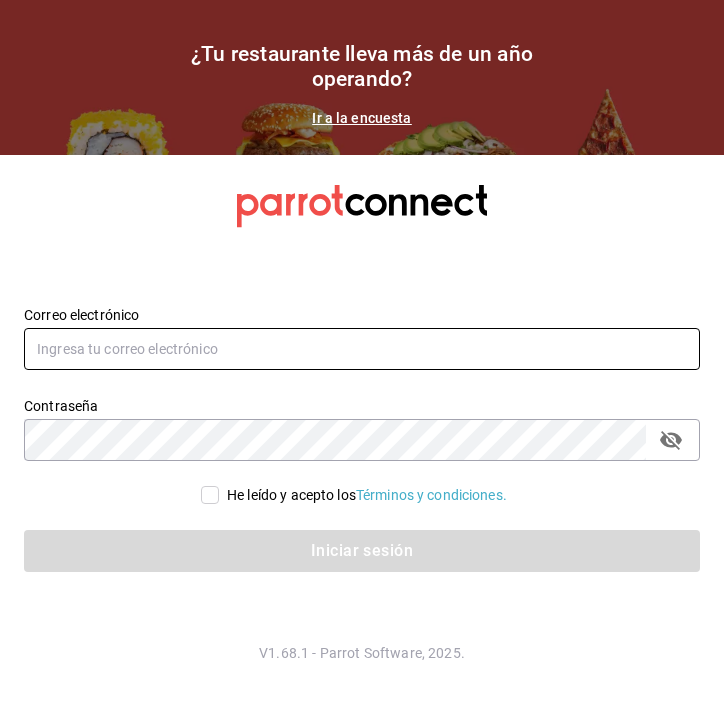 type on "[EMAIL]" 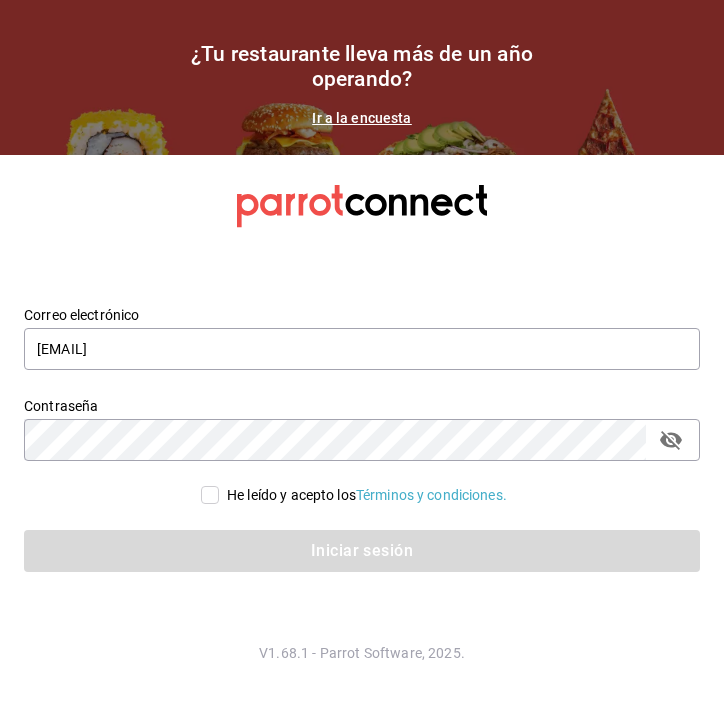 click on "He leído y acepto los  Términos y condiciones." at bounding box center [210, 495] 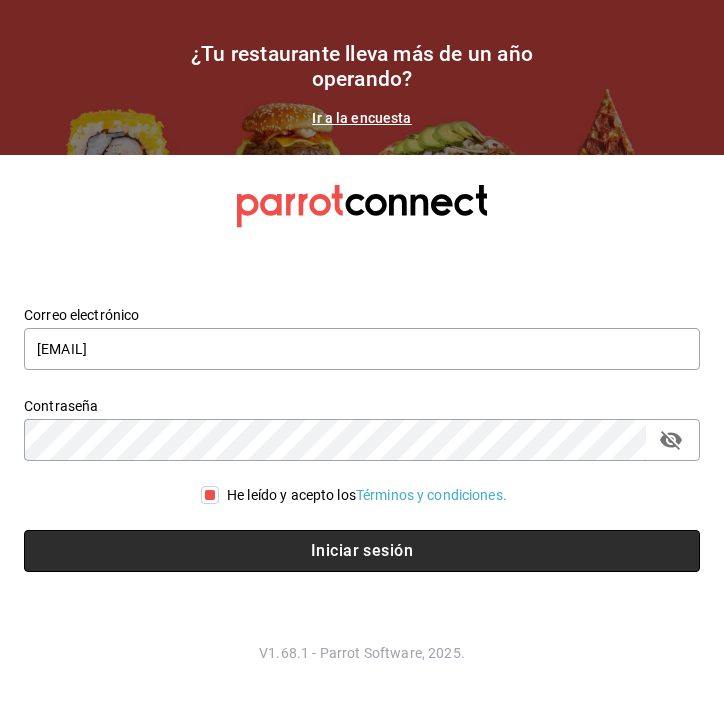 click on "Iniciar sesión" at bounding box center [362, 551] 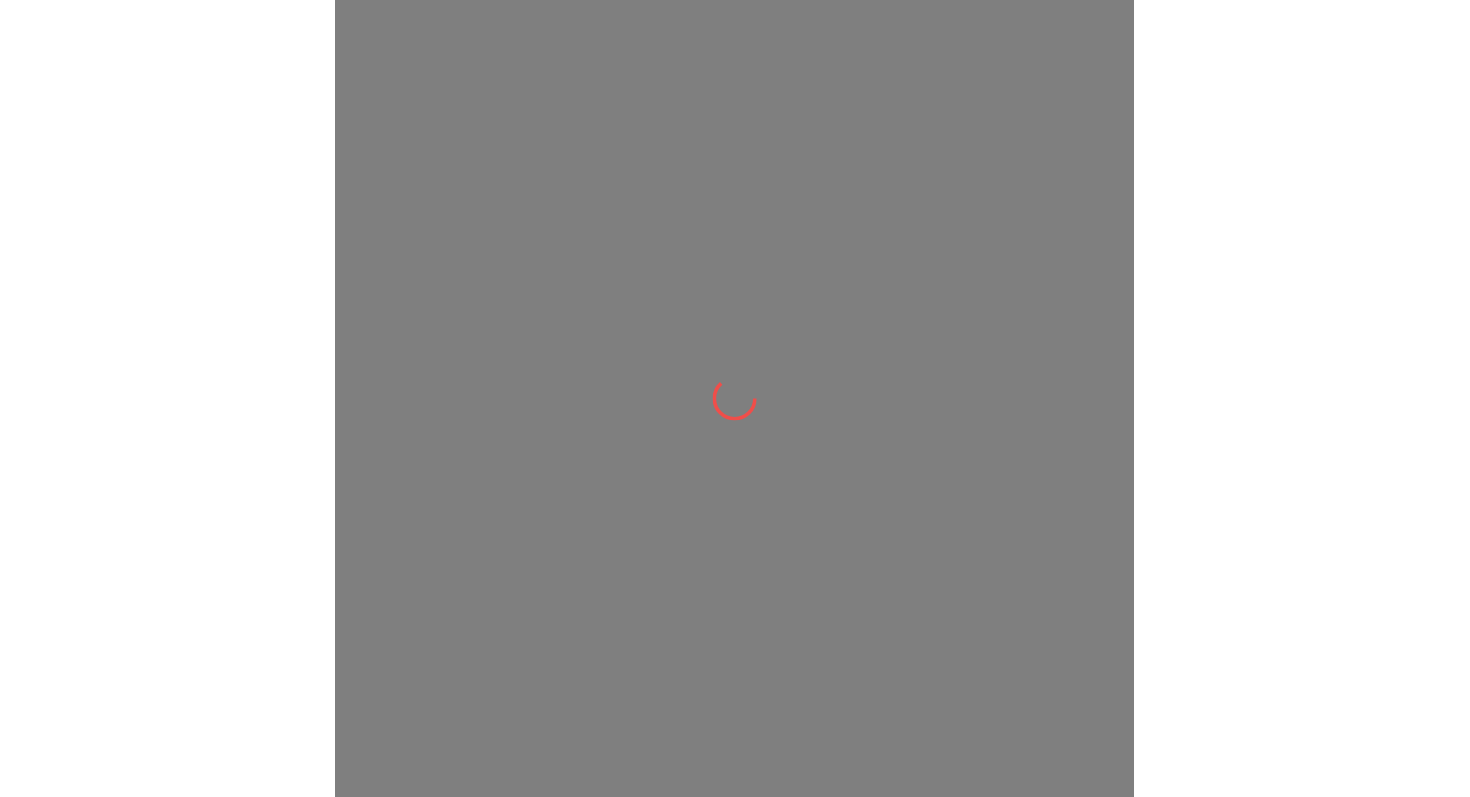 scroll, scrollTop: 0, scrollLeft: 0, axis: both 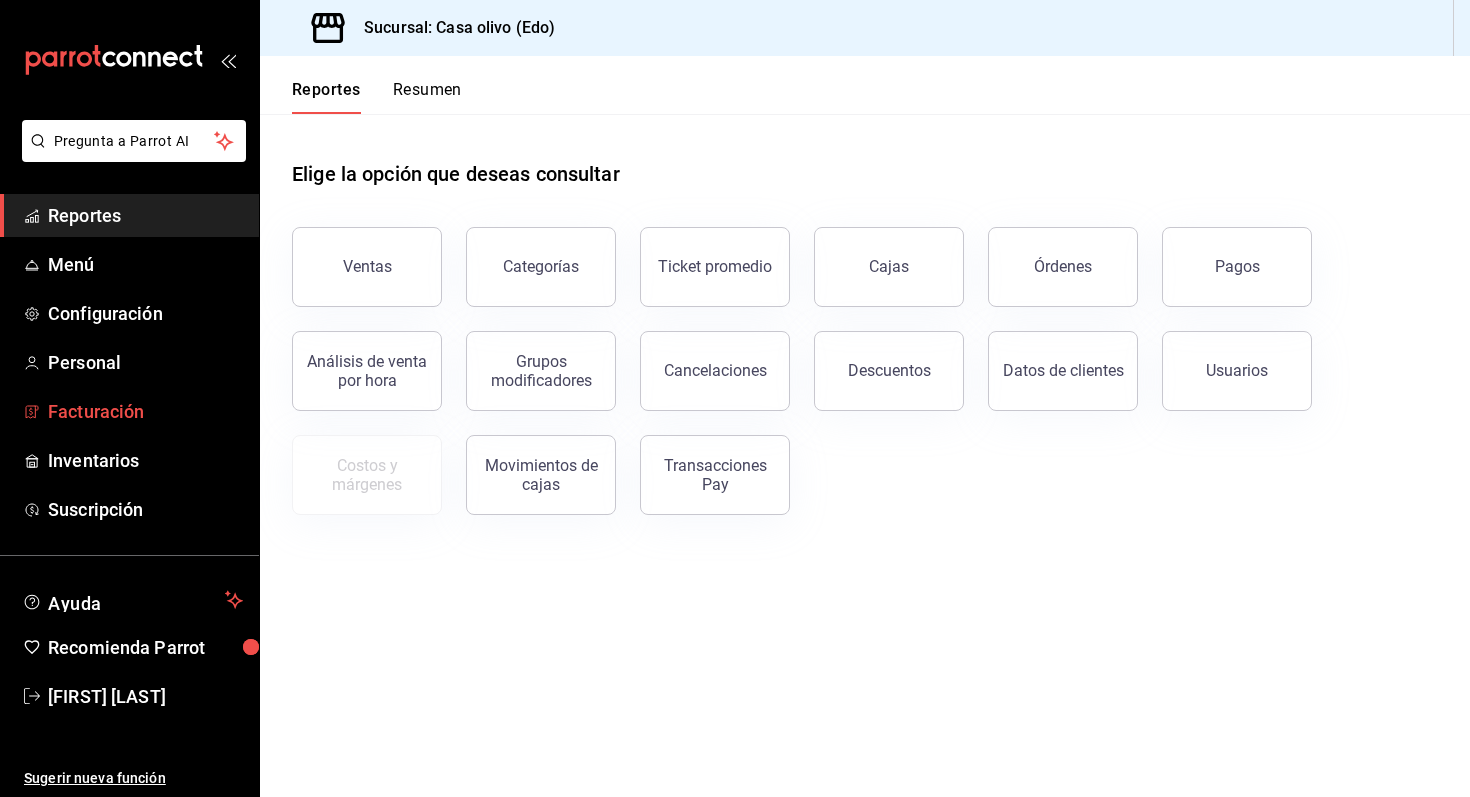 click on "Facturación" at bounding box center [145, 411] 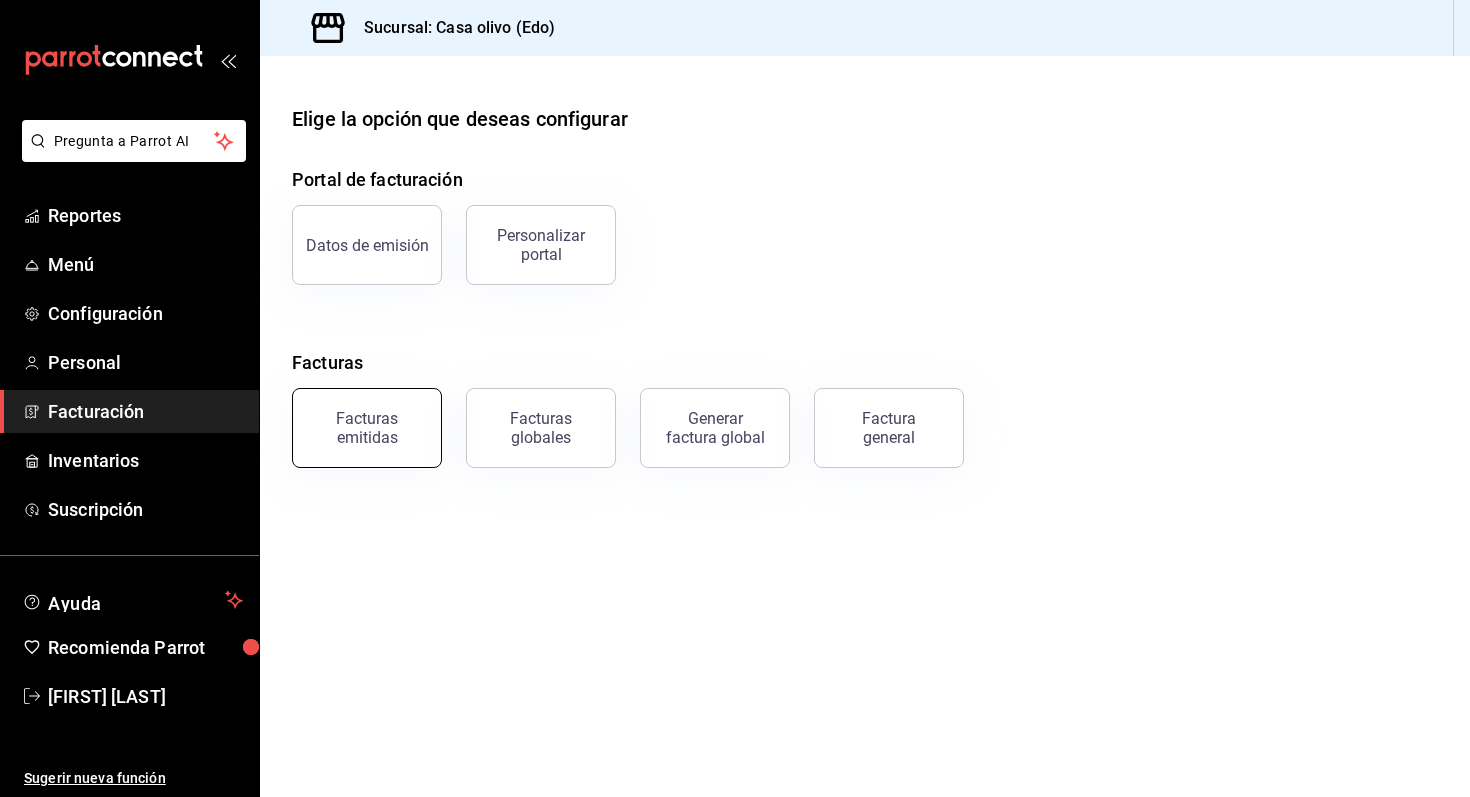 click on "Facturas emitidas" at bounding box center (367, 428) 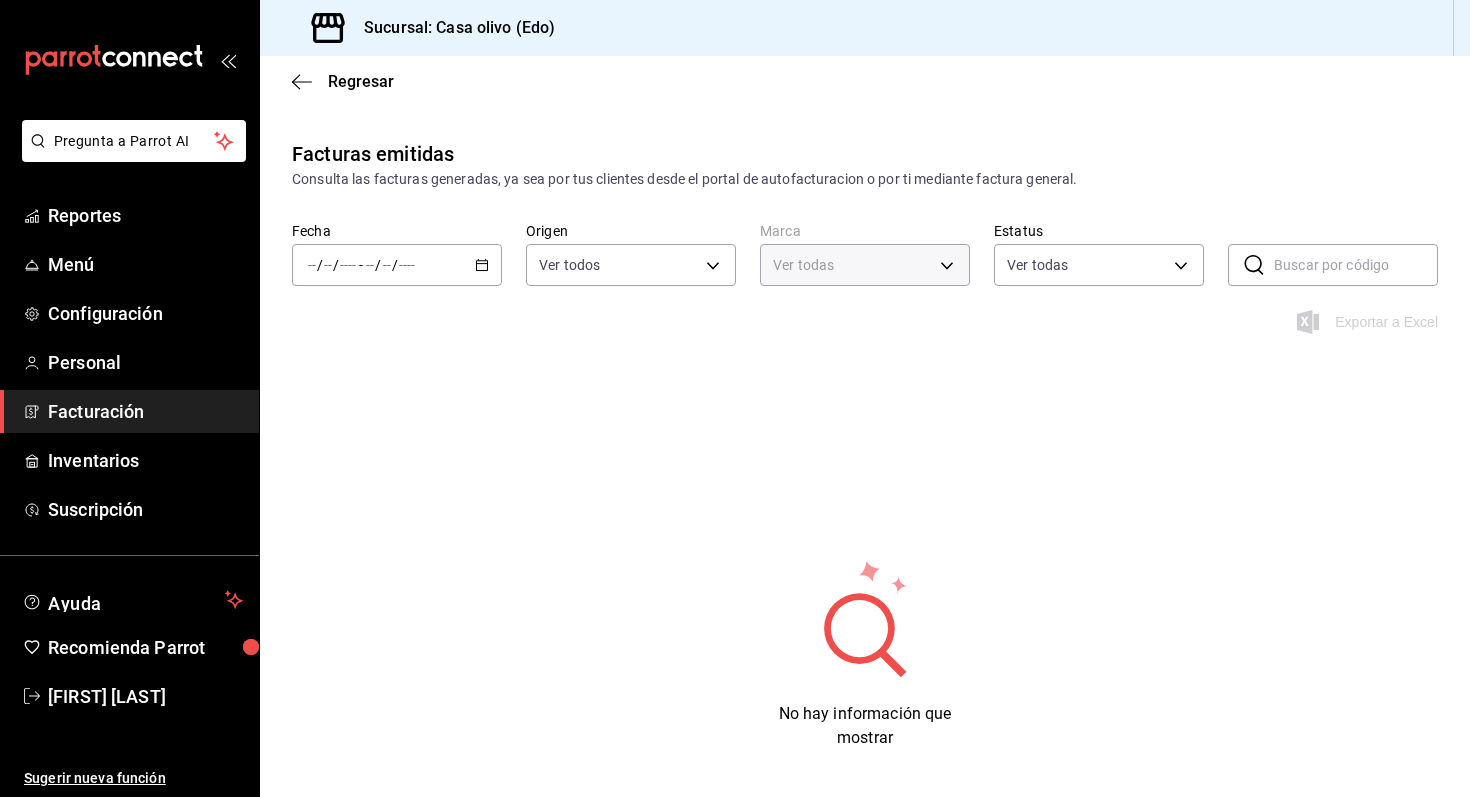 type on "[UUID]" 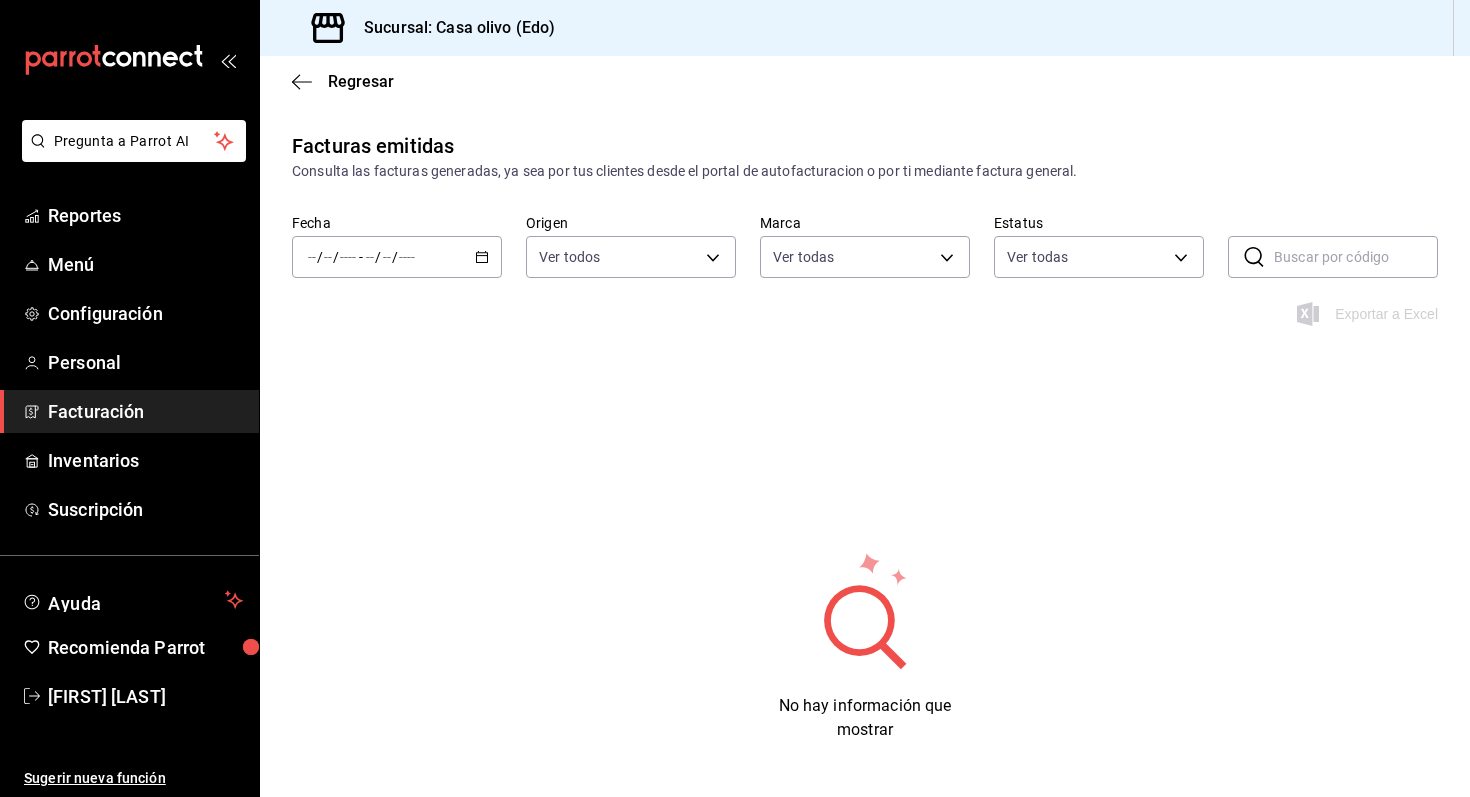 scroll, scrollTop: 0, scrollLeft: 0, axis: both 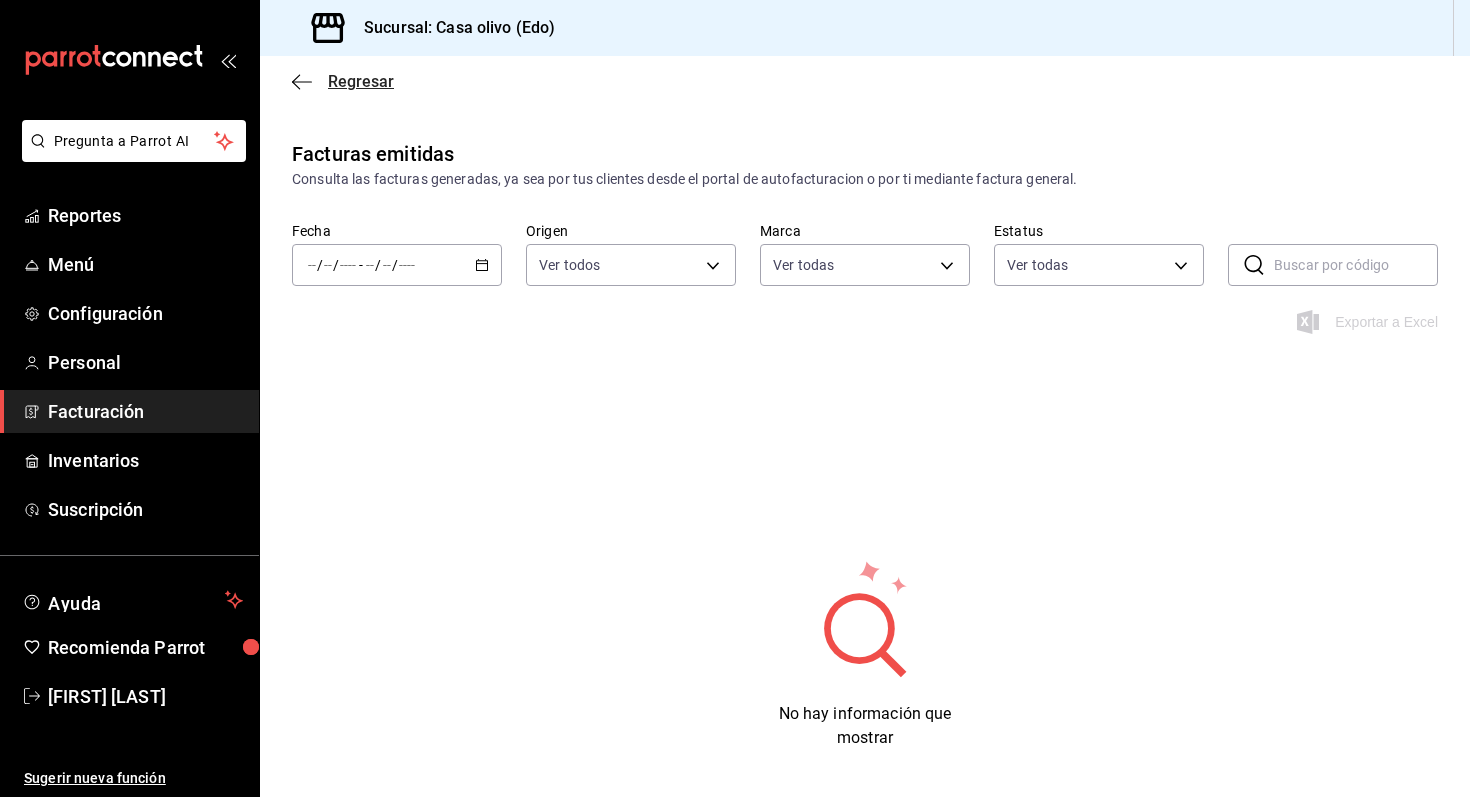 click 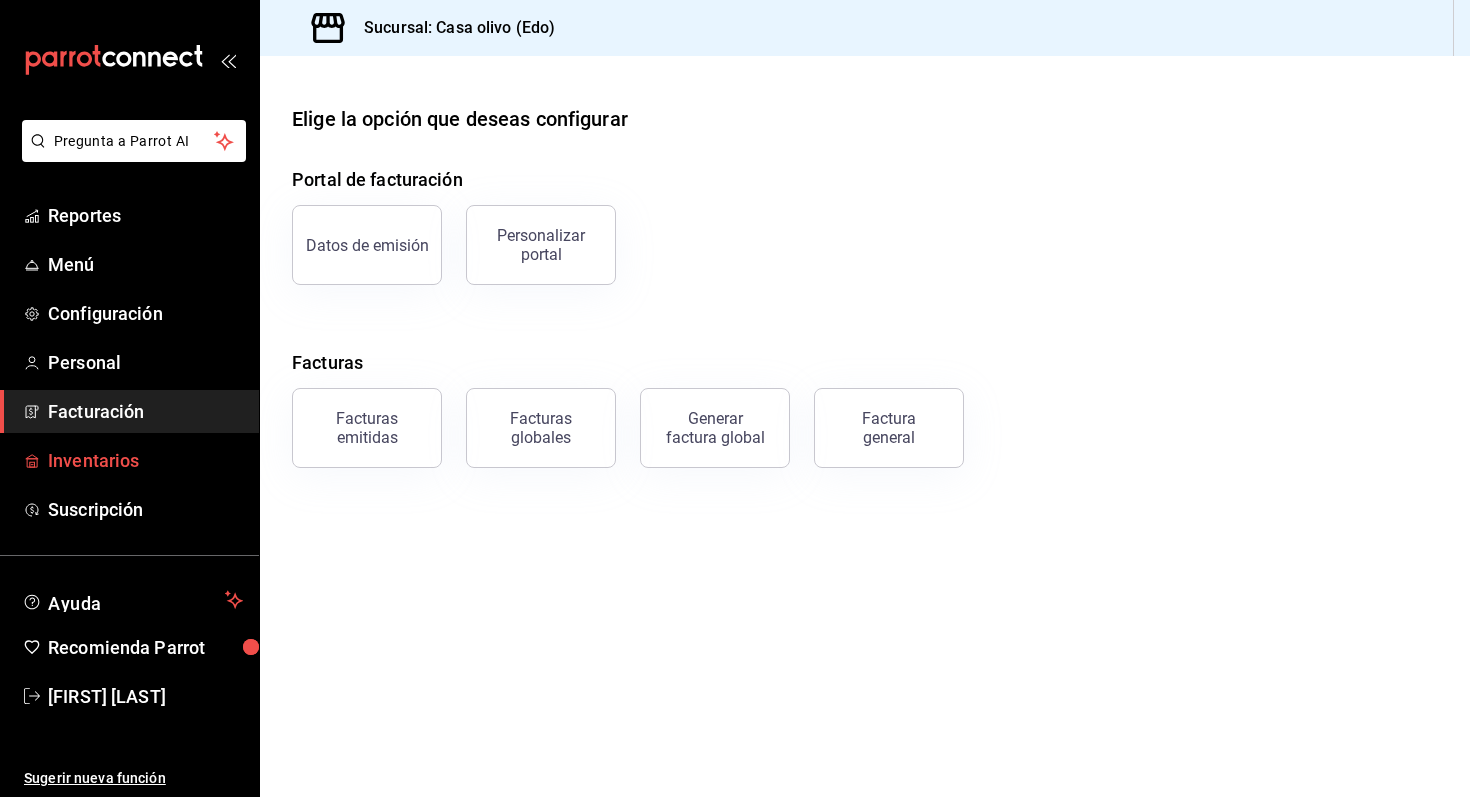 click on "Inventarios" at bounding box center [145, 460] 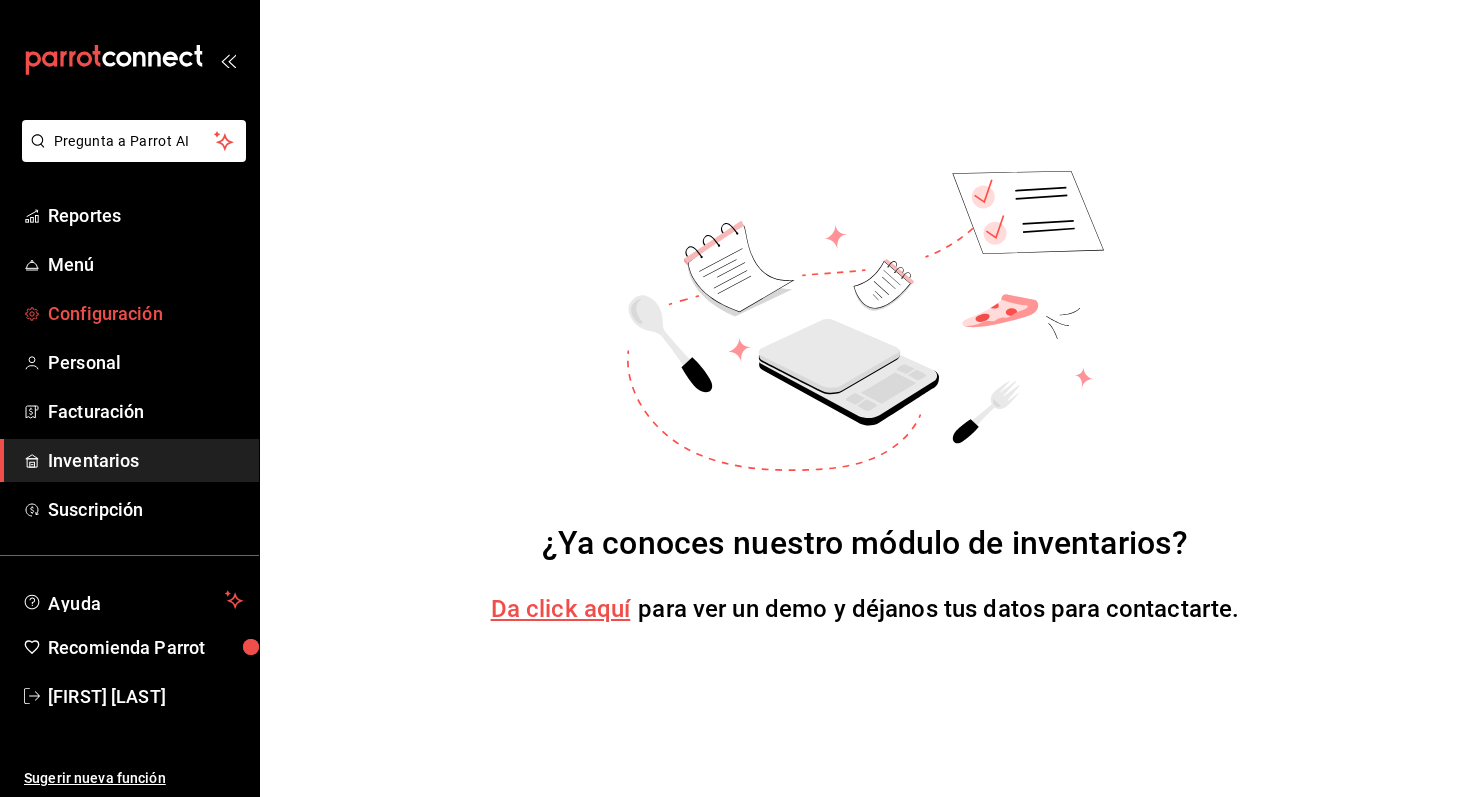 click on "Configuración" at bounding box center (145, 313) 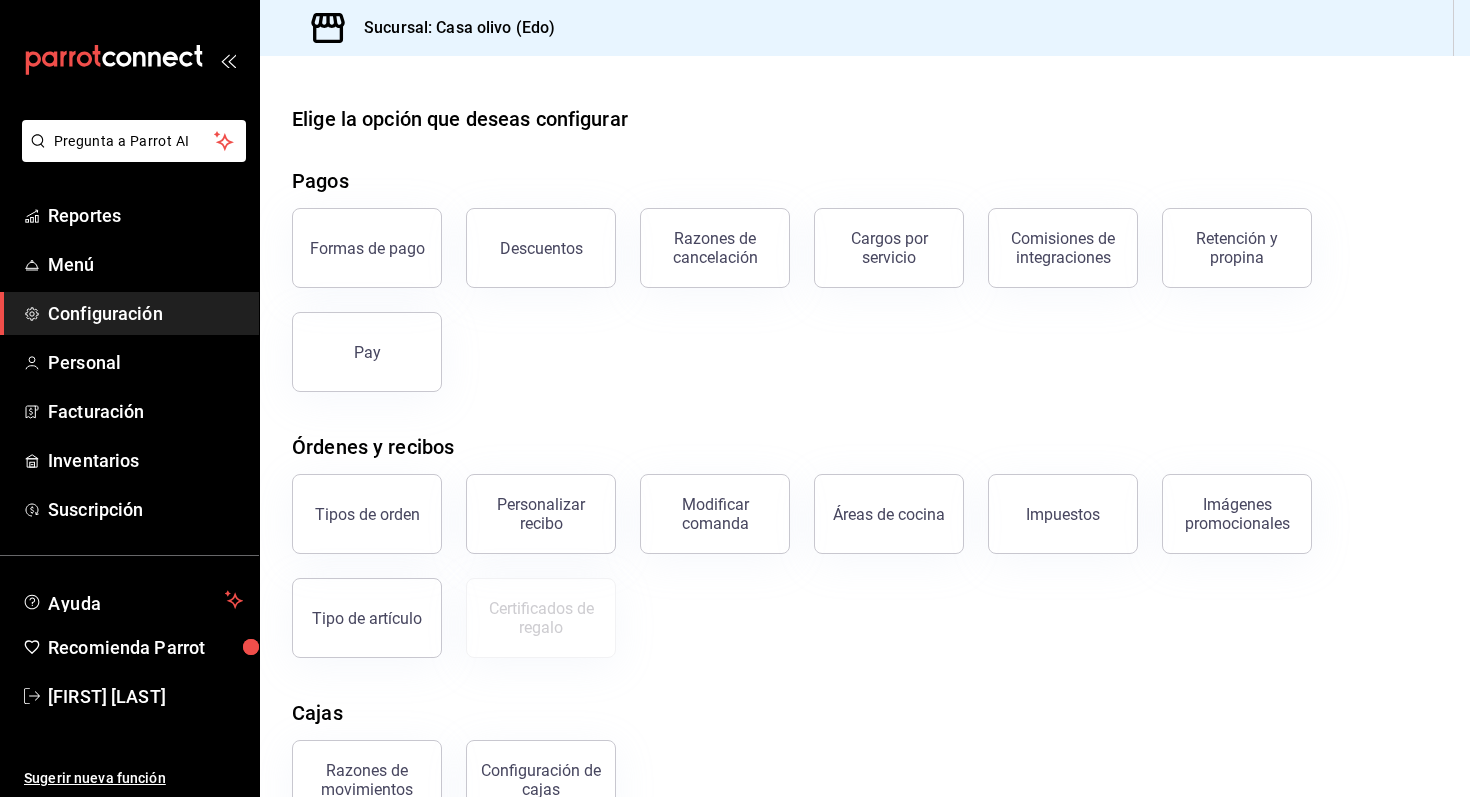click on "Elige la opción que deseas configurar Pagos Formas de pago Descuentos Razones de cancelación Cargos por servicio Comisiones de integraciones Retención y propina Pay Órdenes y recibos Tipos de orden Personalizar recibo Modificar comanda Áreas de cocina Impuestos Imágenes promocionales Tipo de artículo Certificados de regalo Cajas Razones de movimientos Configuración de cajas Mesas Áreas de servicio Mesas Configuración de mesa" at bounding box center [865, 543] 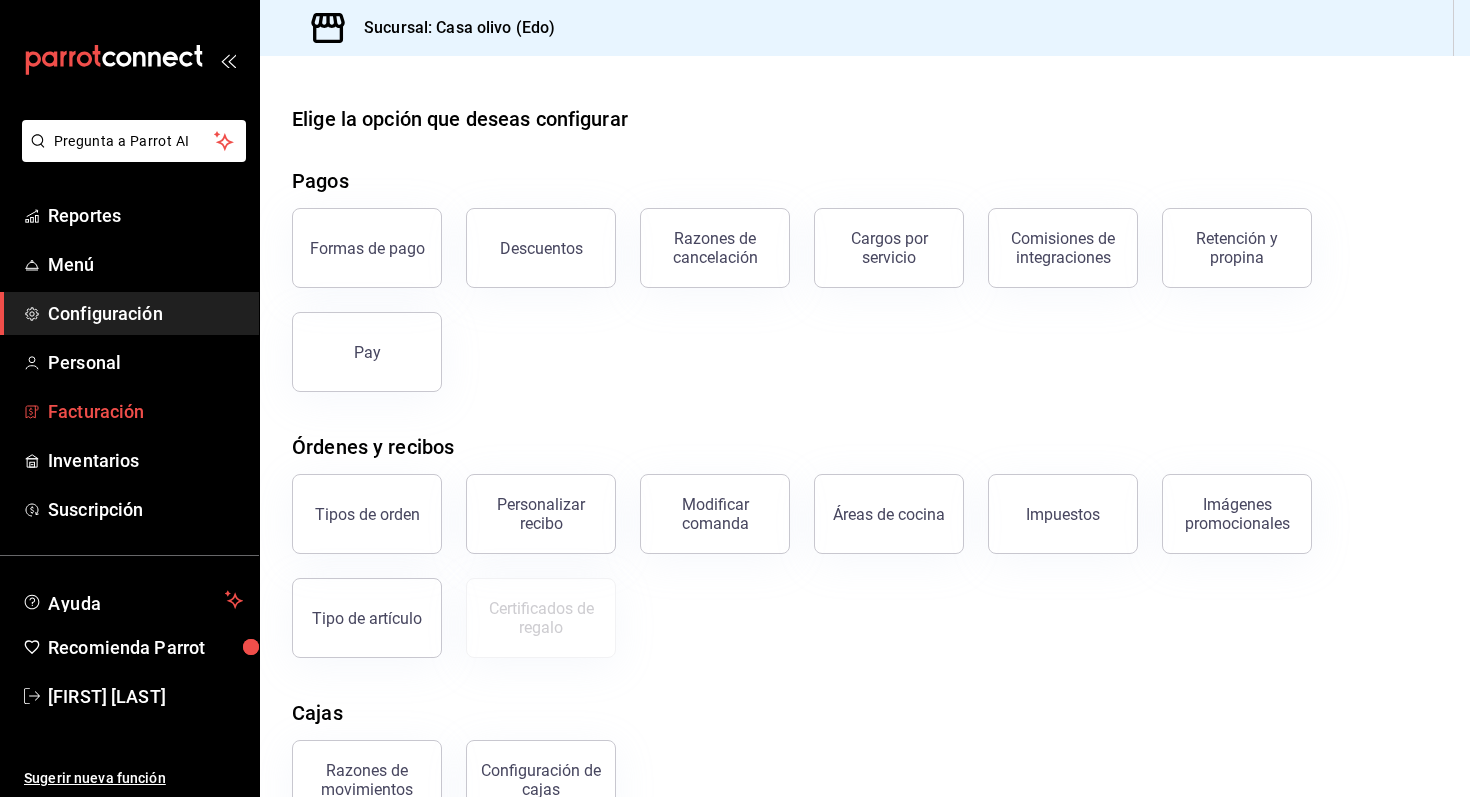 click on "Facturación" at bounding box center [145, 411] 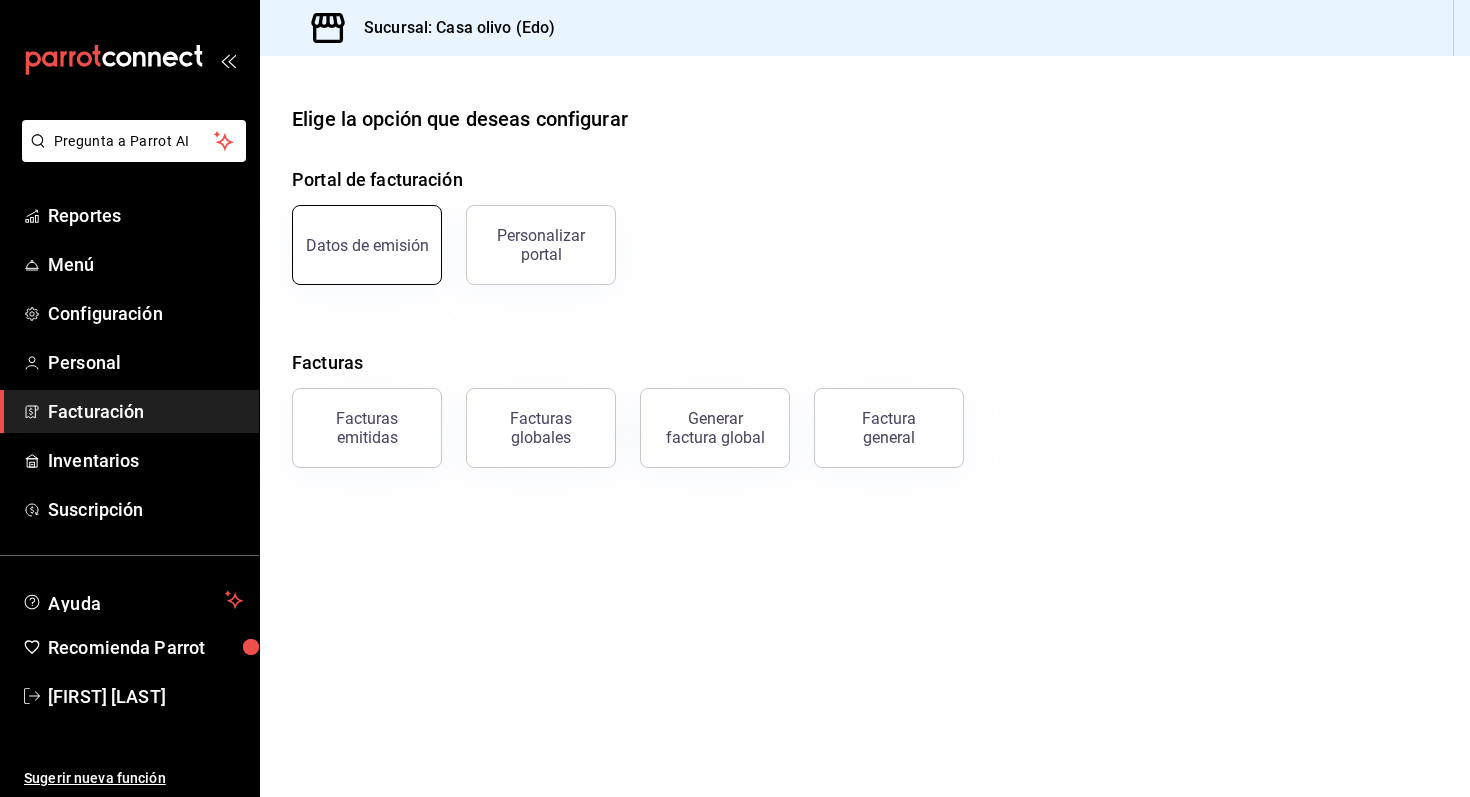 click on "Datos de emisión" at bounding box center [367, 245] 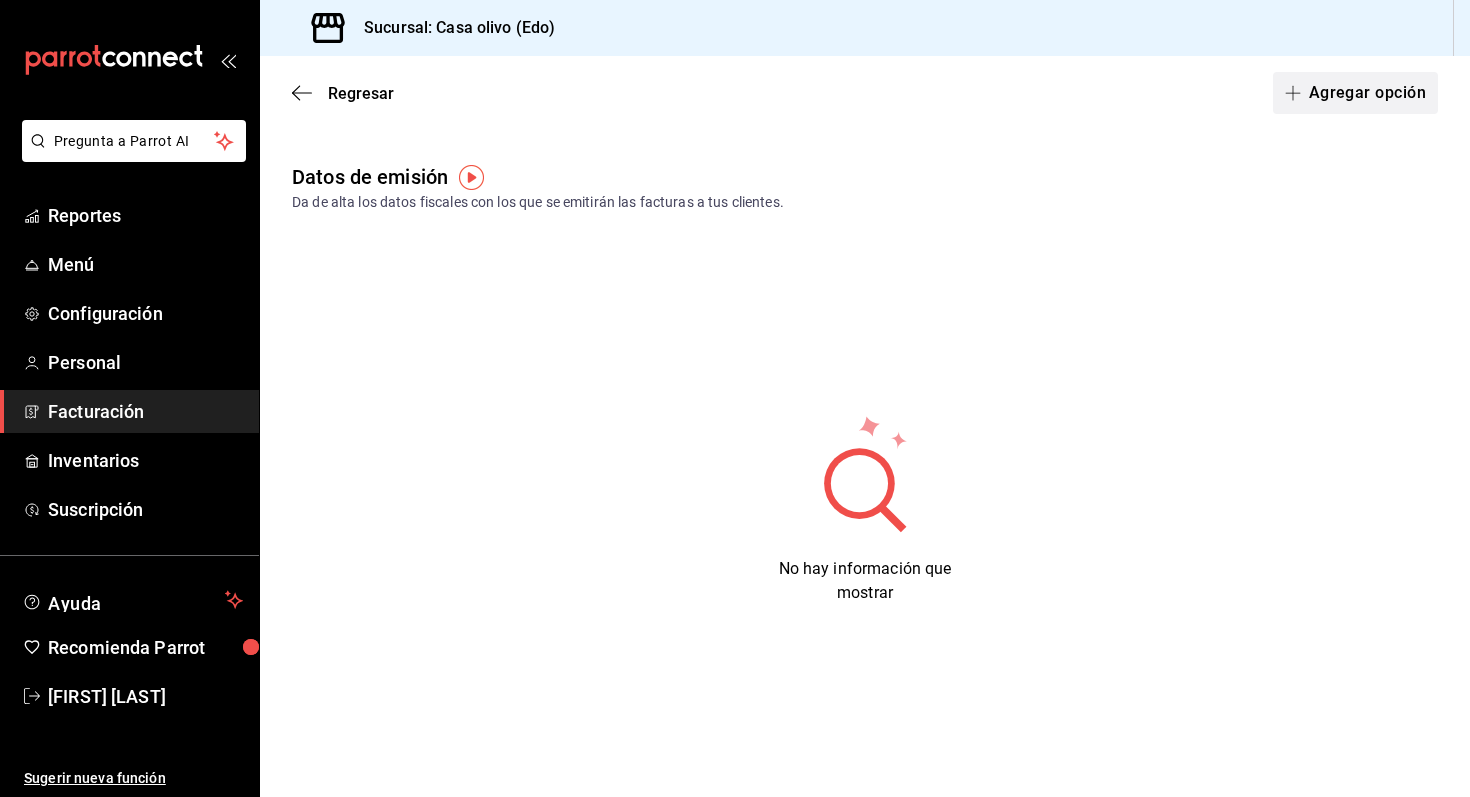 click on "Agregar opción" at bounding box center [1355, 93] 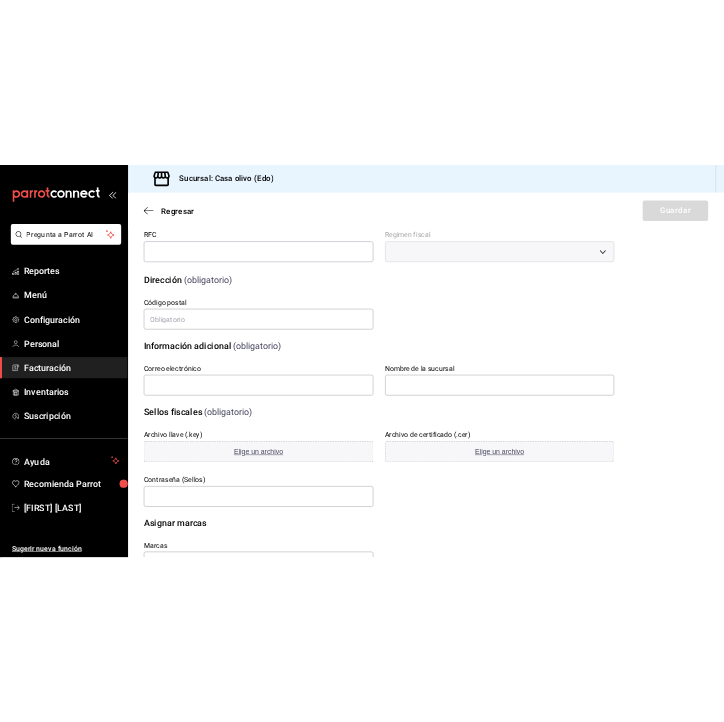 scroll, scrollTop: 142, scrollLeft: 0, axis: vertical 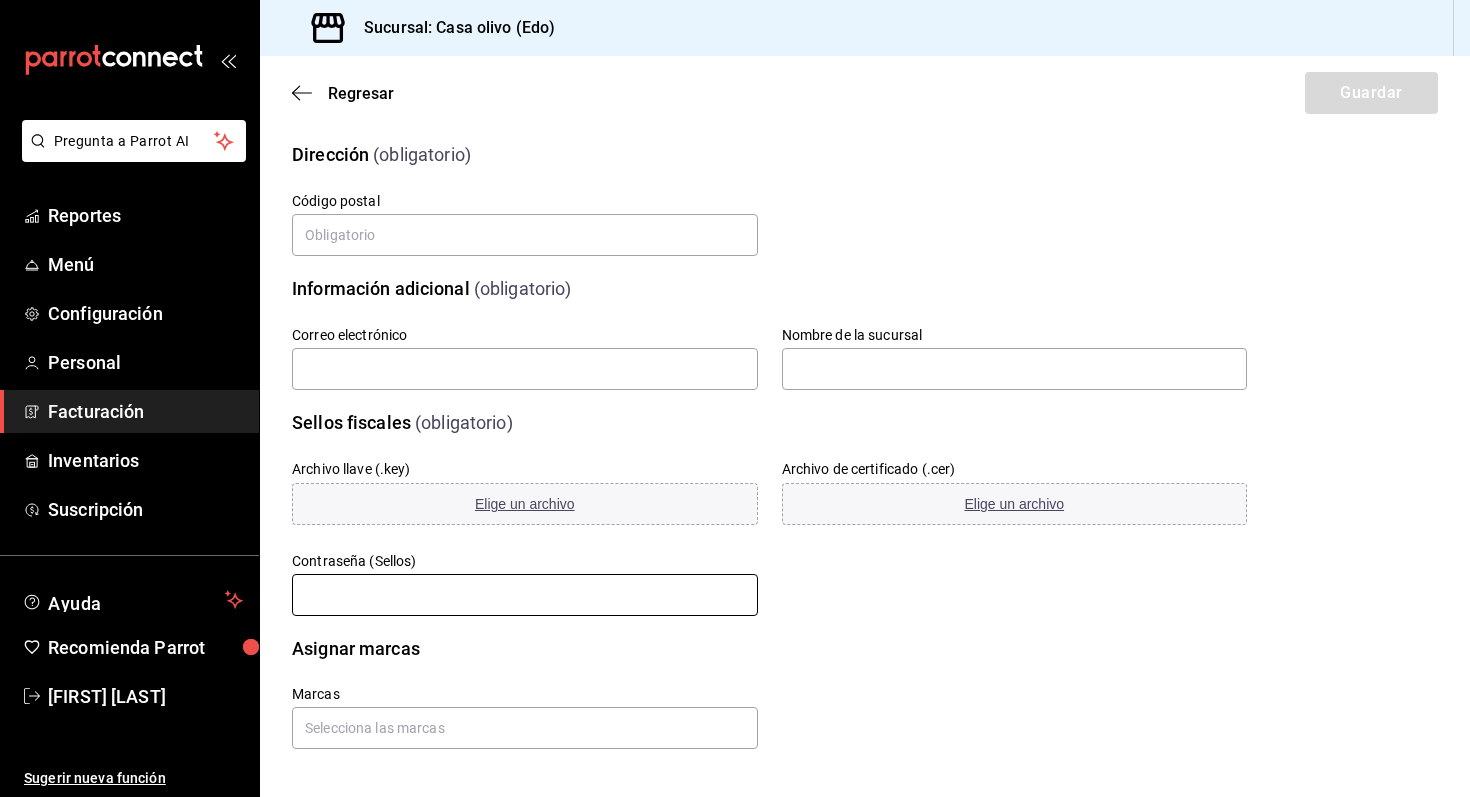 click at bounding box center [525, 595] 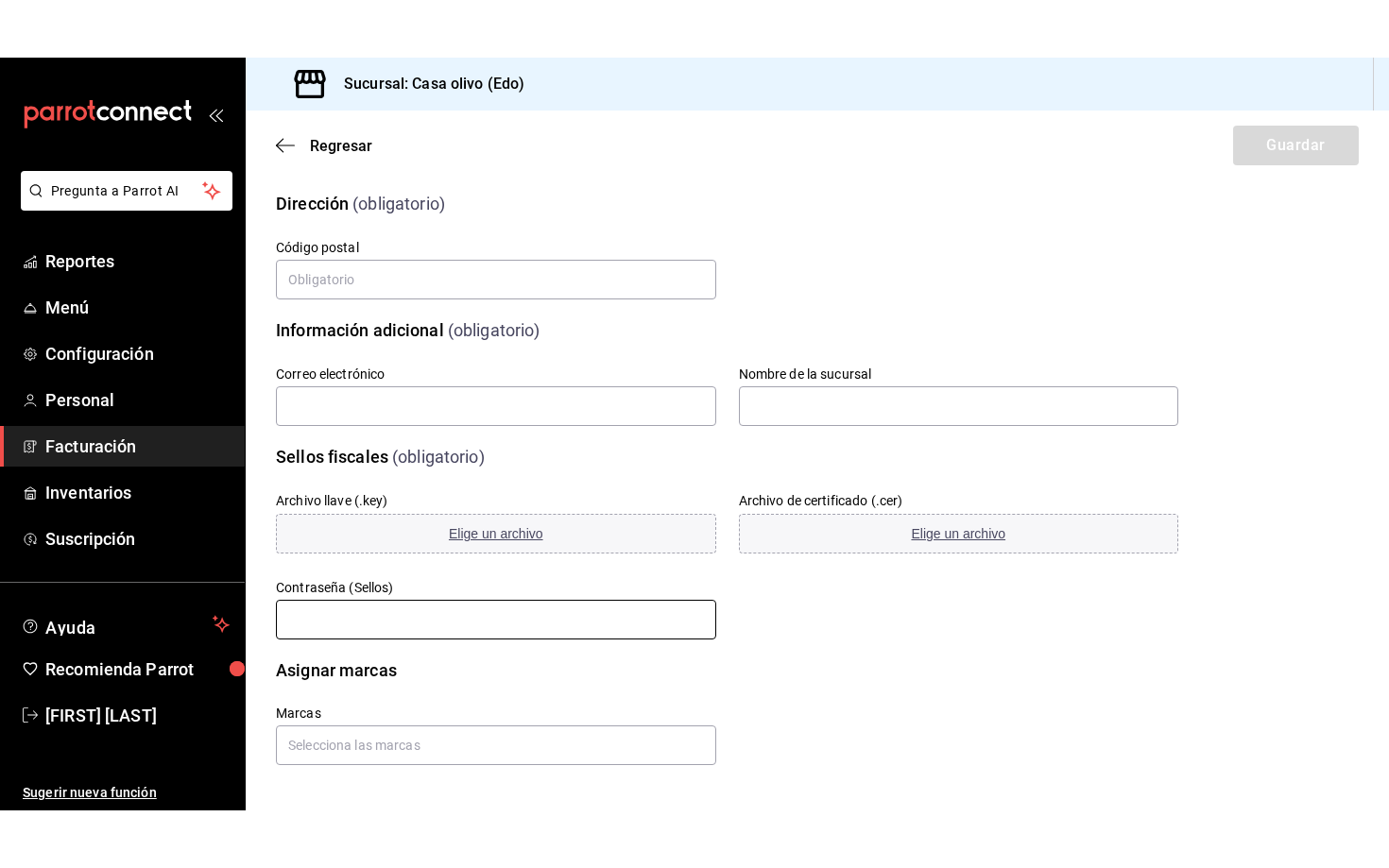 scroll, scrollTop: 133, scrollLeft: 0, axis: vertical 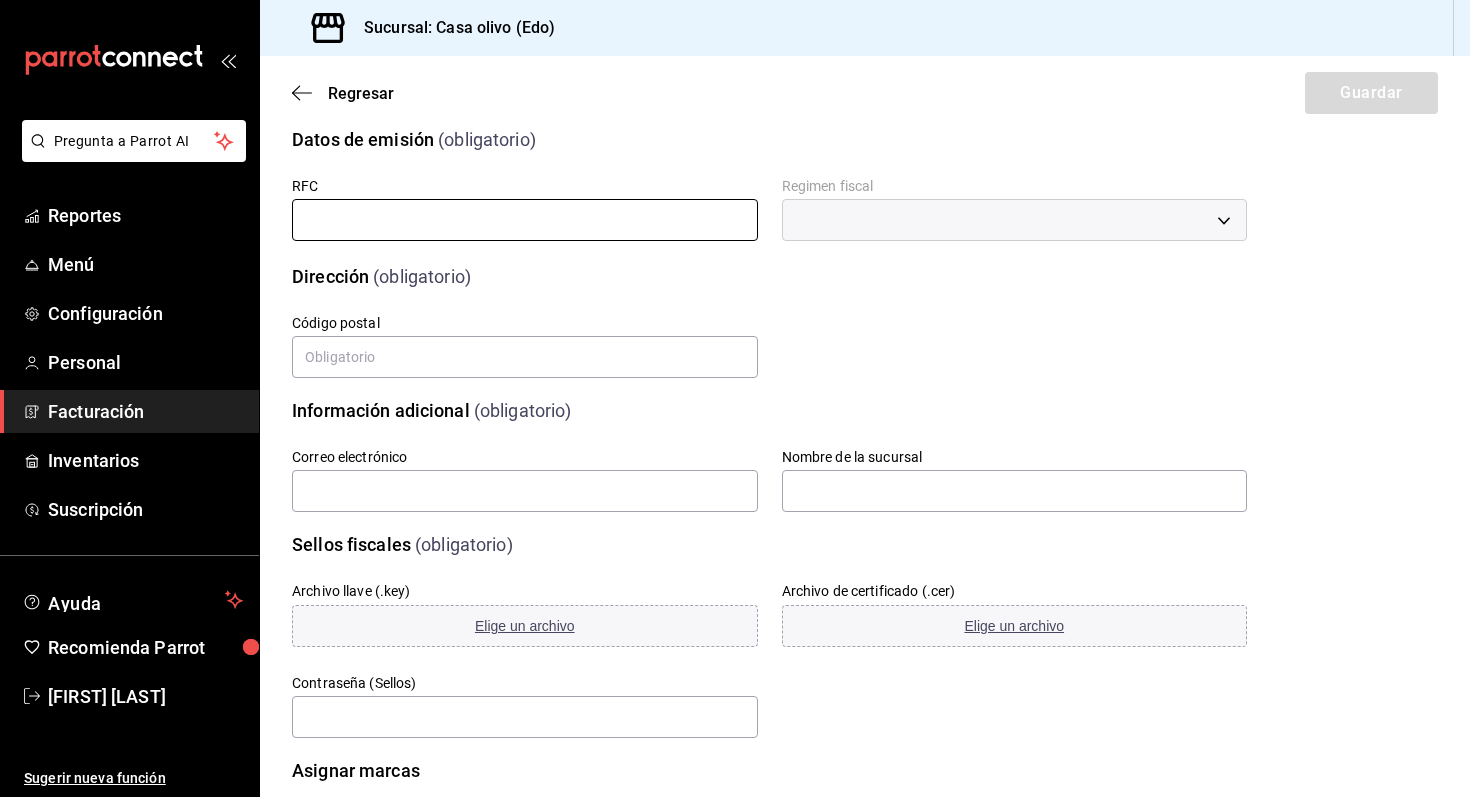 click at bounding box center [525, 220] 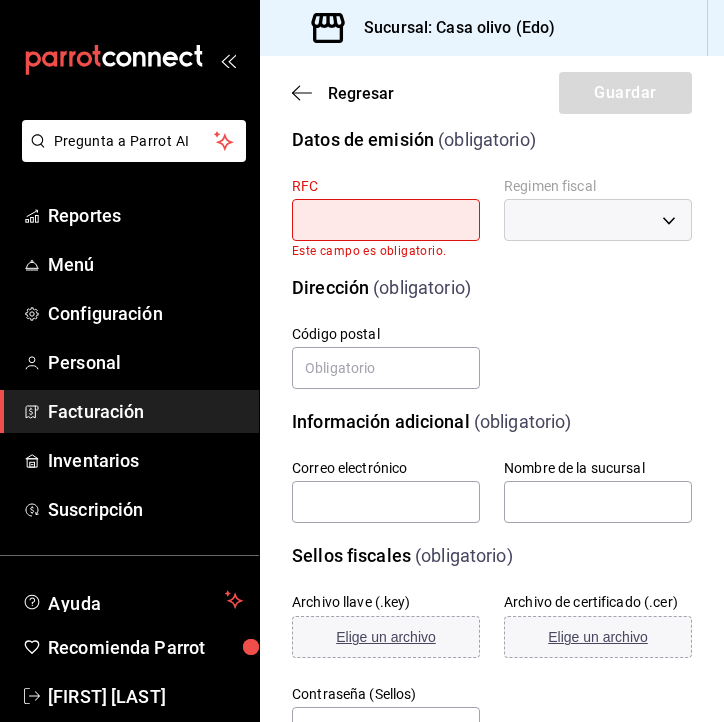 paste on "[RFC]" 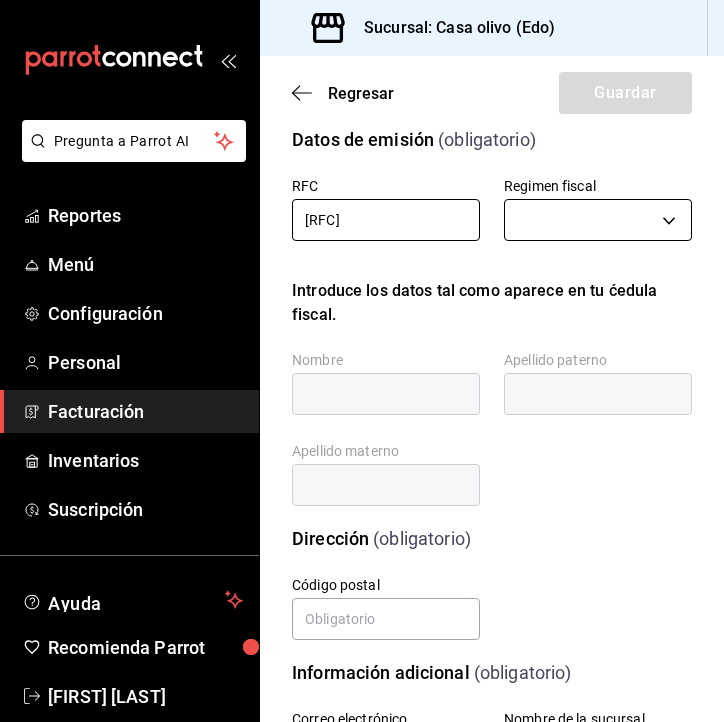 type on "[RFC]" 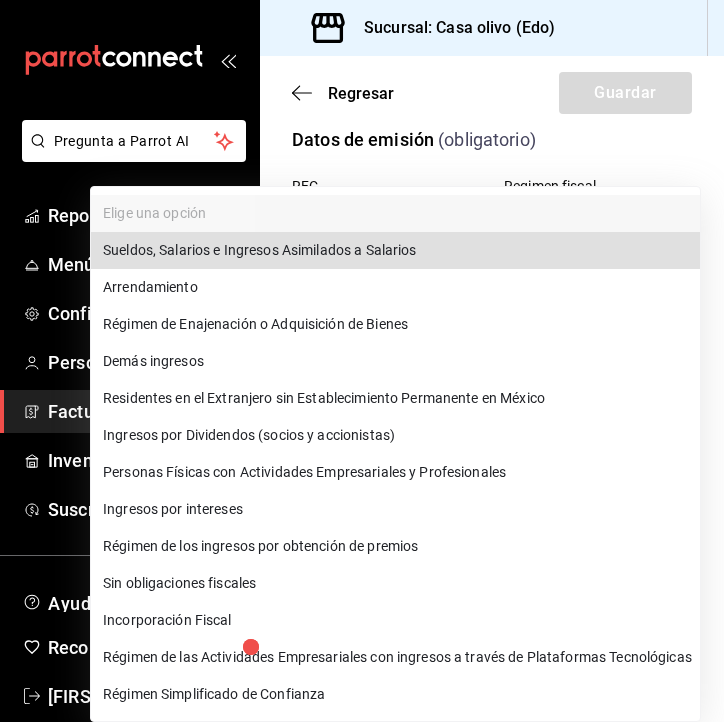 click on "Pregunta a Parrot AI Reportes   Menú   Configuración   Personal   Facturación   Inventarios   Suscripción   Ayuda Recomienda Parrot   [FIRST] [LAST]   Sugerir nueva función   Sucursal: Casa olivo (Edo) Regresar Guardar Datos de emisión (obligatorio) RFC [RFC] Regimen fiscal ​ Introduce los datos tal como aparece en tu ćedula fiscal. Nombre Apellido paterno Apellido materno Dirección (obligatorio) Calle # exterior # interior Código postal Estado Elige una opción 0 Municipio Elige una opción 0 Colonia Elige una opción 0 Información adicional (obligatorio) Correo electrónico Nombre de la sucursal Sellos fiscales (obligatorio) Archivo llave (.key) Elige un archivo Archivo de certificado (.cer) Elige un archivo Contraseña (Sellos) Asignar marcas Marcas GANA 1 MES GRATIS EN TU SUSCRIPCIÓN AQUÍ Ver video tutorial Ir a video Pregunta a Parrot AI Reportes   Menú   Configuración   Personal   Facturación   Inventarios   Suscripción   Ayuda Recomienda Parrot   [FIRST] [LAST]   (81) 2046 6363" at bounding box center [362, 361] 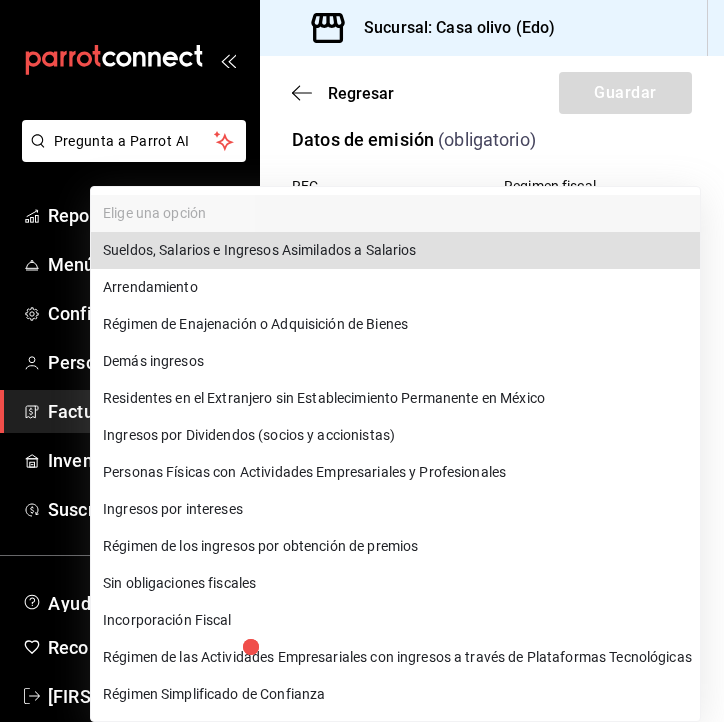 click on "Régimen Simplificado de Confianza" at bounding box center [395, 694] 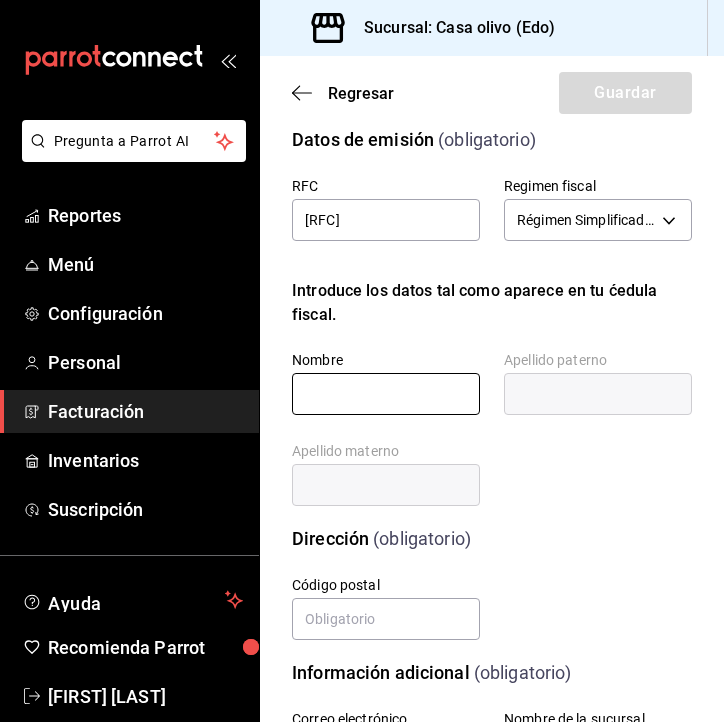 click at bounding box center [386, 394] 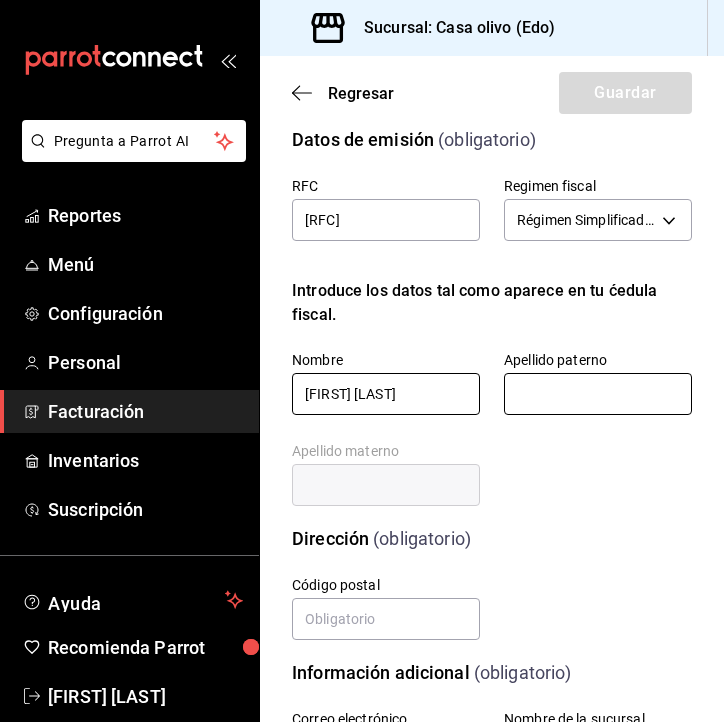 type on "[FIRST] [LAST]" 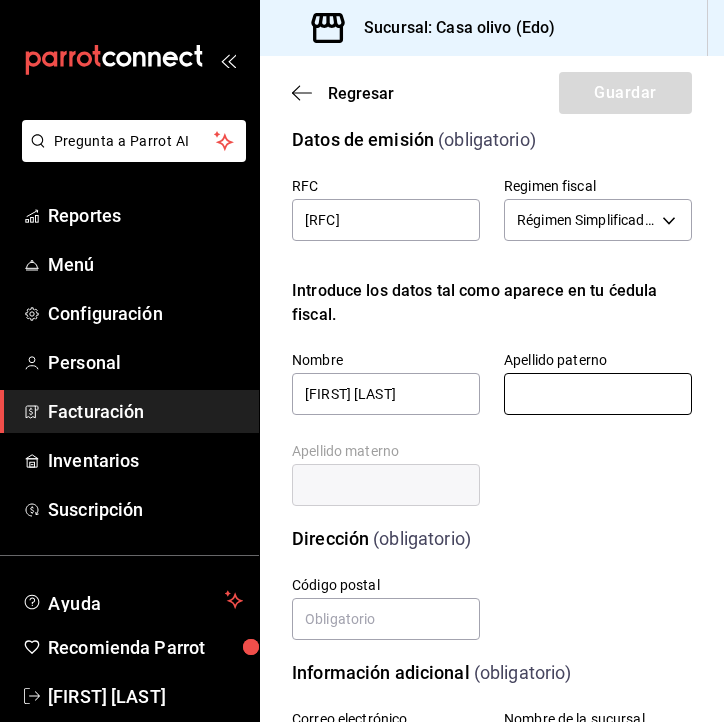 click at bounding box center (598, 394) 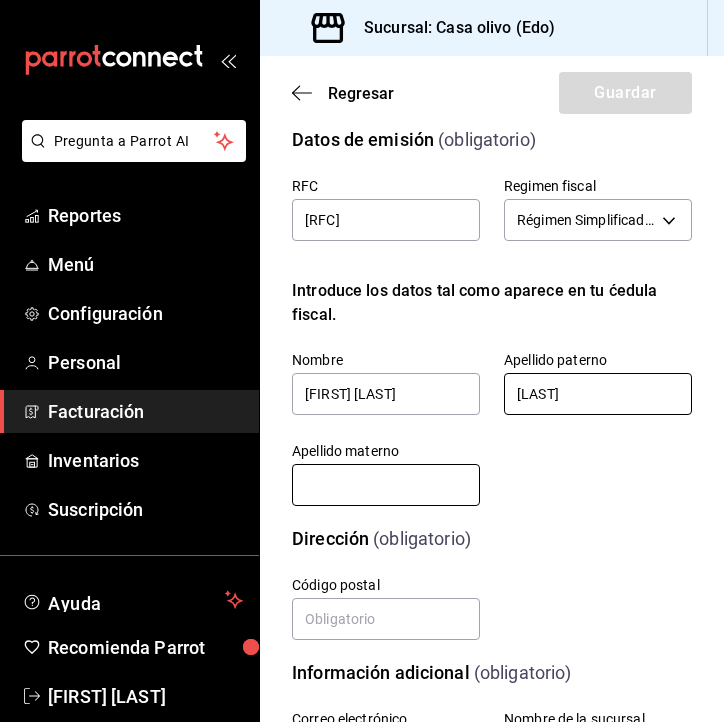 type on "[LAST]" 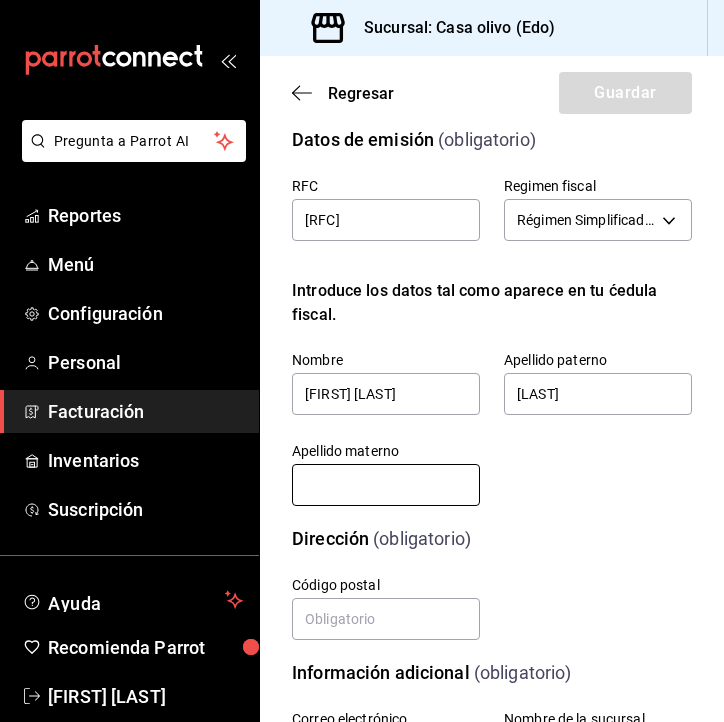click at bounding box center [386, 485] 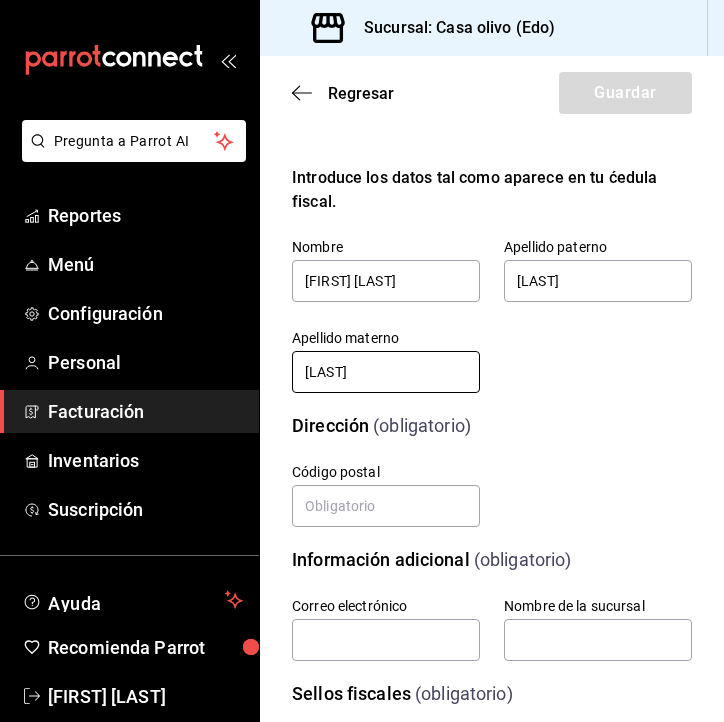 scroll, scrollTop: 136, scrollLeft: 0, axis: vertical 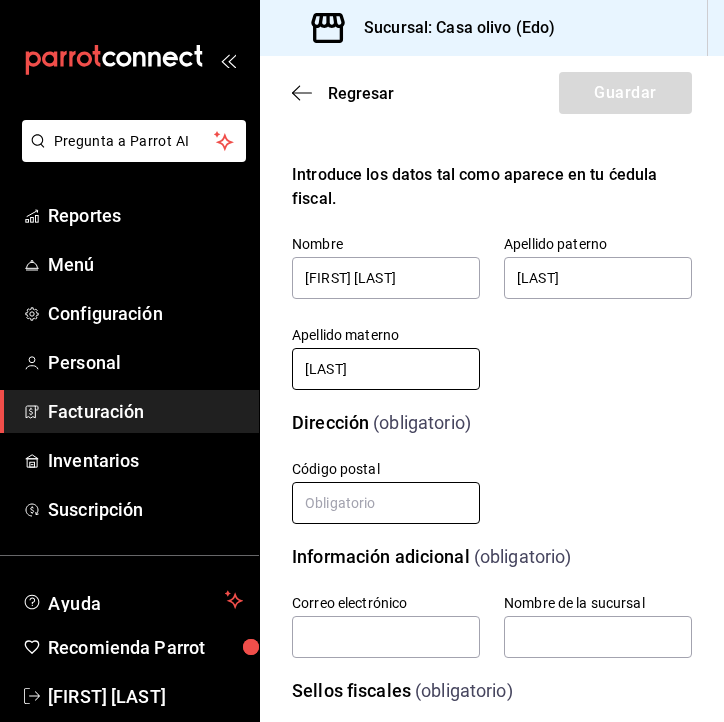 type on "[LAST]" 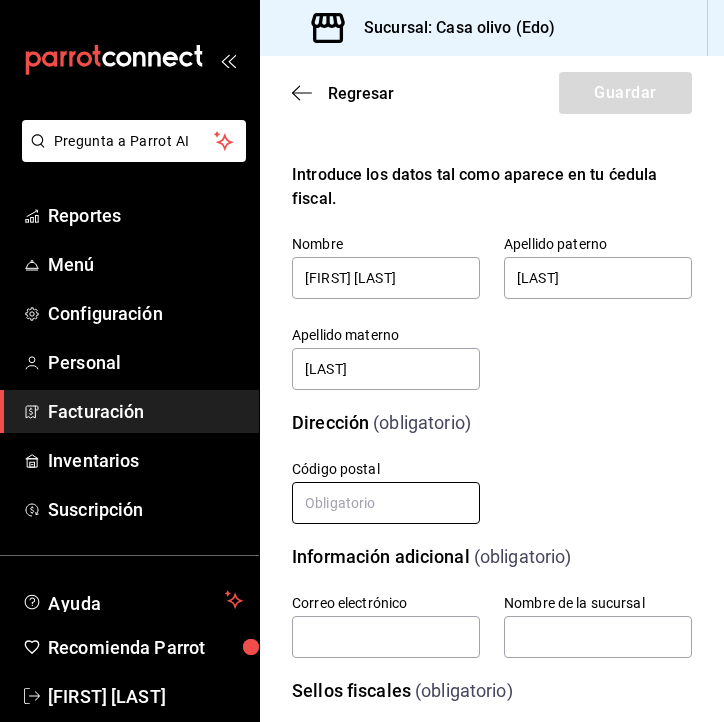 click at bounding box center (386, 503) 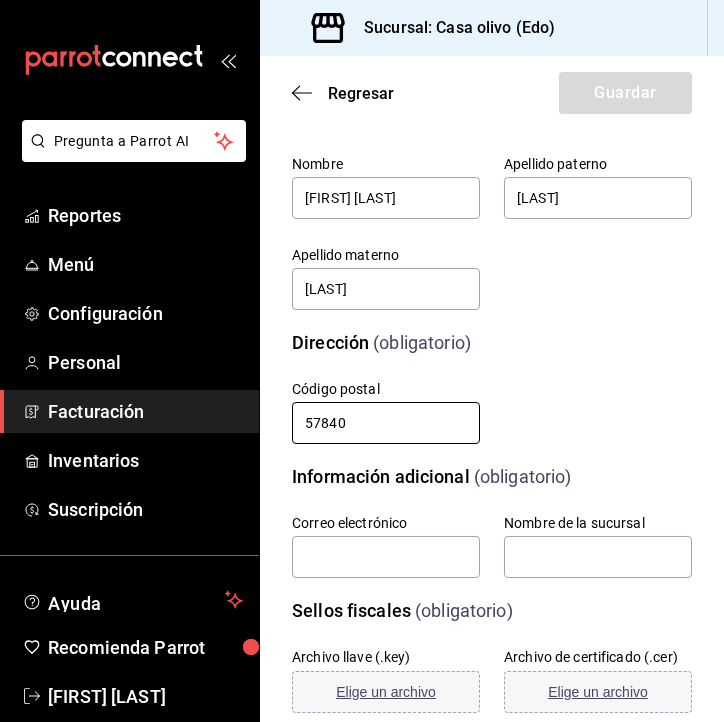 scroll, scrollTop: 228, scrollLeft: 0, axis: vertical 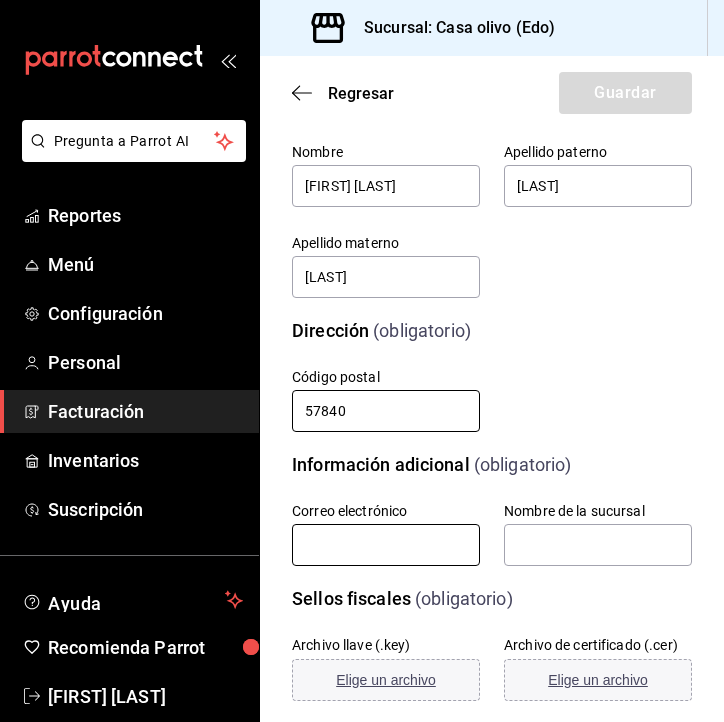 type on "57840" 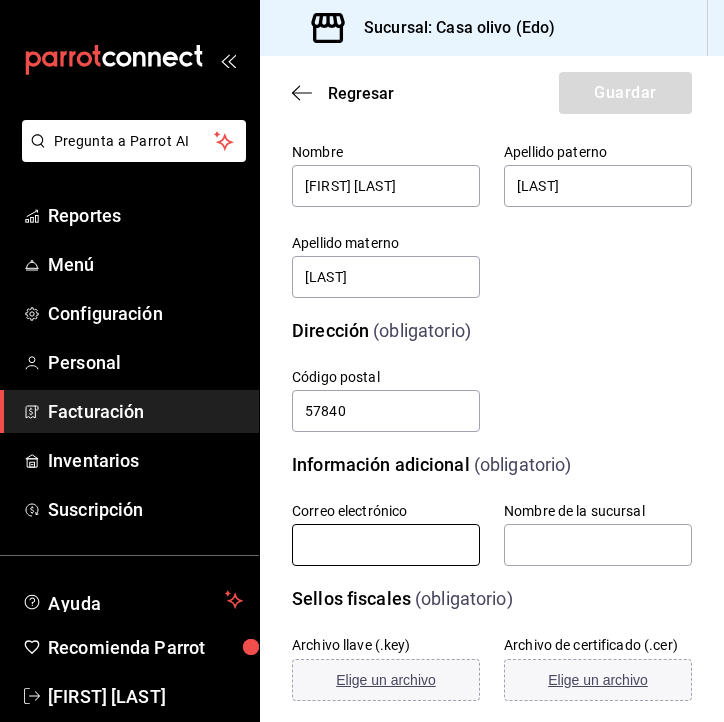 click at bounding box center [386, 545] 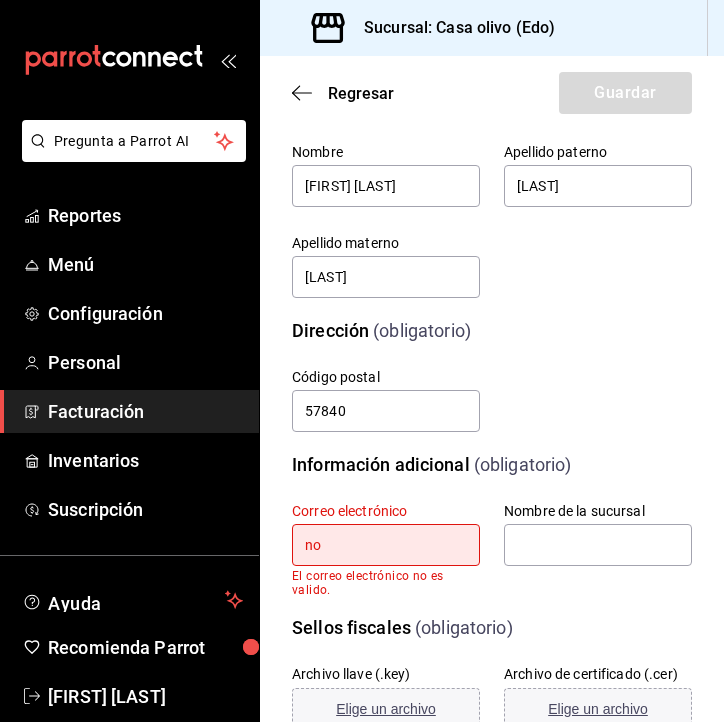 type on "n" 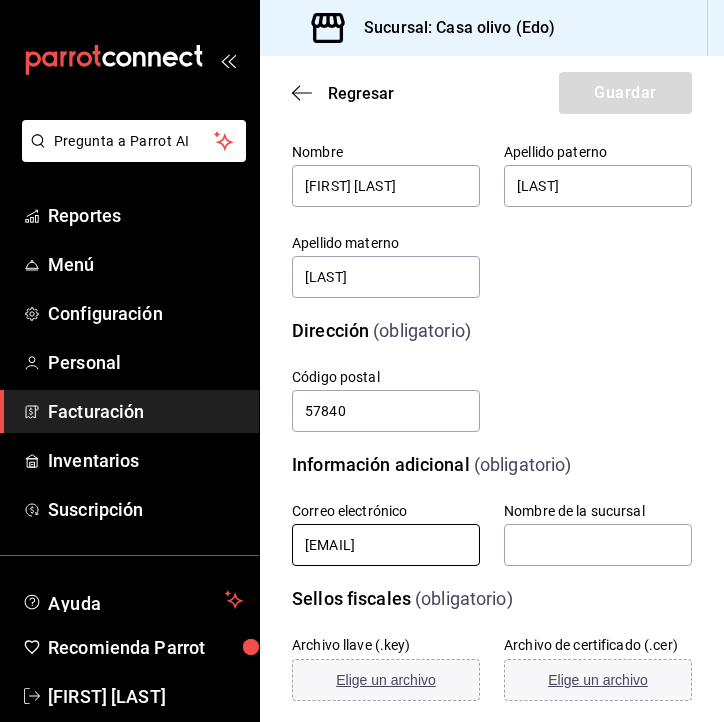 scroll, scrollTop: 0, scrollLeft: 62, axis: horizontal 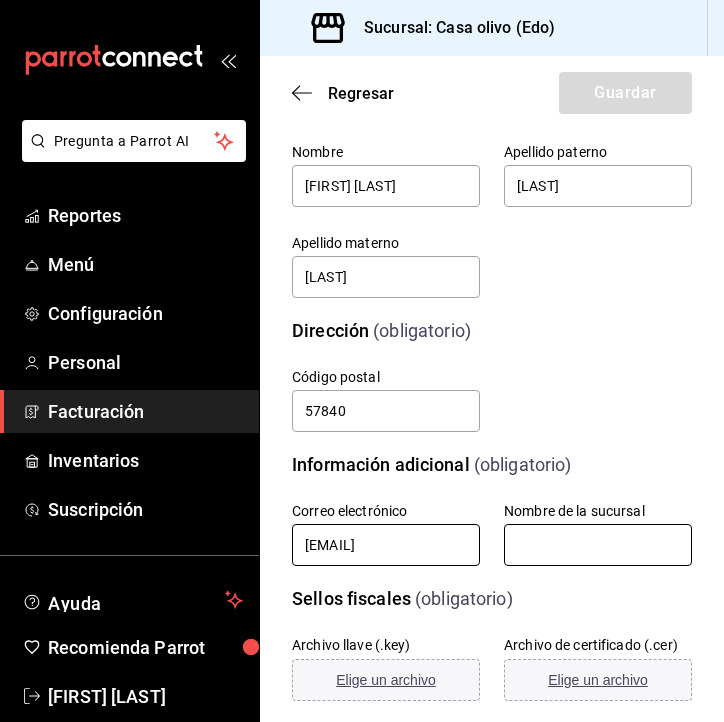type on "[EMAIL]" 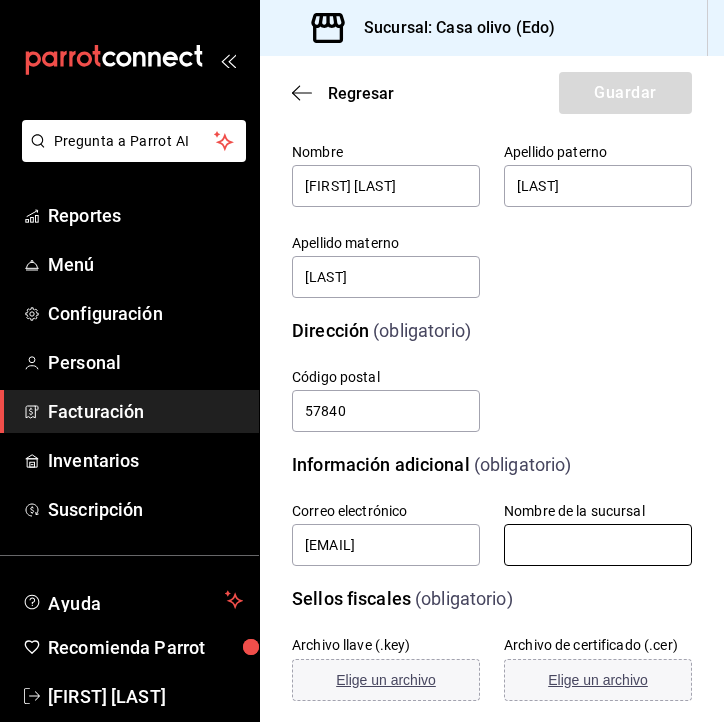 click at bounding box center (598, 545) 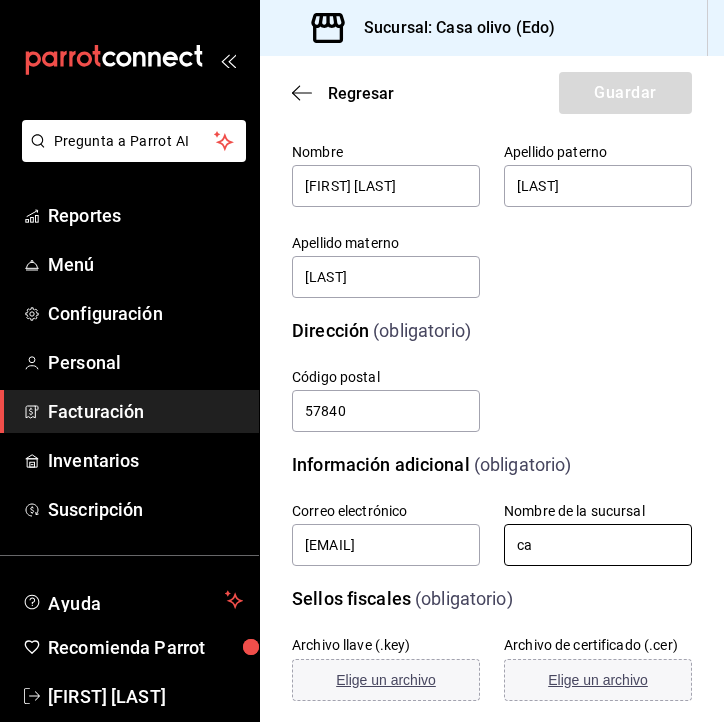 type on "c" 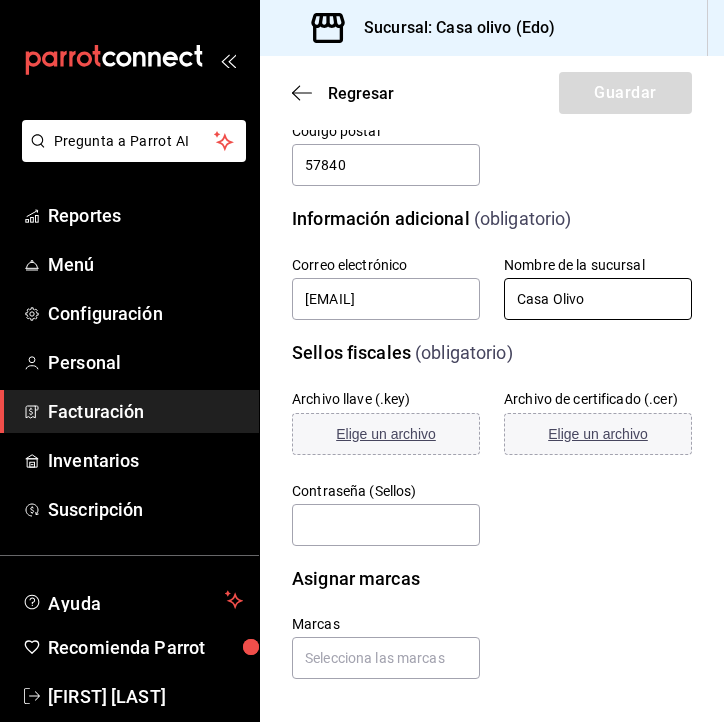scroll, scrollTop: 479, scrollLeft: 0, axis: vertical 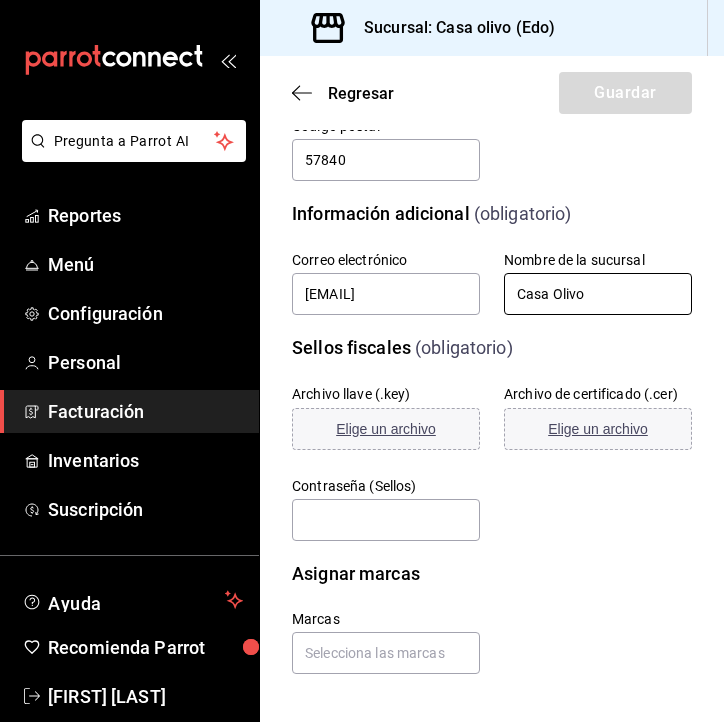 type on "Casa Olivo" 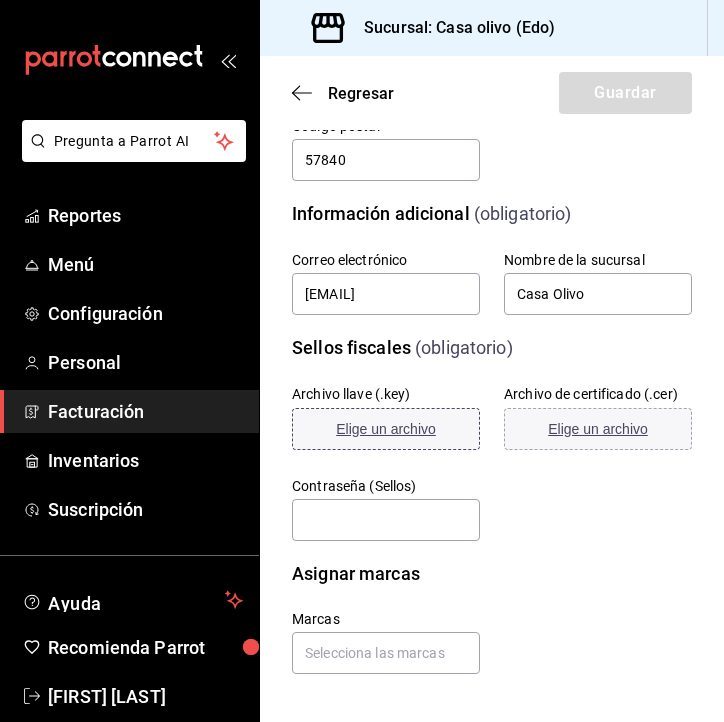 click on "Elige un archivo" at bounding box center (386, 429) 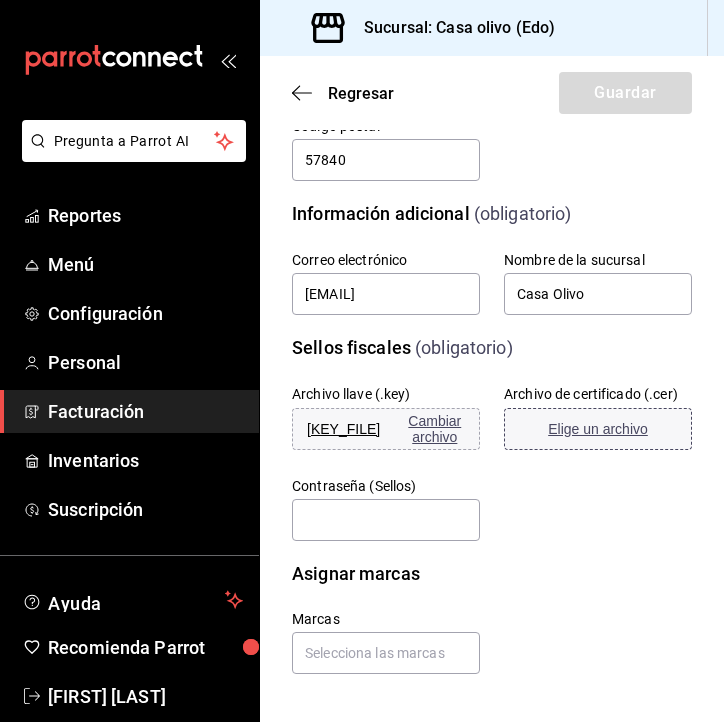 click on "Elige un archivo" at bounding box center (598, 429) 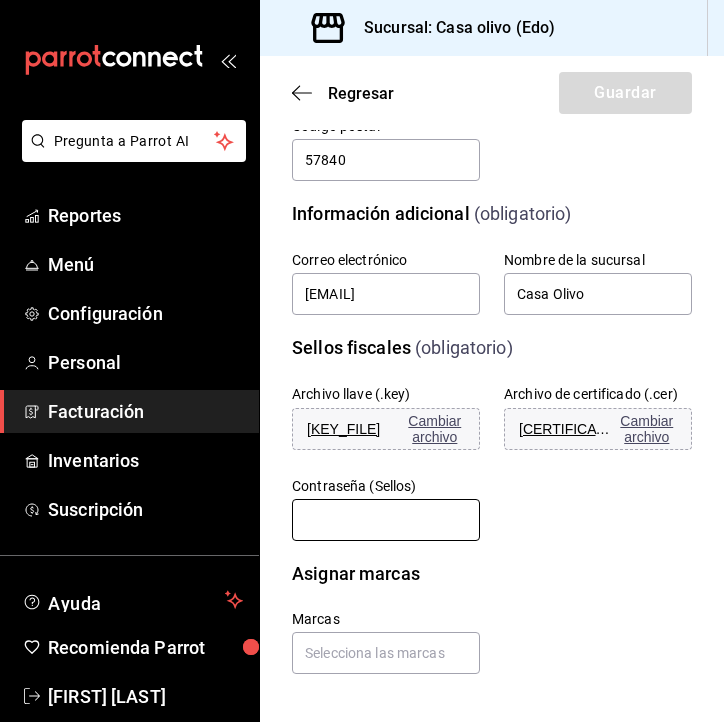 click at bounding box center [386, 520] 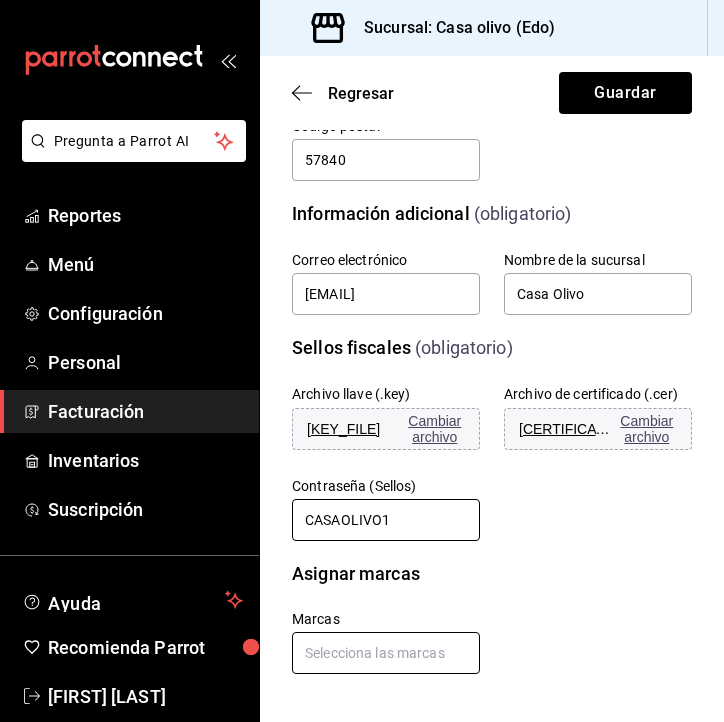 type on "CASAOLIVO1" 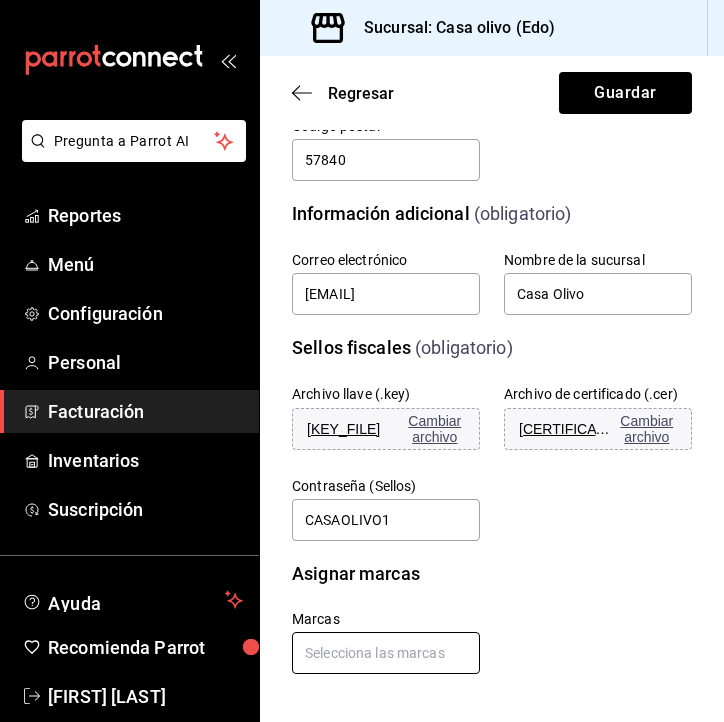 click at bounding box center (386, 653) 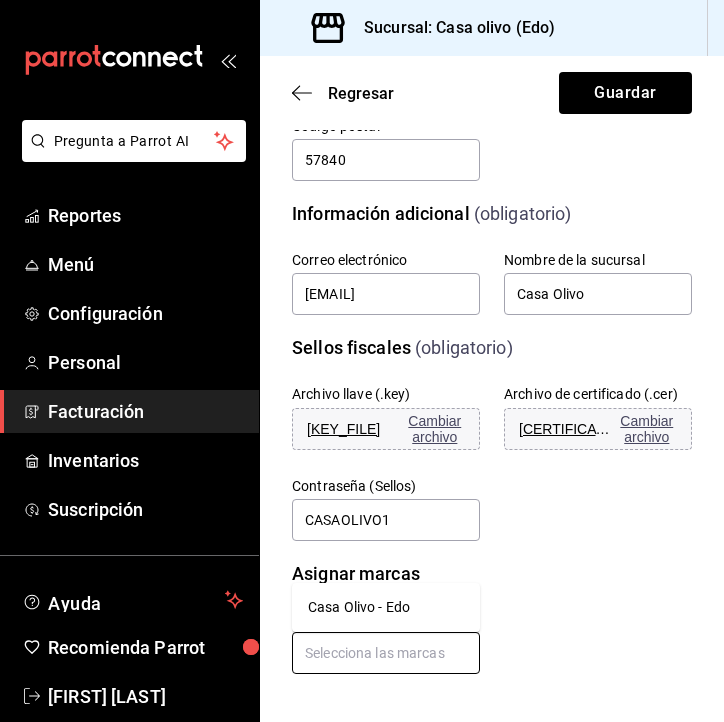 click on "Casa Olivo - Edo" at bounding box center [386, 607] 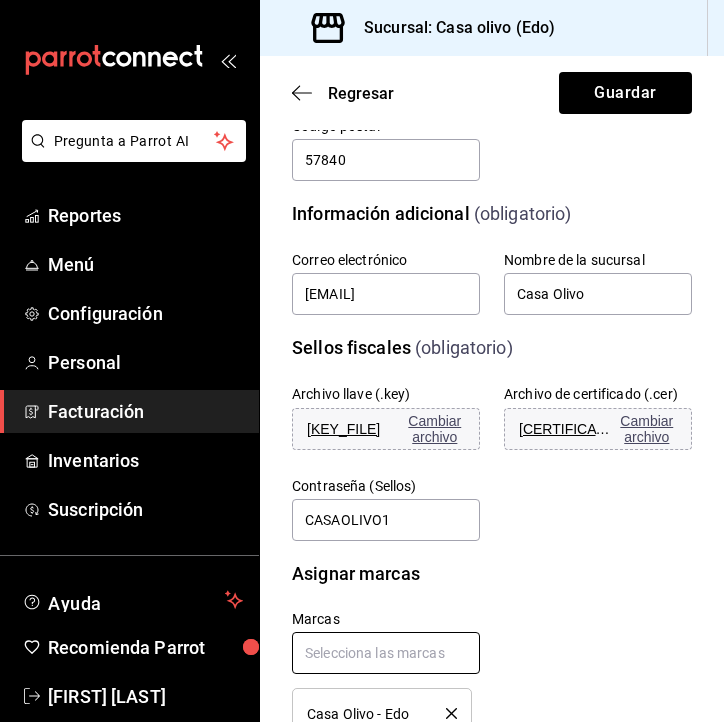 scroll, scrollTop: 545, scrollLeft: 0, axis: vertical 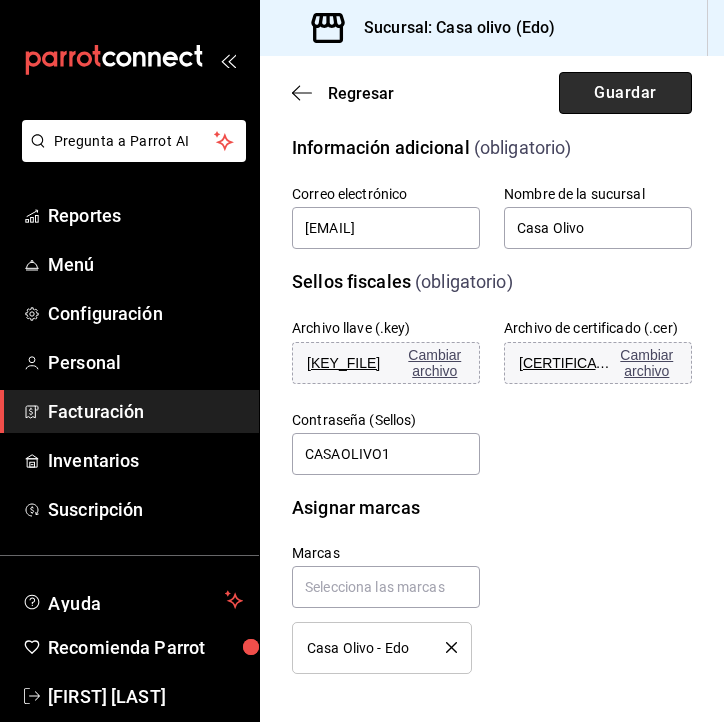 click on "Guardar" at bounding box center [625, 93] 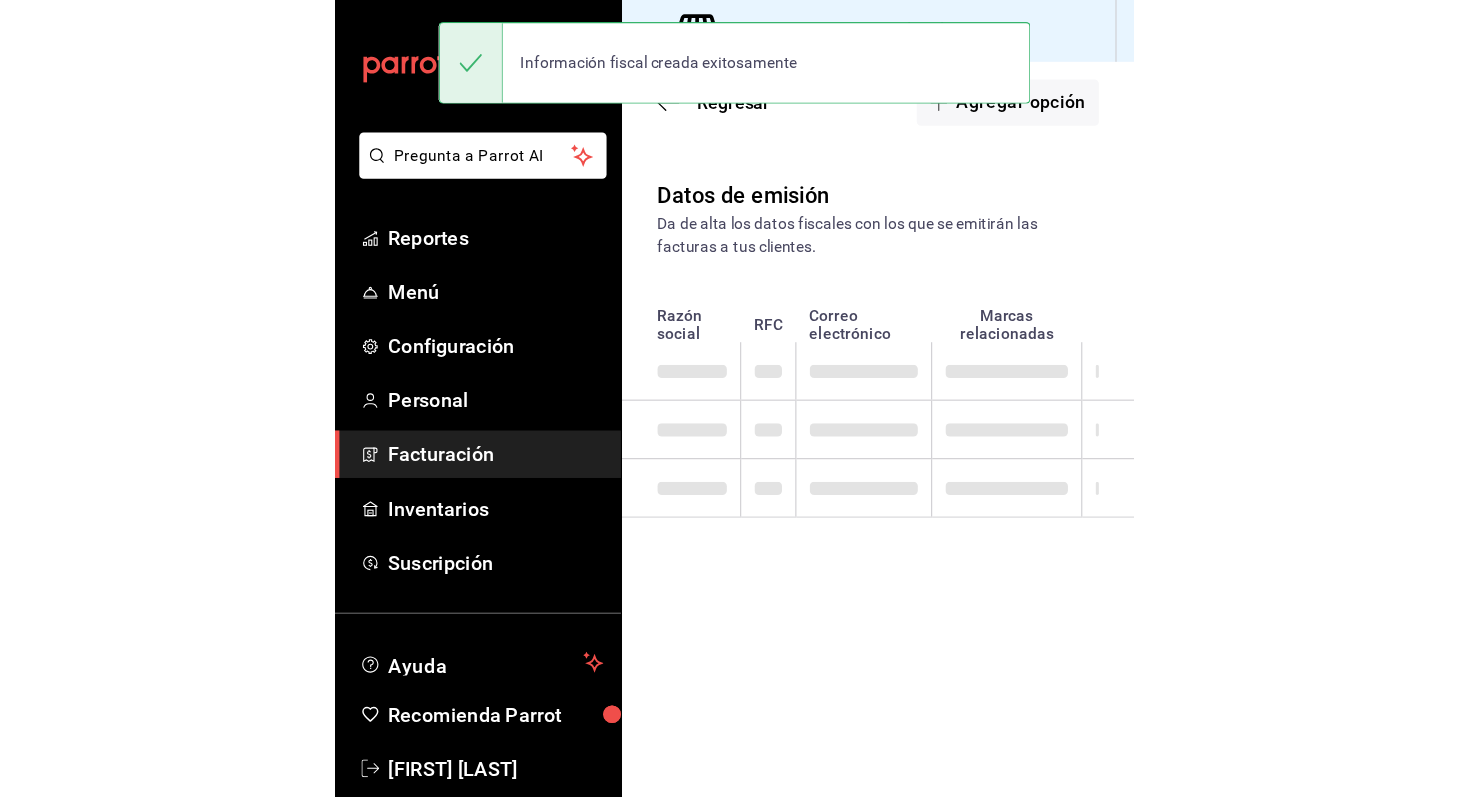 scroll, scrollTop: 0, scrollLeft: 0, axis: both 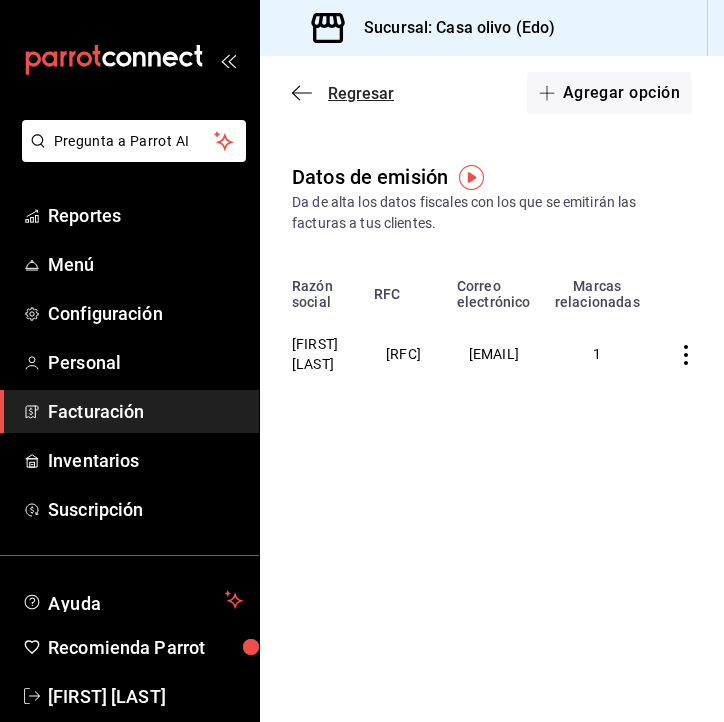click on "Regresar" at bounding box center [361, 93] 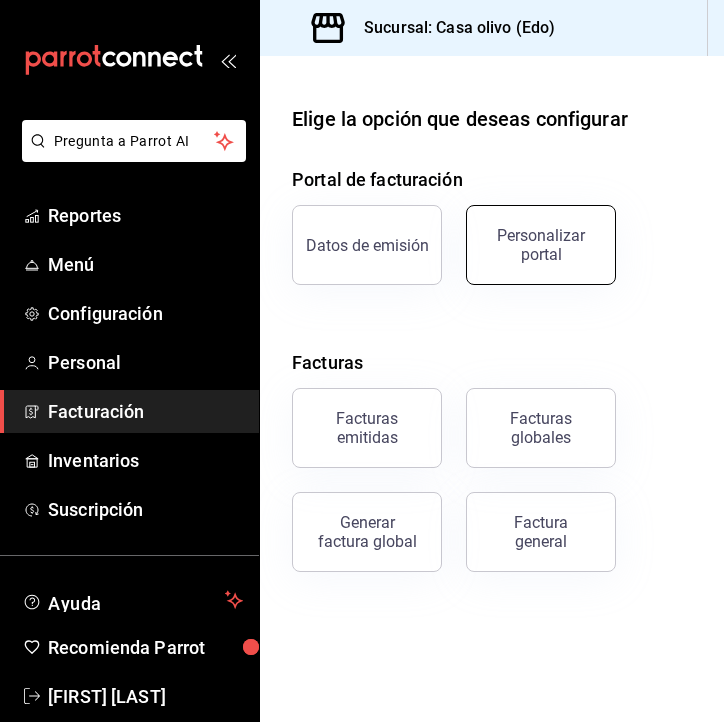 click on "Personalizar portal" at bounding box center (541, 245) 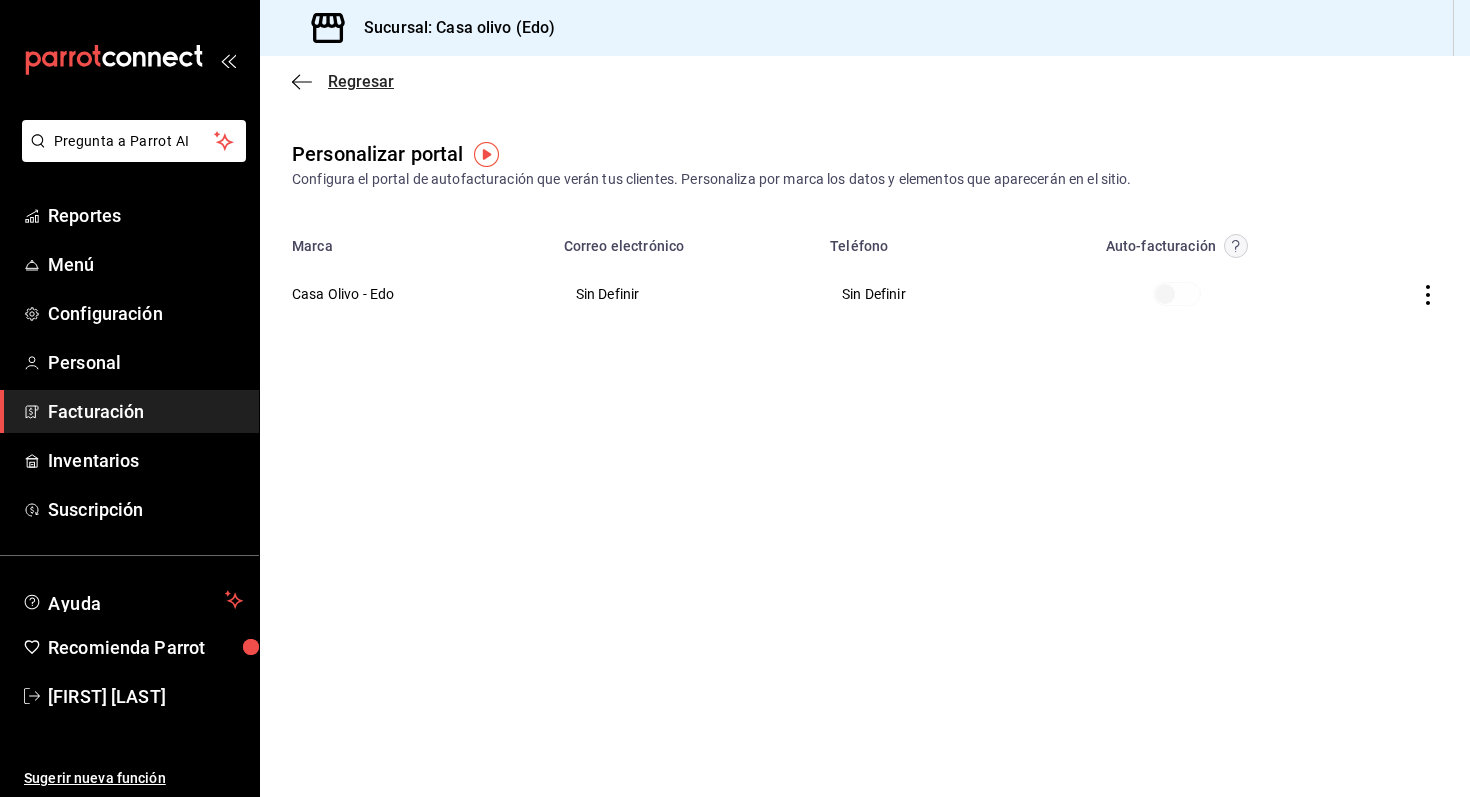 click 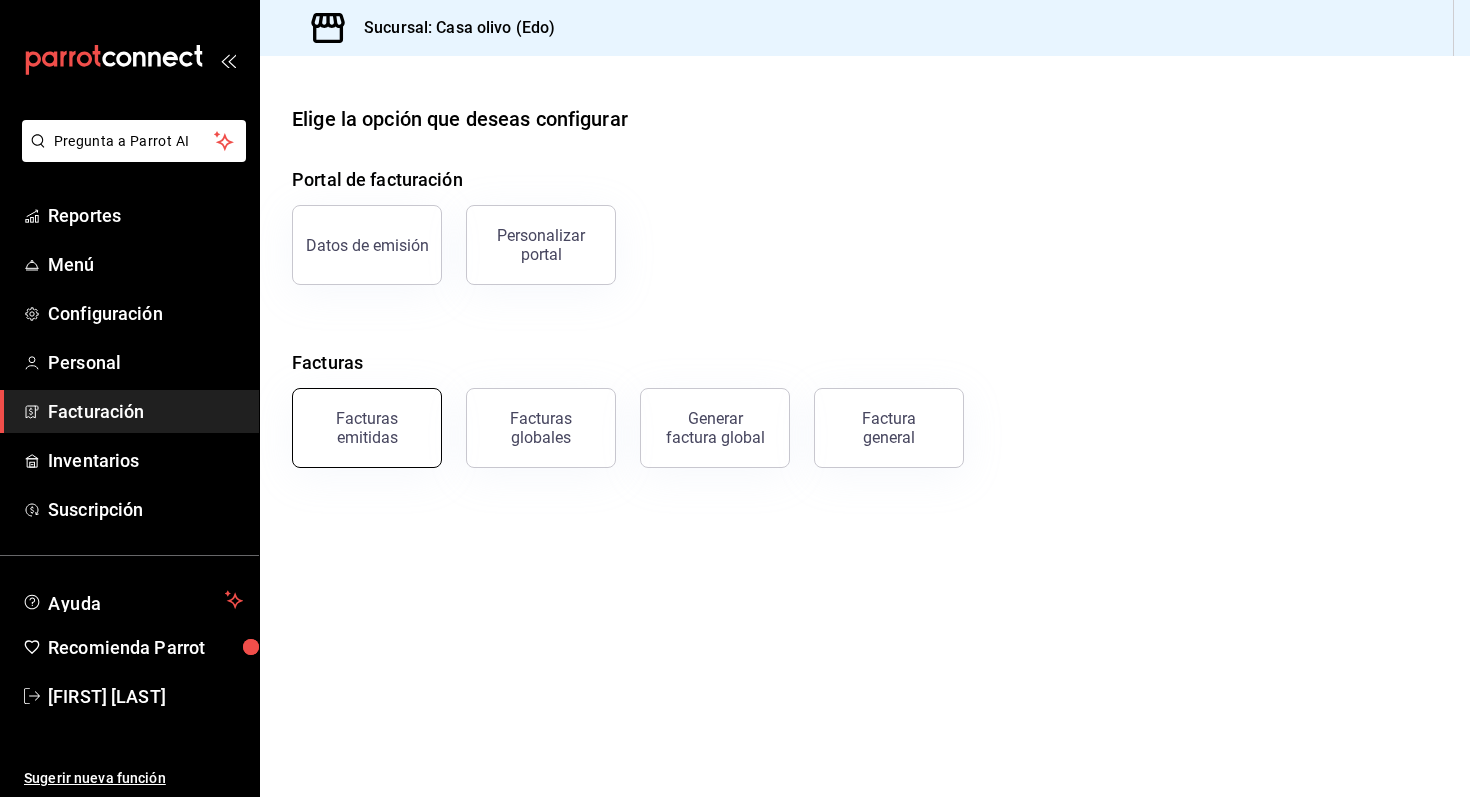 click on "Facturas emitidas" at bounding box center [367, 428] 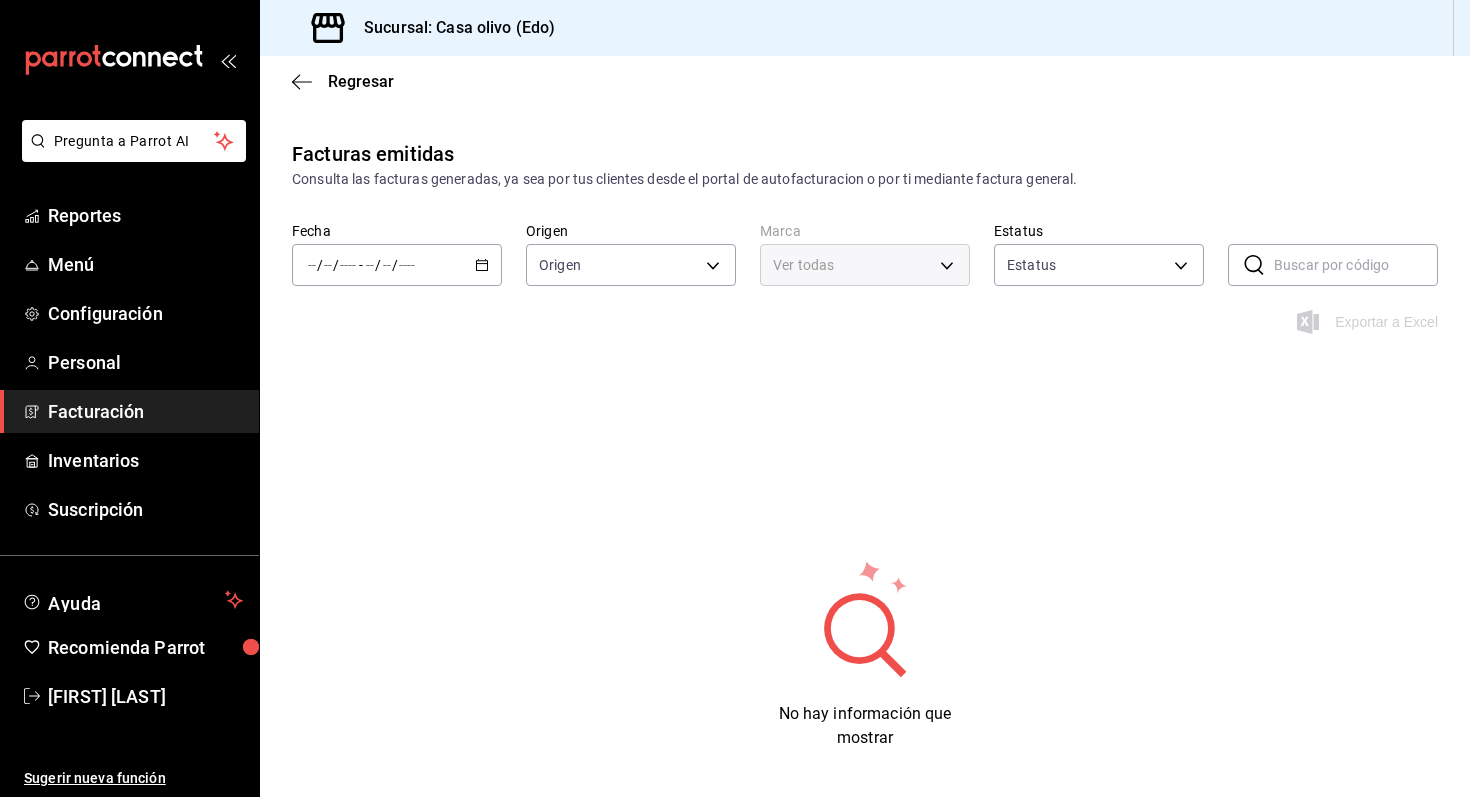 type on "ORDER_INVOICE,GENERAL_INVOICE" 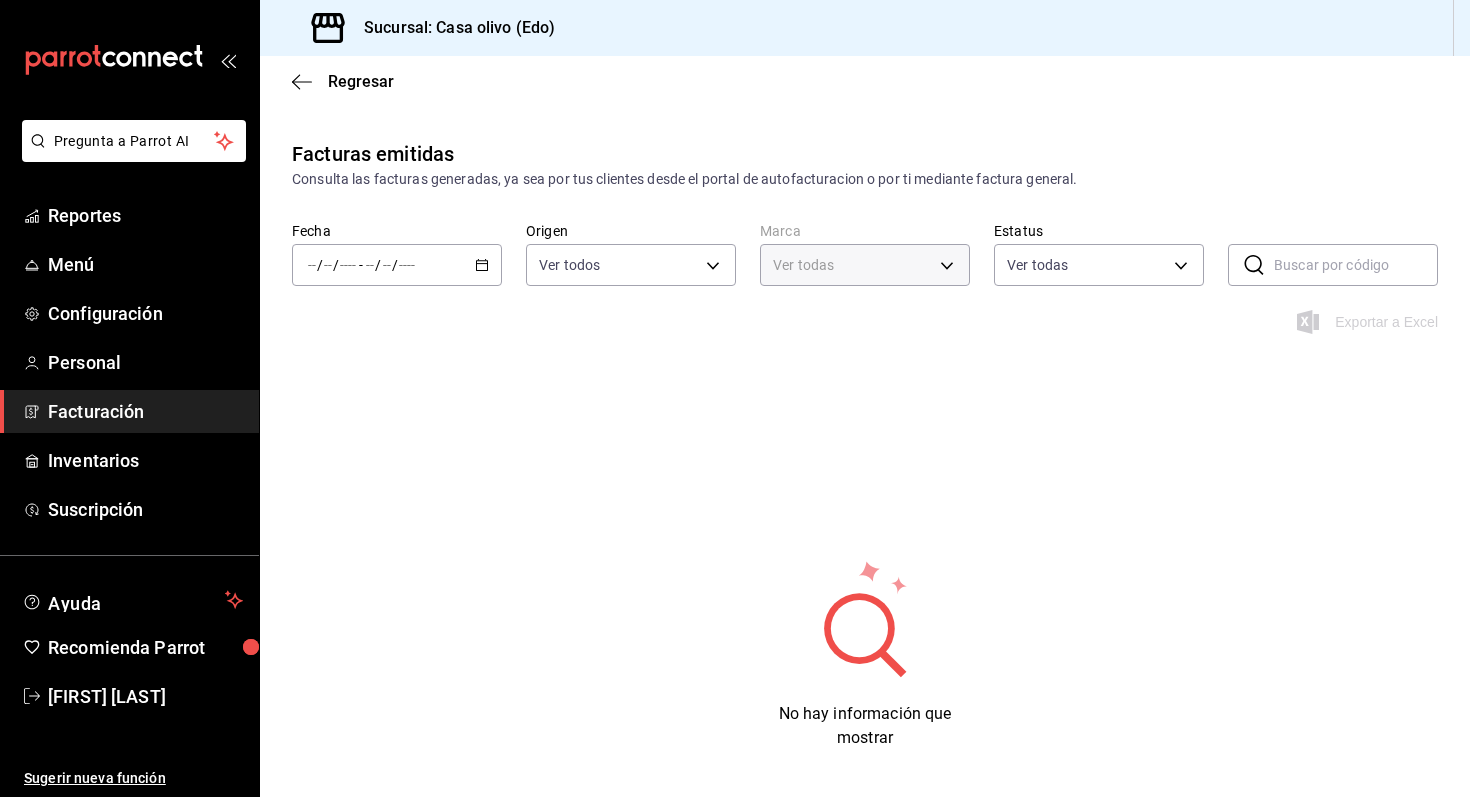 type on "[UUID]" 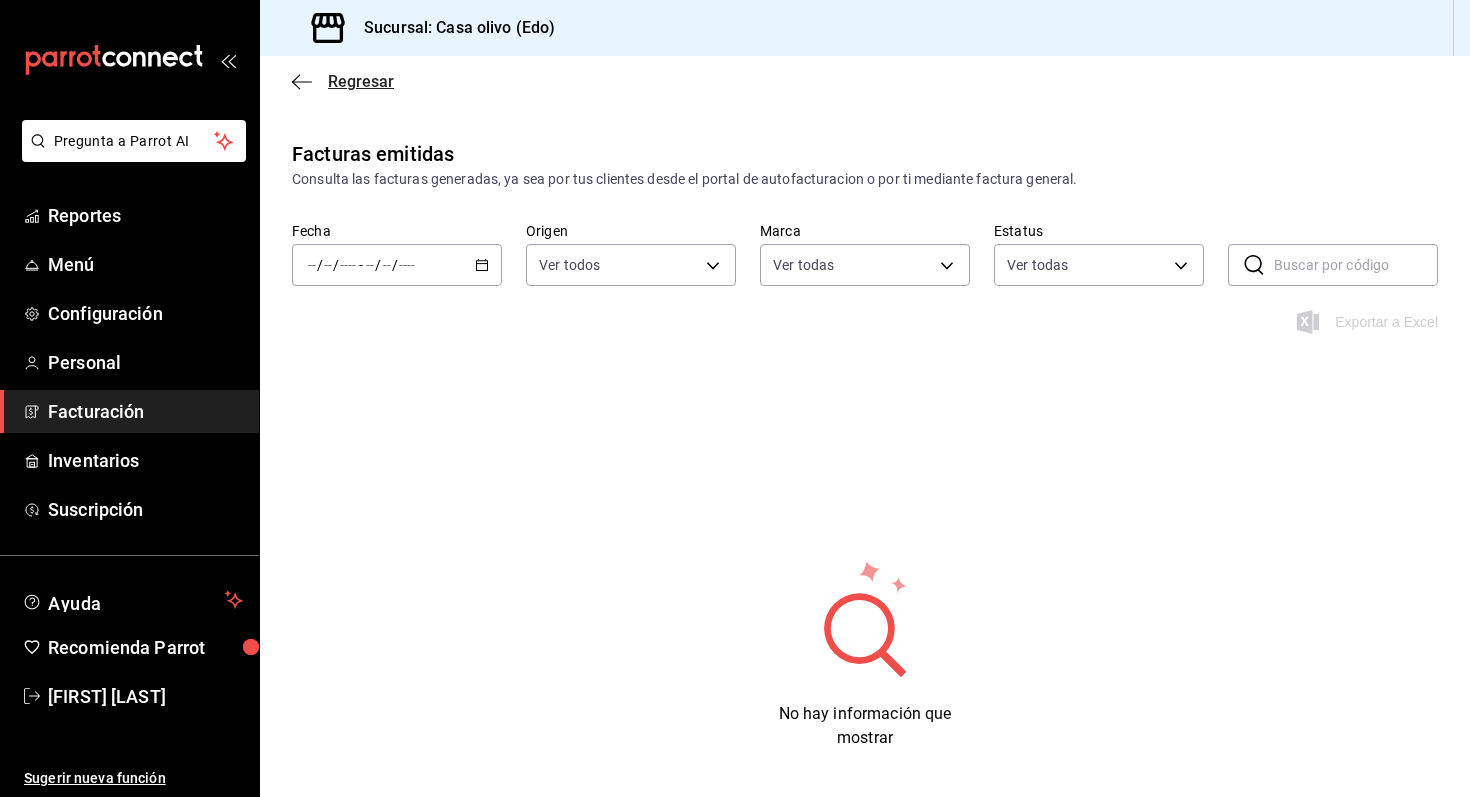 click on "Regresar" at bounding box center (343, 81) 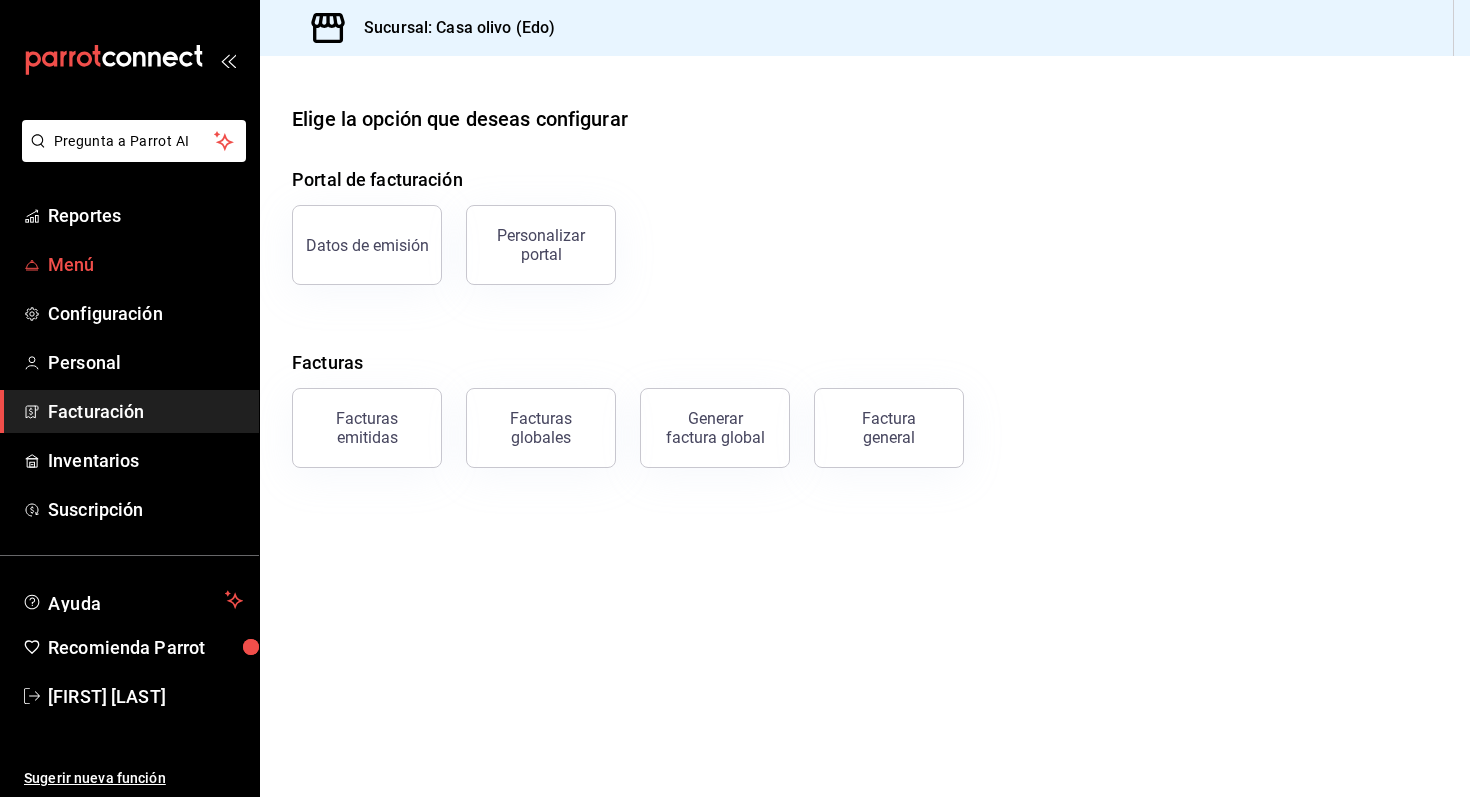 click on "Menú" at bounding box center [145, 264] 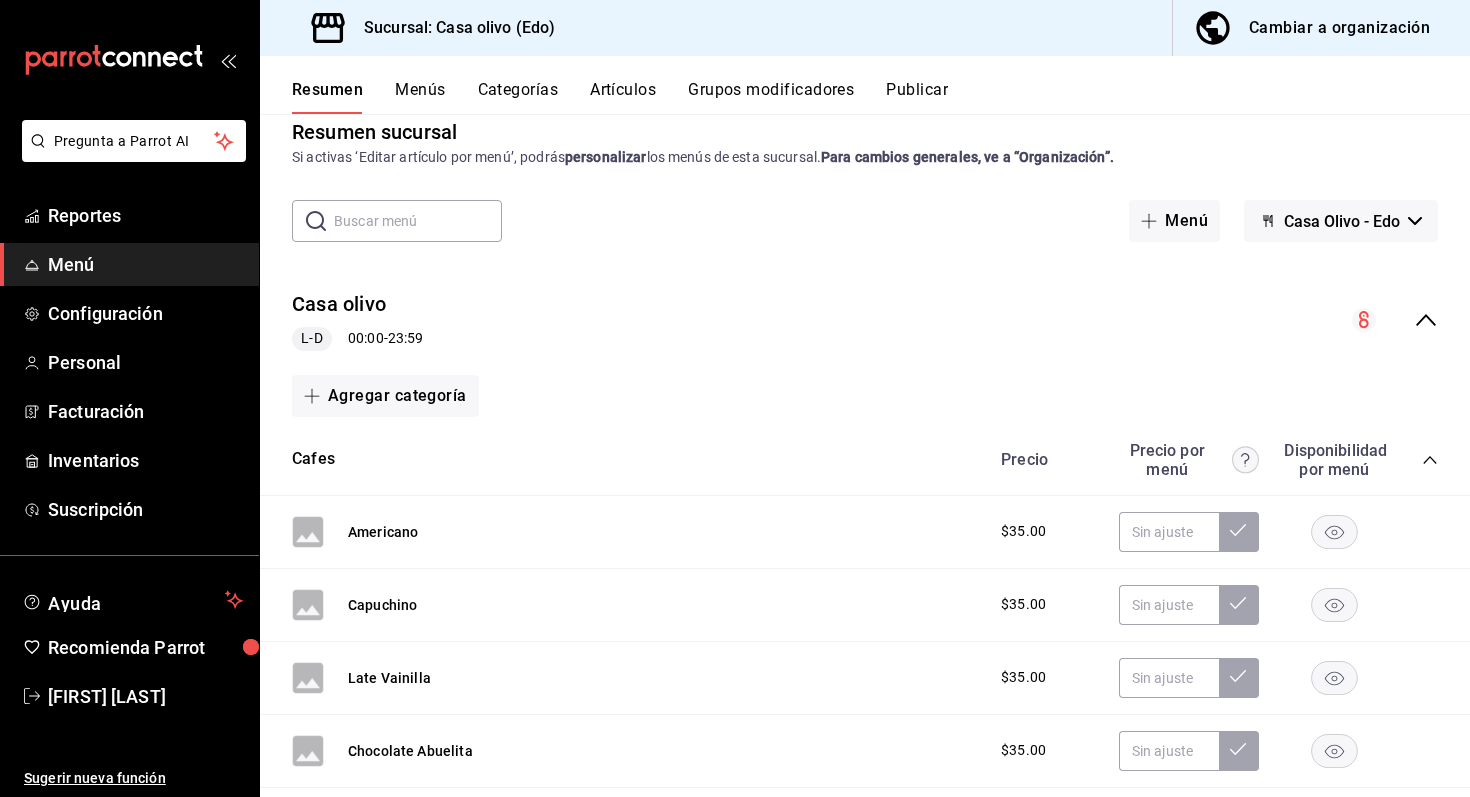 scroll, scrollTop: 0, scrollLeft: 0, axis: both 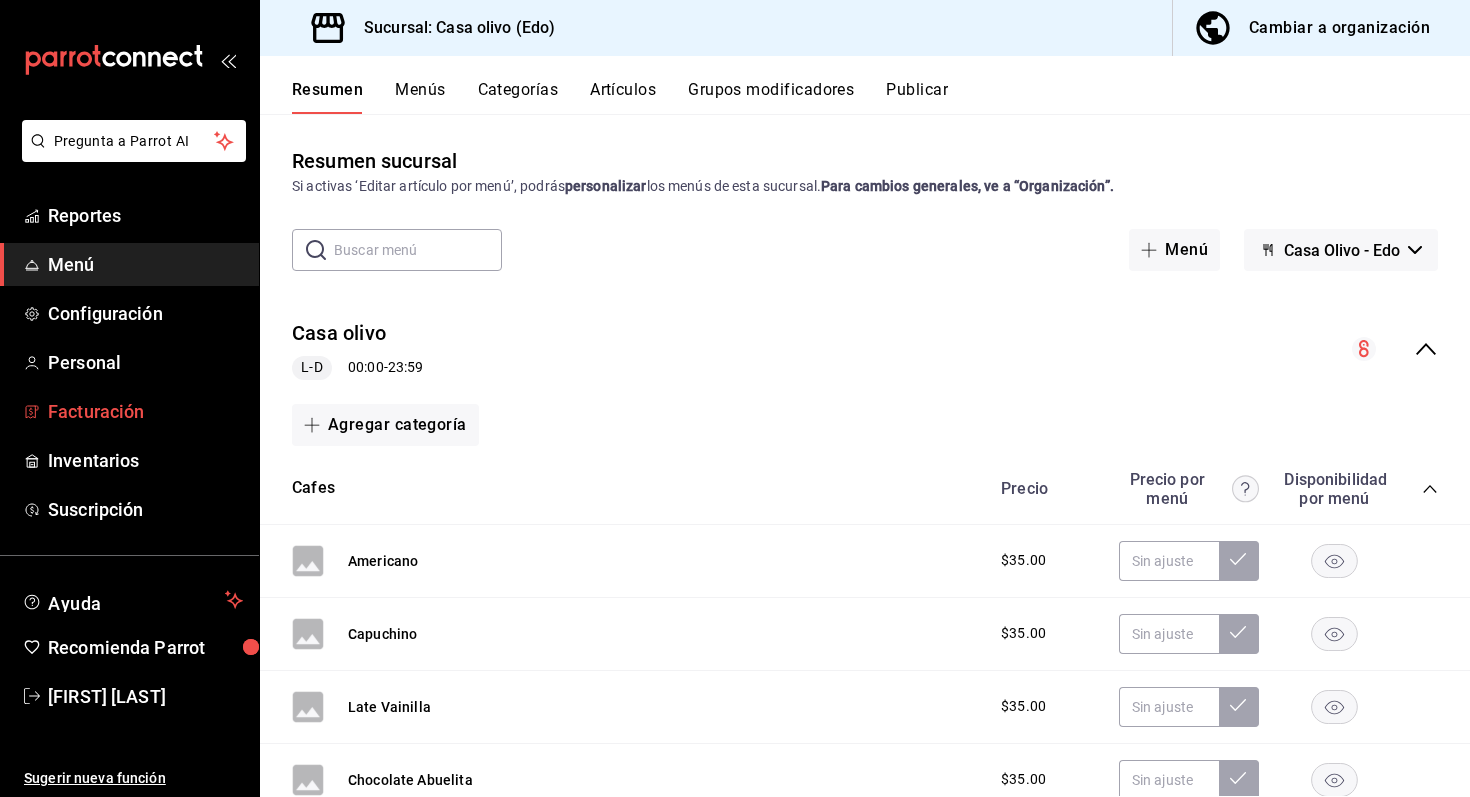 click on "Facturación" at bounding box center (145, 411) 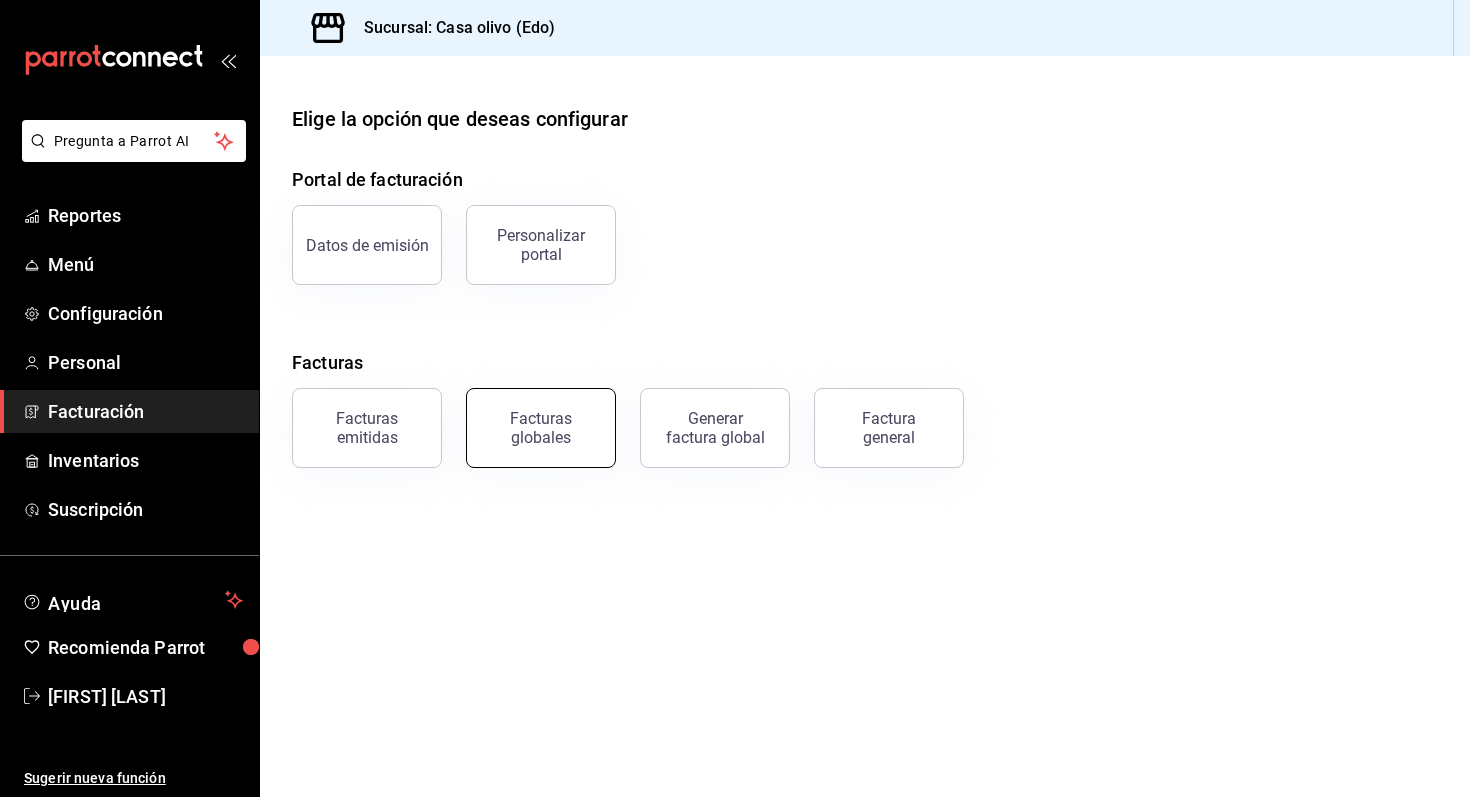 click on "Facturas globales" at bounding box center [541, 428] 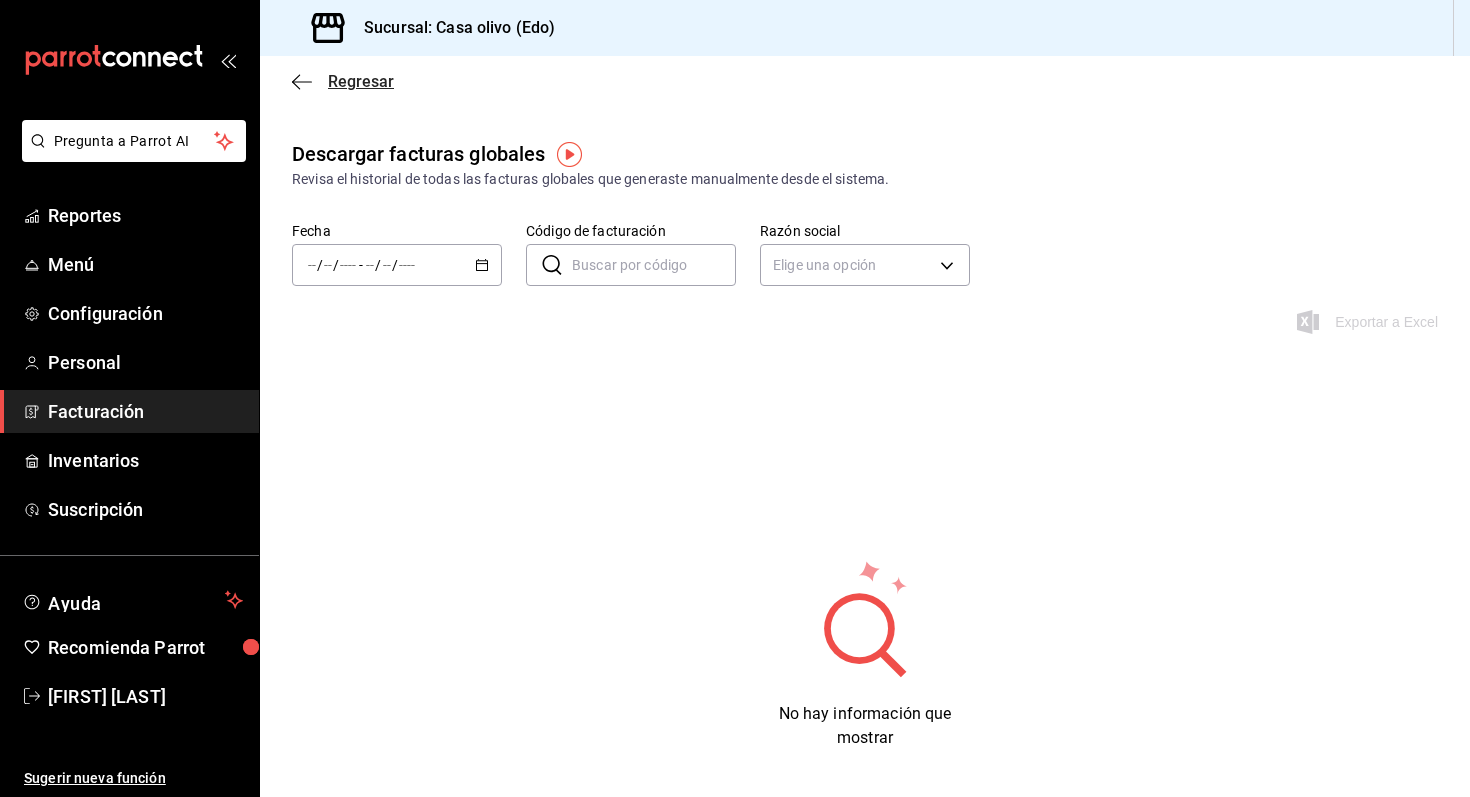 click 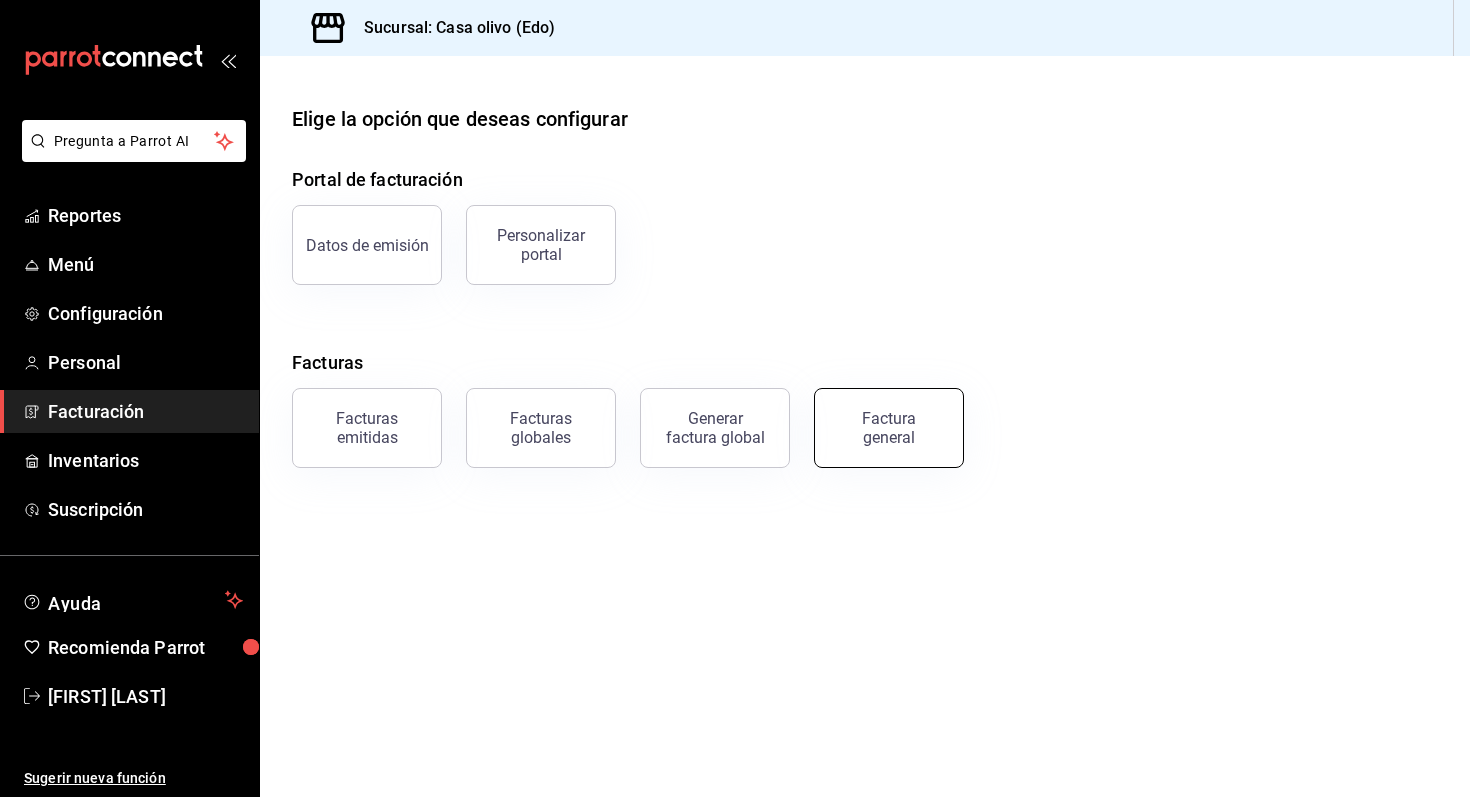 click on "Factura general" at bounding box center [889, 428] 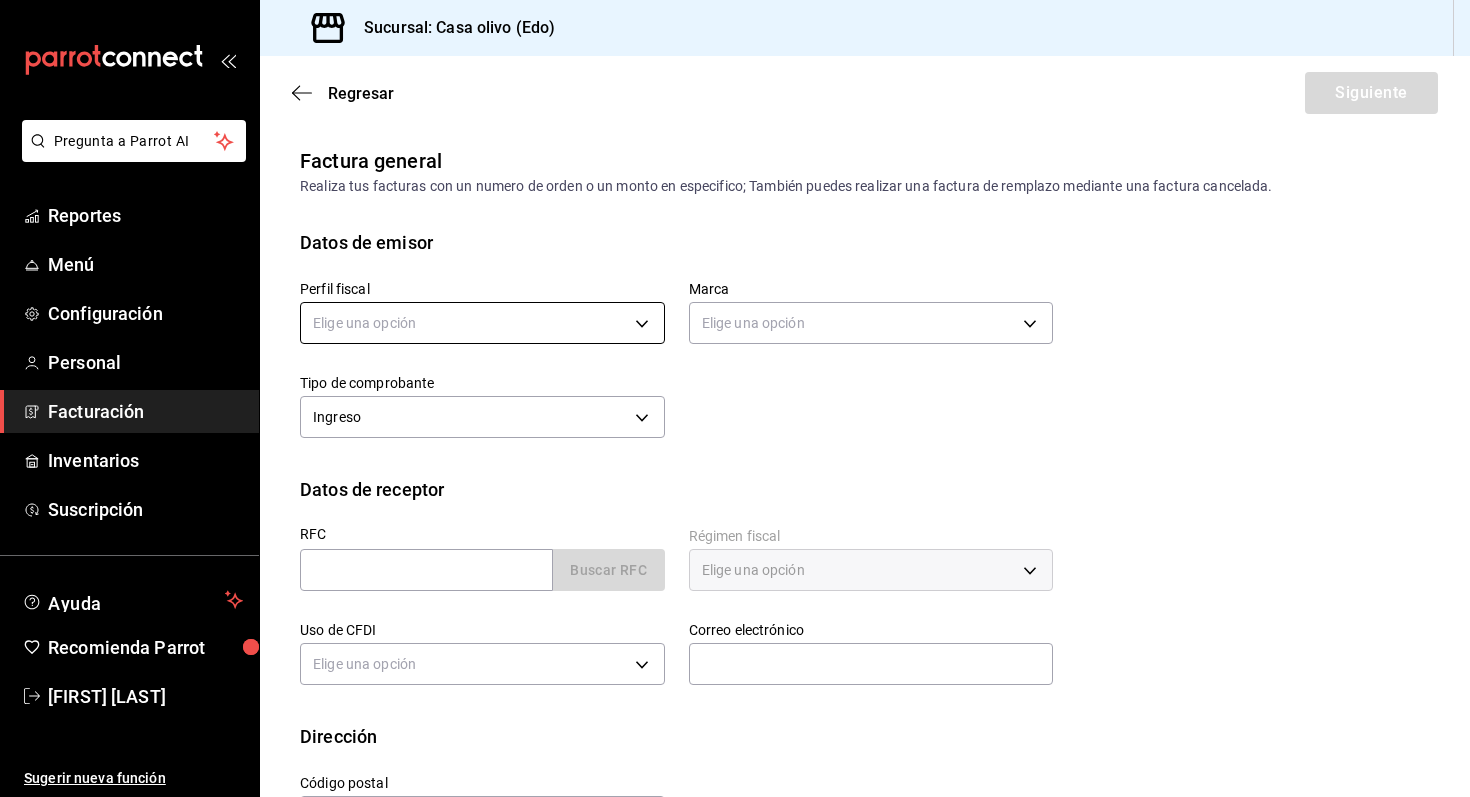 click on "Pregunta a Parrot AI Reportes   Menú   Configuración   Personal   Facturación   Inventarios   Suscripción   Ayuda Recomienda Parrot   [FIRST] [LAST]   Sugerir nueva función   Sucursal: Casa olivo (Edo) Regresar Siguiente Factura general Realiza tus facturas con un numero de orden o un monto en especifico; También puedes realizar una factura de remplazo mediante una factura cancelada. Datos de emisor Perfil fiscal Elige una opción Marca Elige una opción Tipo de comprobante Ingreso I Datos de receptor RFC Buscar RFC Régimen fiscal Elige una opción Uso de CFDI Elige una opción Correo electrónico Dirección Calle # exterior # interior Código postal Estado ​ Municipio ​ Colonia ​ GANA 1 MES GRATIS EN TU SUSCRIPCIÓN AQUÍ ¿Recuerdas cómo empezó tu restaurante?
Hoy puedes ayudar a un colega a tener el mismo cambio que tú viviste.
Recomienda Parrot directamente desde tu Portal Administrador.
Es fácil y rápido.
🎁 Por cada restaurante que se una, ganas 1 mes gratis. Pregunta a Parrot AI" at bounding box center (735, 398) 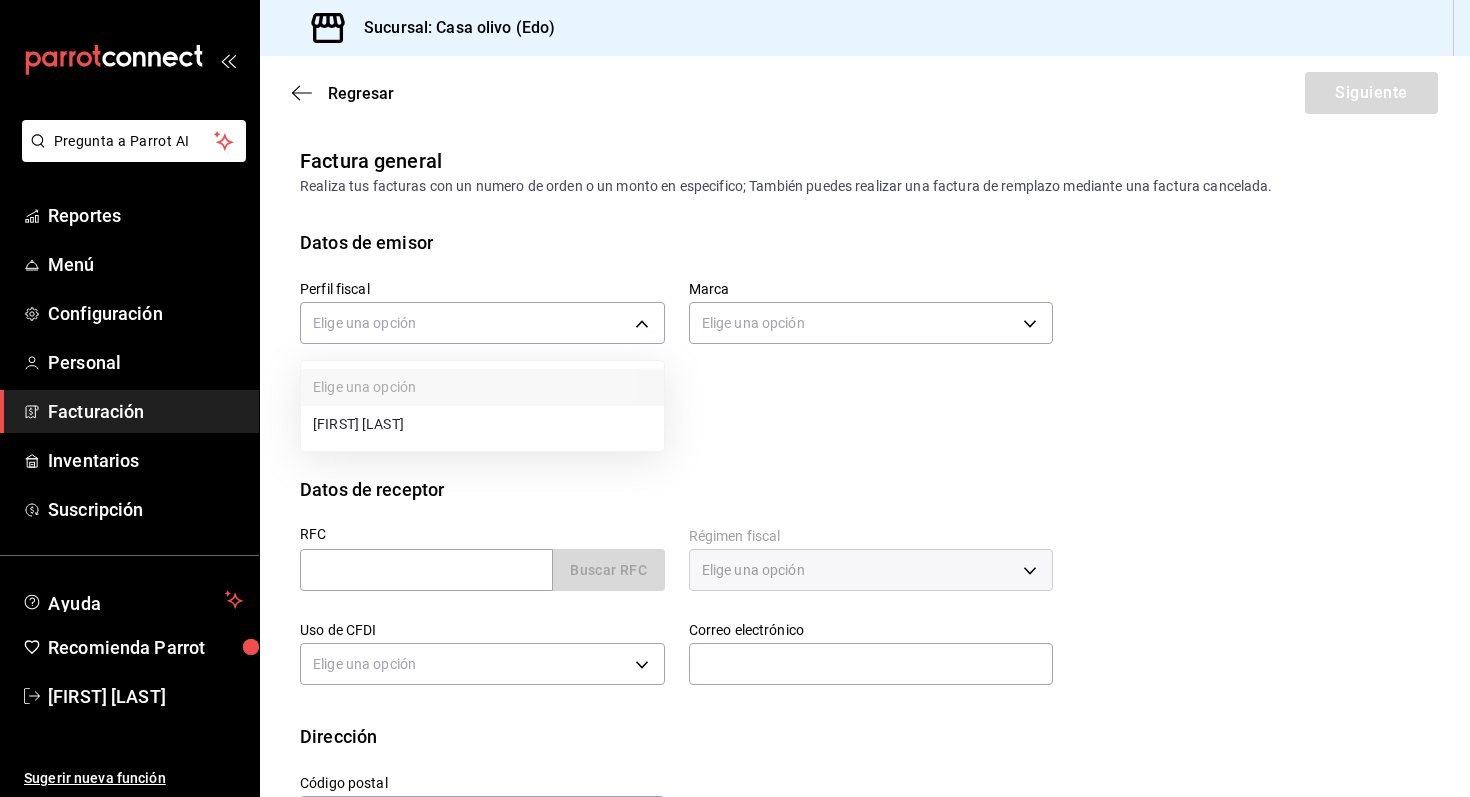 click on "[FIRST] [LAST]" at bounding box center [482, 424] 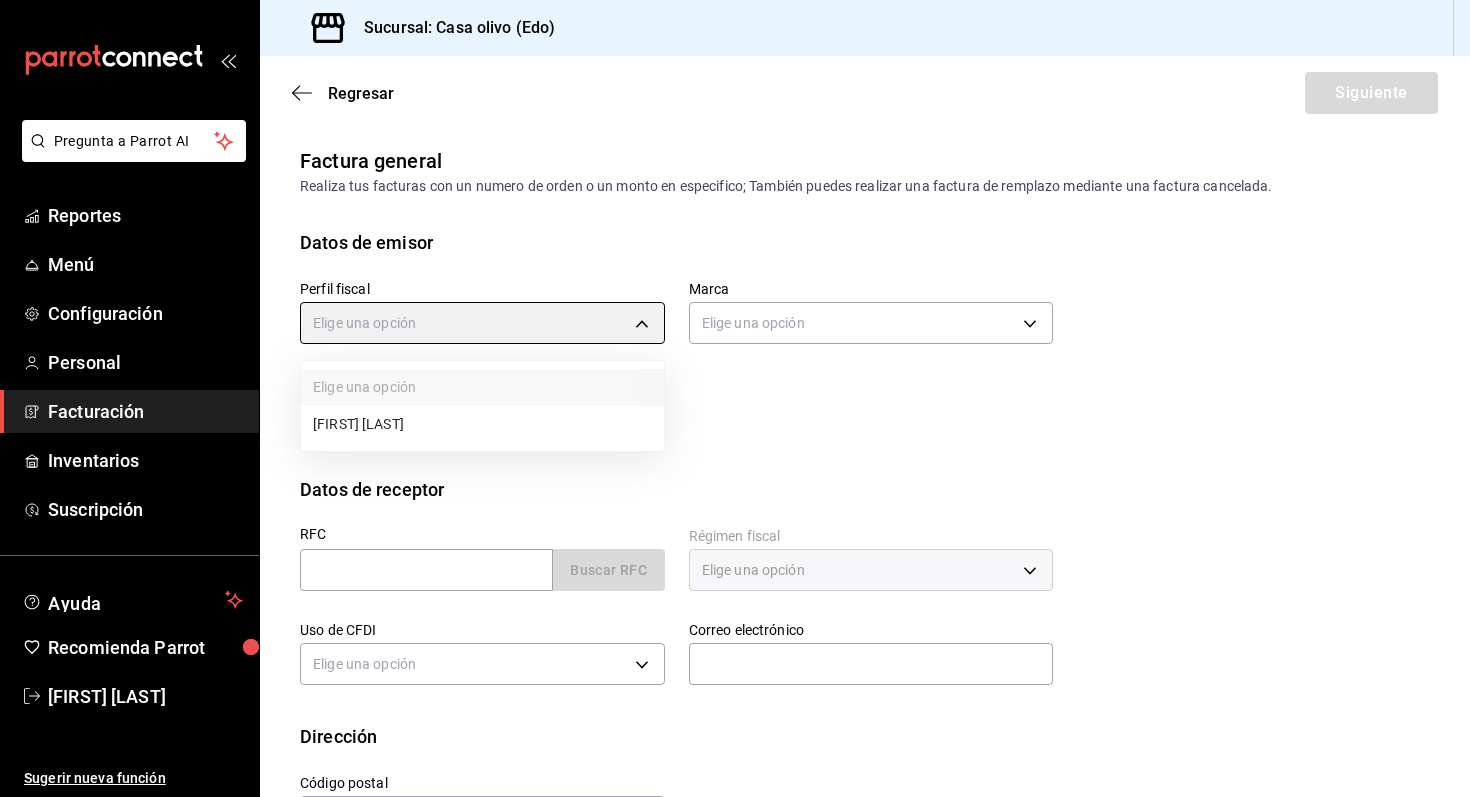 type on "[UUID]" 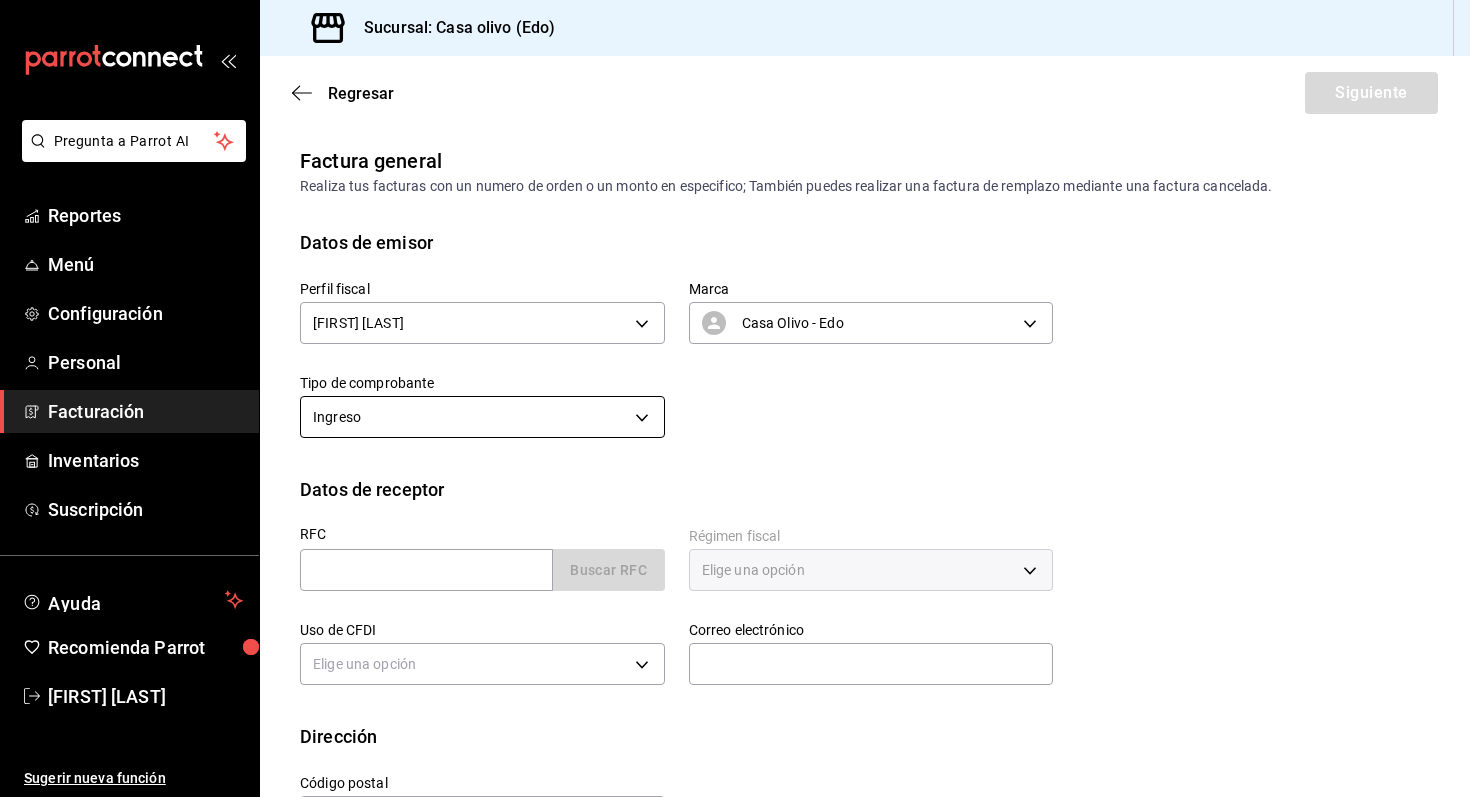click on "Pregunta a Parrot AI Reportes   Menú   Configuración   Personal   Facturación   Inventarios   Suscripción   Ayuda Recomienda Parrot   [FIRST] [LAST]   Sugerir nueva función   Sucursal: Casa olivo (Edo) Regresar Siguiente Factura general Realiza tus facturas con un numero de orden o un monto en especifico; También puedes realizar una factura de remplazo mediante una factura cancelada. Datos de emisor Perfil fiscal Elige una opción Marca Elige una opción Tipo de comprobante Ingreso I Datos de receptor RFC Buscar RFC Régimen fiscal Elige una opción Uso de CFDI Elige una opción Correo electrónico Dirección Calle # exterior # interior Código postal Estado ​ Municipio ​ Colonia ​ GANA 1 MES GRATIS EN TU SUSCRIPCIÓN AQUÍ Pregunta a Parrot AI Reportes   Menú   Configuración   Personal   Facturación   Inventarios   Suscripción   Ayuda Recomienda Parrot   [FIRST] [LAST]   (81) 2046 6363" at bounding box center (735, 398) 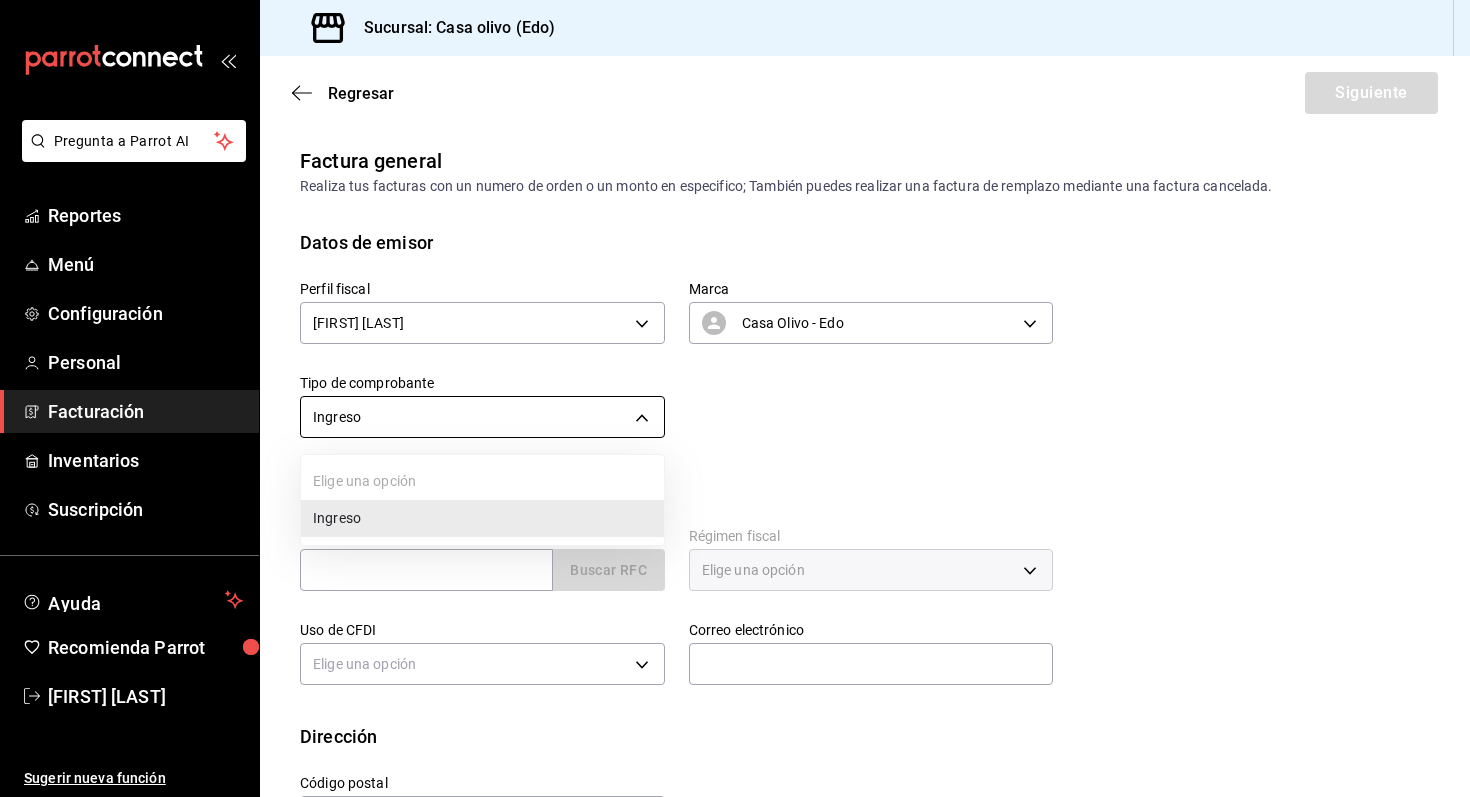 click at bounding box center (735, 398) 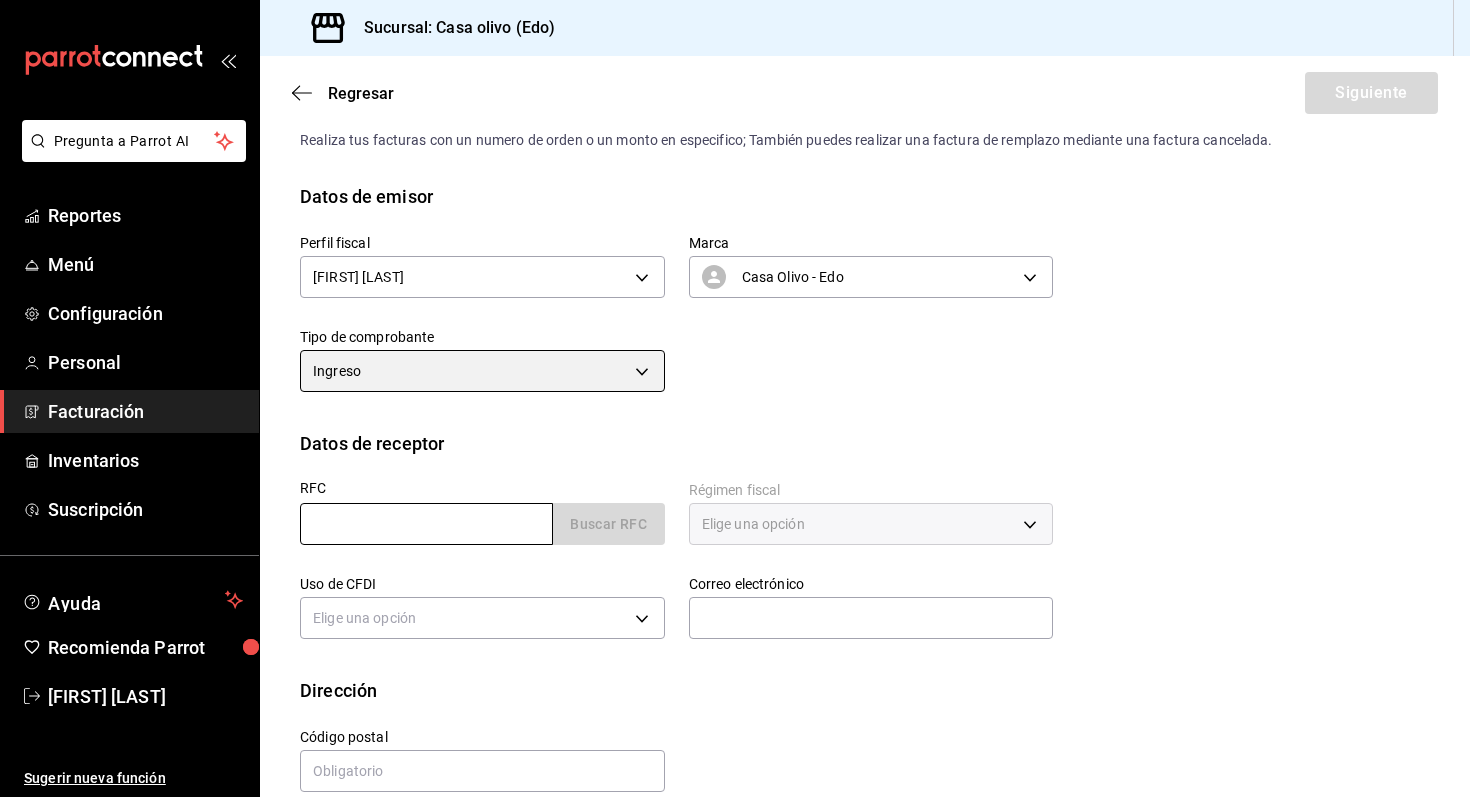 scroll, scrollTop: 76, scrollLeft: 0, axis: vertical 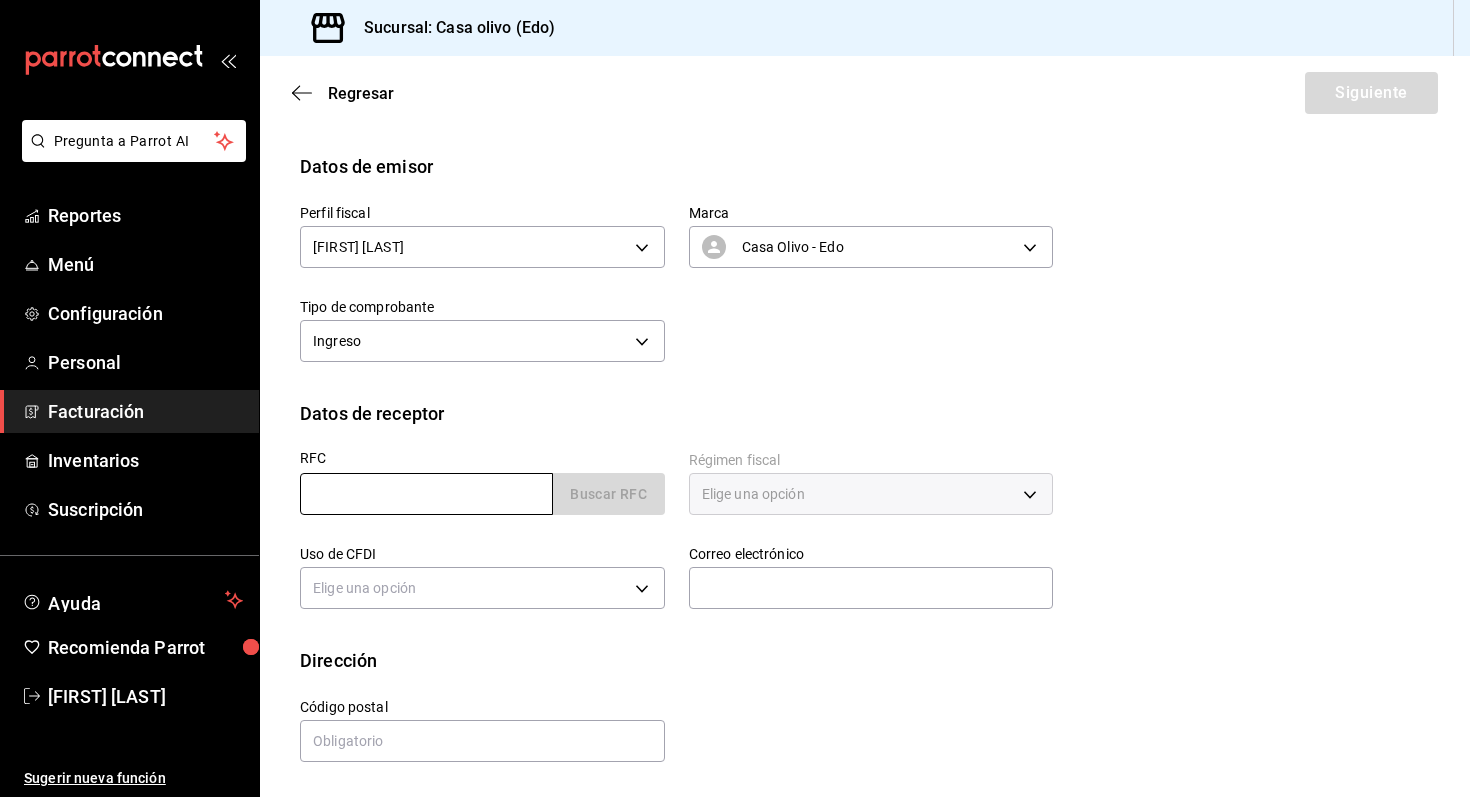 click at bounding box center [426, 494] 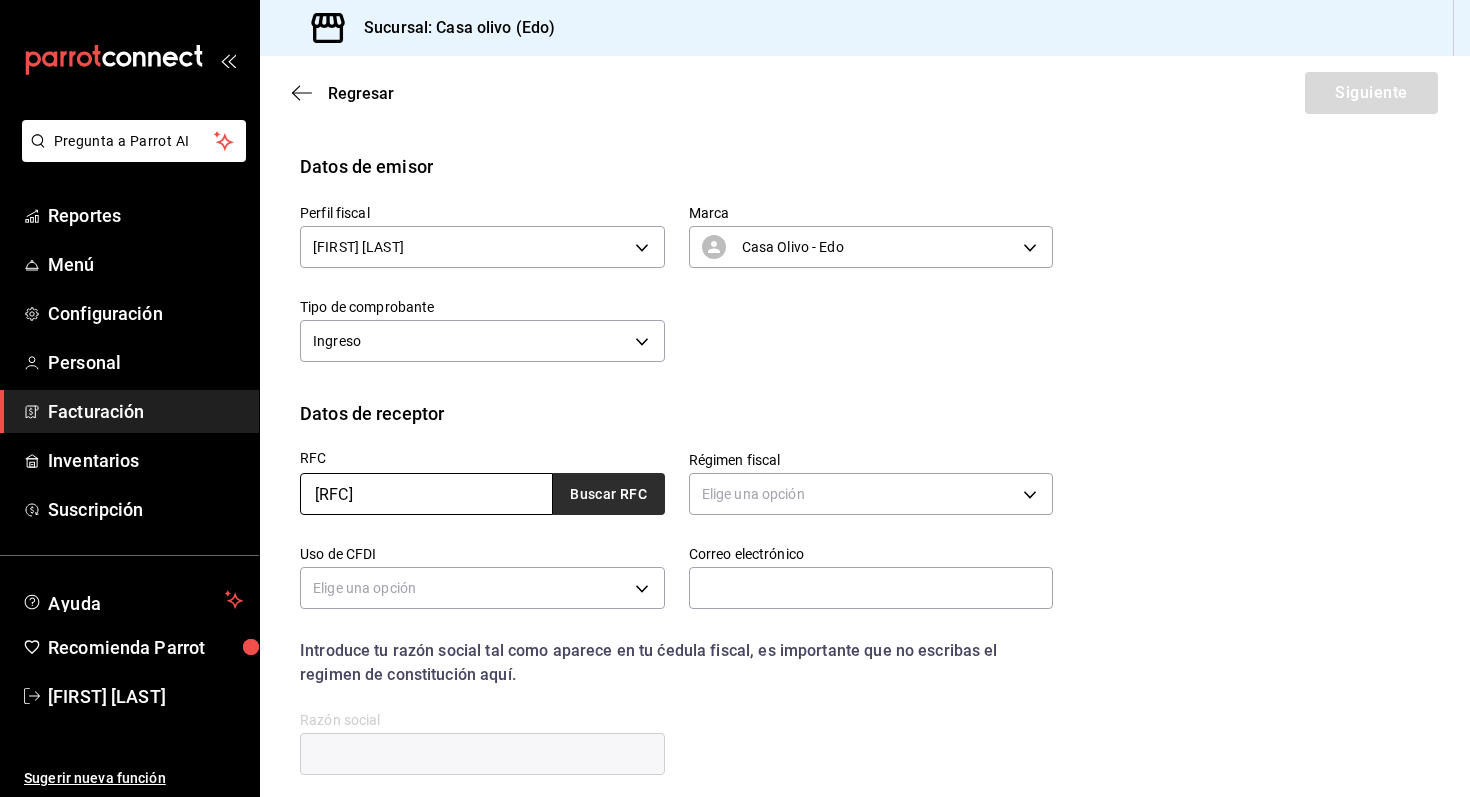 type on "[RFC]" 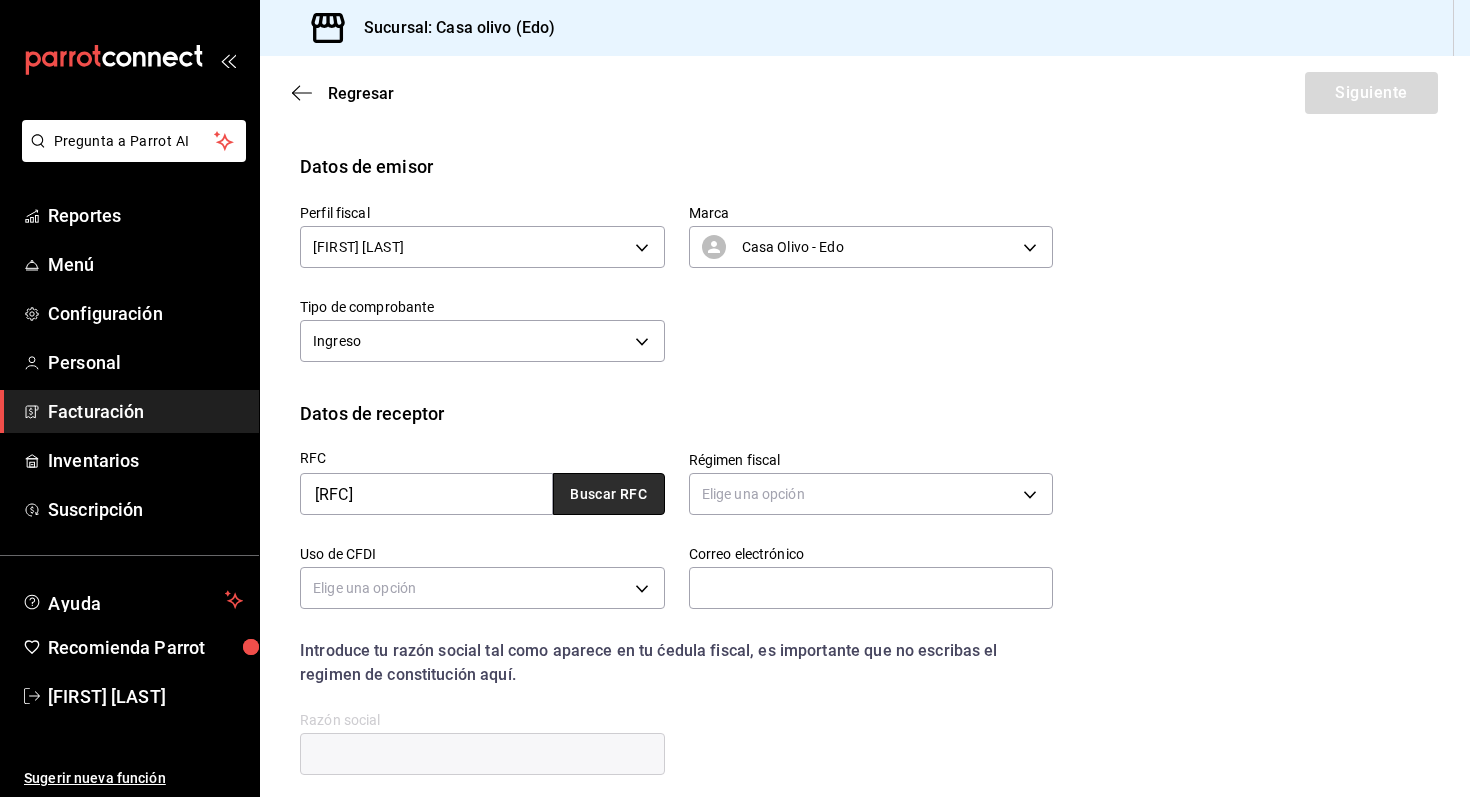 click on "Buscar RFC" at bounding box center [609, 494] 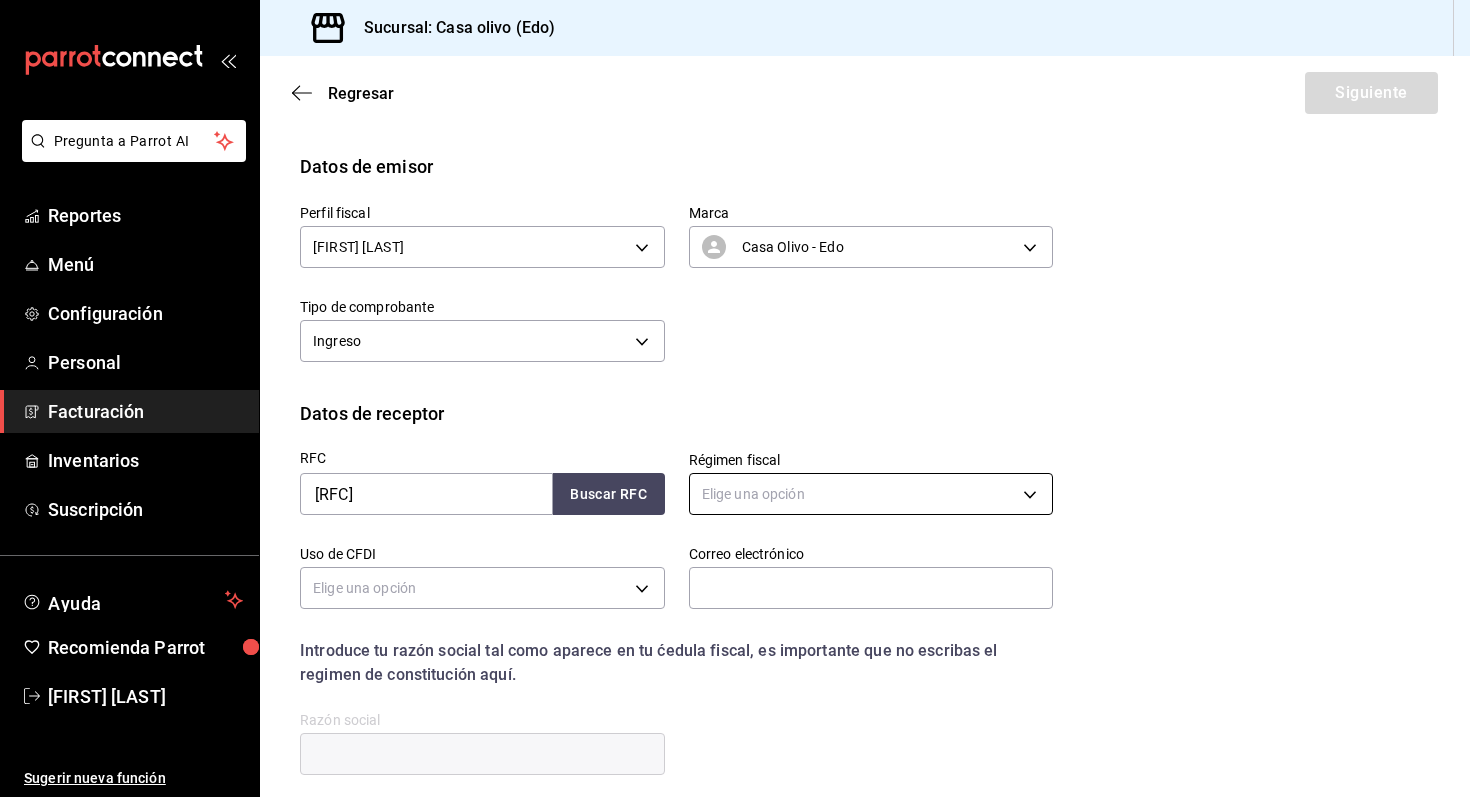 click on "Pregunta a Parrot AI Reportes   Menú   Configuración   Personal   Facturación   Inventarios   Suscripción   Ayuda Recomienda Parrot   [FIRST] [LAST]   Sugerir nueva función   Sucursal: Casa olivo (Edo) Regresar Siguiente Factura general Realiza tus facturas con un numero de orden o un monto en especifico; También puedes realizar una factura de remplazo mediante una factura cancelada. Datos de emisor Perfil fiscal [FIRST] [LAST] [UUID] Marca Casa Olivo - Edo [UUID] Tipo de comprobante Ingreso I Datos de receptor RFC [RFC] Buscar RFC Régimen fiscal Elige una opción Uso de CFDI Elige una opción Correo electrónico Introduce tu razón social tal como aparece en tu ćedula fiscal, es importante que no escribas el regimen de constitución aquí. company Razón social Dirección Calle # exterior # interior Código postal Estado ​ Municipio ​ Colonia ​ GANA 1 MES GRATIS EN TU SUSCRIPCIÓN AQUÍ Pregunta a Parrot AI Reportes" at bounding box center (735, 398) 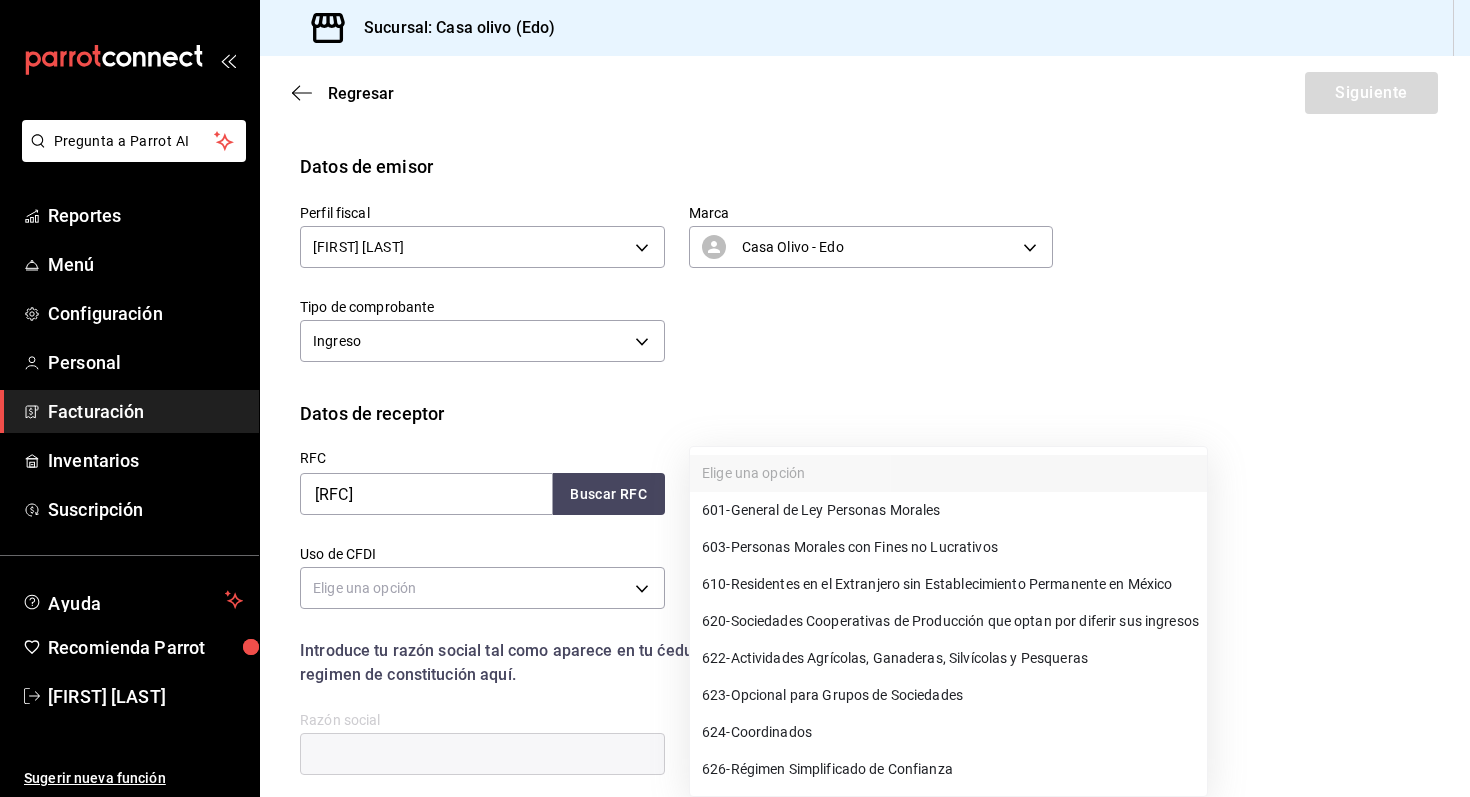 click on "601  -  General de Ley Personas Morales" at bounding box center [821, 510] 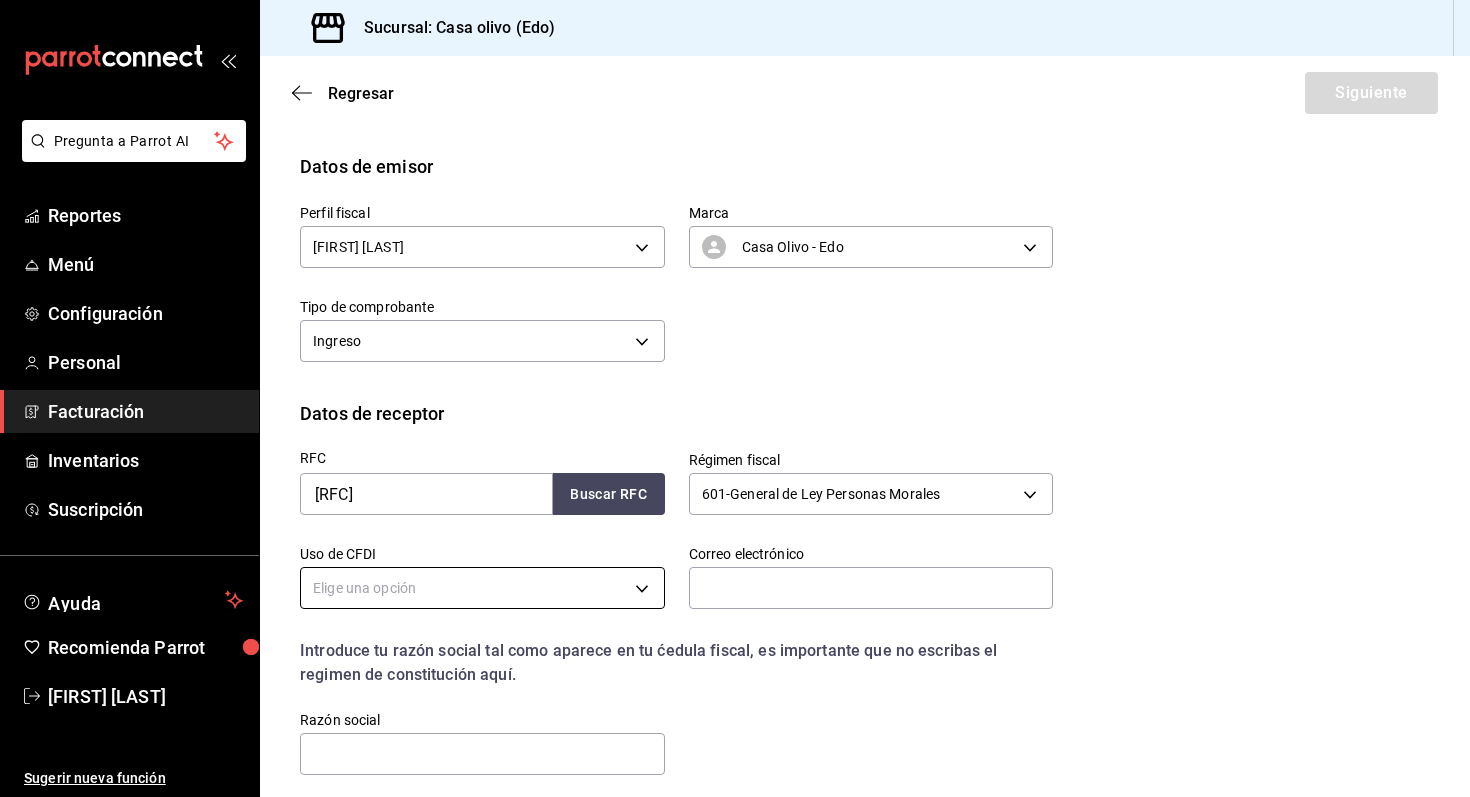 click on "Pregunta a Parrot AI Reportes   Menú   Configuración   Personal   Facturación   Inventarios   Suscripción   Ayuda Recomienda Parrot   [FIRST] [LAST]   Sugerir nueva función   Sucursal: Casa olivo (Edo) Regresar Siguiente Factura general Realiza tus facturas con un numero de orden o un monto en especifico; También puedes realizar una factura de remplazo mediante una factura cancelada. Datos de emisor Perfil fiscal [FIRST] [LAST] [UUID] Marca Casa Olivo - Edo [UUID] Tipo de comprobante Ingreso I Datos de receptor RFC [RFC] Buscar RFC Régimen fiscal 601  -  General de Ley Personas Morales 601 Uso de CFDI Elige una opción Correo electrónico Introduce tu razón social tal como aparece en tu ćedula fiscal, es importante que no escribas el regimen de constitución aquí. company Razón social Dirección Calle # exterior # interior Código postal Estado ​ Municipio ​ Colonia ​ GANA 1 MES GRATIS EN TU SUSCRIPCIÓN AQUÍ" at bounding box center [735, 398] 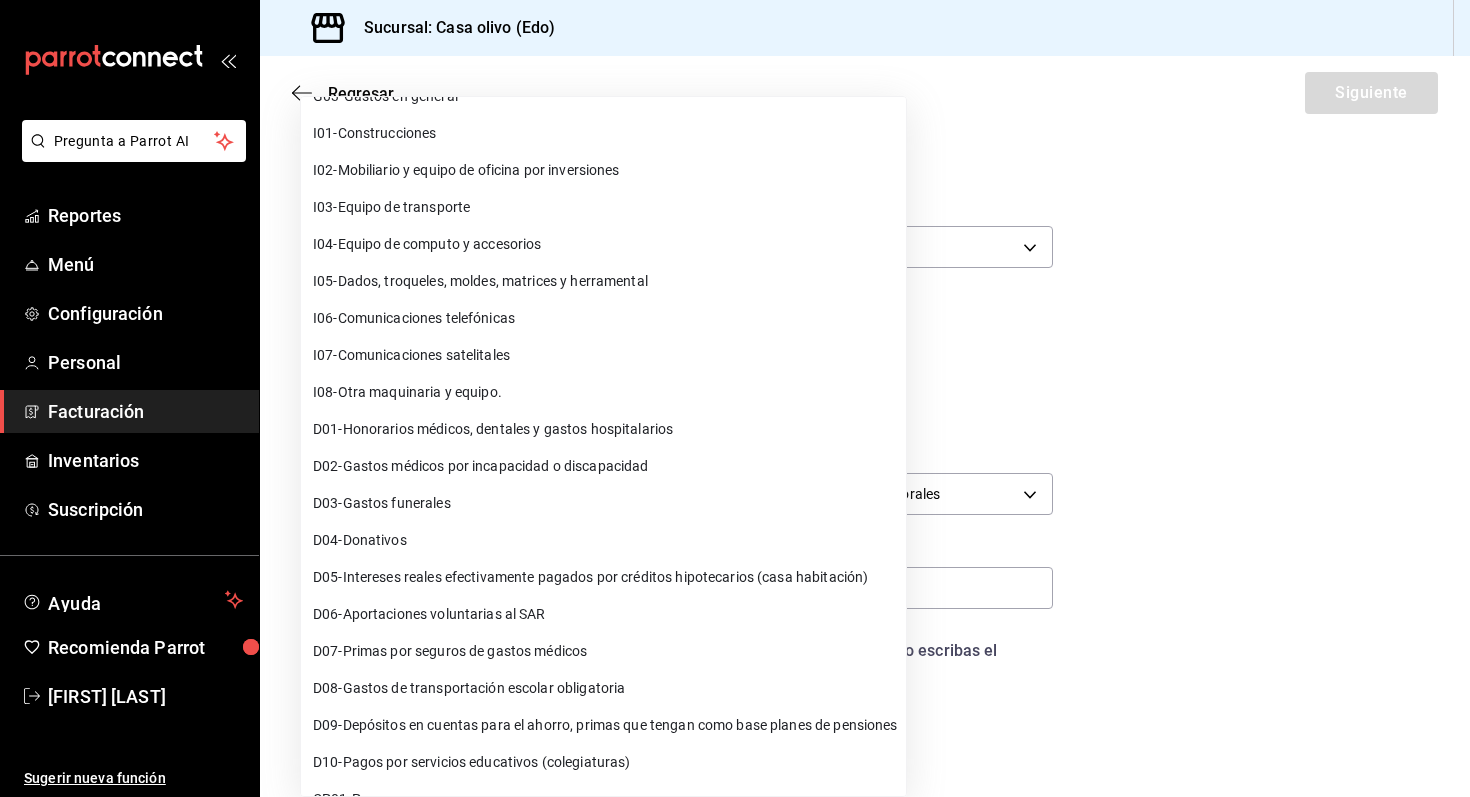 scroll, scrollTop: 0, scrollLeft: 0, axis: both 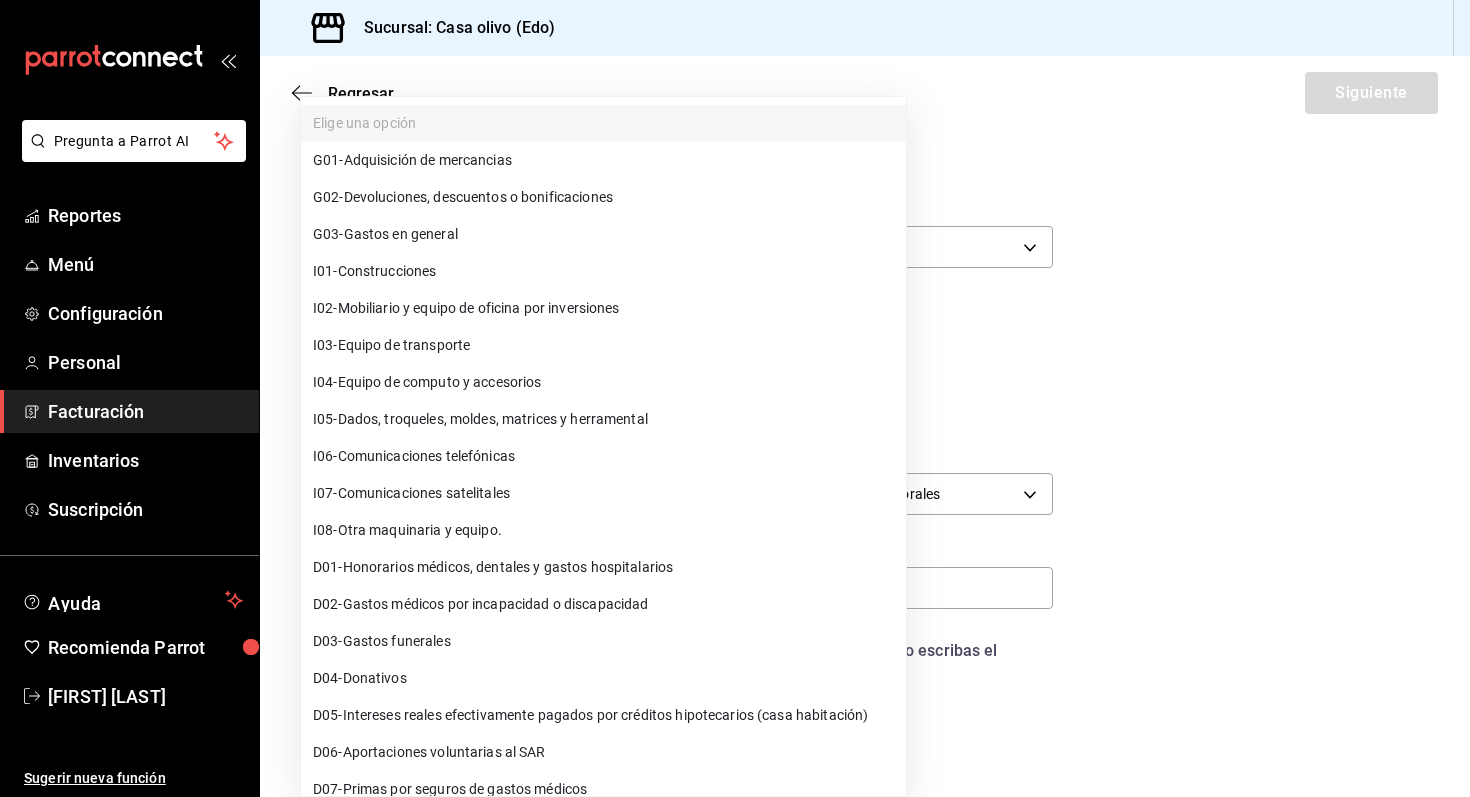 click on "G03  -  Gastos en general" at bounding box center [385, 234] 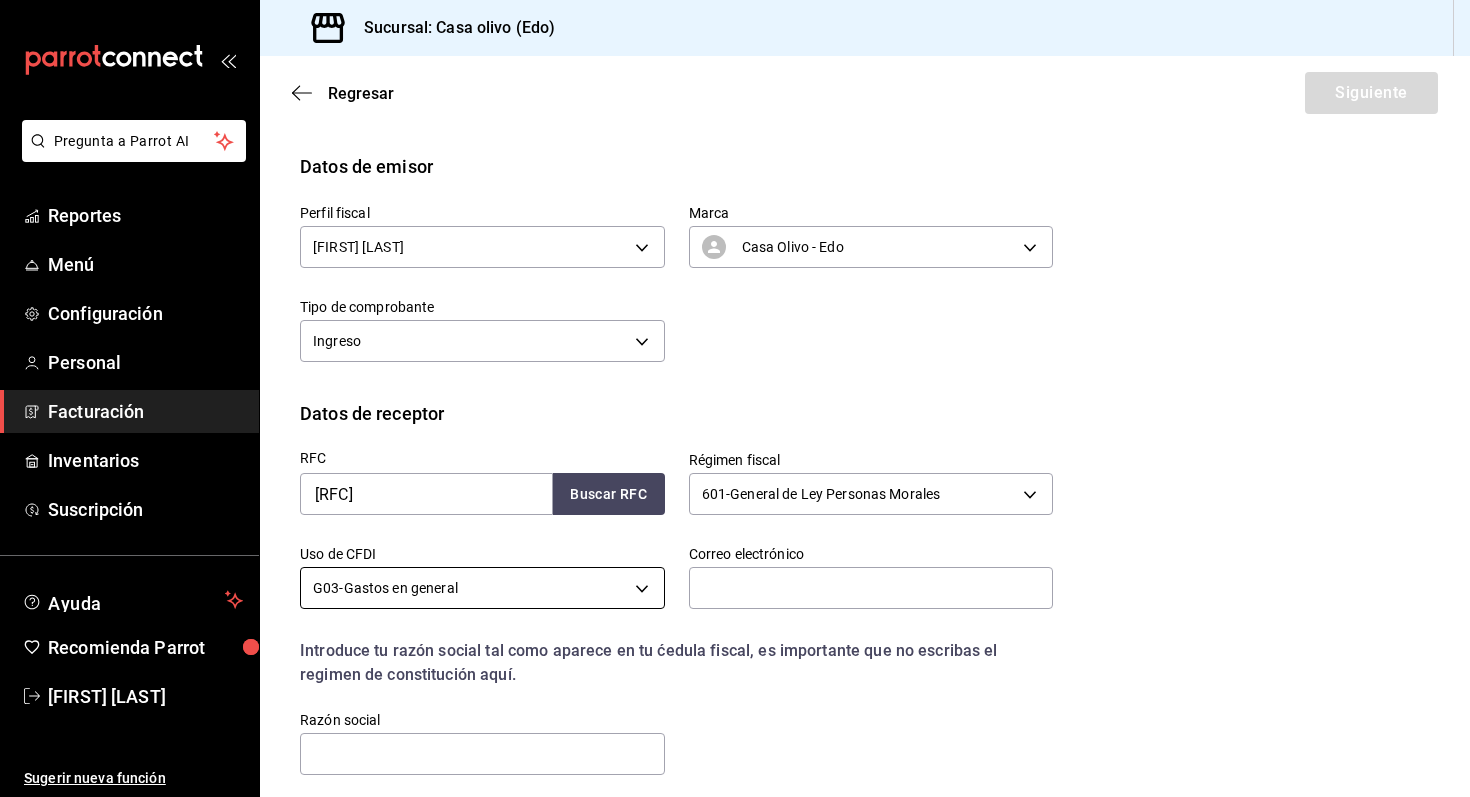 click on "Pregunta a Parrot AI Reportes   Menú   Configuración   Personal   Facturación   Inventarios   Suscripción   Ayuda Recomienda Parrot   [FIRST] [LAST]   Sugerir nueva función   Sucursal: Casa olivo (Edo) Regresar Siguiente Factura general Realiza tus facturas con un numero de orden o un monto en especifico; También puedes realizar una factura de remplazo mediante una factura cancelada. Datos de emisor Perfil fiscal [FIRST] [LAST] [LAST] [UUID] Marca Casa Olivo - Edo [UUID] Tipo de comprobante Ingreso I Datos de receptor RFC [RFC] Buscar RFC Régimen fiscal 601  -  General de Ley Personas Morales 601 Uso de CFDI G03  -  Gastos en general G03 Correo electrónico Introduce tu razón social tal como aparece en tu ćedula fiscal, es importante que no escribas el regimen de constitución aquí. company Razón social Dirección Calle # exterior # interior Código postal Estado ​ Municipio ​ Colonia ​ Pregunta a Parrot AI Reportes" at bounding box center (735, 398) 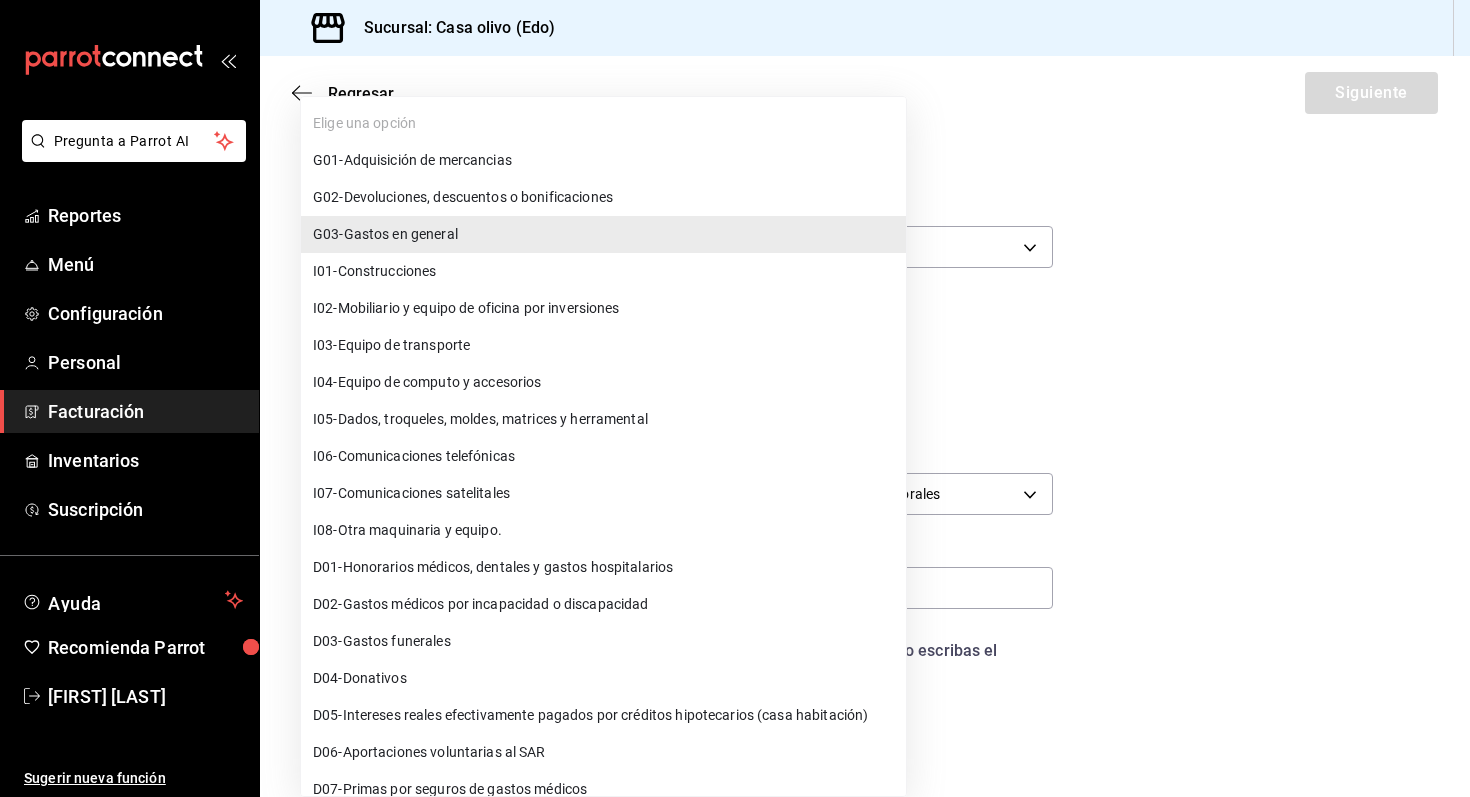 click at bounding box center [735, 398] 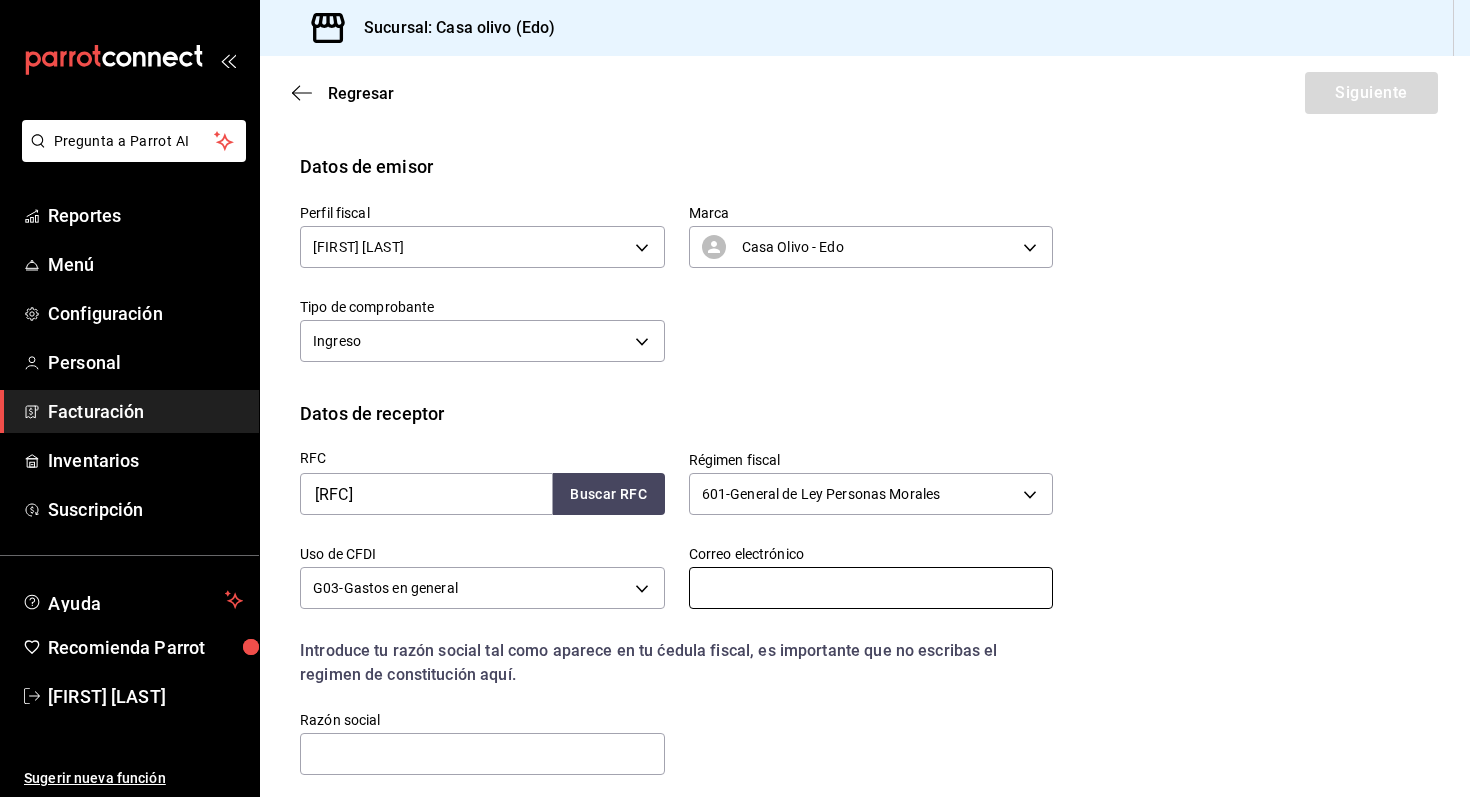 click at bounding box center (871, 588) 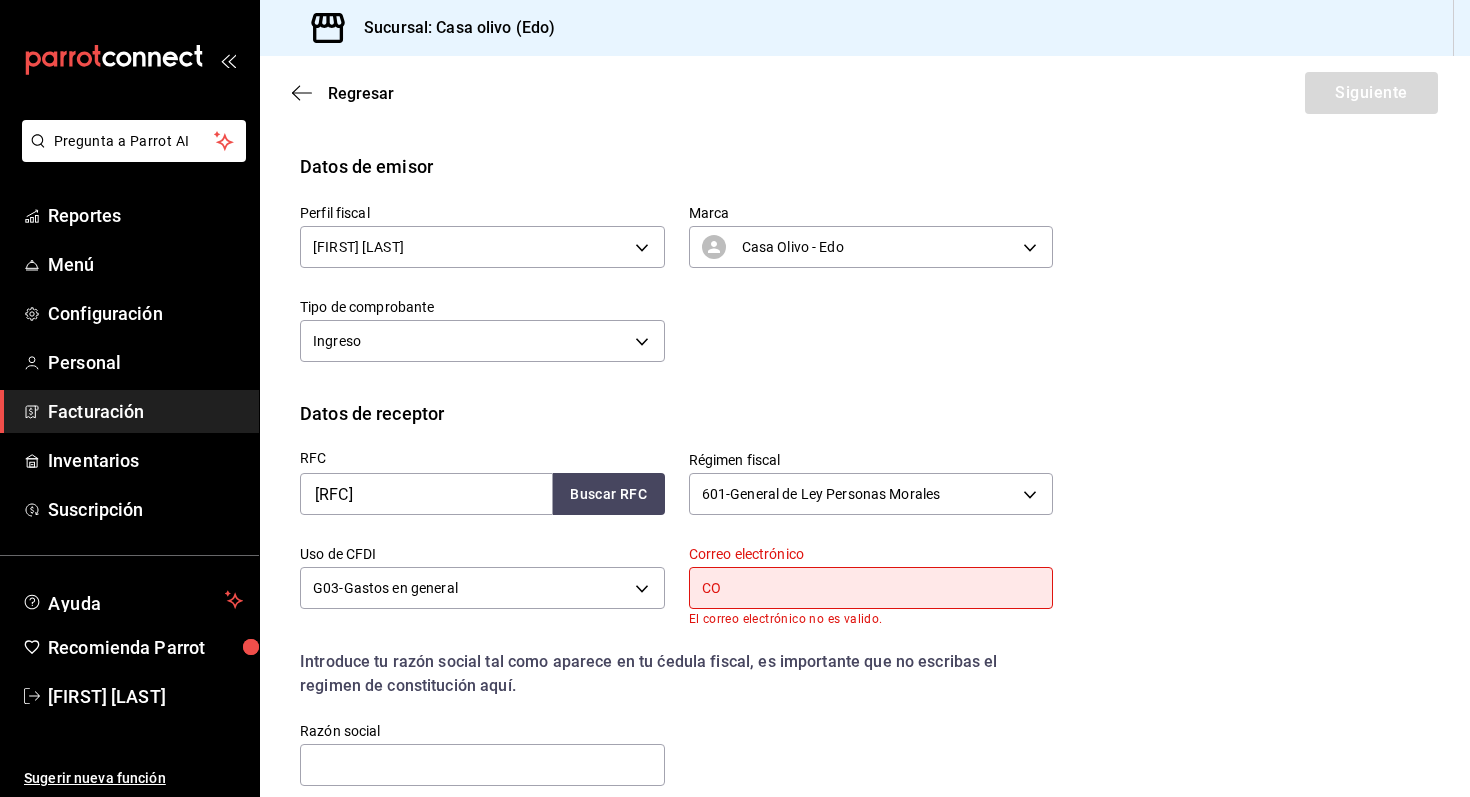 type on "C" 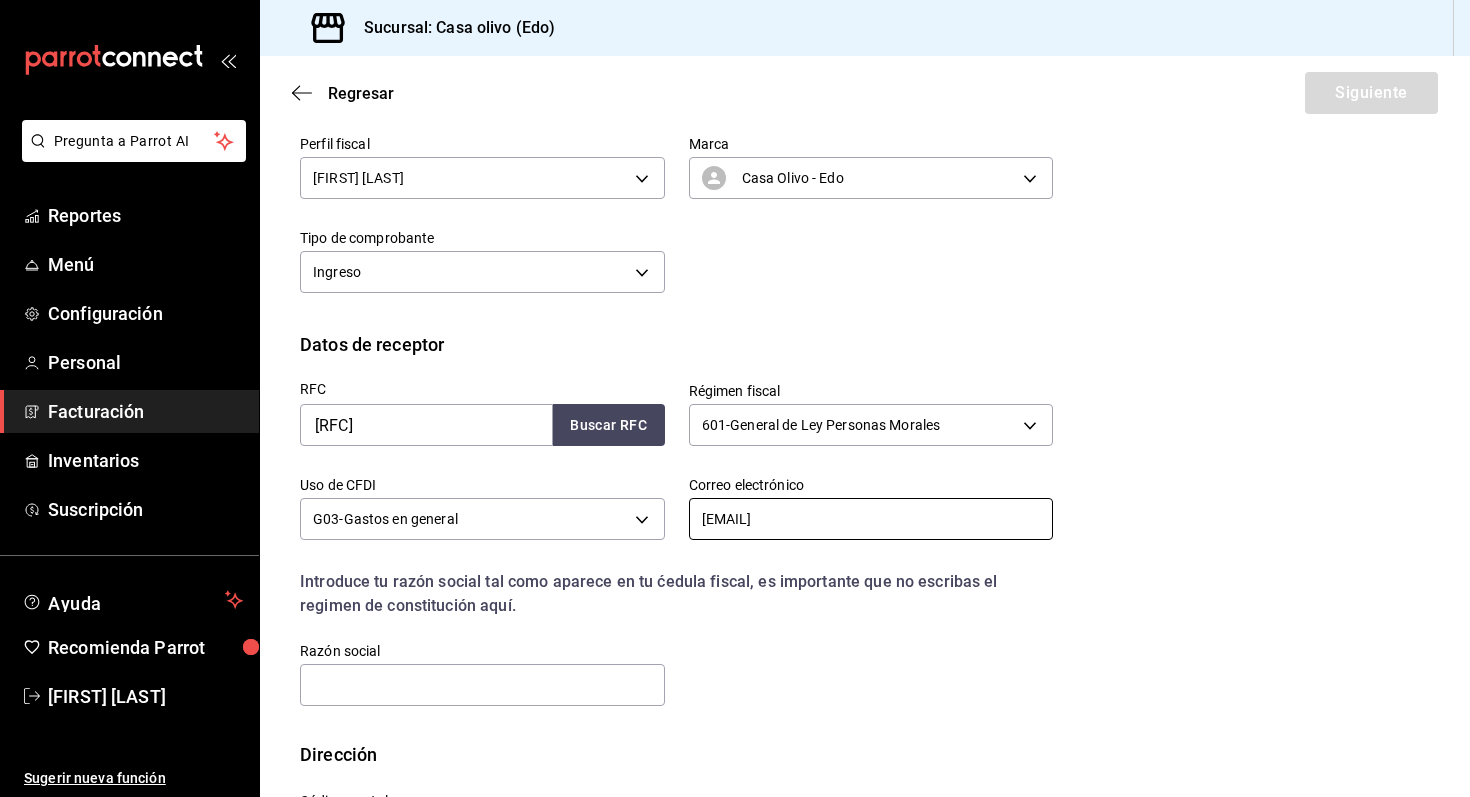 scroll, scrollTop: 148, scrollLeft: 0, axis: vertical 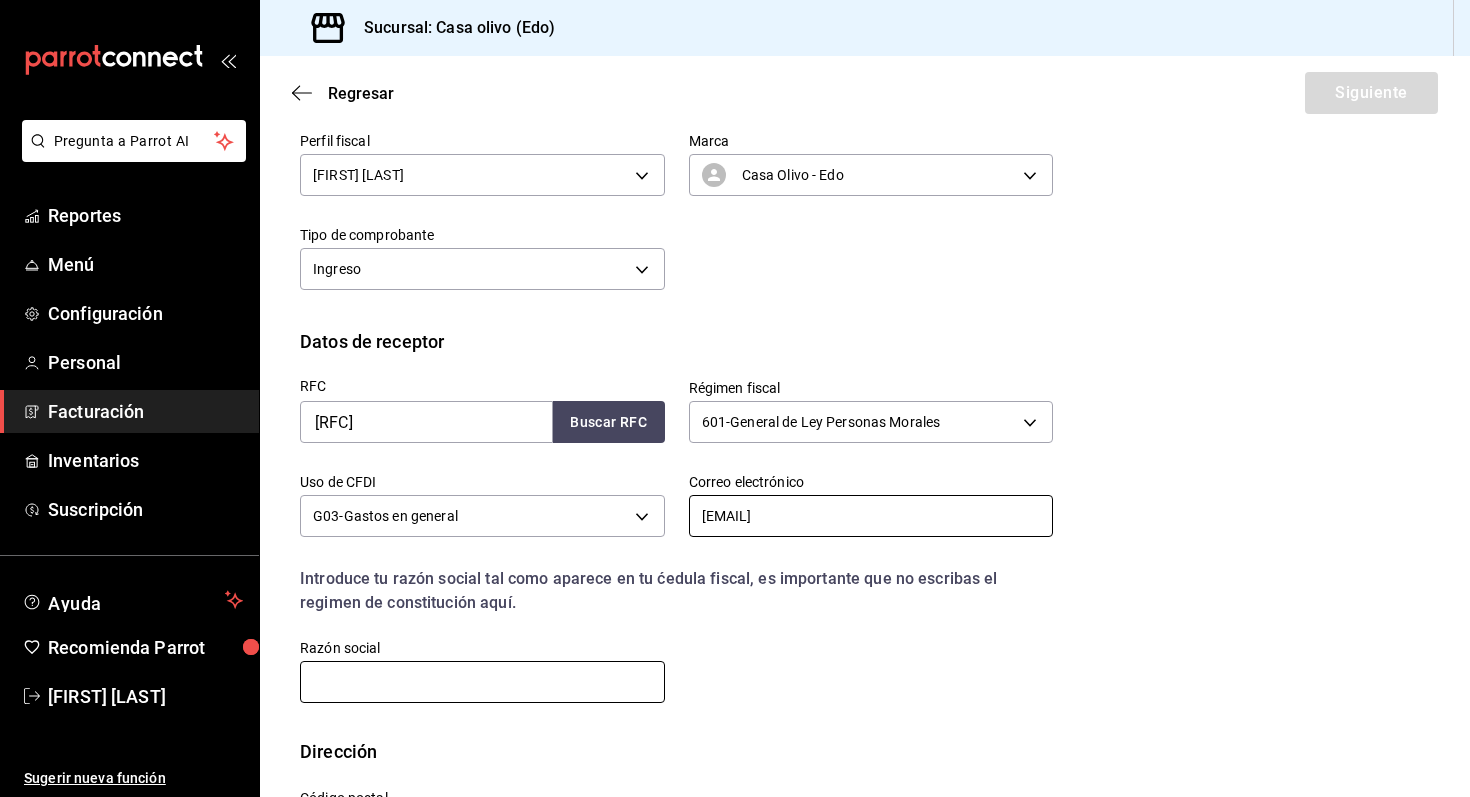type on "[EMAIL]" 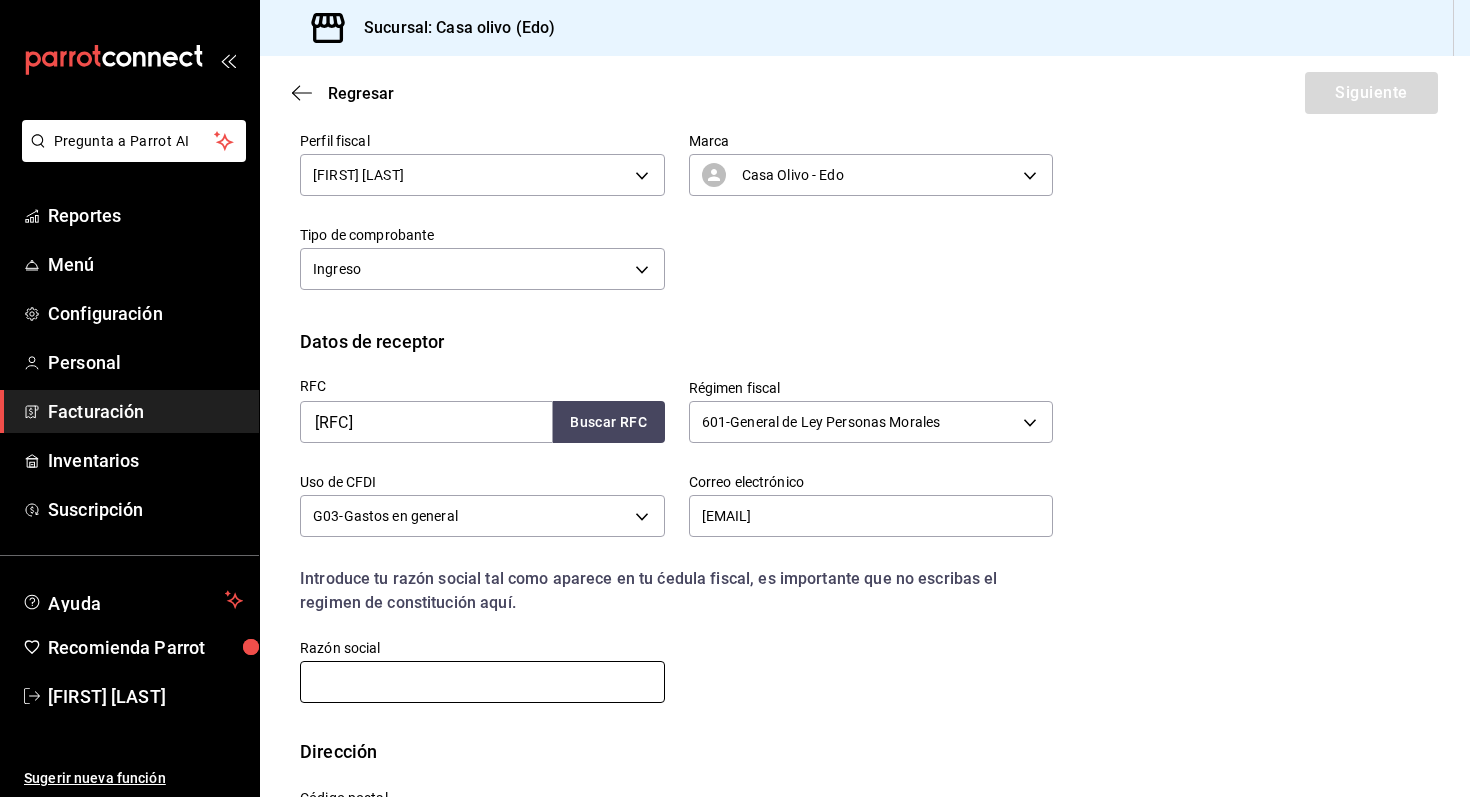 click at bounding box center [482, 682] 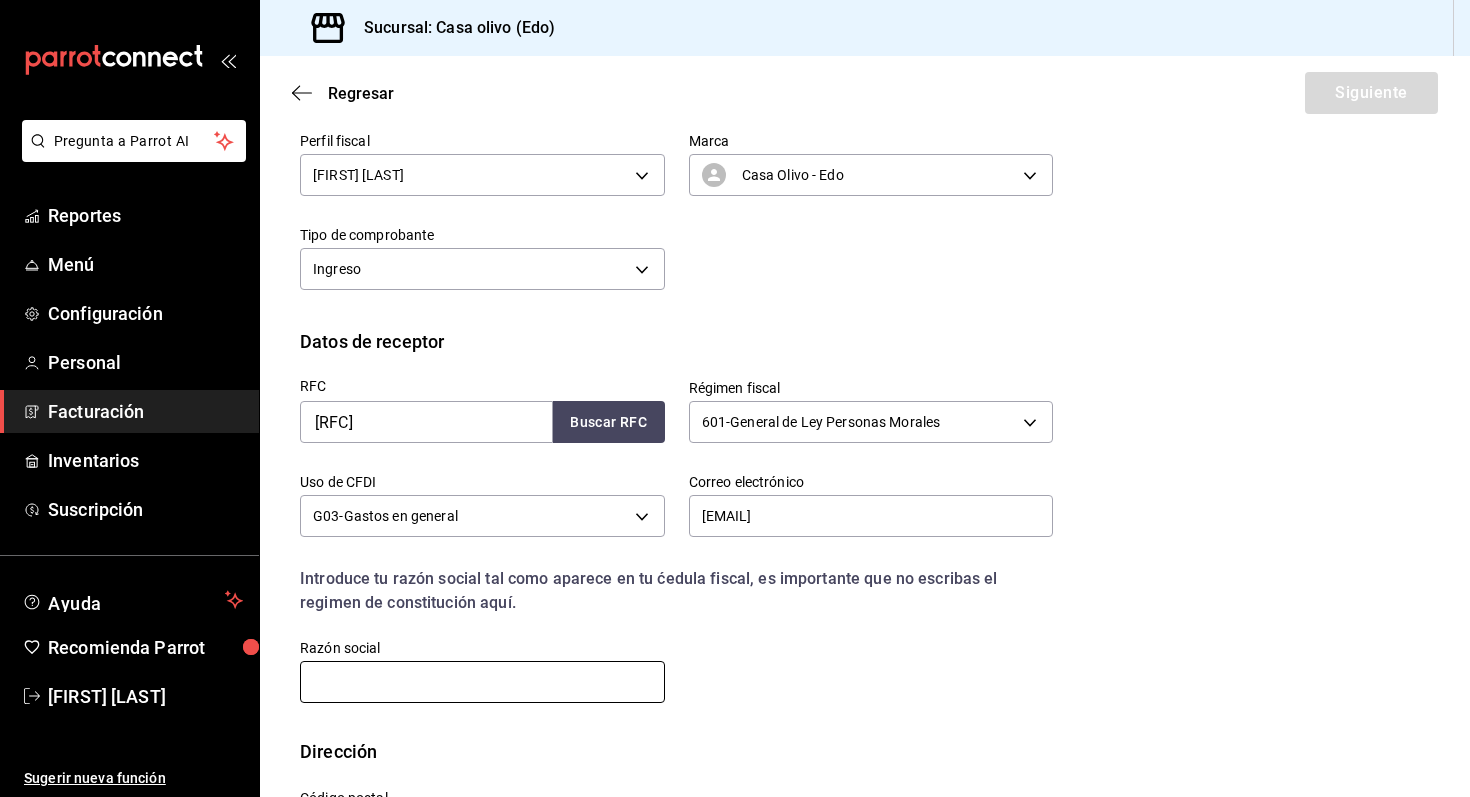 click at bounding box center [482, 682] 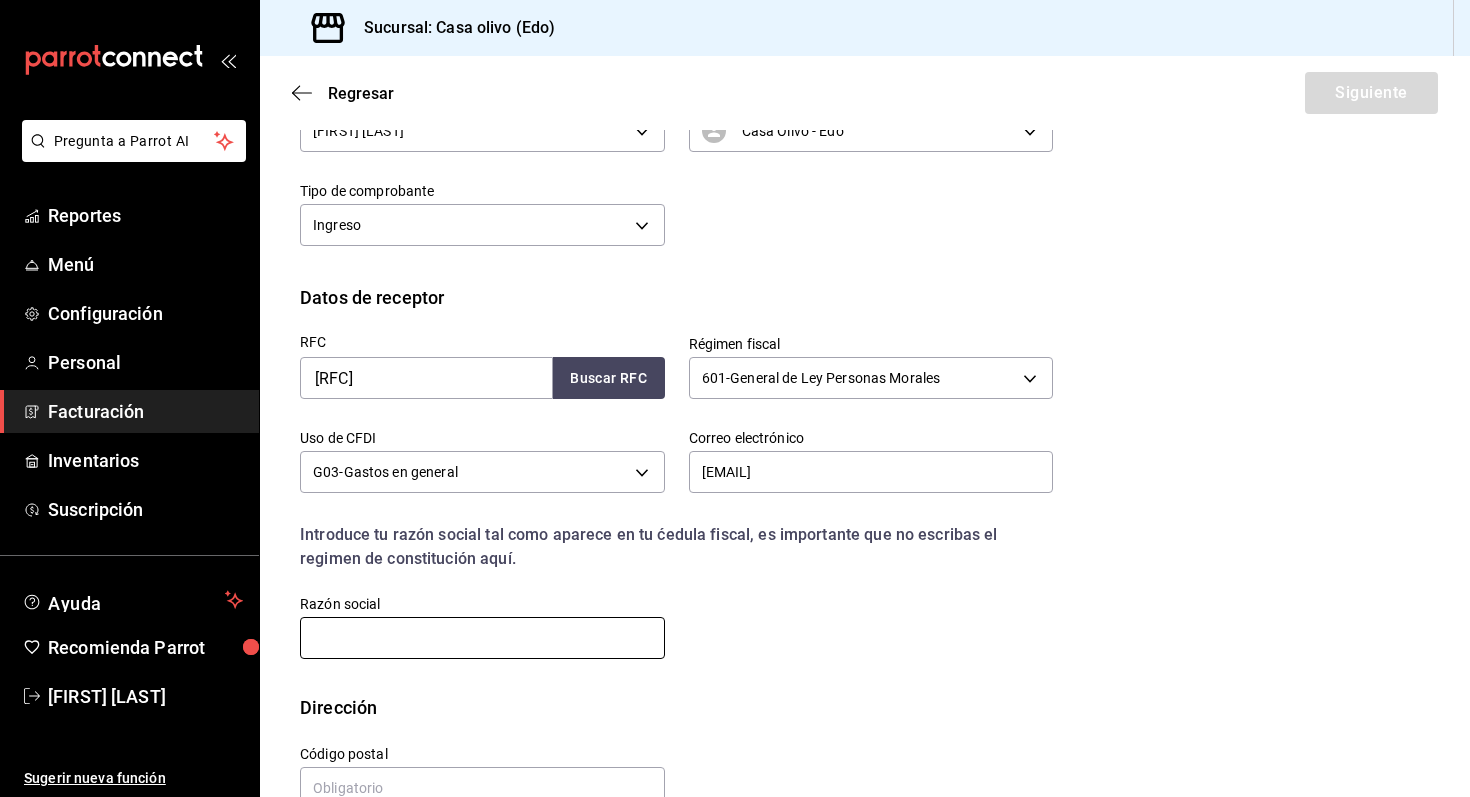 scroll, scrollTop: 178, scrollLeft: 0, axis: vertical 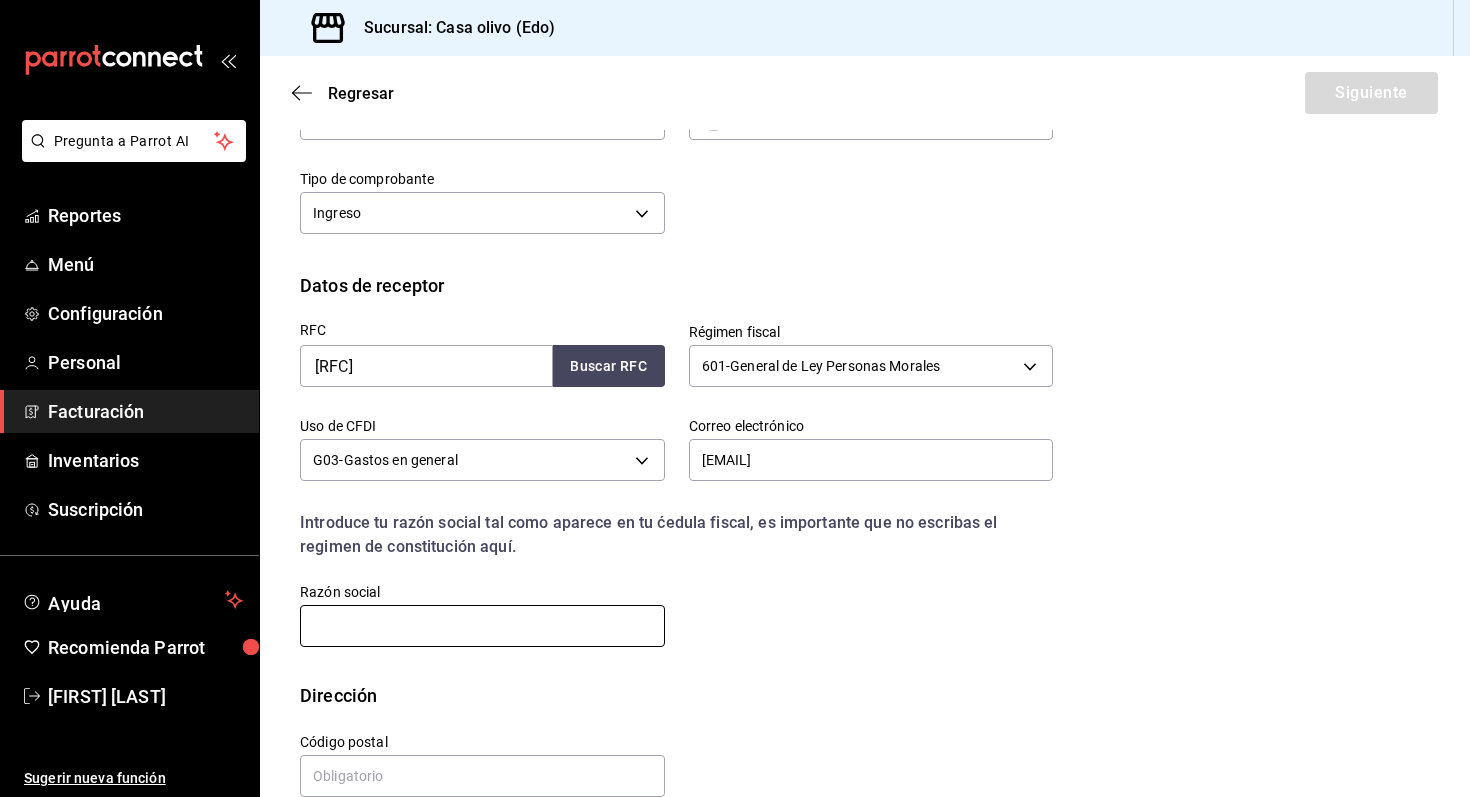 click at bounding box center (482, 626) 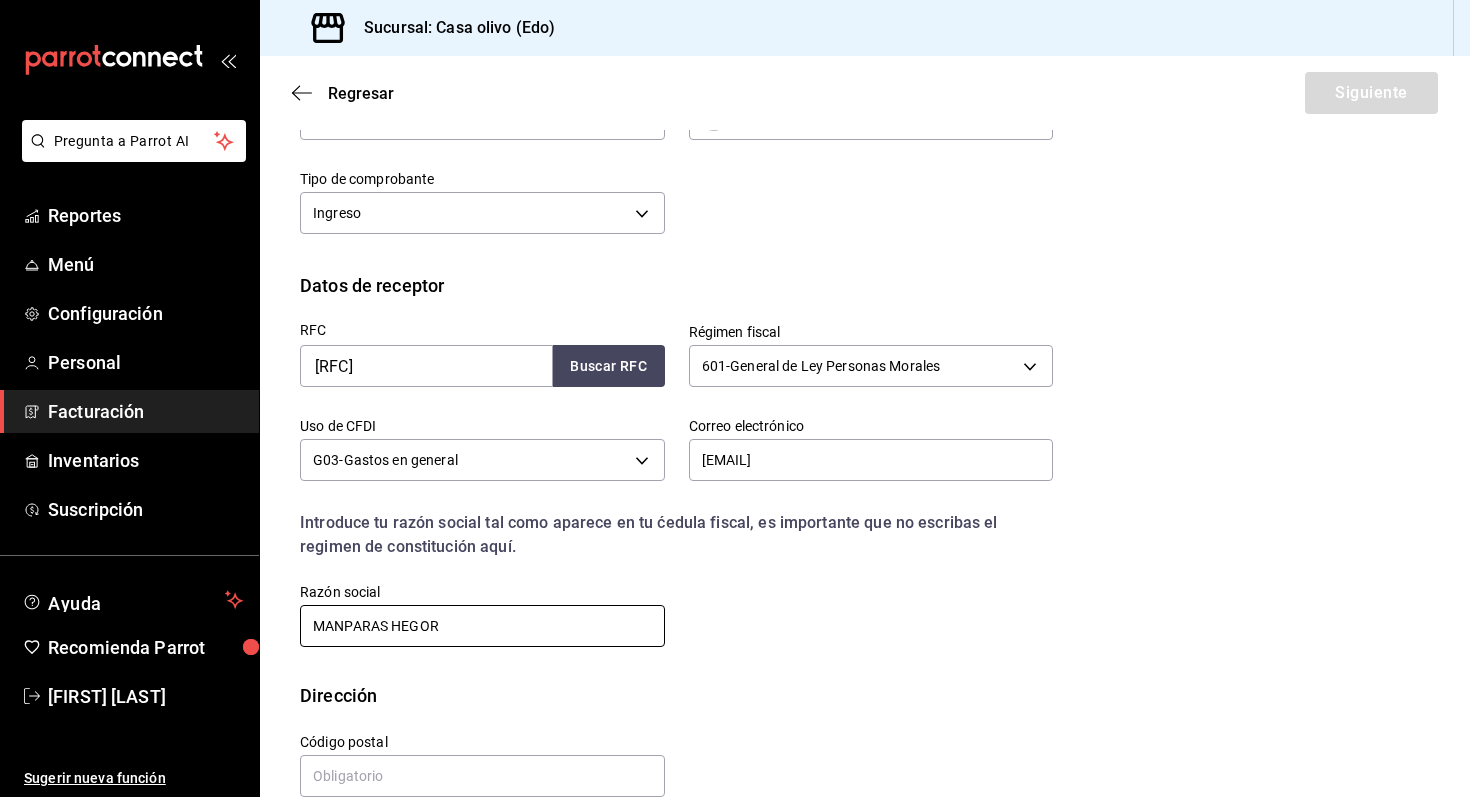 scroll, scrollTop: 239, scrollLeft: 0, axis: vertical 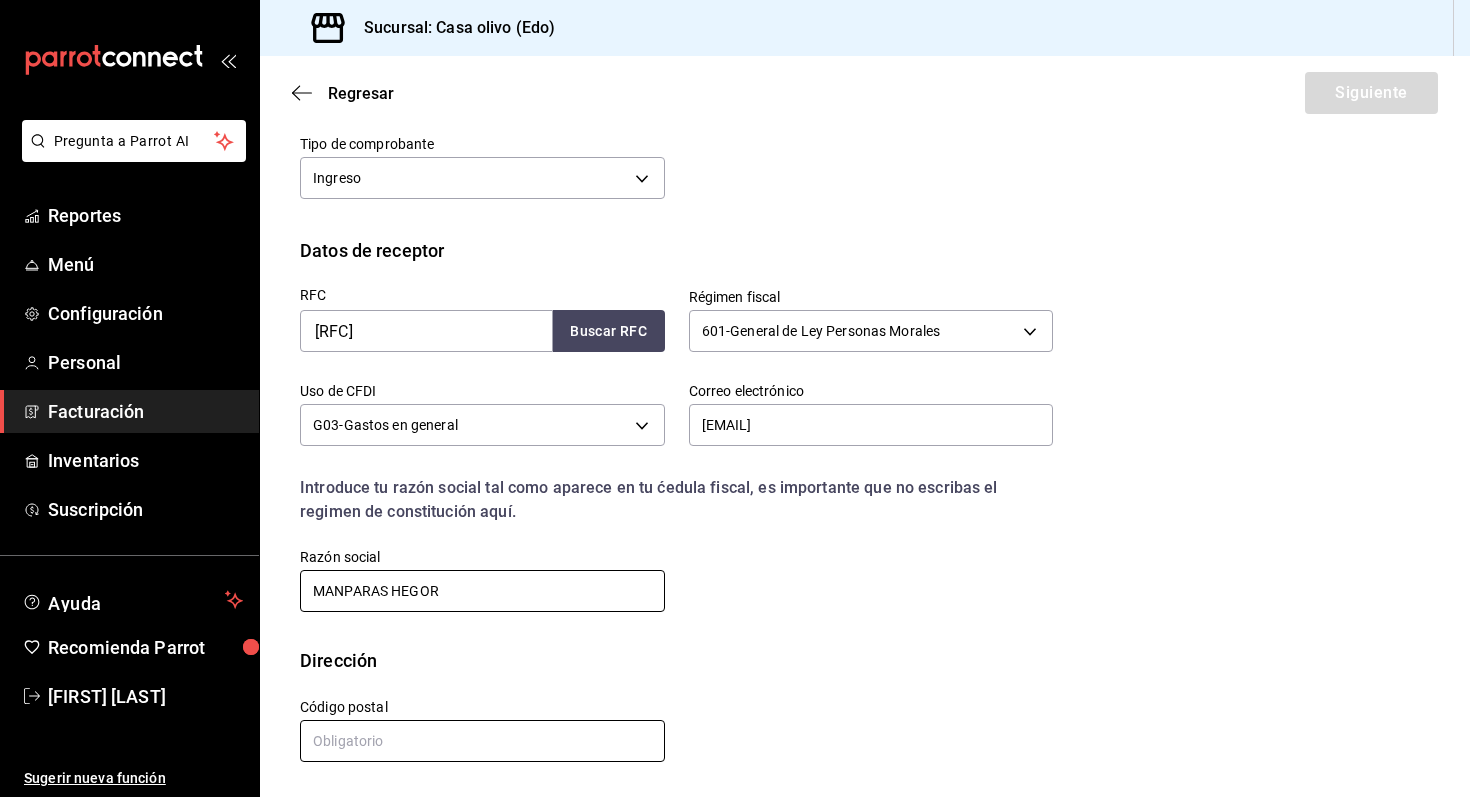 type on "MANPARAS HEGOR" 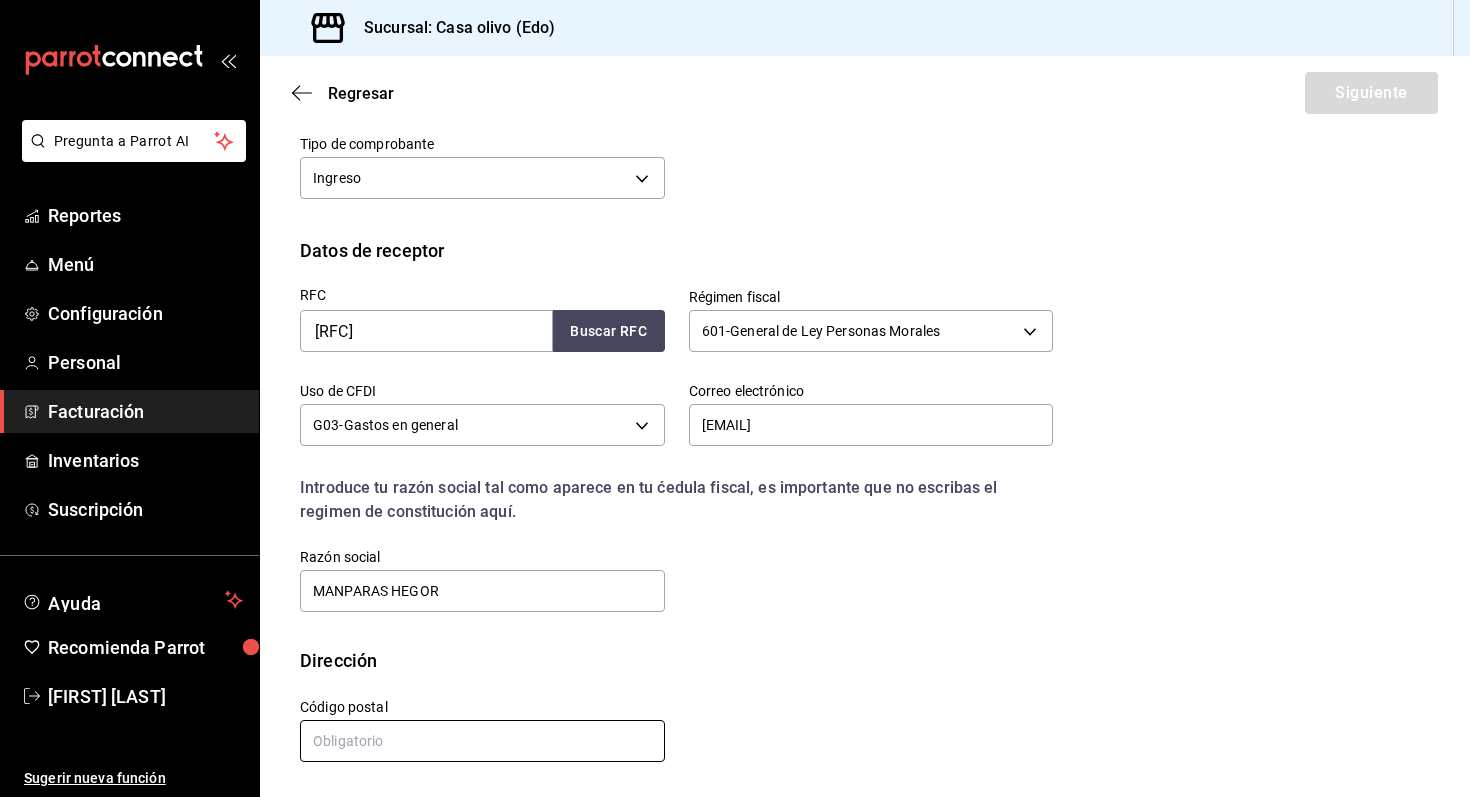 click at bounding box center [482, 741] 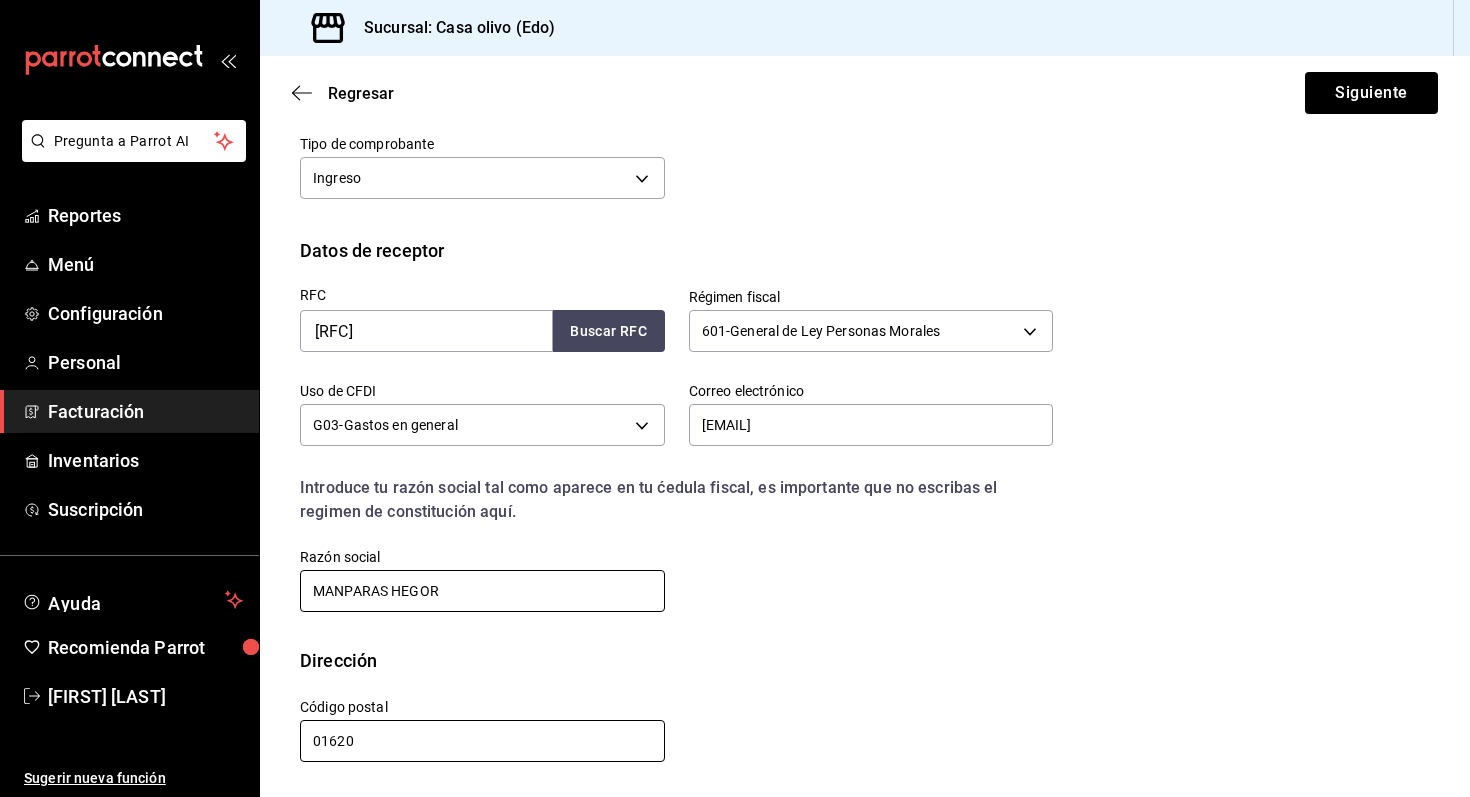 type on "01620" 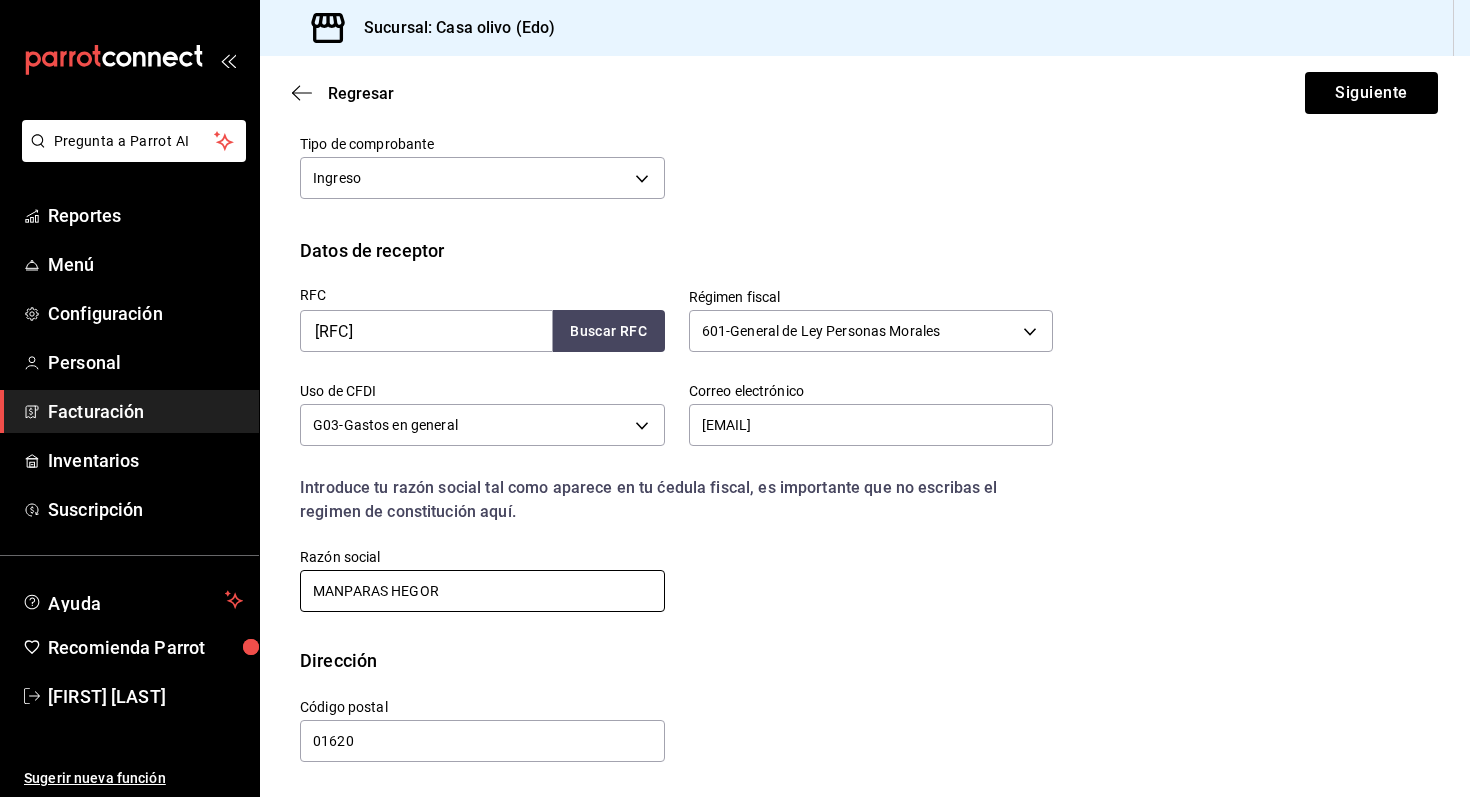 click on "MANPARAS HEGOR" at bounding box center [482, 591] 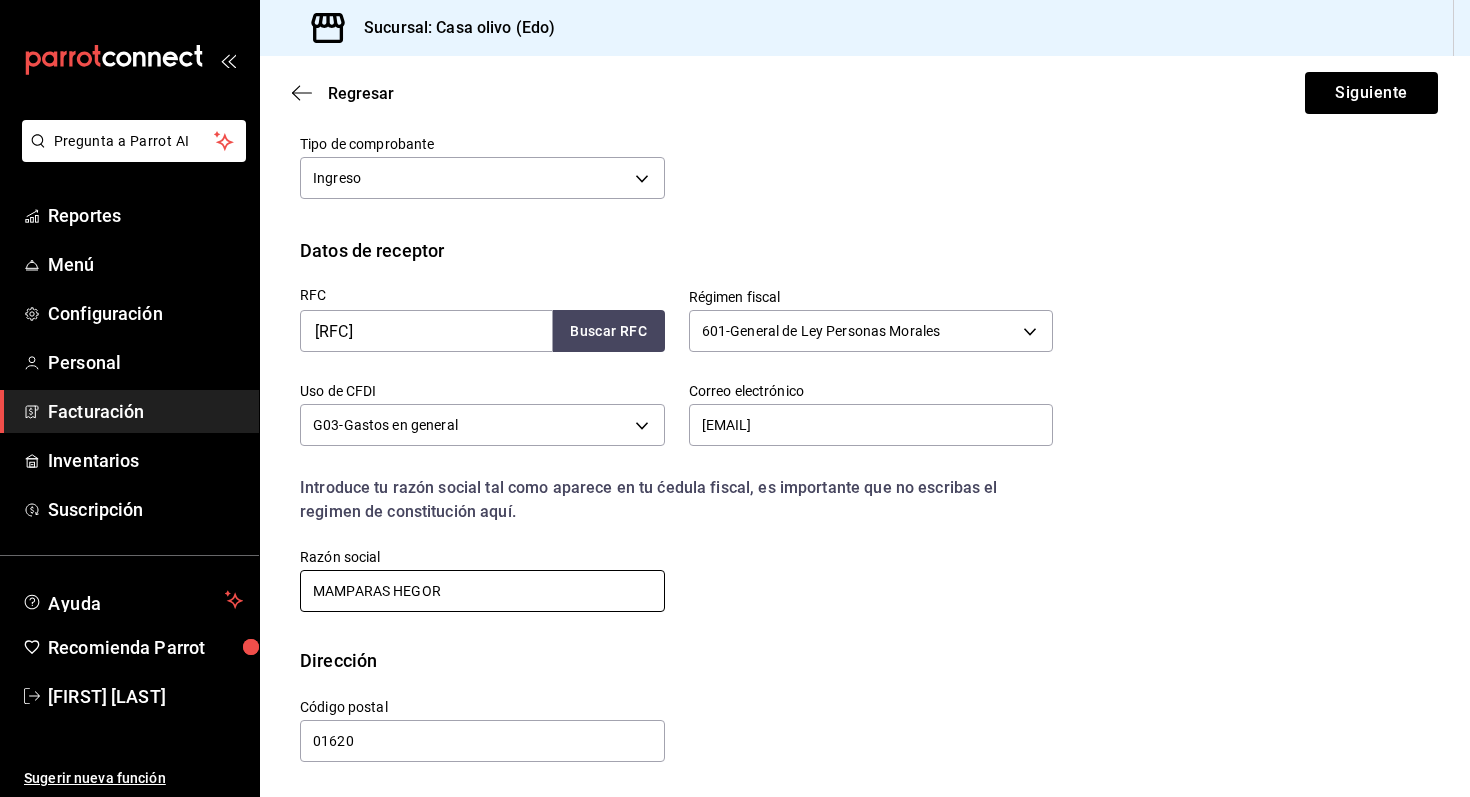 type on "MAMPARAS HEGOR" 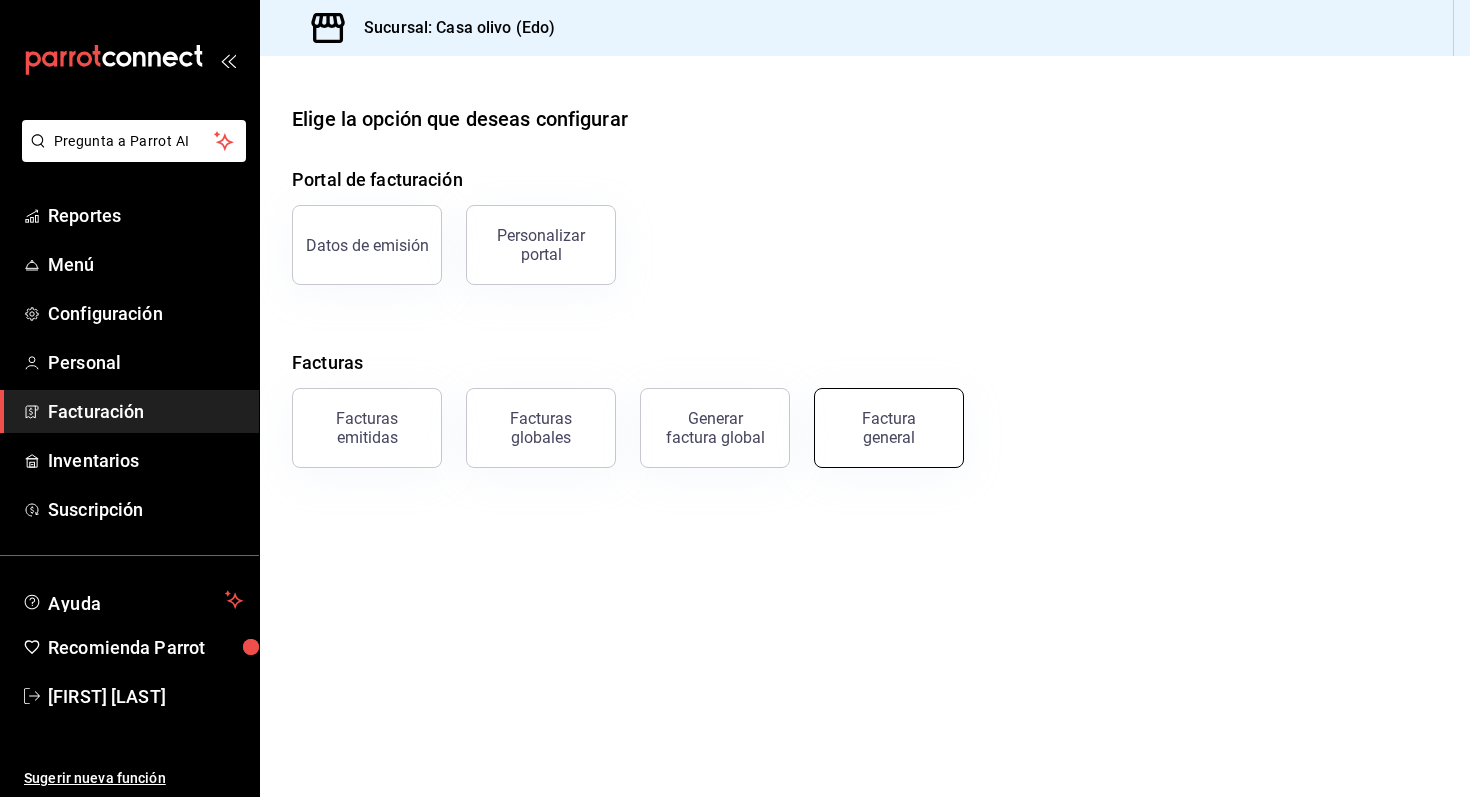 click on "Factura general" at bounding box center (889, 428) 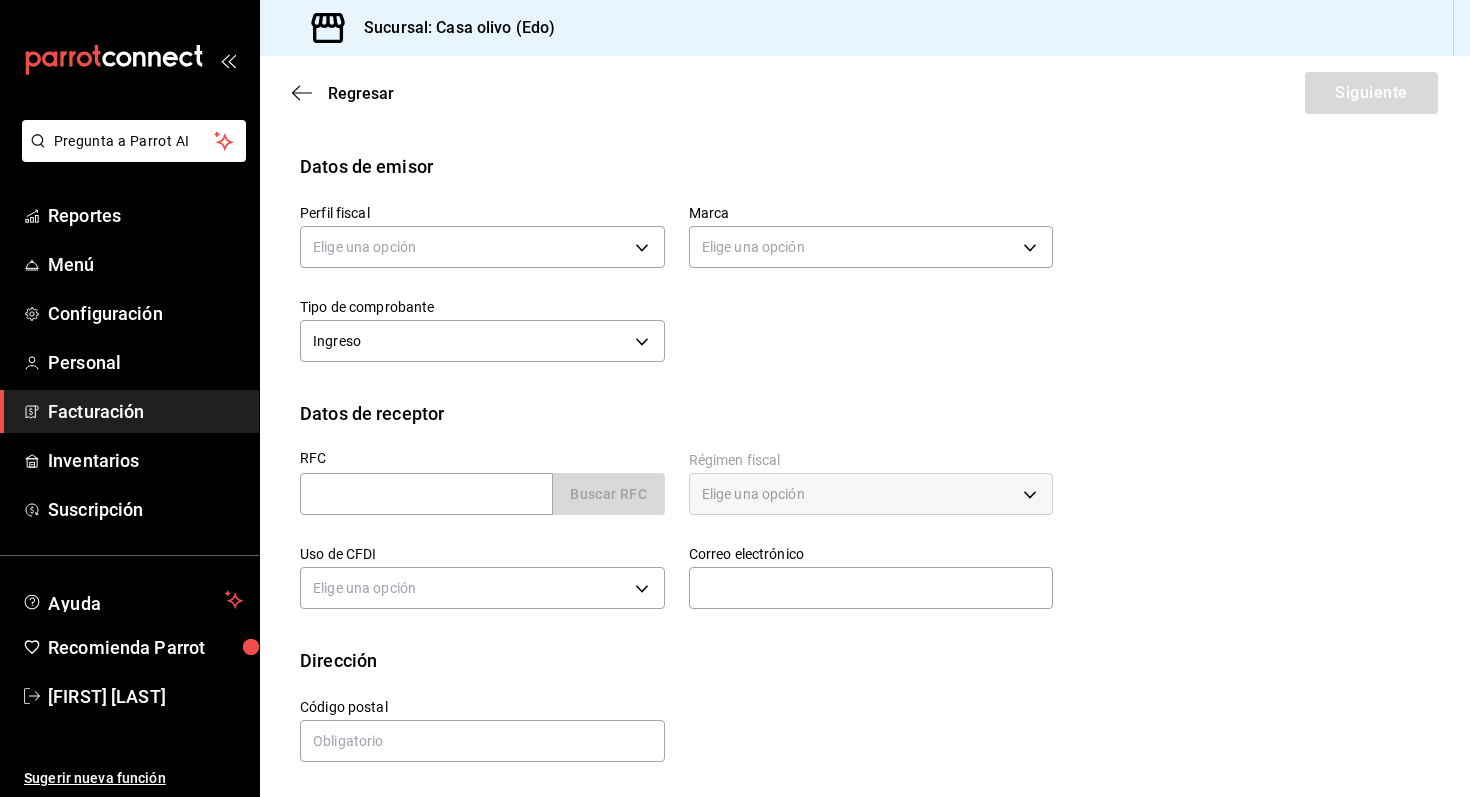 scroll, scrollTop: 0, scrollLeft: 0, axis: both 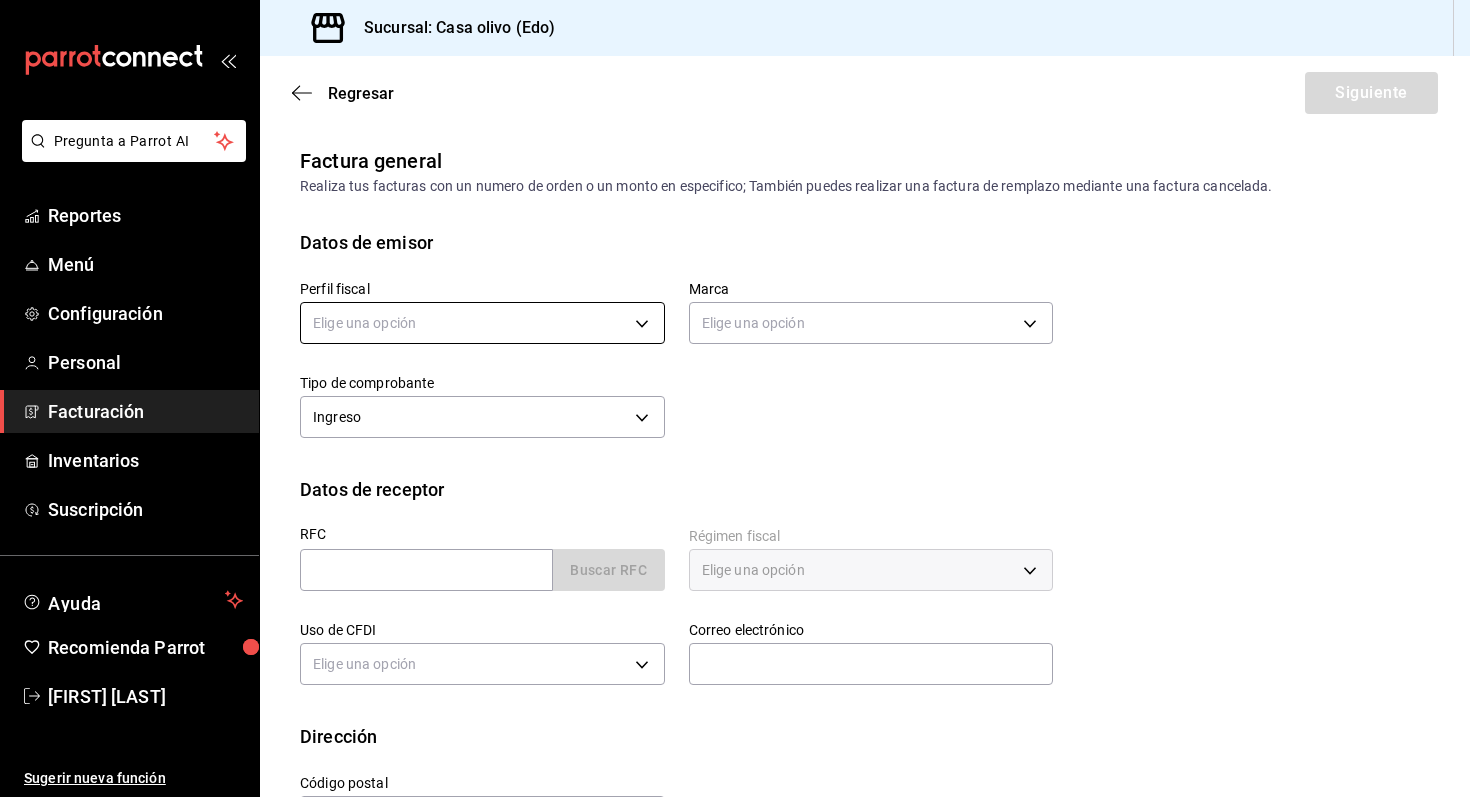 click on "Pregunta a Parrot AI Reportes   Menú   Configuración   Personal   Facturación   Inventarios   Suscripción   Ayuda Recomienda Parrot   [FIRST] [LAST]   Sugerir nueva función   Sucursal: Casa olivo (Edo) Regresar Siguiente Factura general Realiza tus facturas con un numero de orden o un monto en especifico; También puedes realizar una factura de remplazo mediante una factura cancelada. Datos de emisor Perfil fiscal Elige una opción Marca Elige una opción Tipo de comprobante Ingreso I Datos de receptor RFC Buscar RFC Régimen fiscal Elige una opción Uso de CFDI Elige una opción Correo electrónico Dirección Calle # exterior # interior Código postal Estado ​ Municipio ​ Colonia ​ GANA 1 MES GRATIS EN TU SUSCRIPCIÓN AQUÍ ¿Recuerdas cómo empezó tu restaurante?
Hoy puedes ayudar a un colega a tener el mismo cambio que tú viviste.
Recomienda Parrot directamente desde tu Portal Administrador.
Es fácil y rápido.
🎁 Por cada restaurante que se una, ganas 1 mes gratis. Pregunta a Parrot AI" at bounding box center (735, 398) 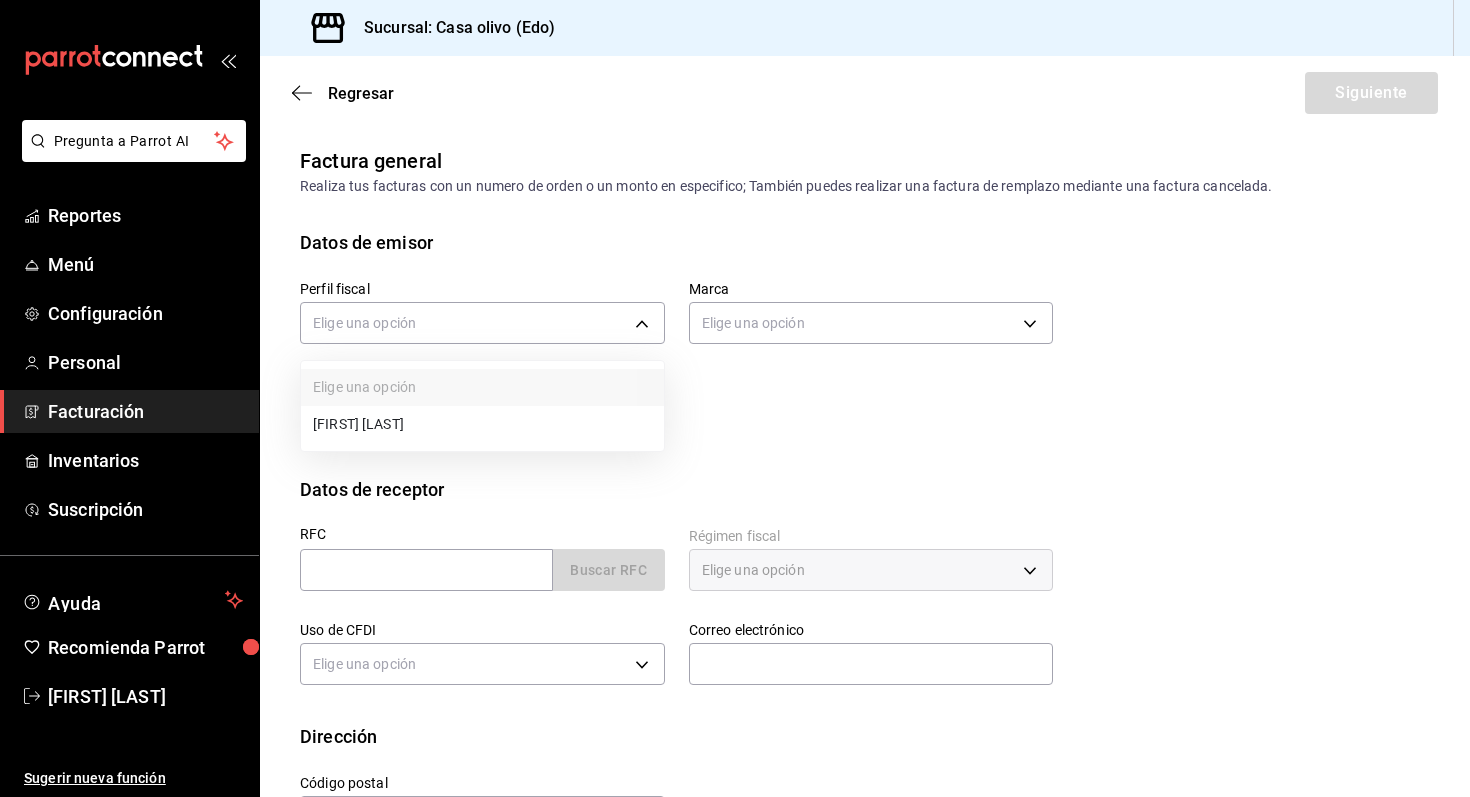 click on "[FIRST] [LAST]" at bounding box center (482, 424) 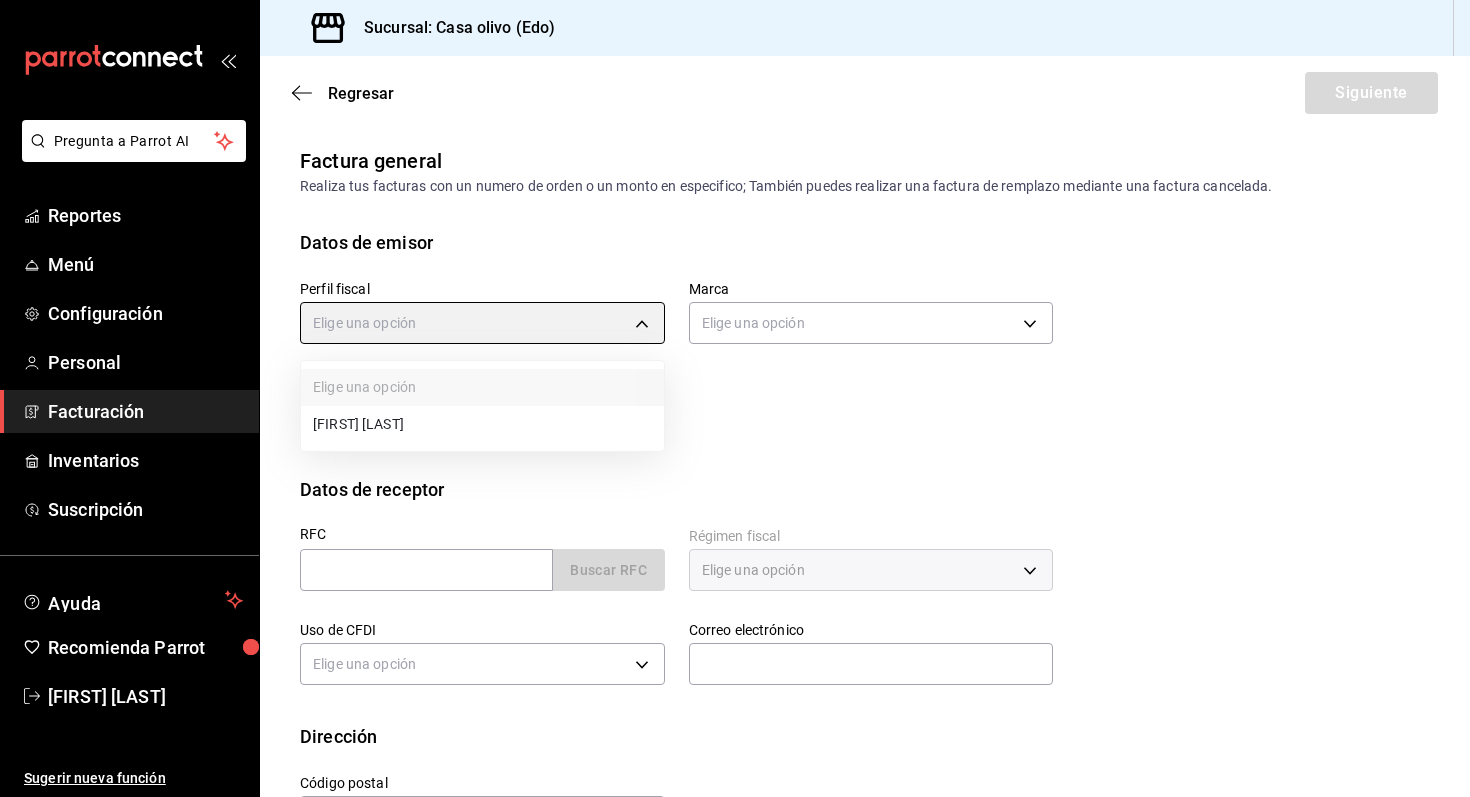 type on "[UUID]" 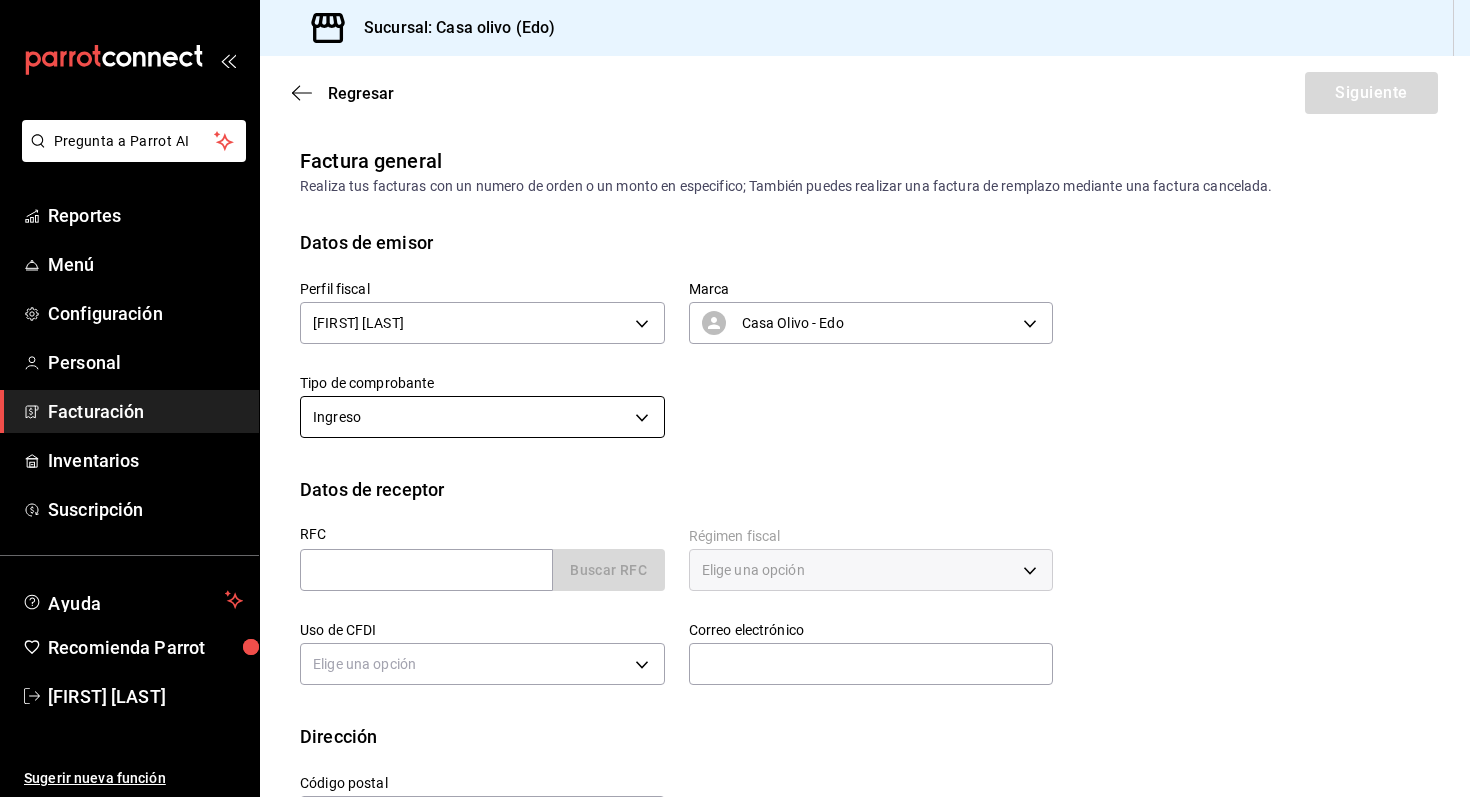 click on "Pregunta a Parrot AI Reportes   Menú   Configuración   Personal   Facturación   Inventarios   Suscripción   Ayuda Recomienda Parrot   [FIRST] [LAST]   Sugerir nueva función   Sucursal: Casa olivo (Edo) Regresar Siguiente Factura general Realiza tus facturas con un numero de orden o un monto en especifico; También puedes realizar una factura de remplazo mediante una factura cancelada. Datos de emisor Perfil fiscal Elige una opción Marca Elige una opción Tipo de comprobante Ingreso I Datos de receptor RFC Buscar RFC Régimen fiscal Elige una opción Uso de CFDI Elige una opción Correo electrónico Dirección Calle # exterior # interior Código postal Estado ​ Municipio ​ Colonia ​ GANA 1 MES GRATIS EN TU SUSCRIPCIÓN AQUÍ Pregunta a Parrot AI Reportes   Menú   Configuración   Personal   Facturación   Inventarios   Suscripción   Ayuda Recomienda Parrot   [FIRST] [LAST]   (81) 2046 6363" at bounding box center (735, 398) 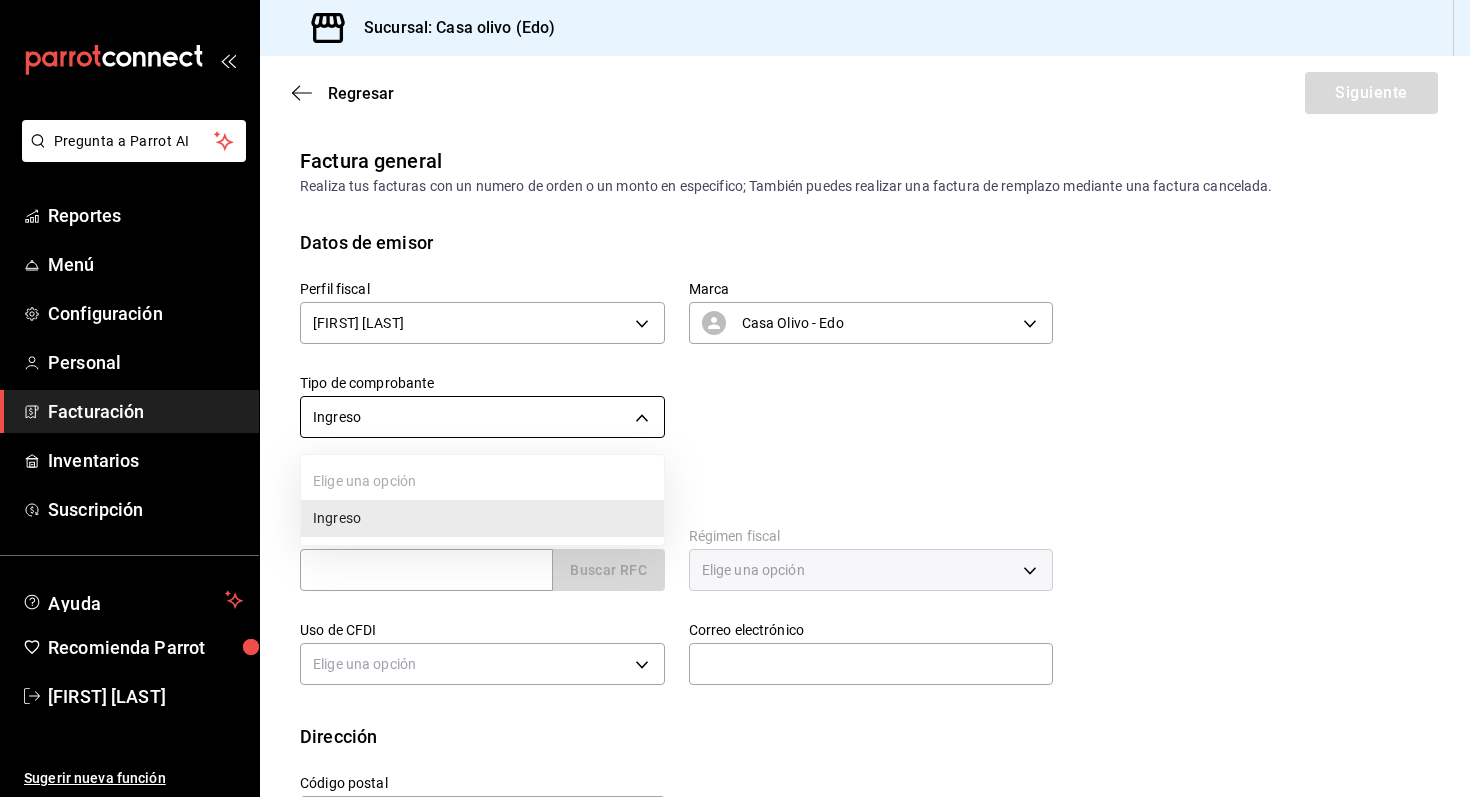 click at bounding box center (735, 398) 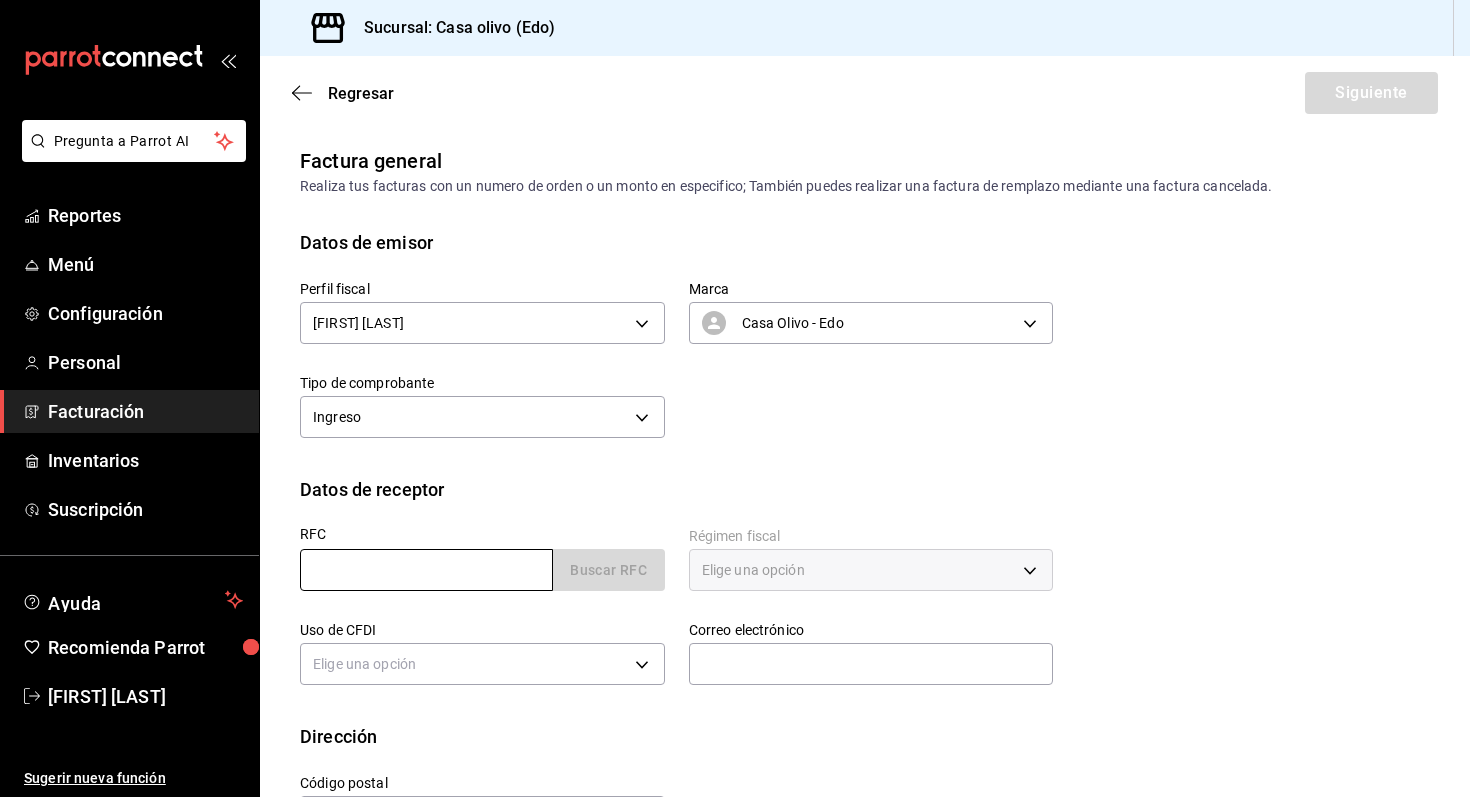 click at bounding box center [426, 570] 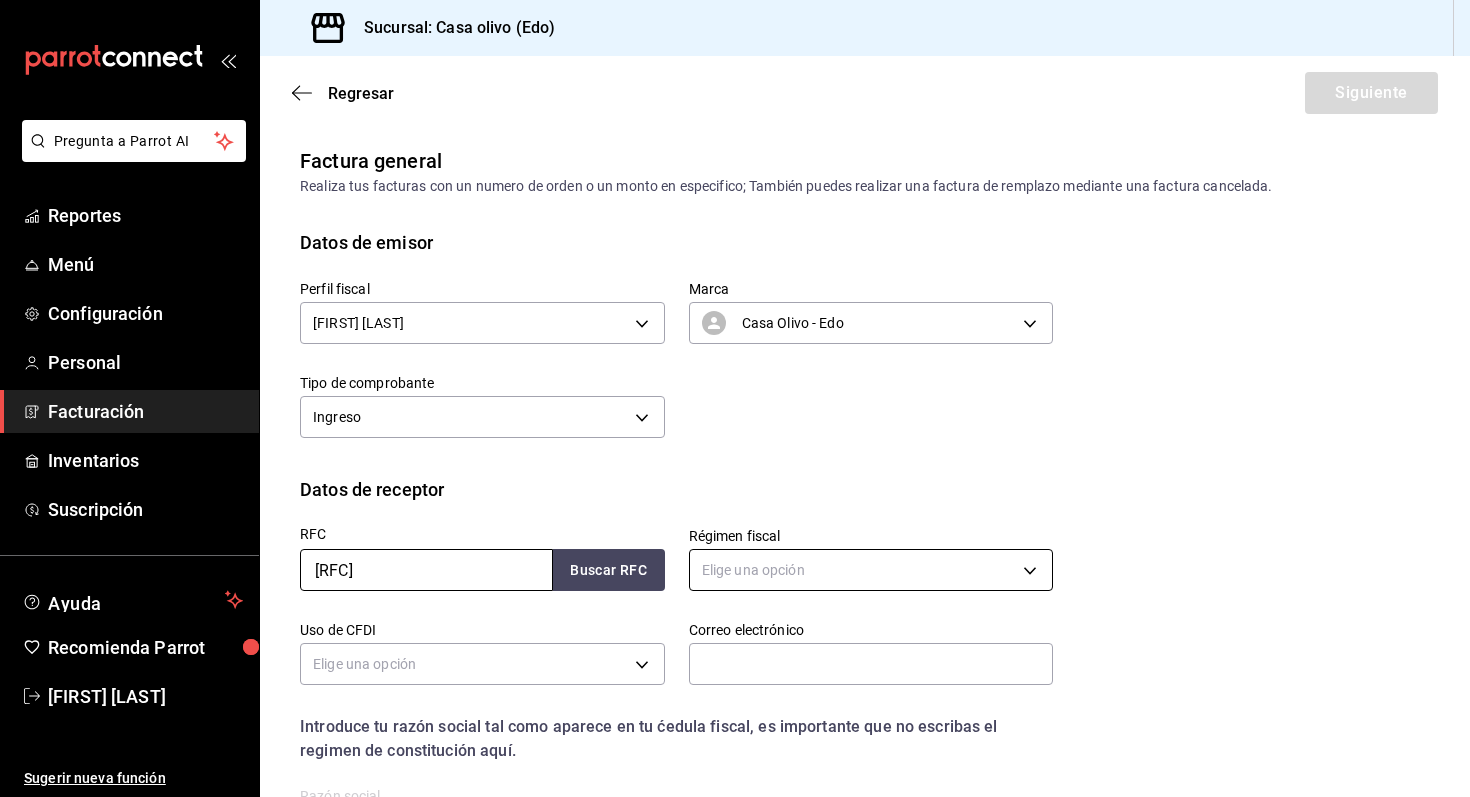type on "[RFC]" 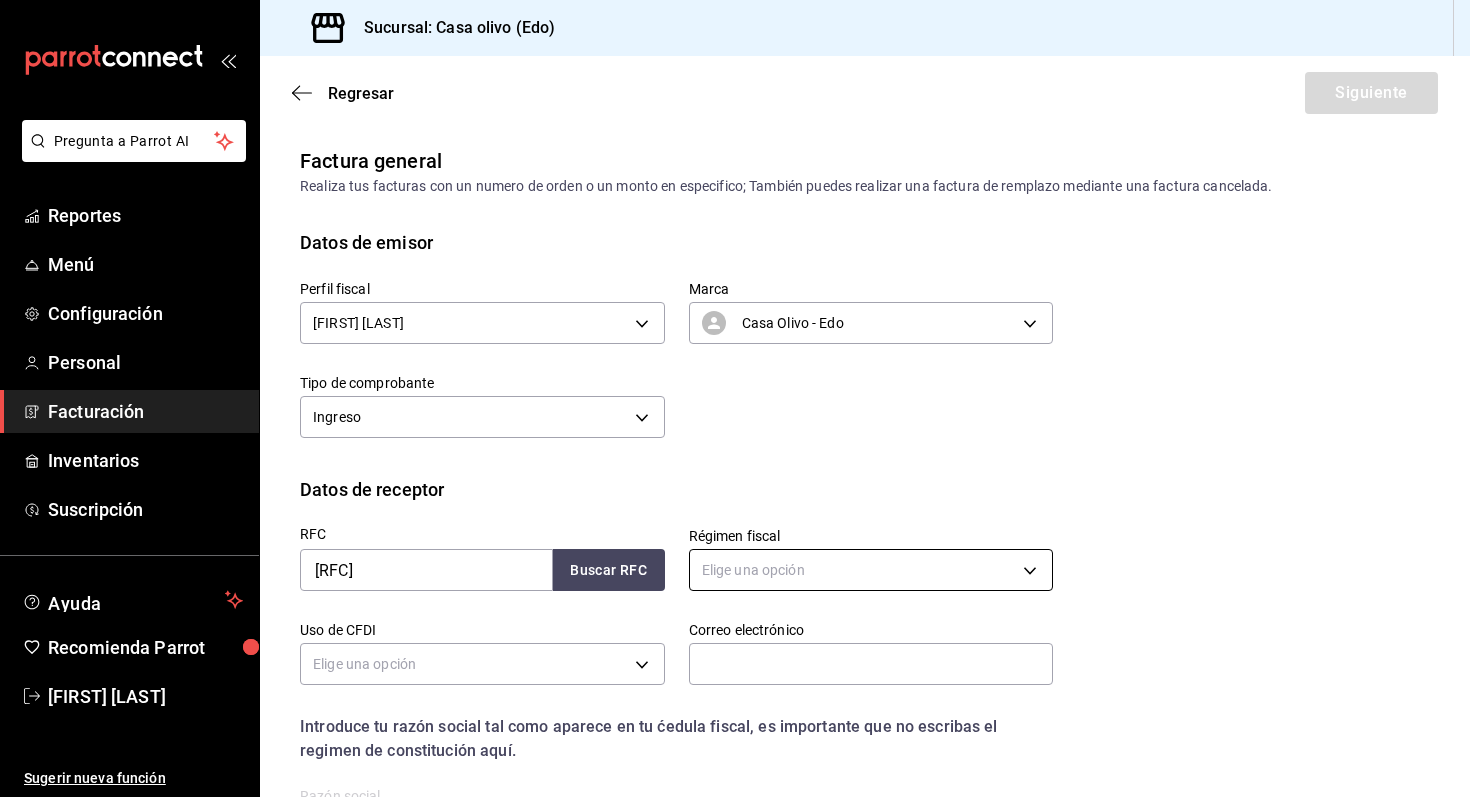 click on "Pregunta a Parrot AI Reportes   Menú   Configuración   Personal   Facturación   Inventarios   Suscripción   Ayuda Recomienda Parrot   [FIRST] [LAST]   Sugerir nueva función   Sucursal: Casa olivo (Edo) Regresar Siguiente Factura general Realiza tus facturas con un numero de orden o un monto en especifico; También puedes realizar una factura de remplazo mediante una factura cancelada. Datos de emisor Perfil fiscal [FIRST] [LAST] [UUID] Marca Casa Olivo - Edo [UUID] Tipo de comprobante Ingreso I Datos de receptor RFC [RFC] Buscar RFC Régimen fiscal Elige una opción Uso de CFDI Elige una opción Correo electrónico Introduce tu razón social tal como aparece en tu ćedula fiscal, es importante que no escribas el regimen de constitución aquí. company Razón social Dirección Calle # exterior # interior Código postal Estado ​ Municipio ​ Colonia ​ GANA 1 MES GRATIS EN TU SUSCRIPCIÓN AQUÍ Pregunta a Parrot AI Reportes" at bounding box center (735, 398) 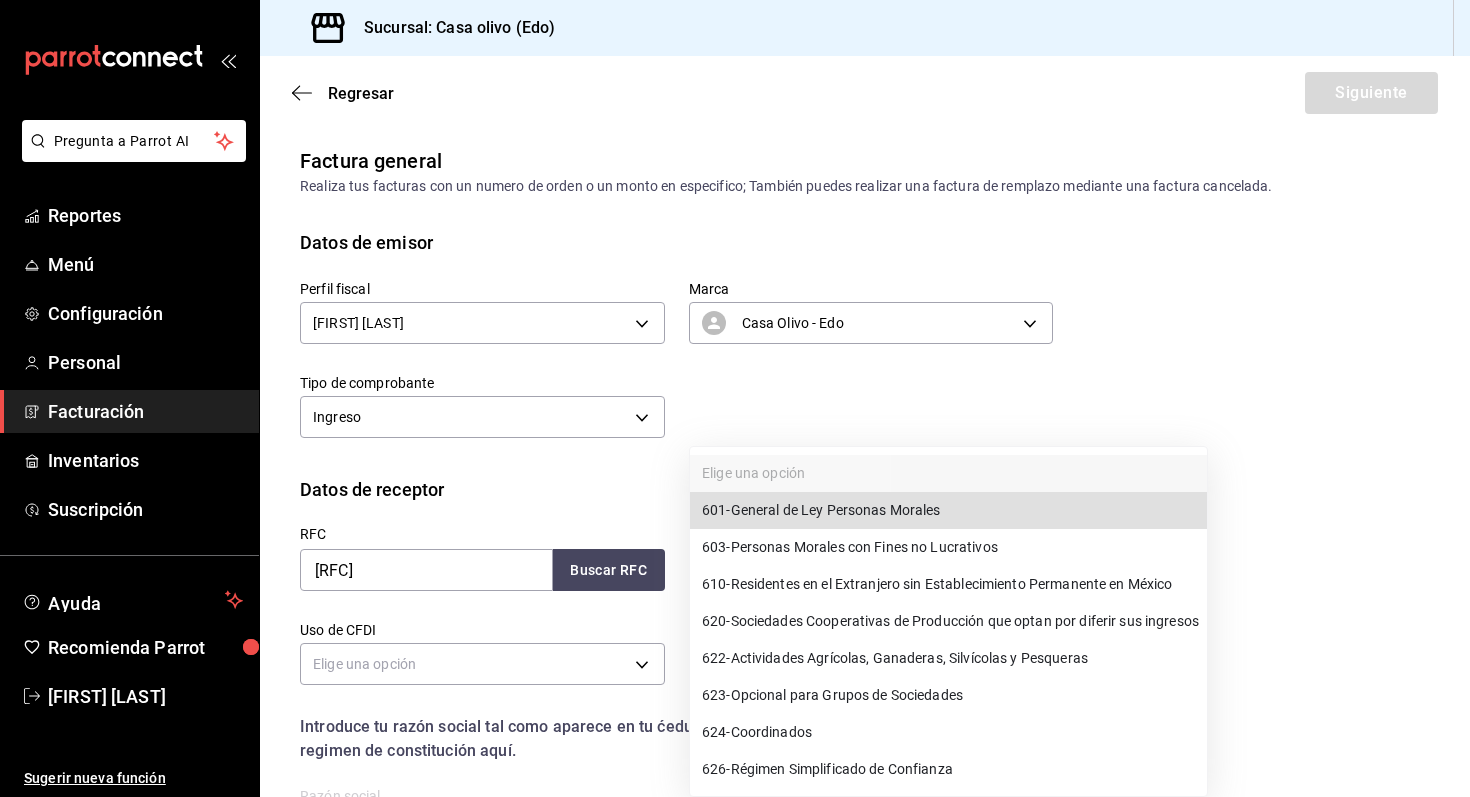 click on "601  -  General de Ley Personas Morales" at bounding box center [821, 510] 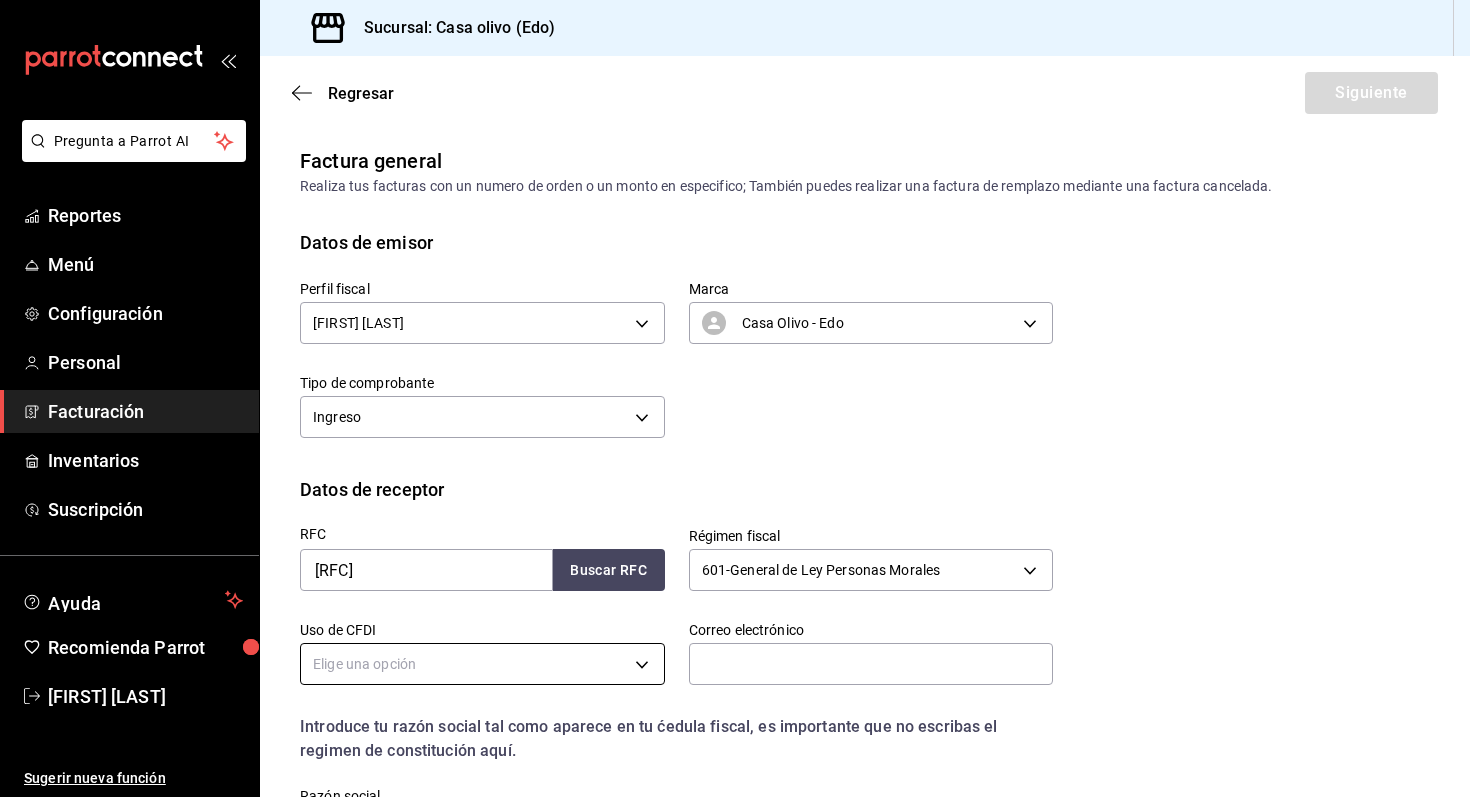 click on "Pregunta a Parrot AI Reportes   Menú   Configuración   Personal   Facturación   Inventarios   Suscripción   Ayuda Recomienda Parrot   [FIRST] [LAST]   Sugerir nueva función   Sucursal: Casa olivo (Edo) Regresar Siguiente Factura general Realiza tus facturas con un numero de orden o un monto en especifico; También puedes realizar una factura de remplazo mediante una factura cancelada. Datos de emisor Perfil fiscal [FIRST] [LAST] [UUID] Marca Casa Olivo - Edo [UUID] Tipo de comprobante Ingreso I Datos de receptor RFC [RFC] Buscar RFC Régimen fiscal 601  -  General de Ley Personas Morales 601 Uso de CFDI Elige una opción Correo electrónico Introduce tu razón social tal como aparece en tu ćedula fiscal, es importante que no escribas el regimen de constitución aquí. company Razón social Dirección Calle # exterior # interior Código postal Estado ​ Municipio ​ Colonia ​ GANA 1 MES GRATIS EN TU SUSCRIPCIÓN AQUÍ" at bounding box center (735, 398) 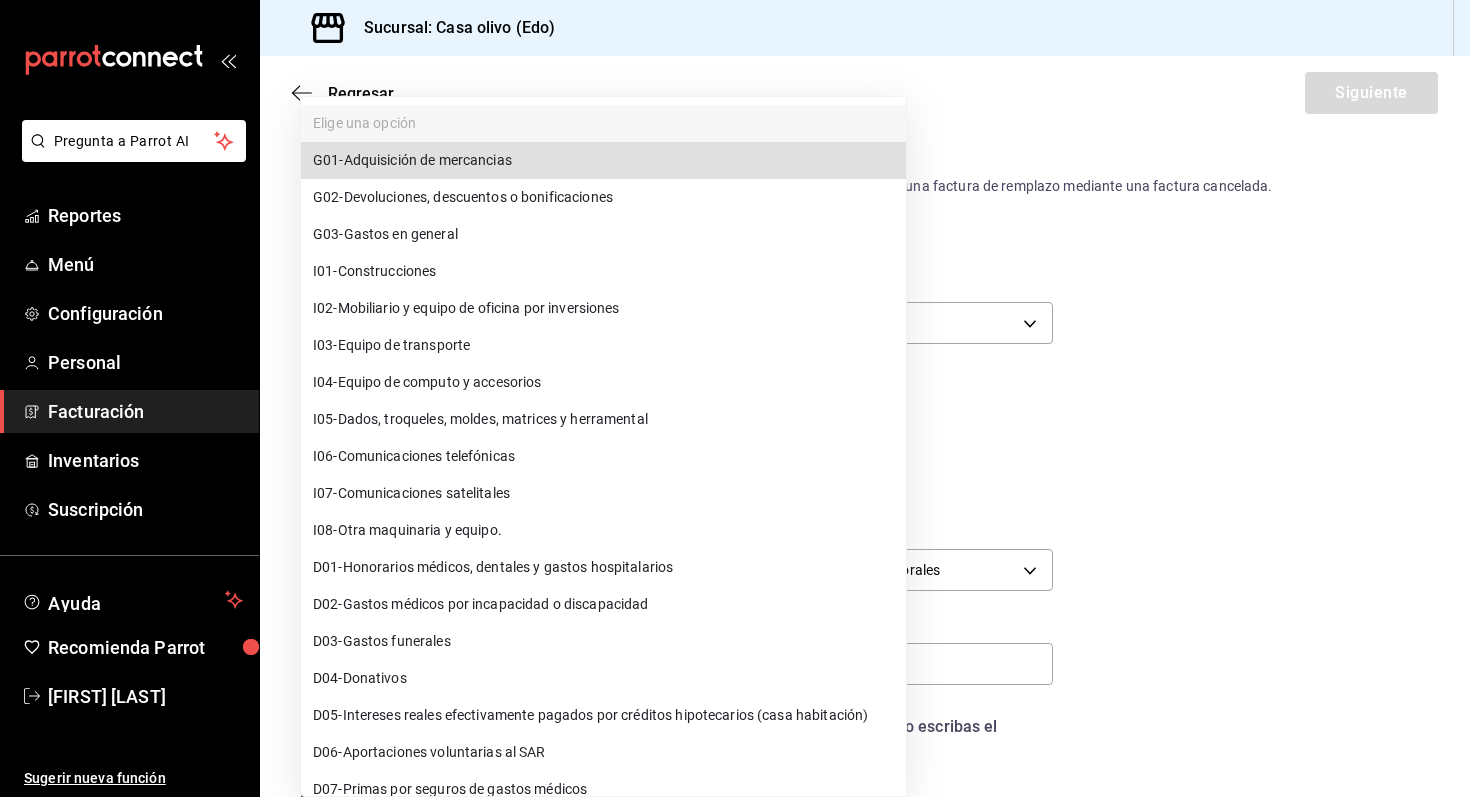 click on "G03  -  Gastos en general" at bounding box center [603, 234] 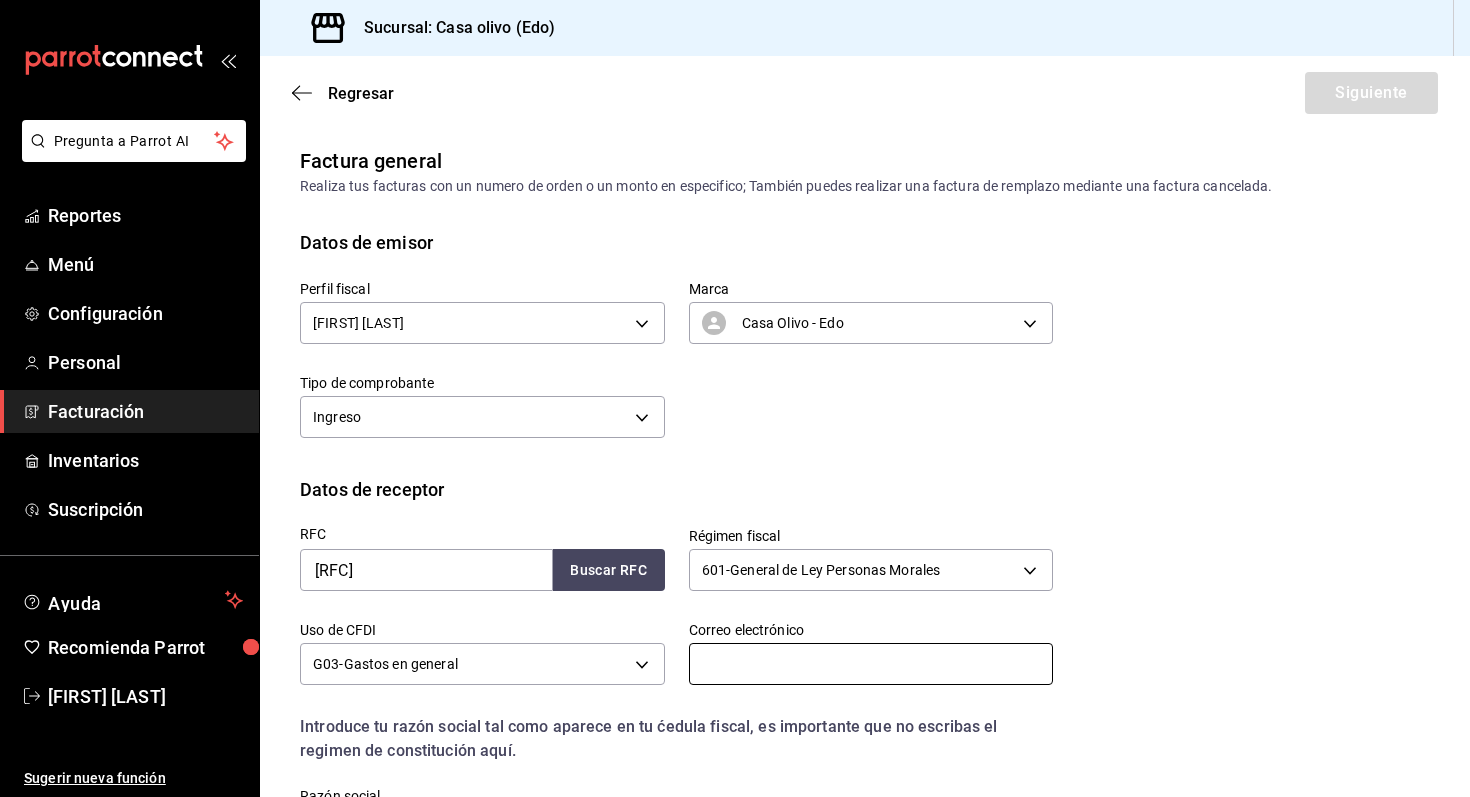 click at bounding box center [871, 664] 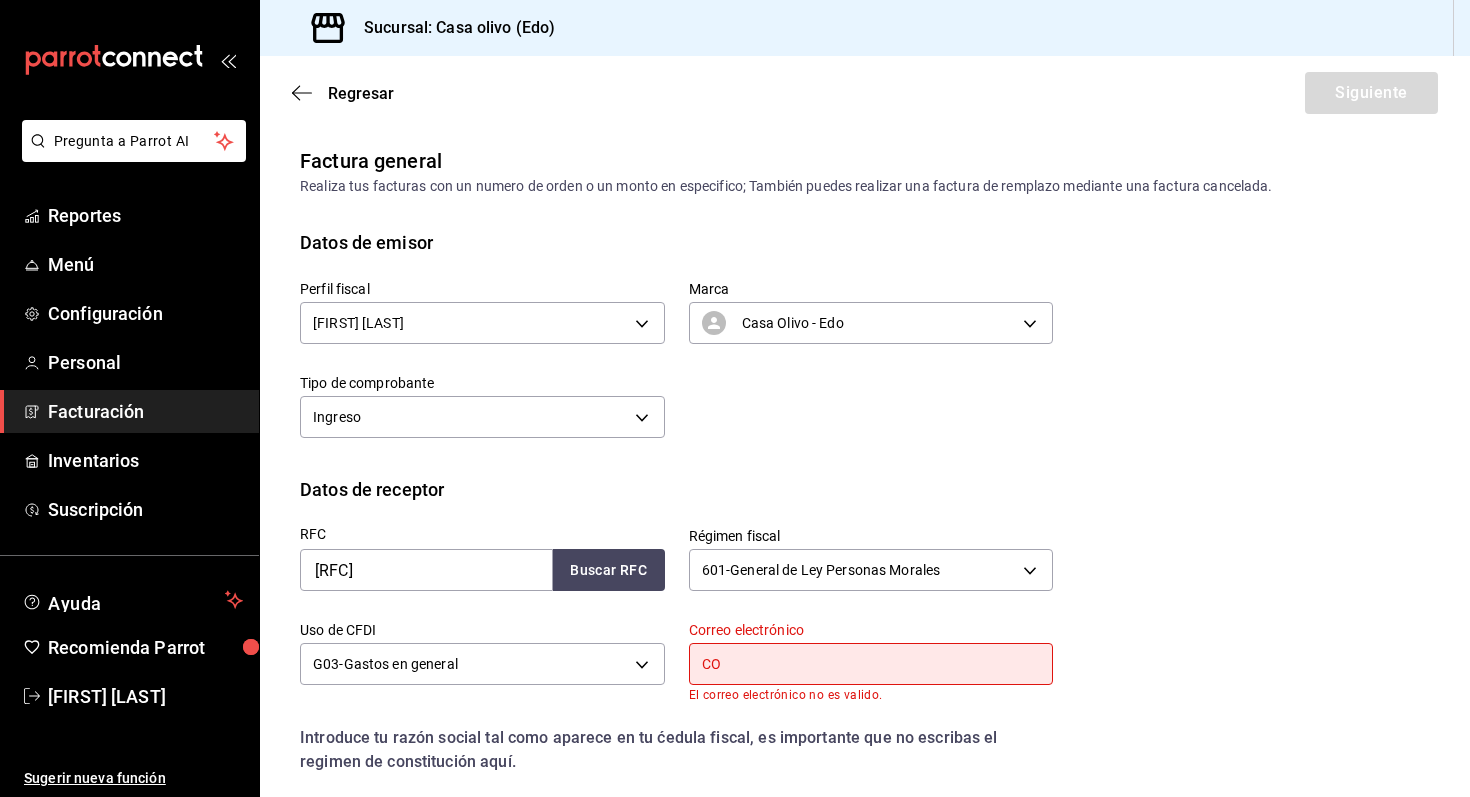 type on "C" 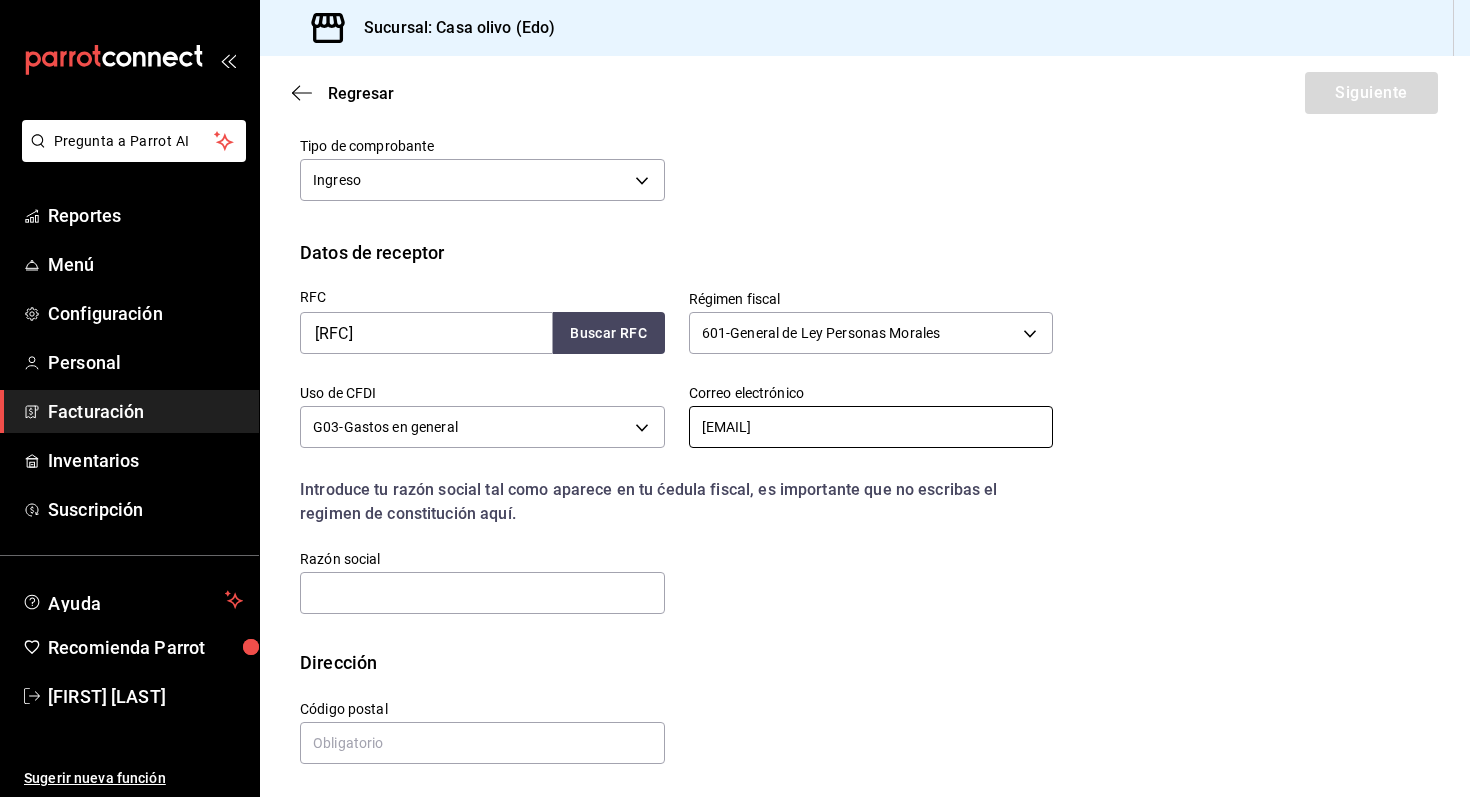scroll, scrollTop: 239, scrollLeft: 0, axis: vertical 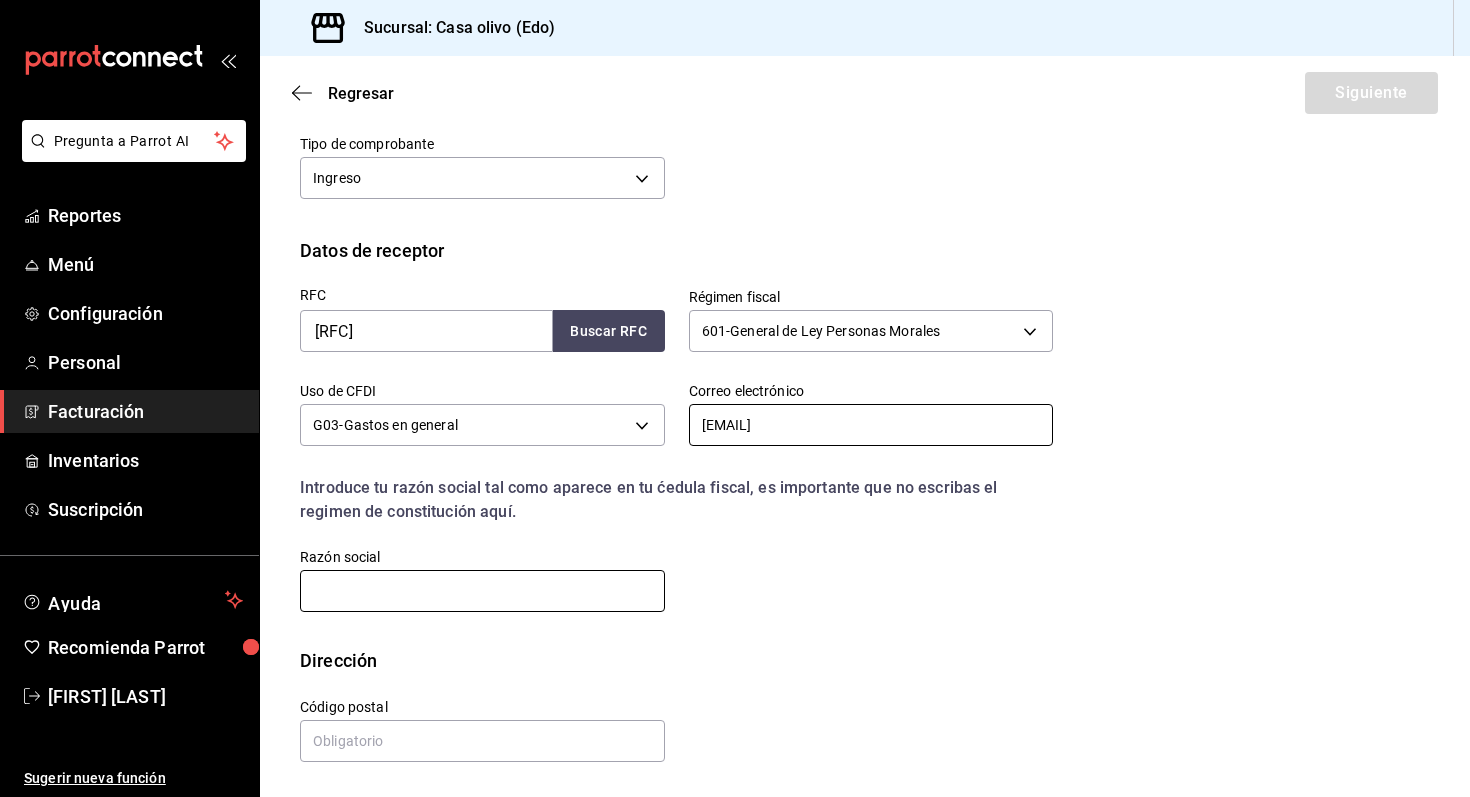 type on "[EMAIL]" 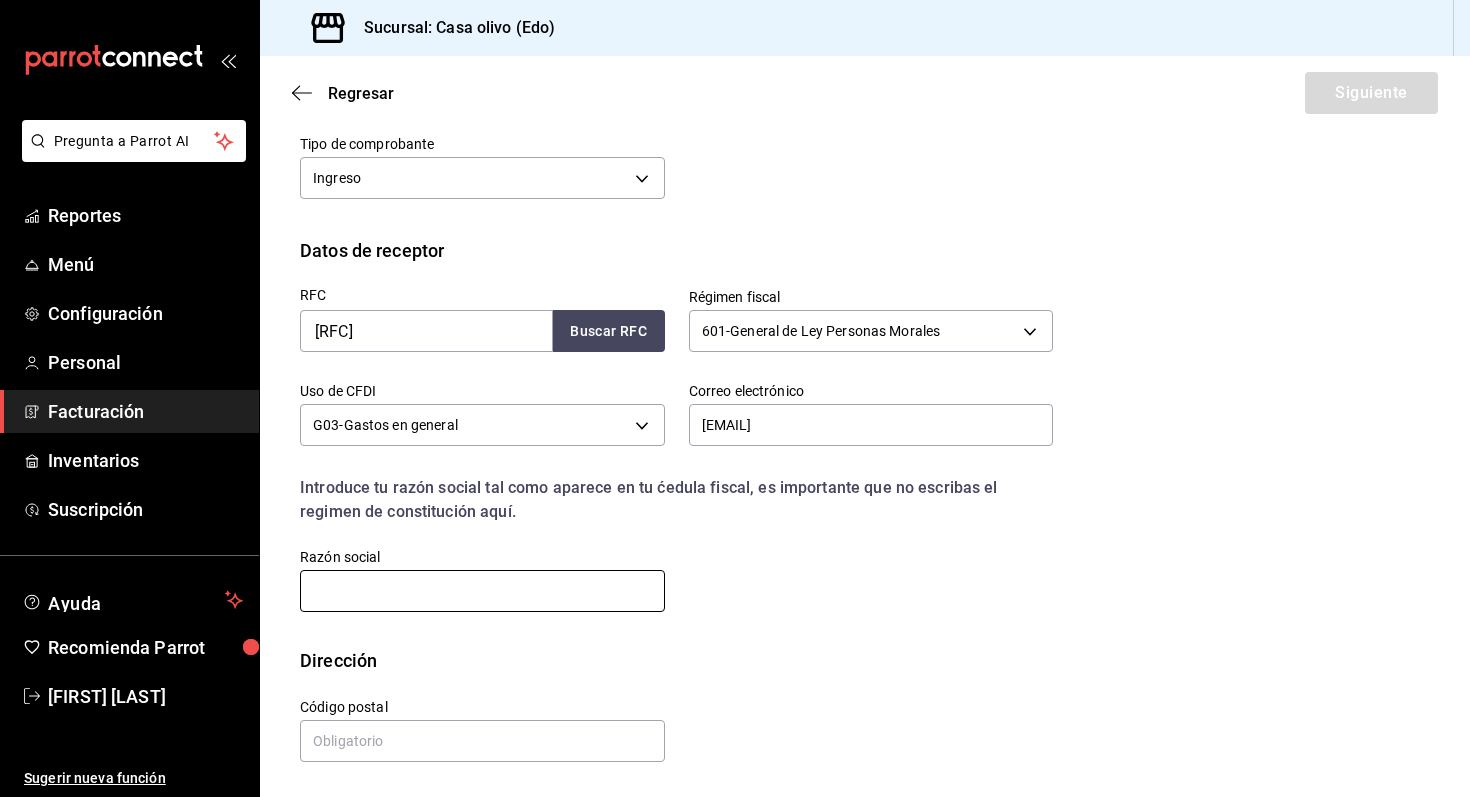 click at bounding box center (482, 591) 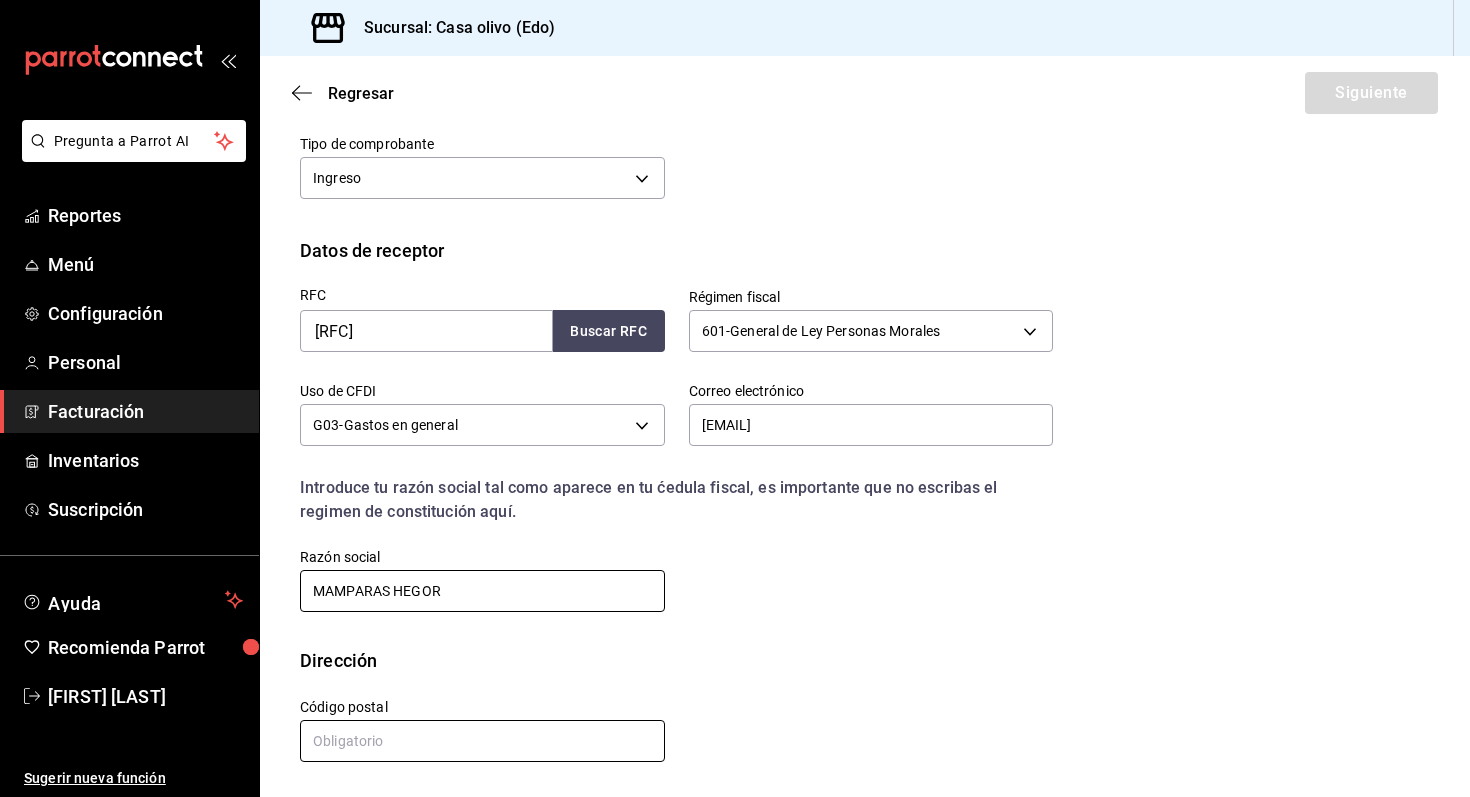 type on "MAMPARAS HEGOR" 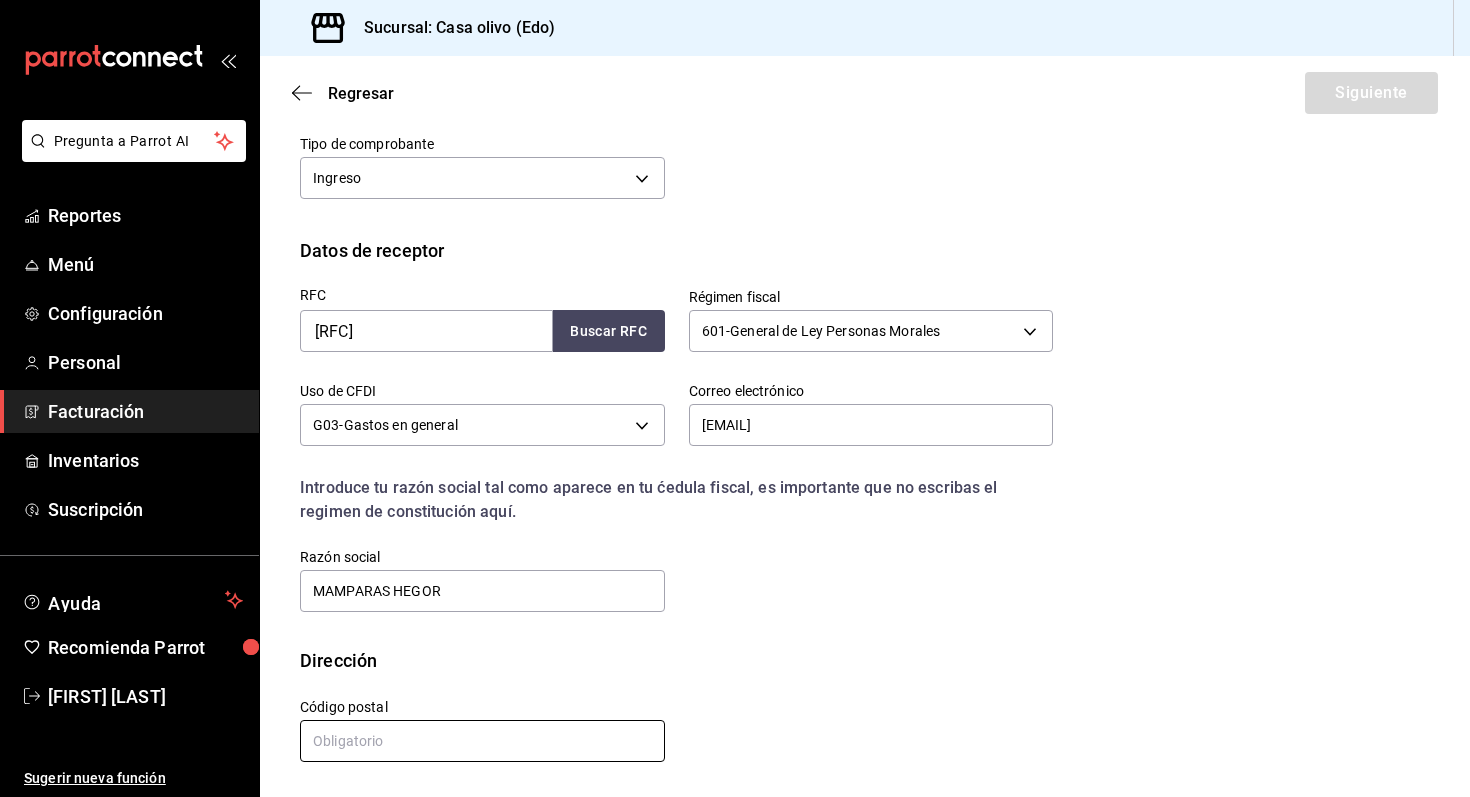 click at bounding box center [482, 741] 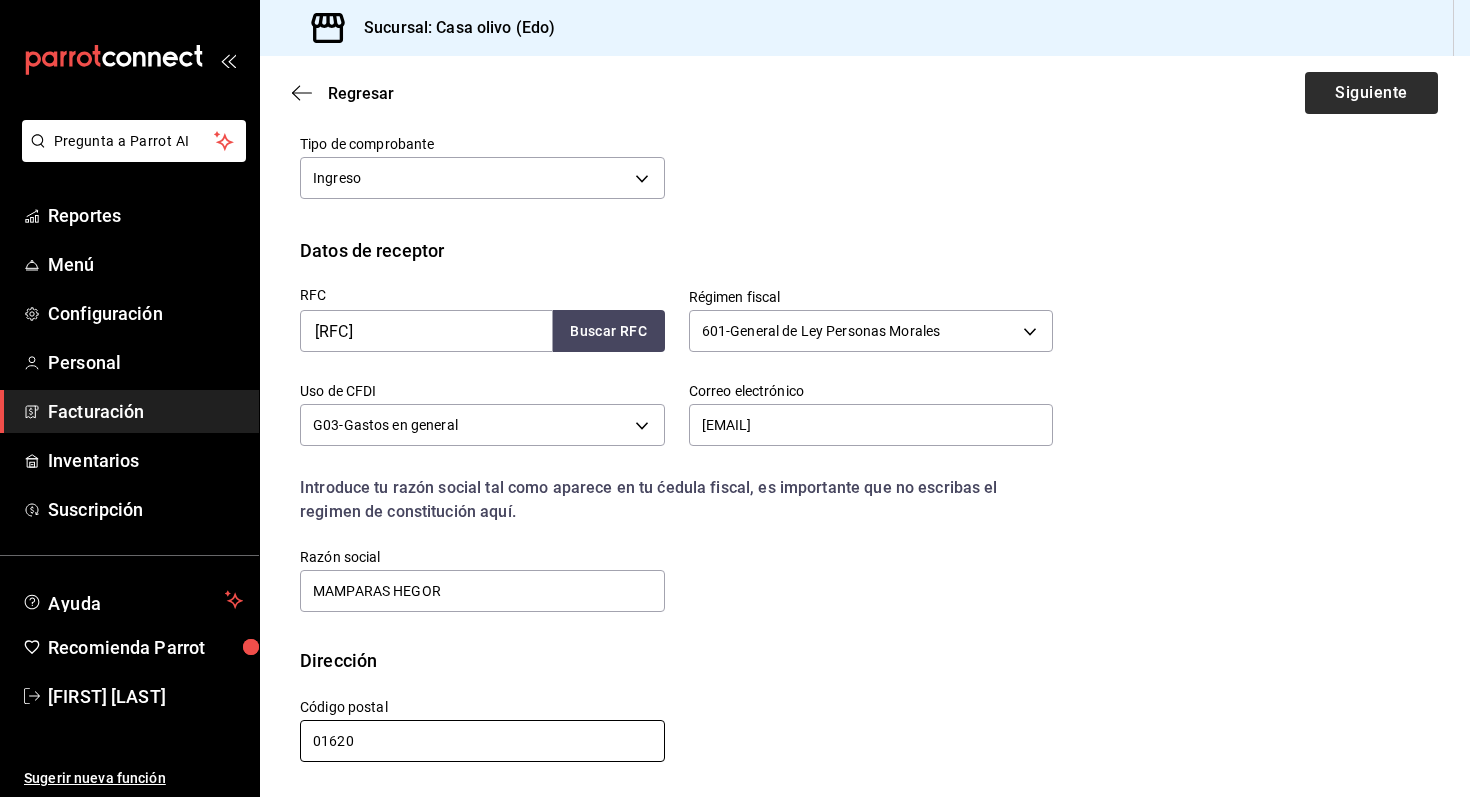 type on "01620" 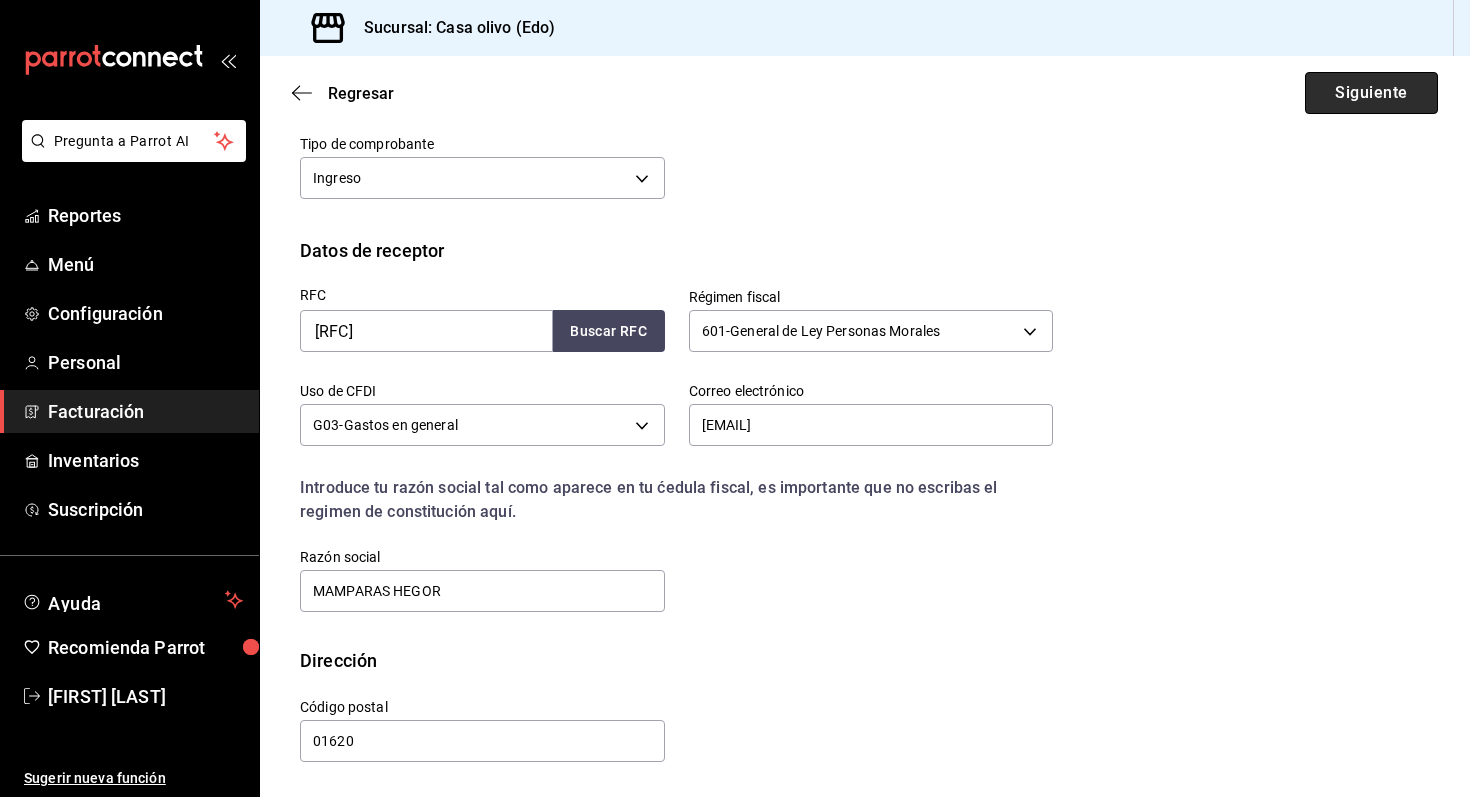 click on "Siguiente" at bounding box center [1371, 93] 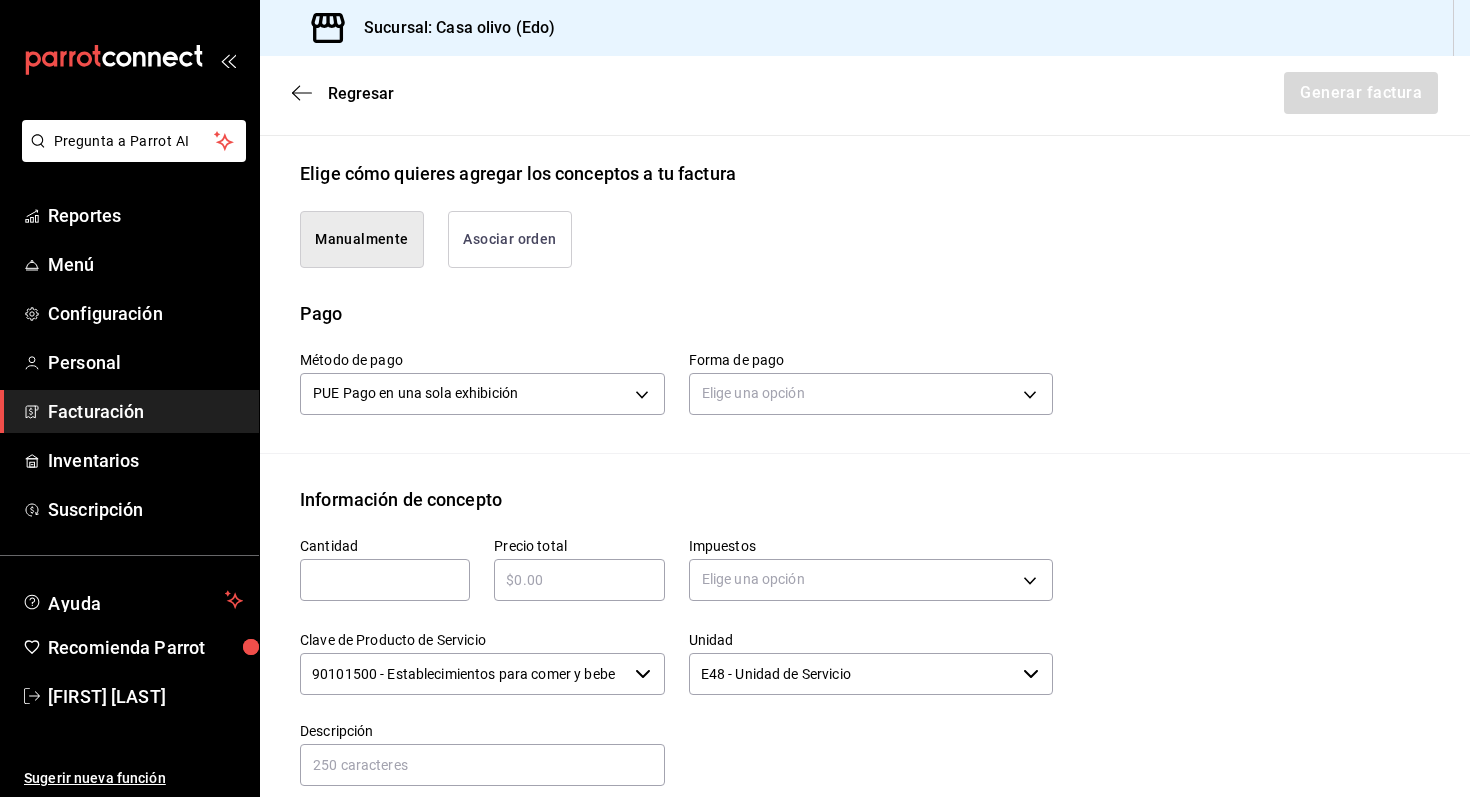 scroll, scrollTop: 473, scrollLeft: 0, axis: vertical 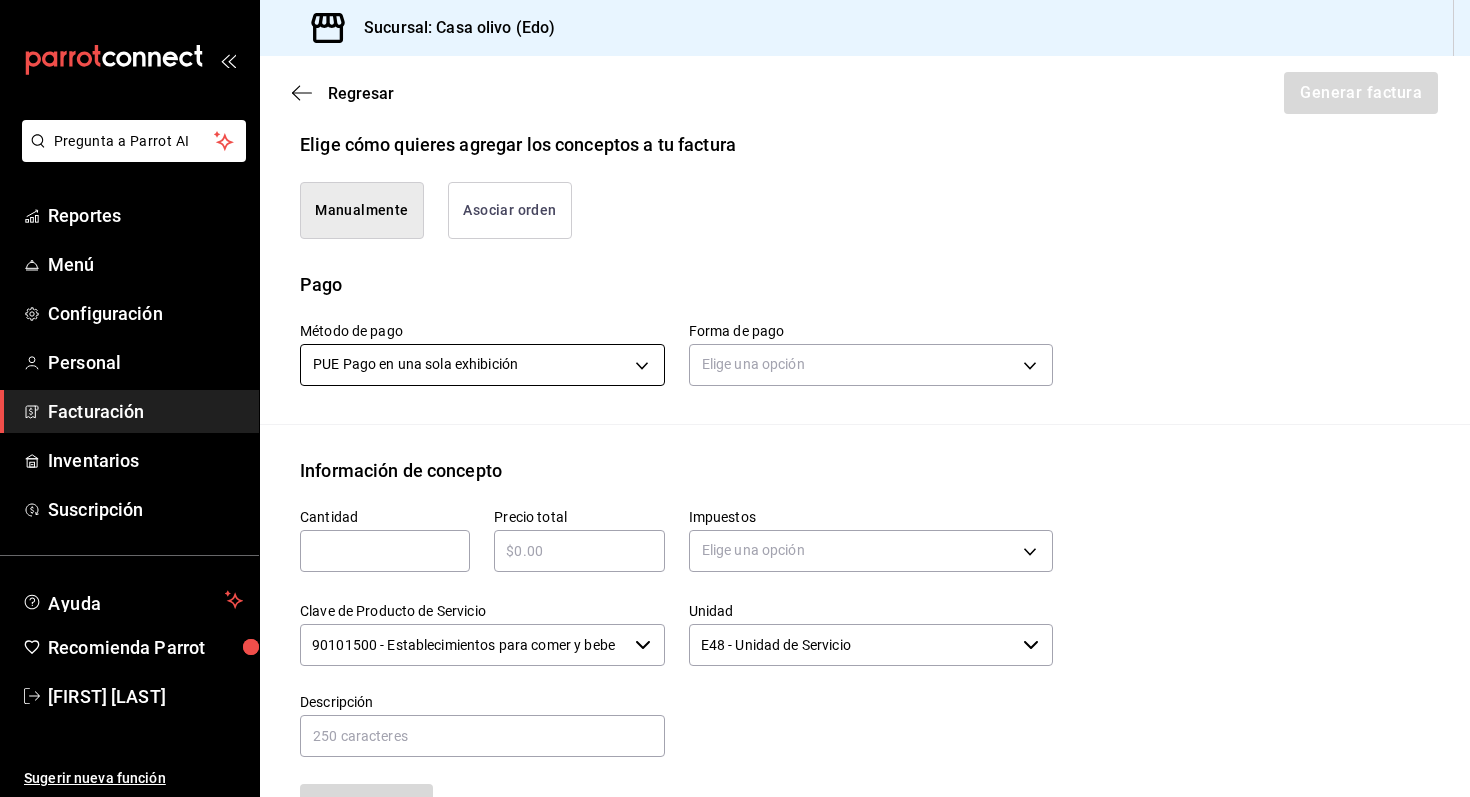 click on "Pregunta a Parrot AI Reportes   Menú   Configuración   Personal   Facturación   Inventarios   Suscripción   Ayuda Recomienda Parrot   [FIRST] [LAST]   Sugerir nueva función   Sucursal: Casa olivo (Edo) Regresar Generar factura Emisor Perfil fiscal [FIRST] [LAST] Tipo de comprobante Ingreso Receptor Nombre / Razón social MAMPARAS HEGOR RFC Receptor [RFC] Régimen fiscal General de Ley Personas Morales Uso de CFDI G03: Gastos en general Correo electrónico [EMAIL] Elige cómo quieres agregar los conceptos a tu factura Manualmente Asociar orden Pago Método de pago PUE   Pago en una sola exhibición PUE Forma de pago Elige una opción Información de concepto Cantidad ​ Precio total ​ Impuestos Elige una opción Clave de Producto de Servicio 90101500 - Establecimientos para comer y beber ​ Unidad E48 - Unidad de Servicio ​ Descripción Agregar IVA Total $0.00 IEPS Total $0.00 ISR Total $0.00 Subtotal $0.00 Total $0.00 Orden Cantidad Clave Unidad Monto Impuesto Total" at bounding box center [735, 398] 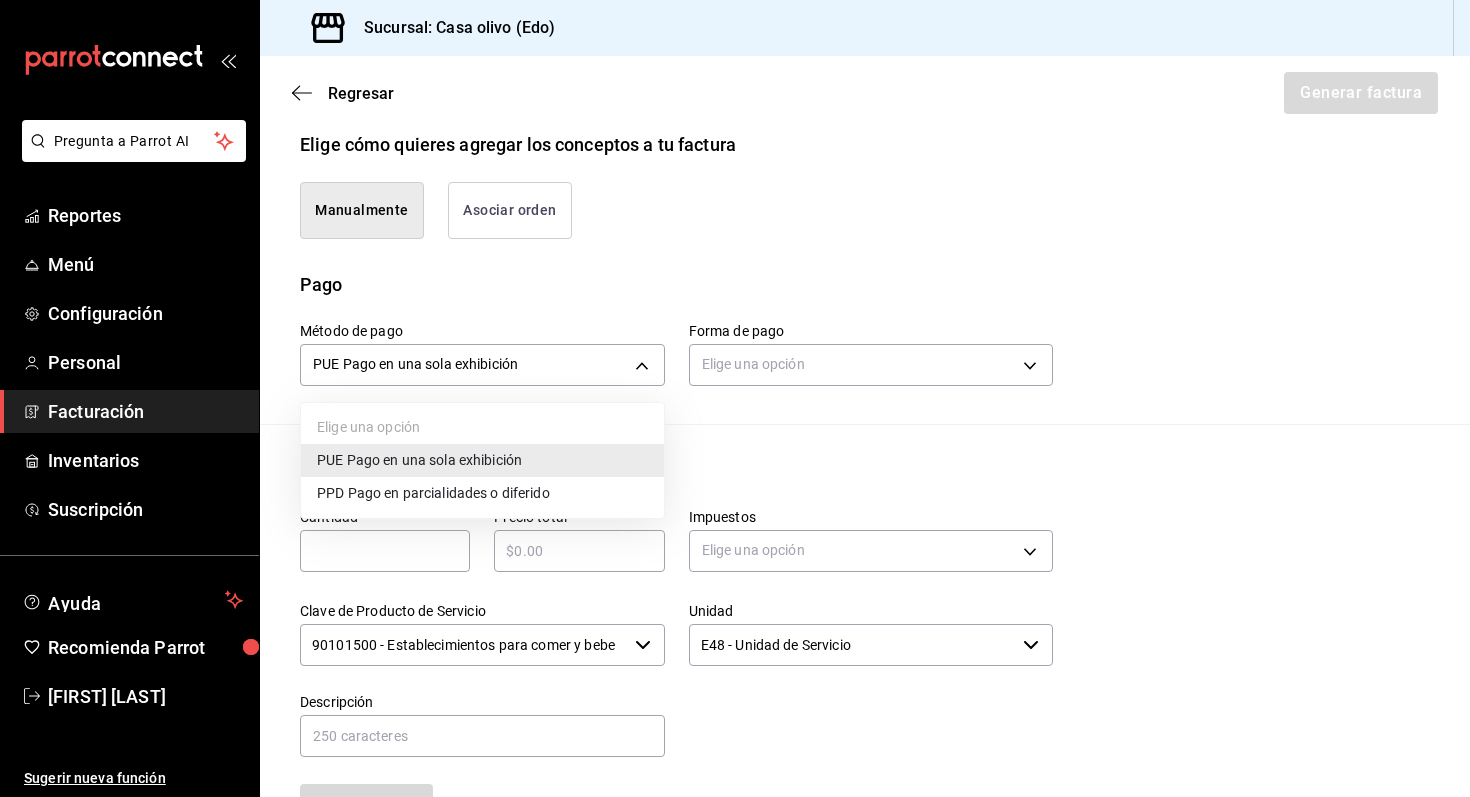 click on "PUE   Pago en una sola exhibición" at bounding box center [482, 460] 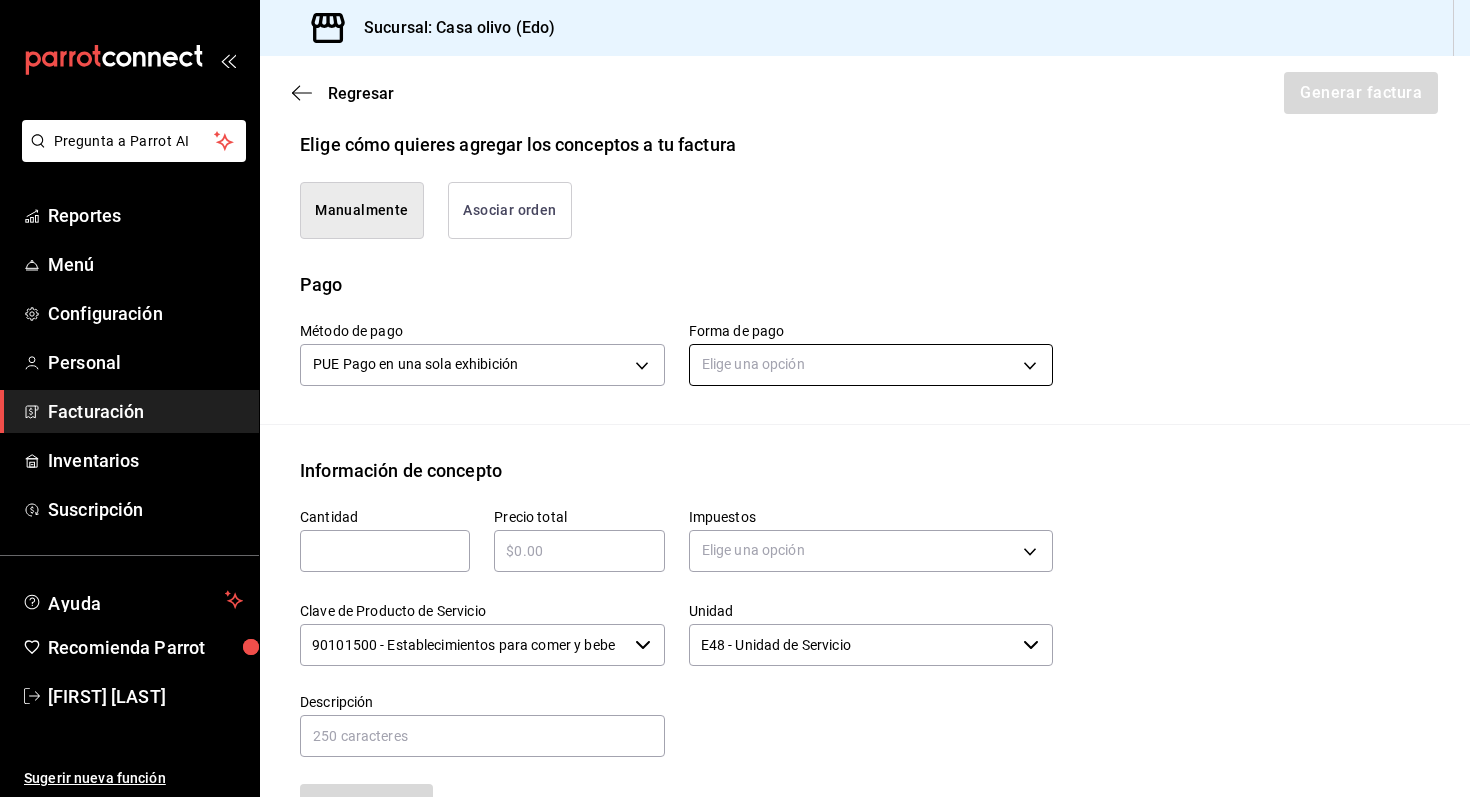 click on "Pregunta a Parrot AI Reportes   Menú   Configuración   Personal   Facturación   Inventarios   Suscripción   Ayuda Recomienda Parrot   [FIRST] [LAST]   Sugerir nueva función   Sucursal: Casa olivo (Edo) Regresar Generar factura Emisor Perfil fiscal [FIRST] [LAST] Tipo de comprobante Ingreso Receptor Nombre / Razón social MAMPARAS HEGOR RFC Receptor [RFC] Régimen fiscal General de Ley Personas Morales Uso de CFDI G03: Gastos en general Correo electrónico [EMAIL] Elige cómo quieres agregar los conceptos a tu factura Manualmente Asociar orden Pago Método de pago PUE   Pago en una sola exhibición PUE Forma de pago Elige una opción Información de concepto Cantidad ​ Precio total ​ Impuestos Elige una opción Clave de Producto de Servicio 90101500 - Establecimientos para comer y beber ​ Unidad E48 - Unidad de Servicio ​ Descripción Agregar IVA Total $0.00 IEPS Total $0.00 ISR Total $0.00 Subtotal $0.00 Total $0.00 Orden Cantidad Clave Unidad Monto Impuesto Total" at bounding box center (735, 398) 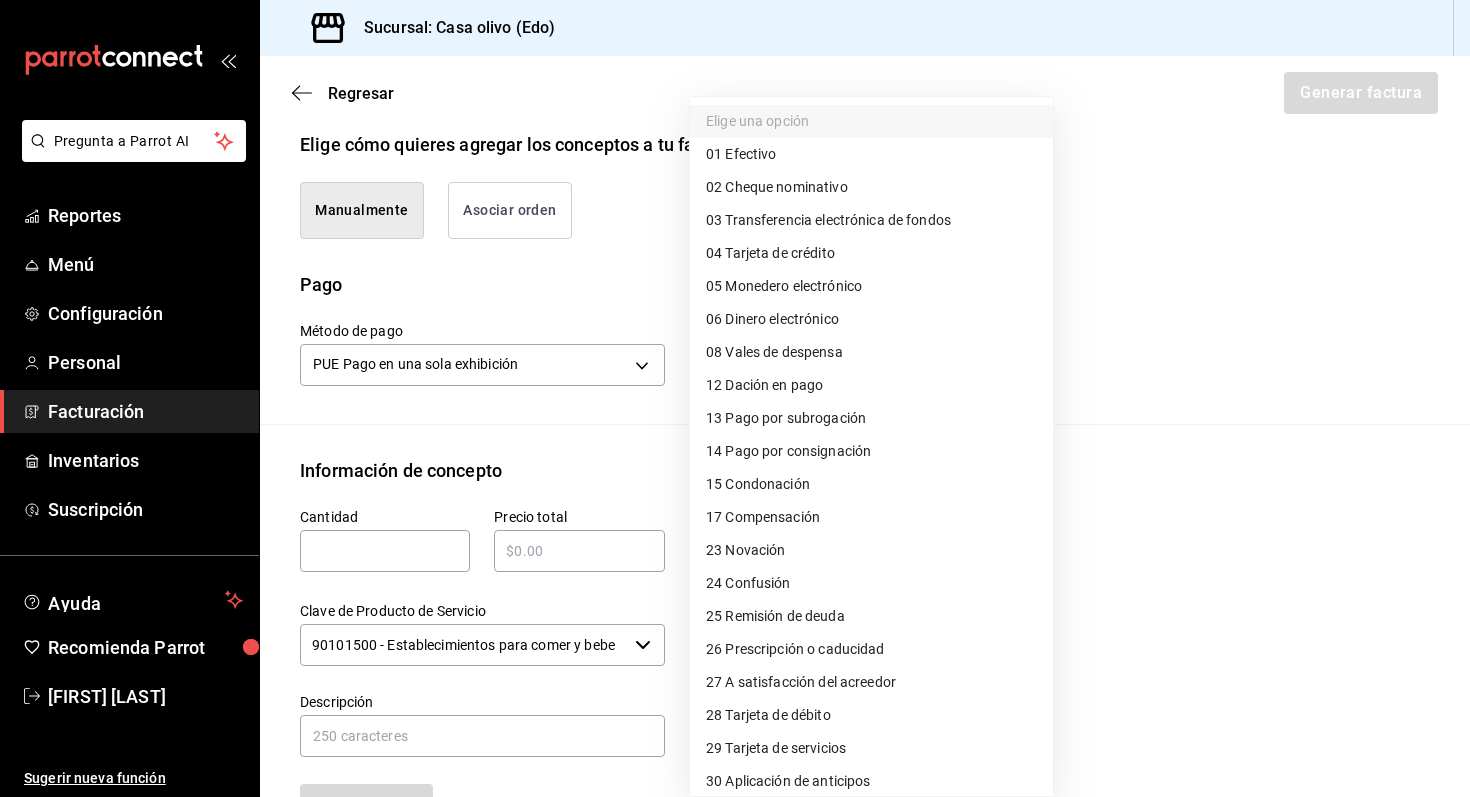 click on "04   Tarjeta de crédito" at bounding box center (770, 253) 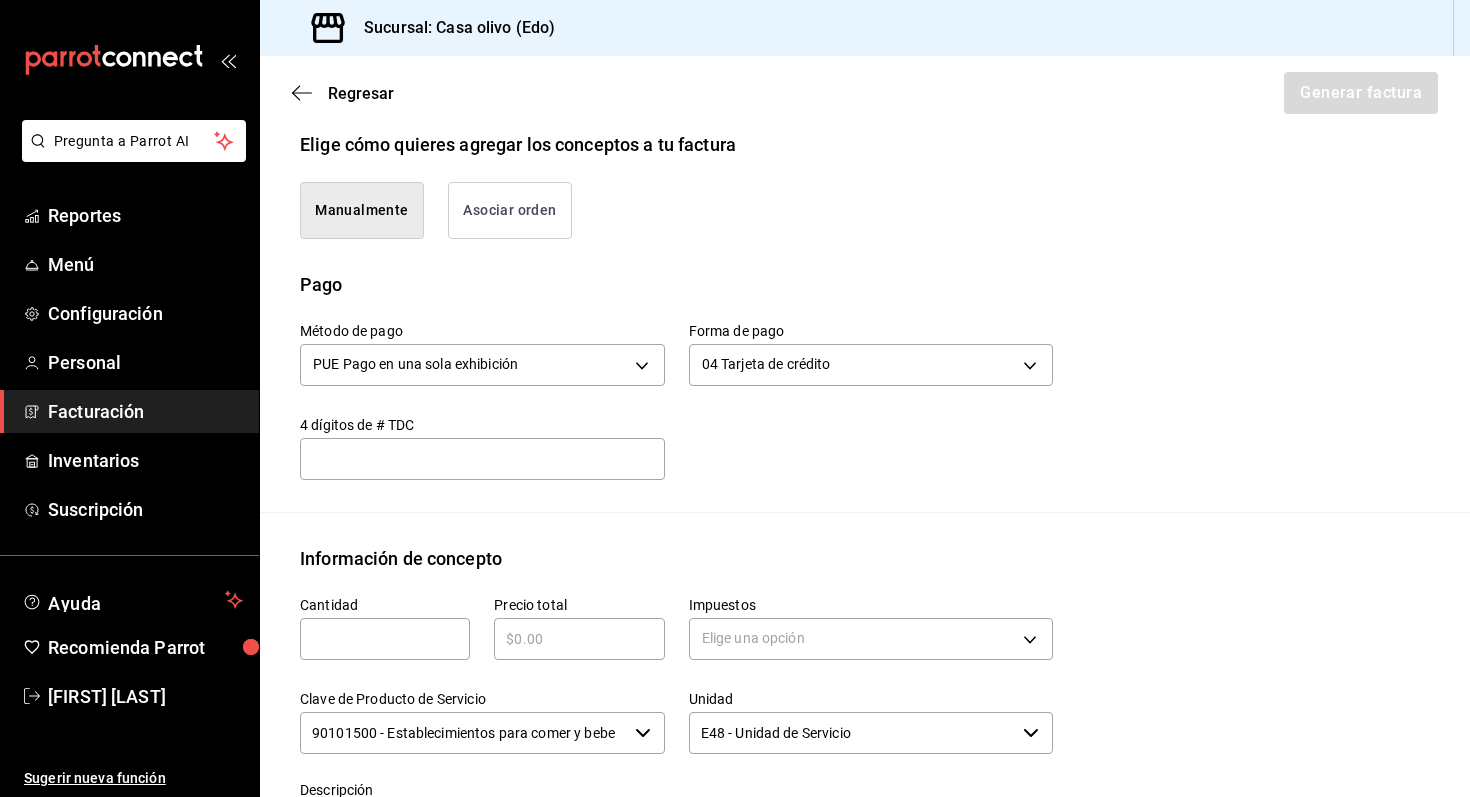 click at bounding box center [482, 459] 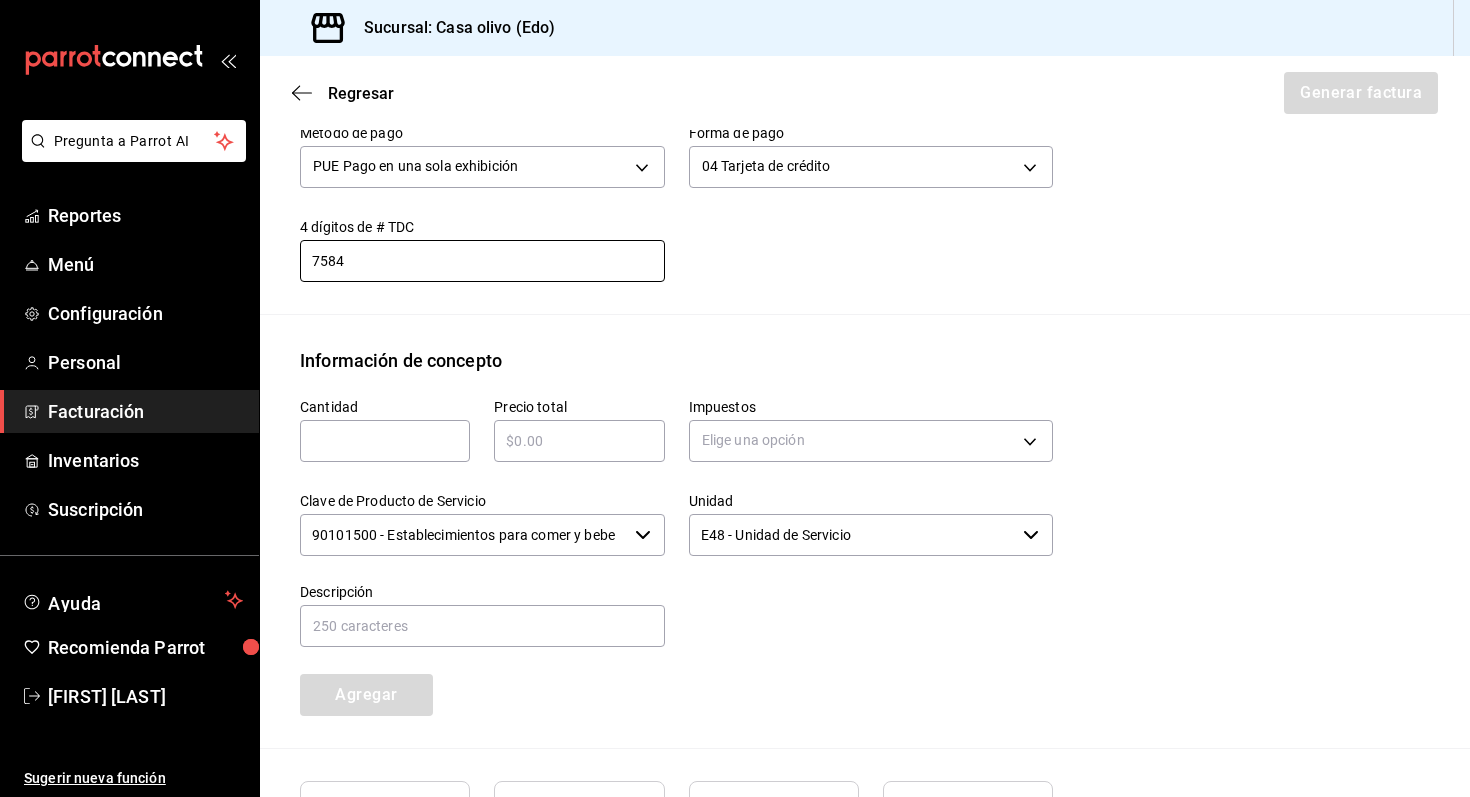 scroll, scrollTop: 693, scrollLeft: 0, axis: vertical 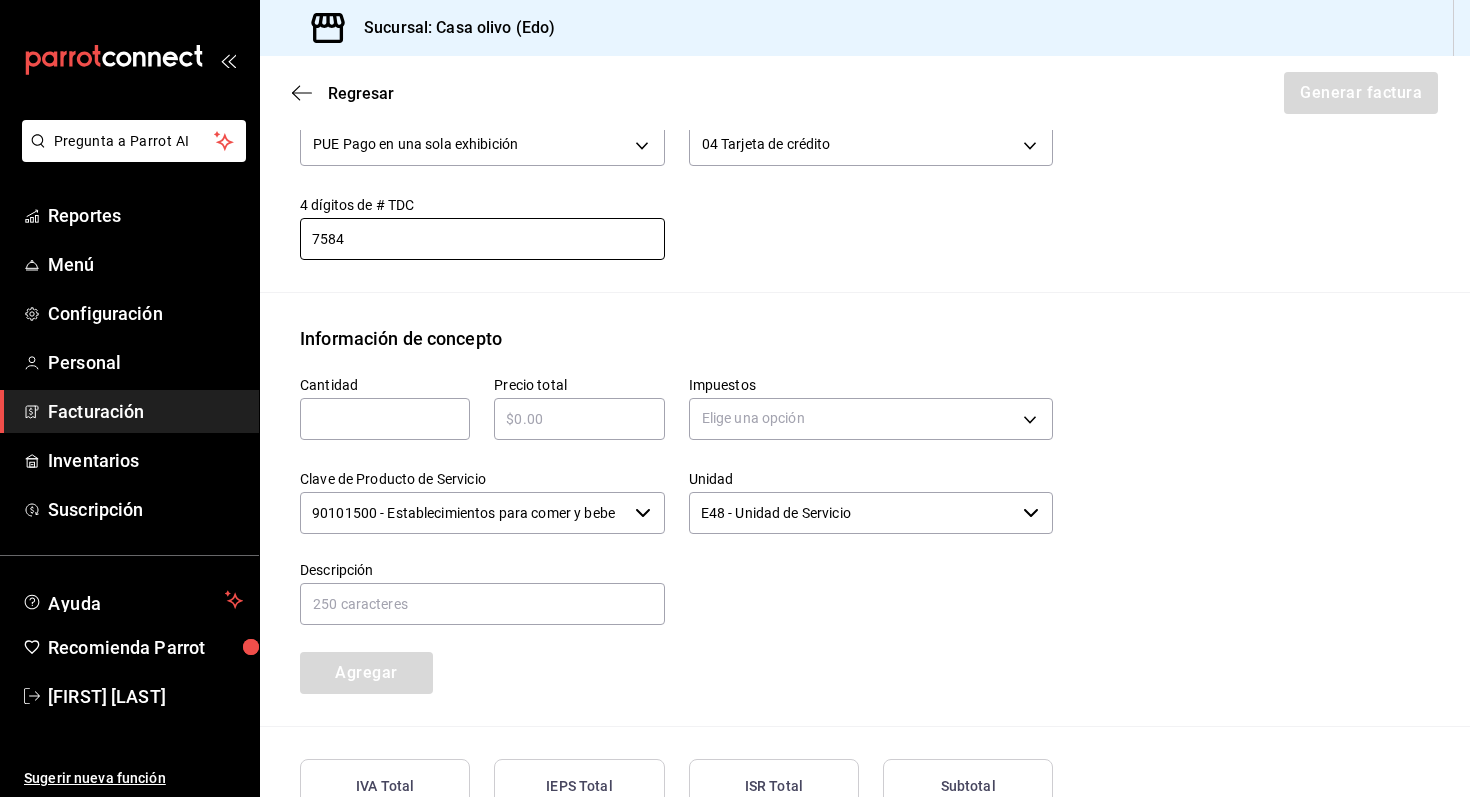 type on "7584" 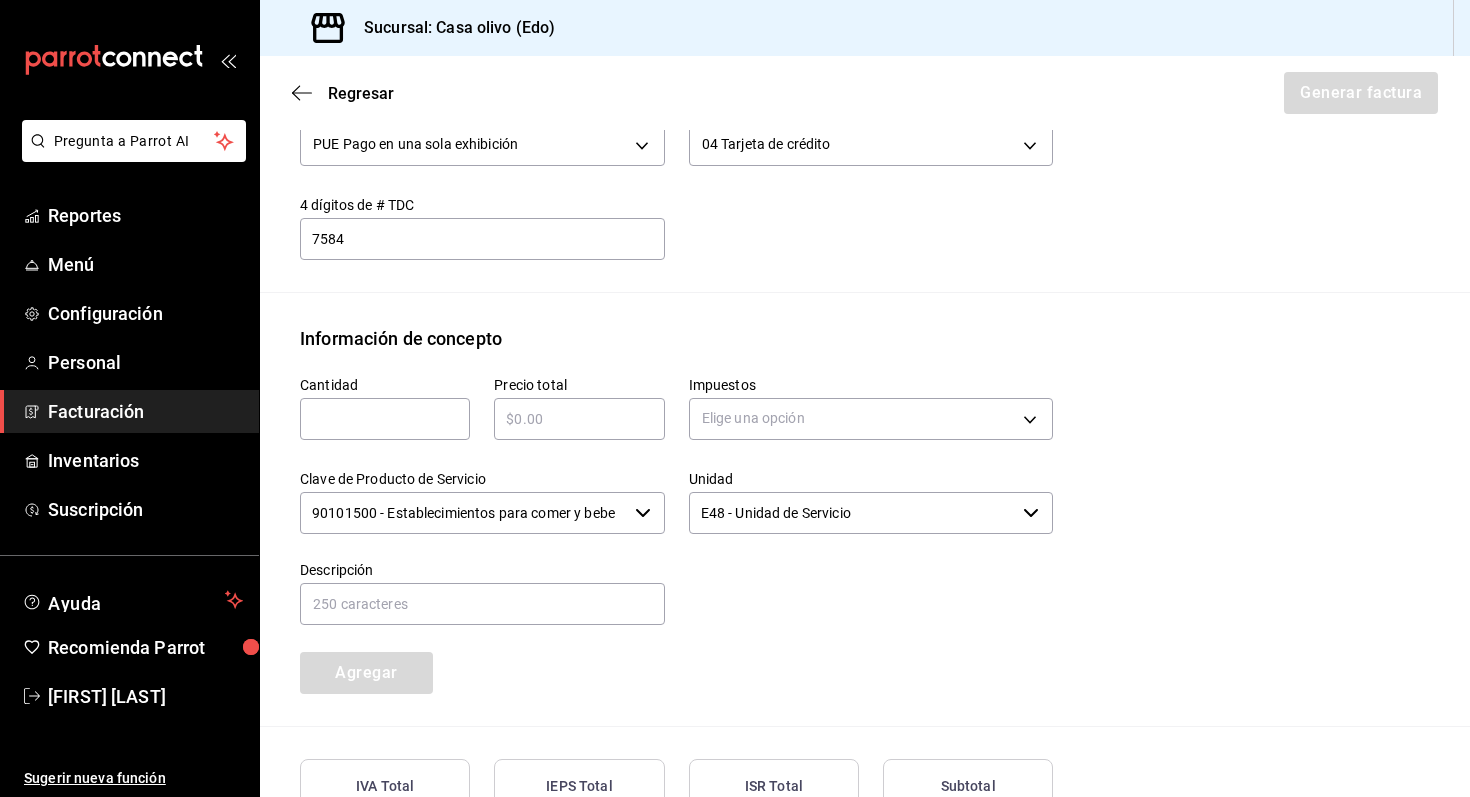 click at bounding box center [385, 419] 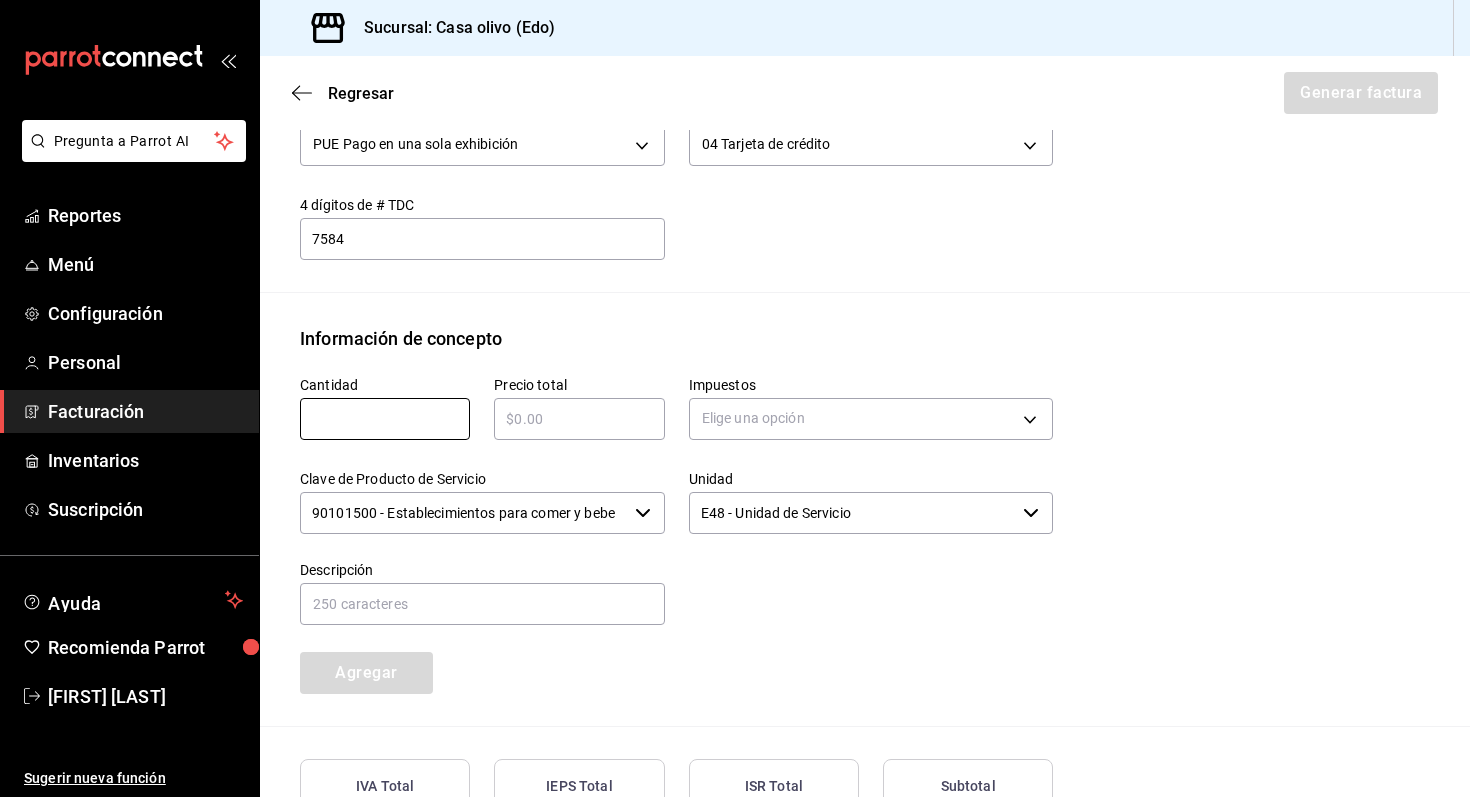 click on "Emisor Perfil fiscal [FIRST] [LAST] [LAST] Tipo de comprobante Ingreso Receptor Nombre / Razón social [PRODUCT_NAME] RFC Receptor [RFC] Régimen fiscal General de Ley Personas Morales Uso de CFDI G03: Gastos en general Correo electrónico [EMAIL] Elige cómo quieres agregar los conceptos a tu factura Manualmente Asociar orden Pago Método de pago PUE   Pago en una sola exhibición PUE Forma de pago 04   Tarjeta de crédito 04 4 dígitos de # TDC 7584 ​ Información de concepto Cantidad ​ Precio total ​ Impuestos Elige una opción Clave de Producto de Servicio 90101500 - Establecimientos para comer y beber ​ Unidad E48 - Unidad de Servicio ​ Descripción Agregar IVA Total $0.00 IEPS Total $0.00 ISR Total $0.00 Subtotal $0.00 Total $0.00 Orden Cantidad Clave Unidad Monto Impuesto Subtotal Total" at bounding box center (865, 240) 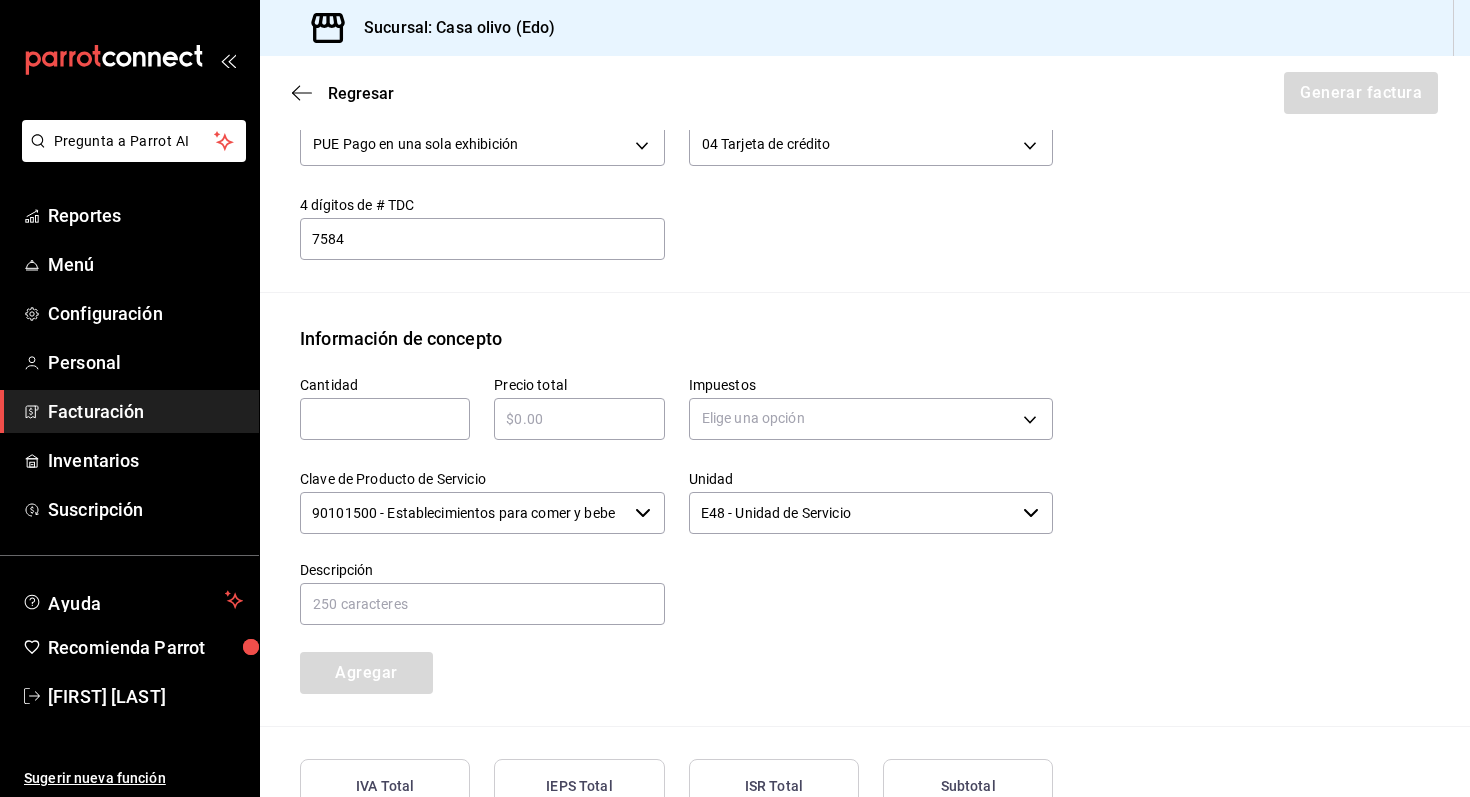 click at bounding box center [385, 419] 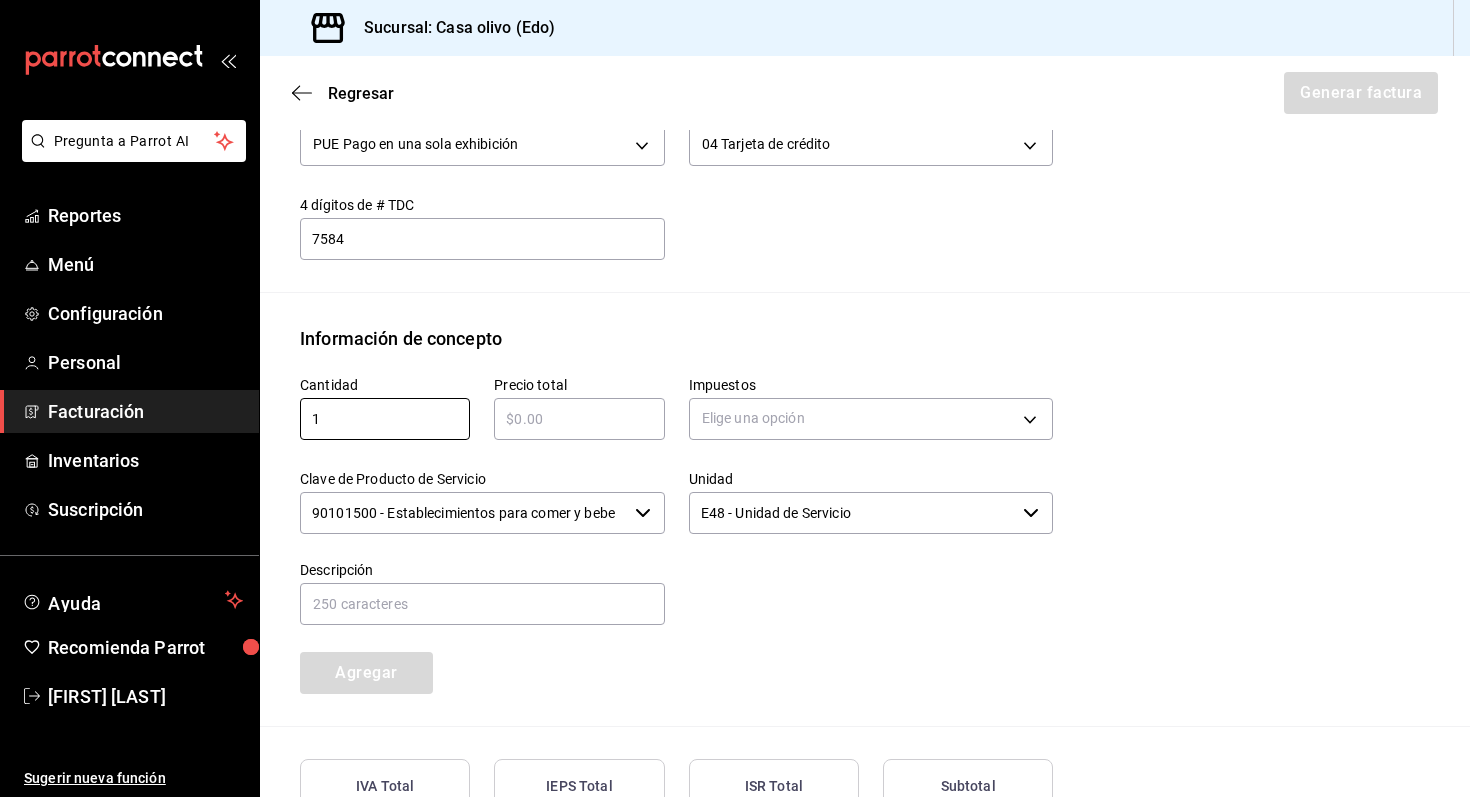 type on "1" 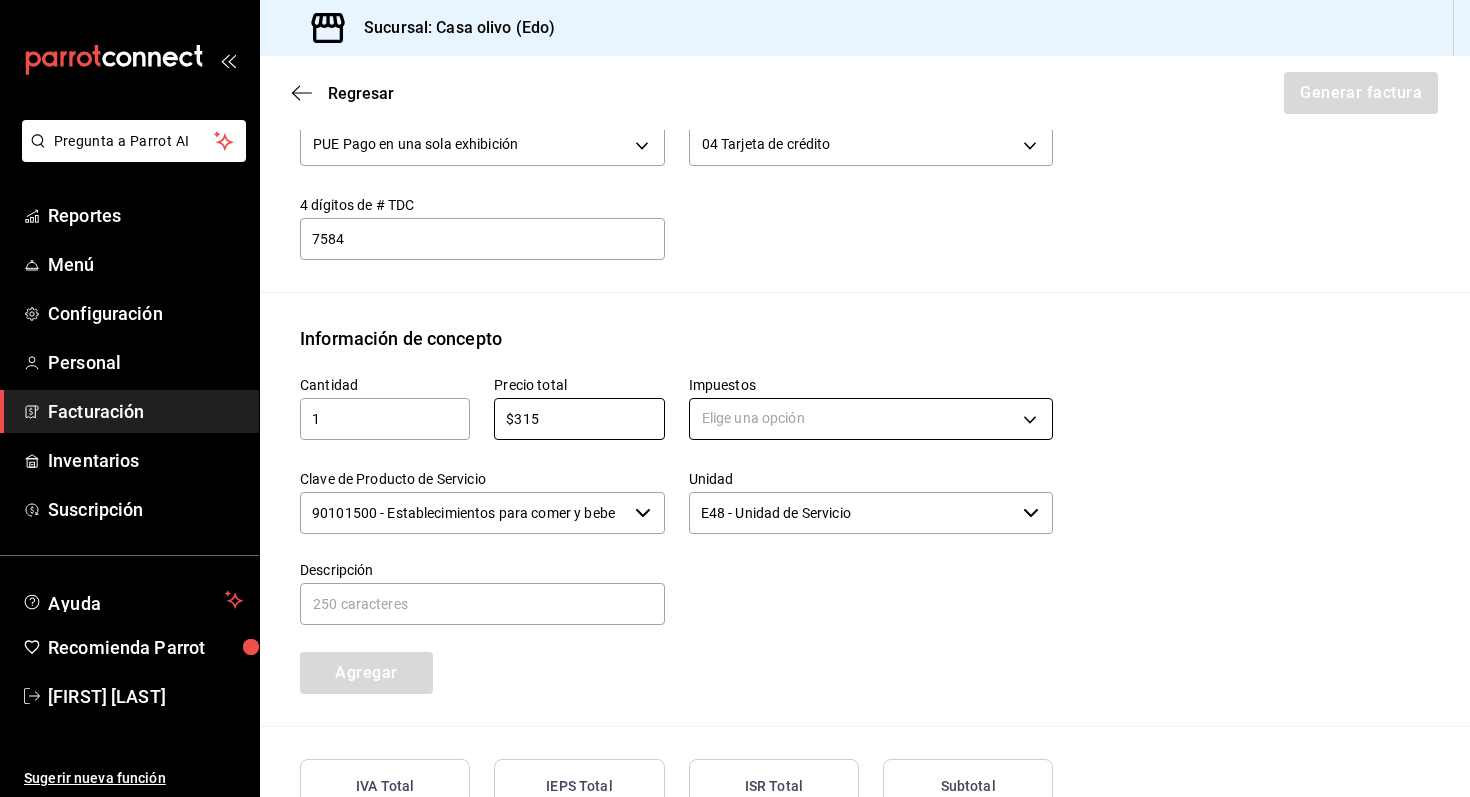 type on "$315" 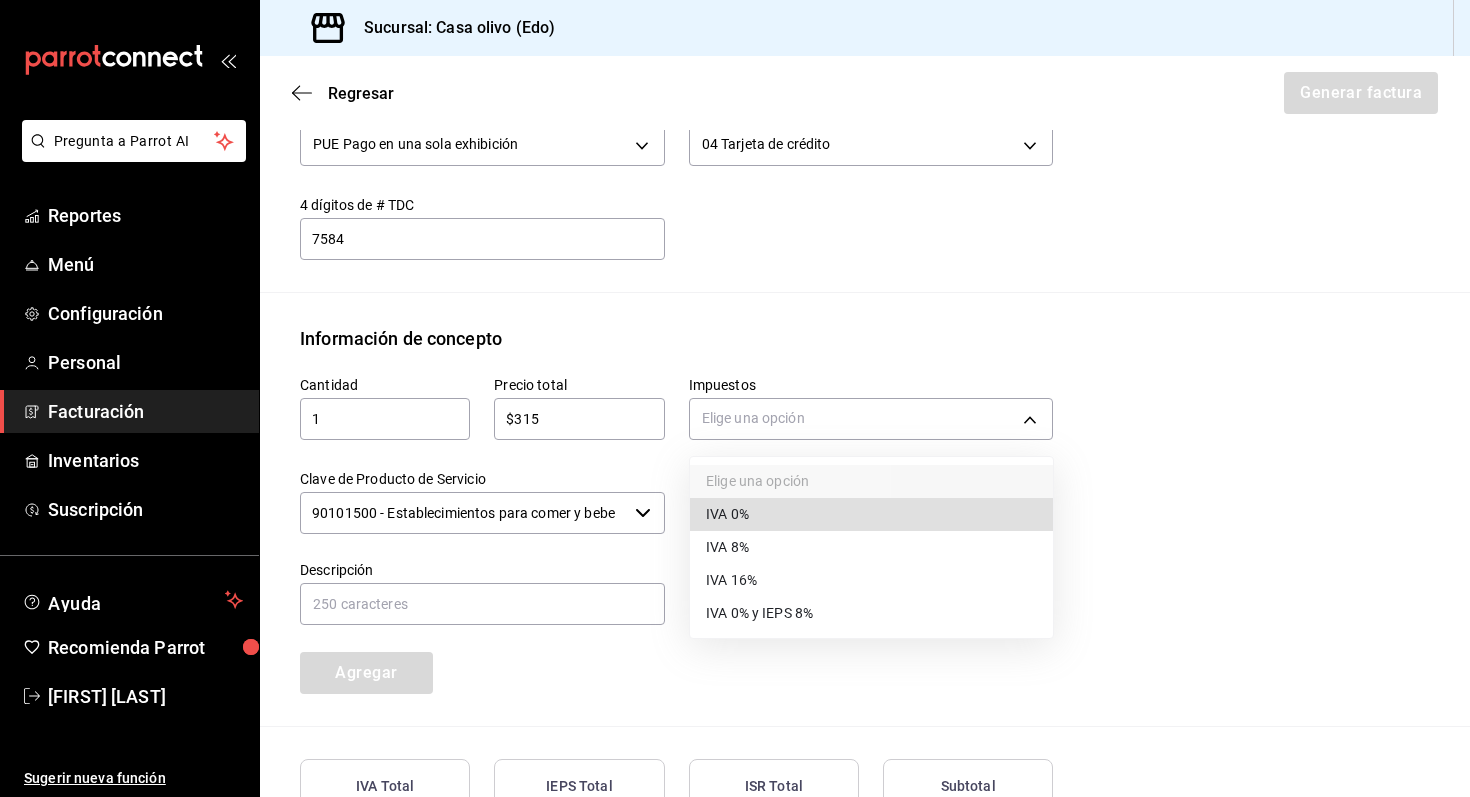 click at bounding box center [735, 398] 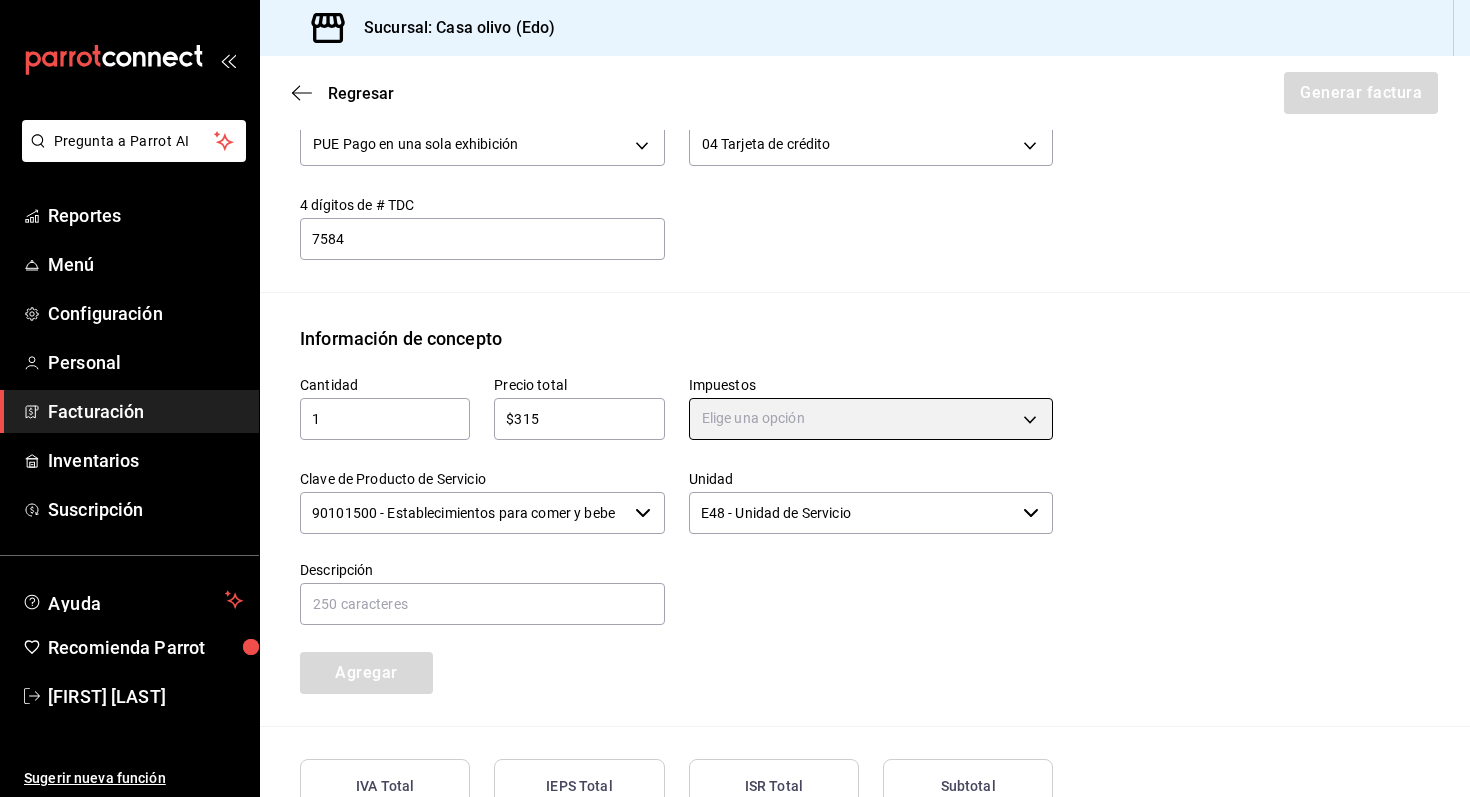 click 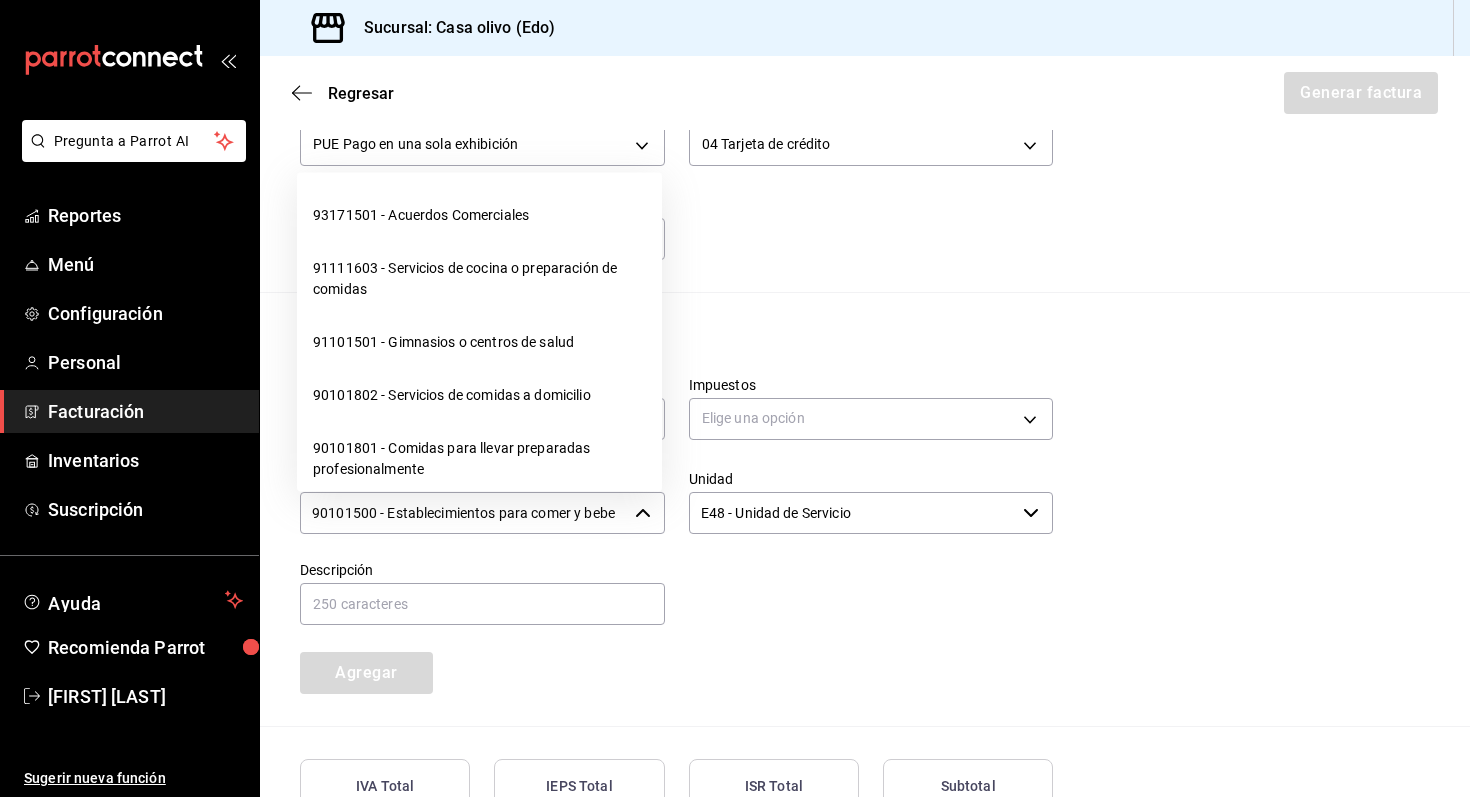 click at bounding box center [859, 582] 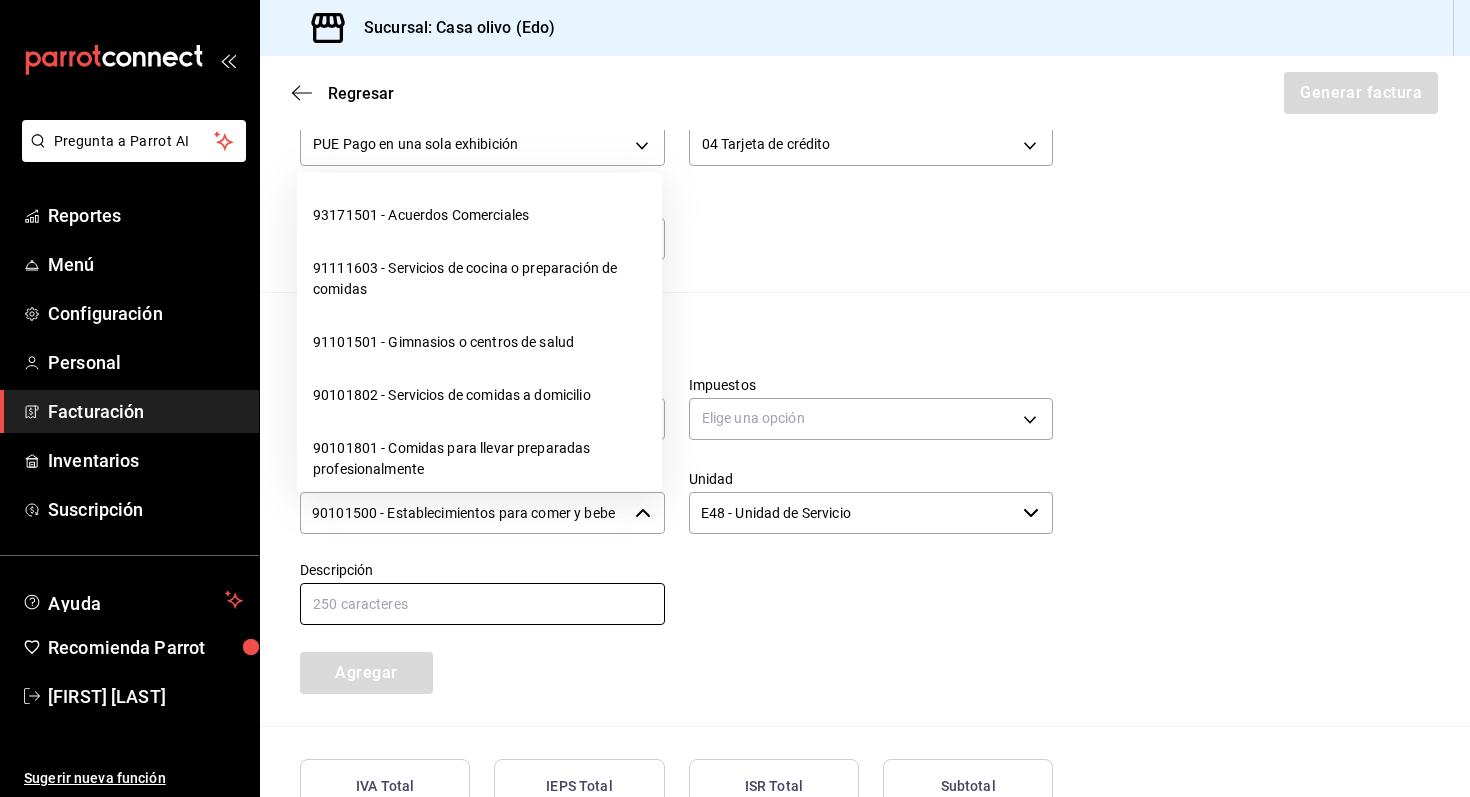 click at bounding box center (482, 604) 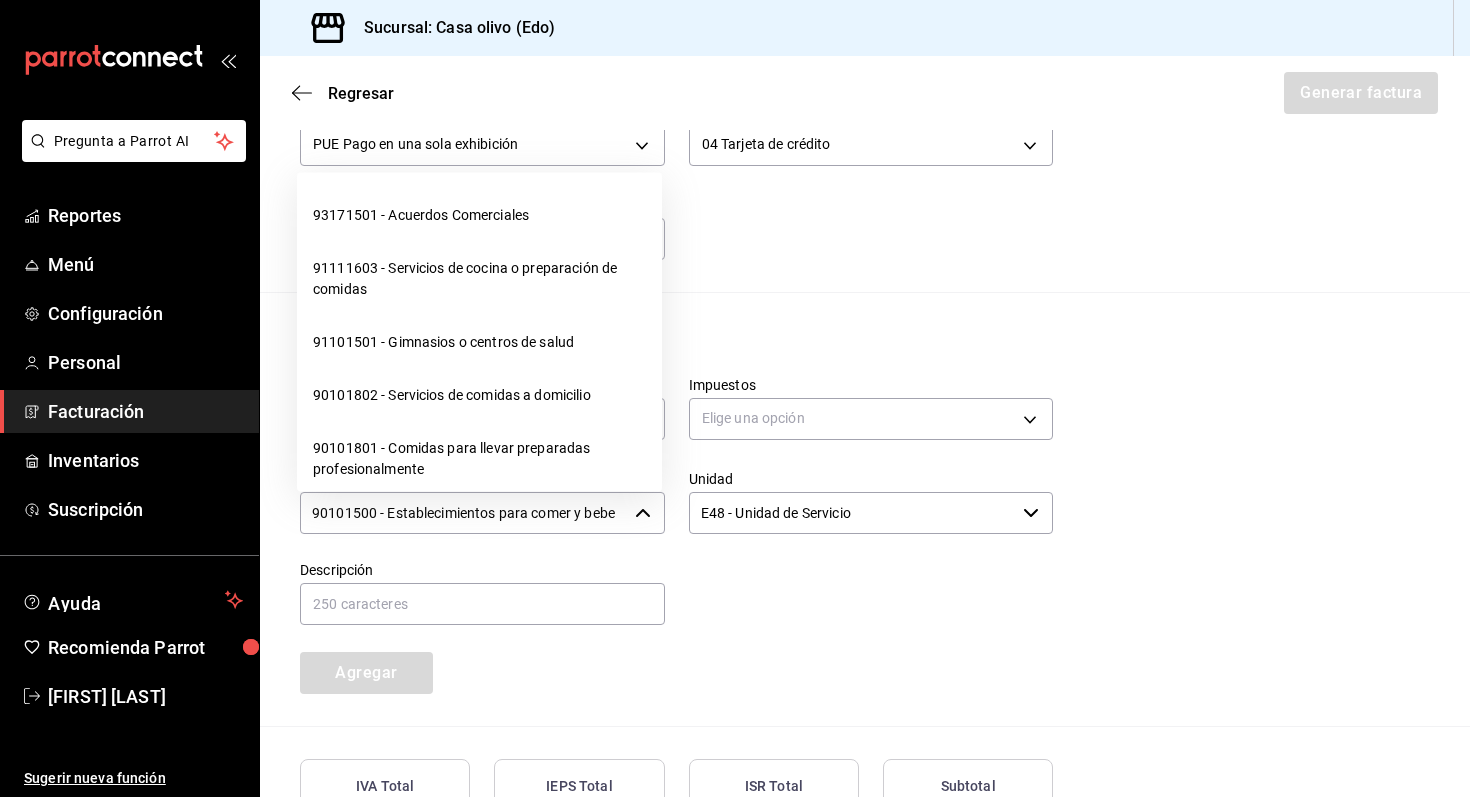 click at bounding box center (859, 582) 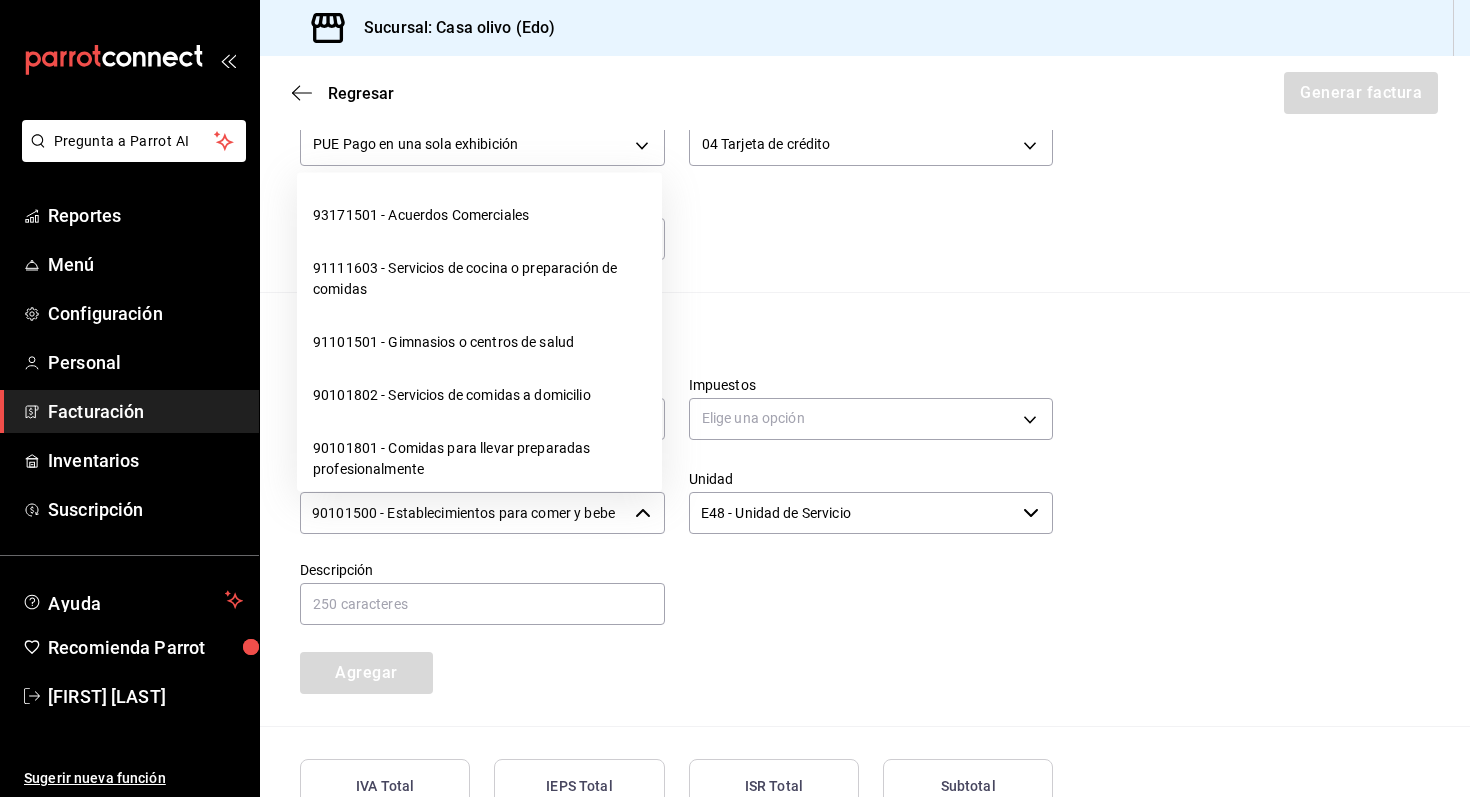 click on "Método de pago PUE   Pago en una sola exhibición PUE Forma de pago 04   Tarjeta de crédito 04 4 dígitos de # TDC 7584 ​" at bounding box center [664, 169] 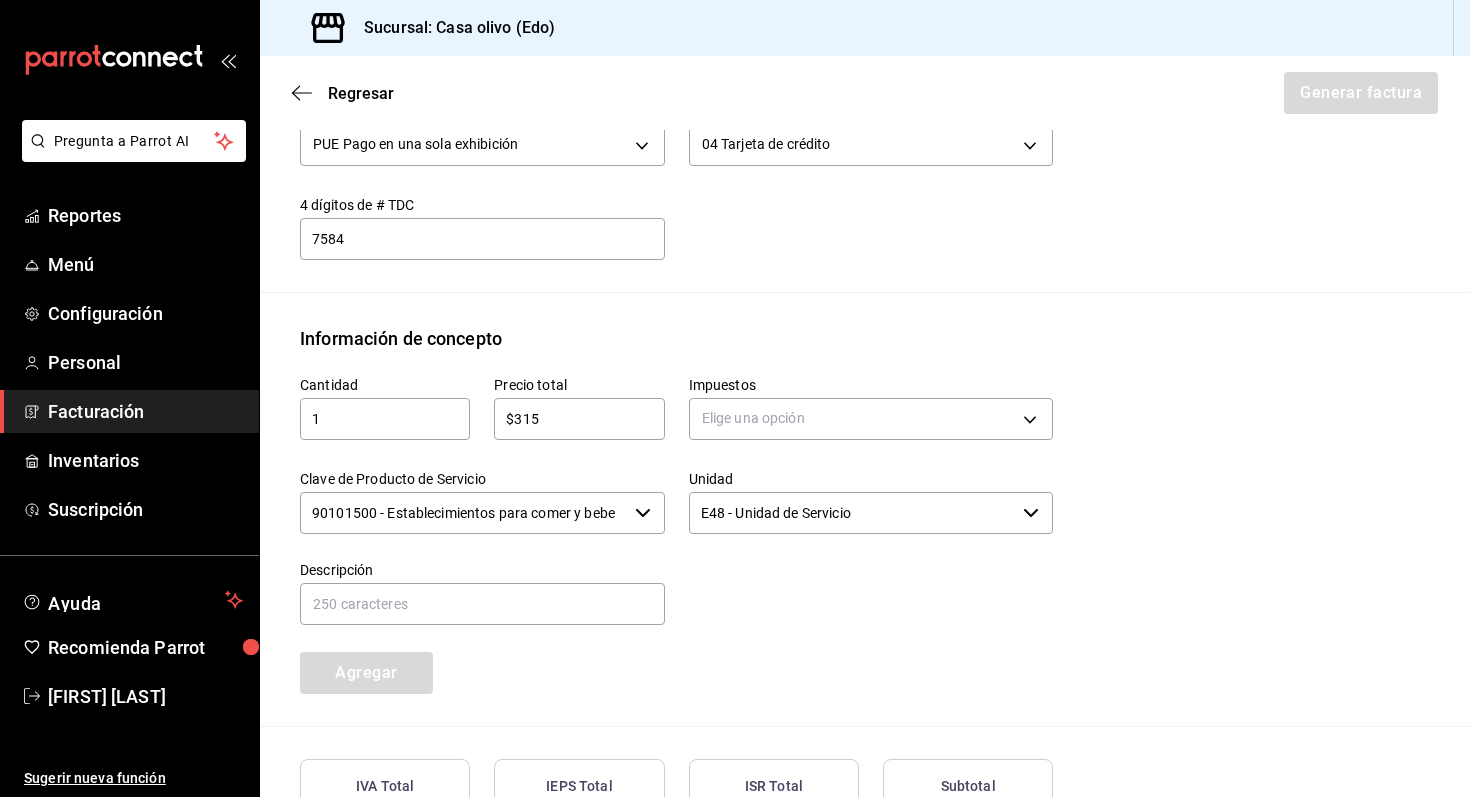click on "Método de pago PUE   Pago en una sola exhibición PUE Forma de pago 04   Tarjeta de crédito 04 4 dígitos de # TDC 7584 ​" at bounding box center [664, 169] 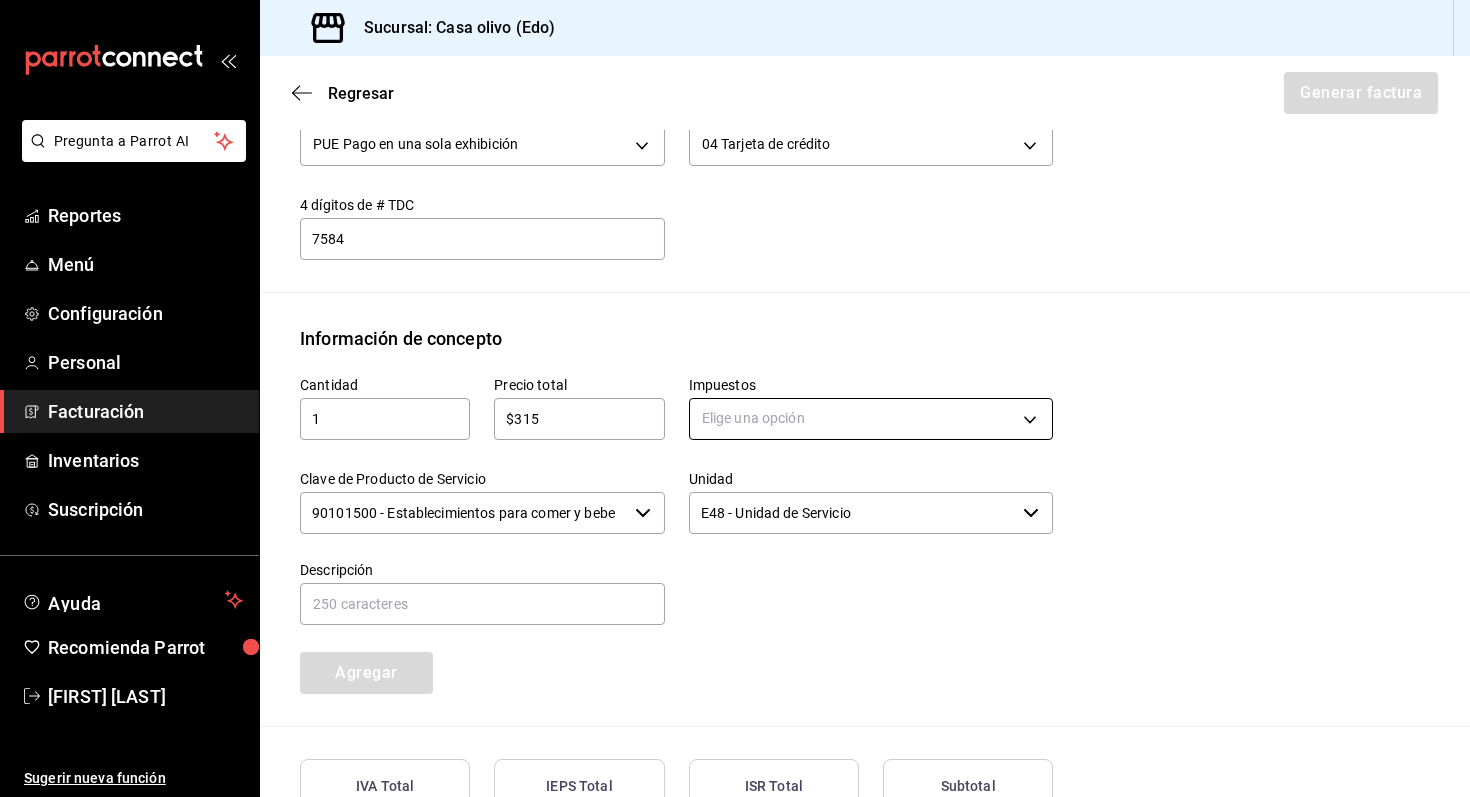click on "Pregunta a Parrot AI Reportes   Menú   Configuración   Personal   Facturación   Inventarios   Suscripción   Ayuda Recomienda Parrot   [FIRST] [LAST]   Sugerir nueva función   Sucursal: Casa olivo (Edo) Regresar Generar factura Emisor Perfil fiscal [FIRST] [LAST] [LAST] Tipo de comprobante Ingreso Receptor Nombre / Razón social [PRODUCT_NAME] RFC Receptor [RFC] Régimen fiscal General de Ley Personas Morales Uso de CFDI G03: Gastos en general Correo electrónico [EMAIL] Elige cómo quieres agregar los conceptos a tu factura Manualmente Asociar orden Pago Método de pago PUE   Pago en una sola exhibición PUE Forma de pago 04   Tarjeta de crédito 04 4 dígitos de # TDC 7584 ​ Información de concepto Cantidad 1 ​ Precio total $315 ​ Impuestos Elige una opción Clave de Producto de Servicio 90101500 - Establecimientos para comer y beber ​ Unidad E48 - Unidad de Servicio ​ Descripción Agregar IVA Total $0.00 IEPS Total $0.00 ISR Total $0.00 Subtotal $0.00 Total $0.00" at bounding box center (735, 398) 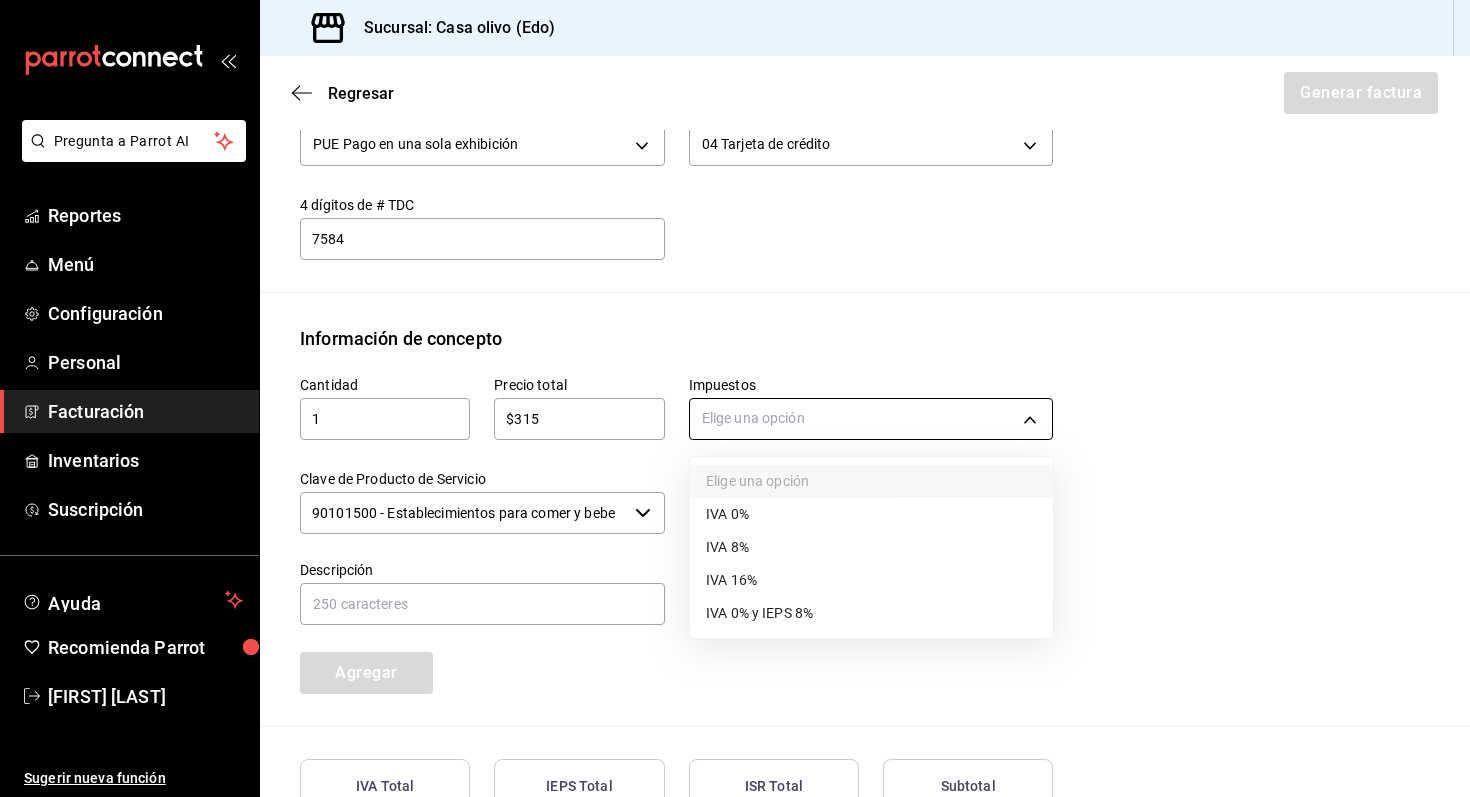 click at bounding box center (735, 398) 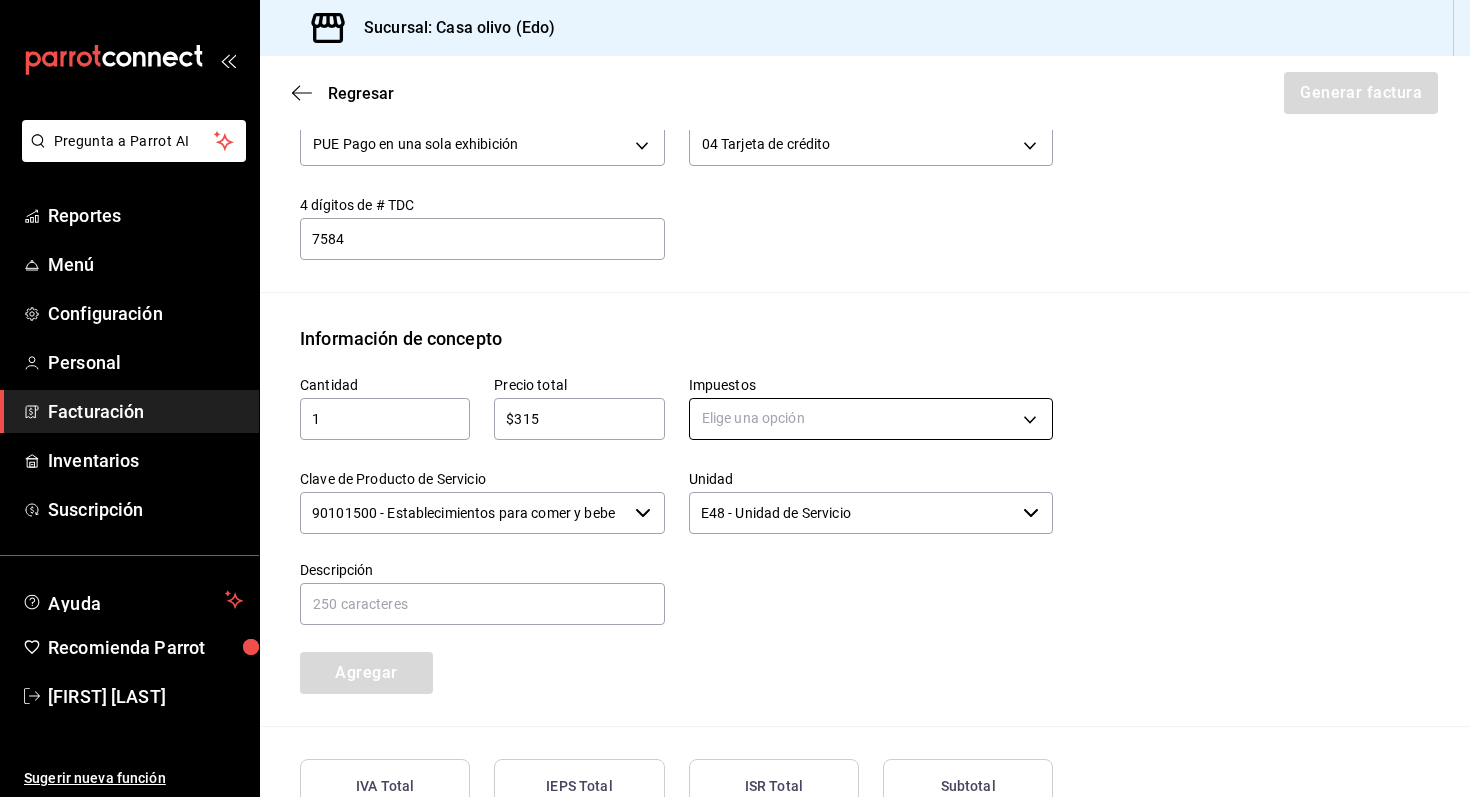 click on "Pregunta a Parrot AI Reportes   Menú   Configuración   Personal   Facturación   Inventarios   Suscripción   Ayuda Recomienda Parrot   [FIRST] [LAST]   Sugerir nueva función   Sucursal: Casa olivo (Edo) Regresar Generar factura Emisor Perfil fiscal [FIRST] [LAST] [LAST] Tipo de comprobante Ingreso Receptor Nombre / Razón social [PRODUCT_NAME] RFC Receptor [RFC] Régimen fiscal General de Ley Personas Morales Uso de CFDI G03: Gastos en general Correo electrónico [EMAIL] Elige cómo quieres agregar los conceptos a tu factura Manualmente Asociar orden Pago Método de pago PUE   Pago en una sola exhibición PUE Forma de pago 04   Tarjeta de crédito 04 4 dígitos de # TDC 7584 ​ Información de concepto Cantidad 1 ​ Precio total $315 ​ Impuestos Elige una opción Clave de Producto de Servicio 90101500 - Establecimientos para comer y beber ​ Unidad E48 - Unidad de Servicio ​ Descripción Agregar IVA Total $0.00 IEPS Total $0.00 ISR Total $0.00 Subtotal $0.00 Total $0.00" at bounding box center (735, 398) 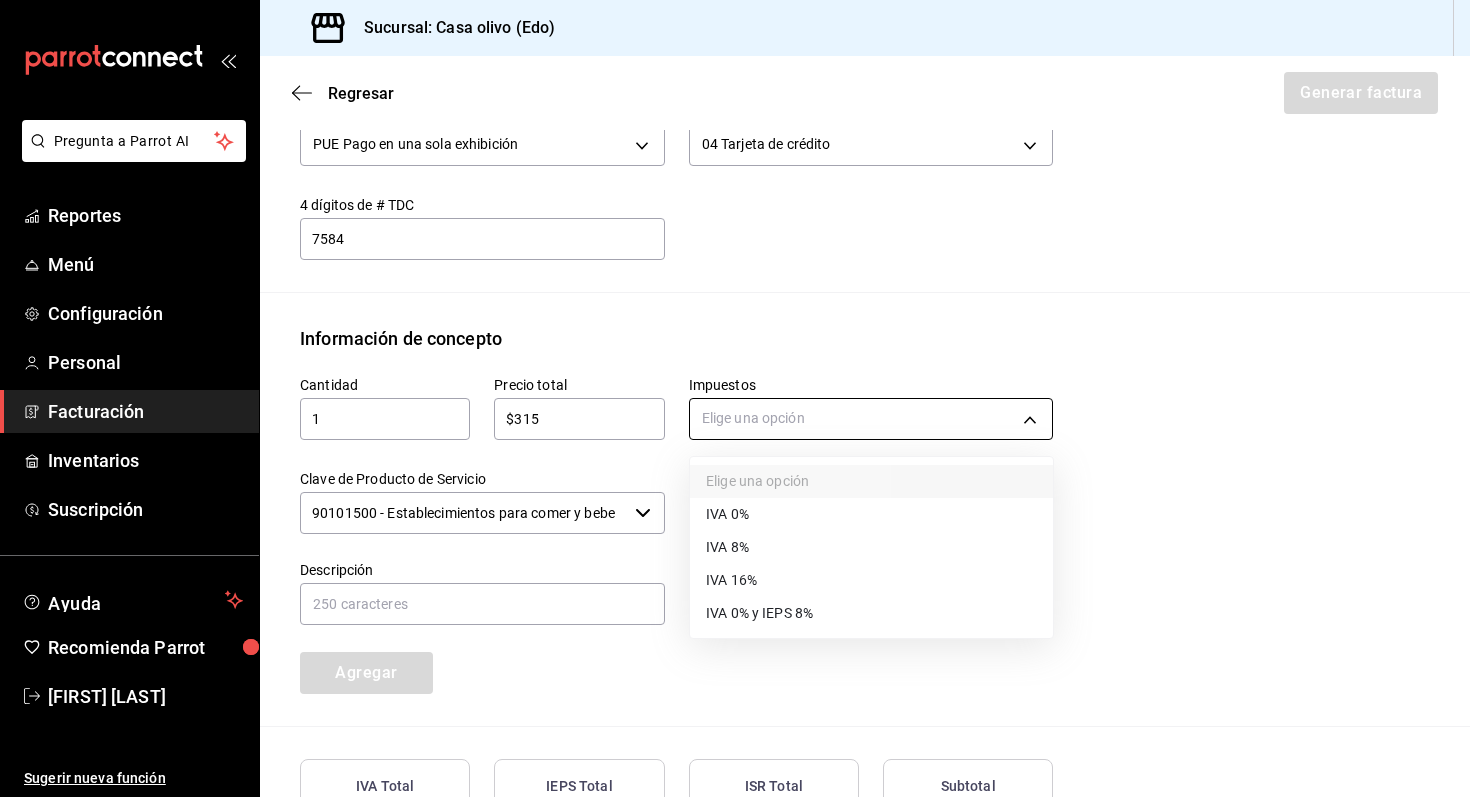 click at bounding box center [735, 398] 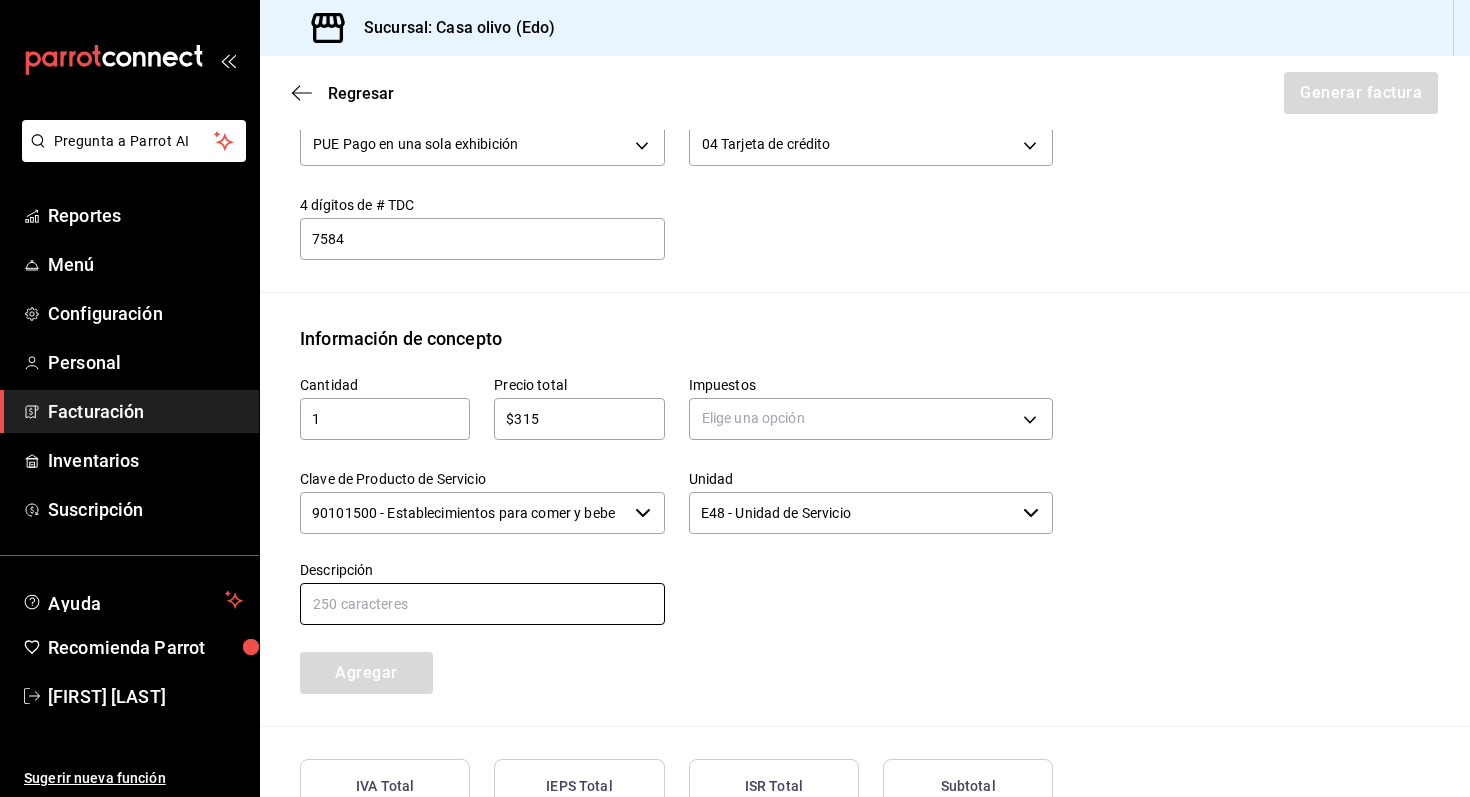 click at bounding box center [482, 604] 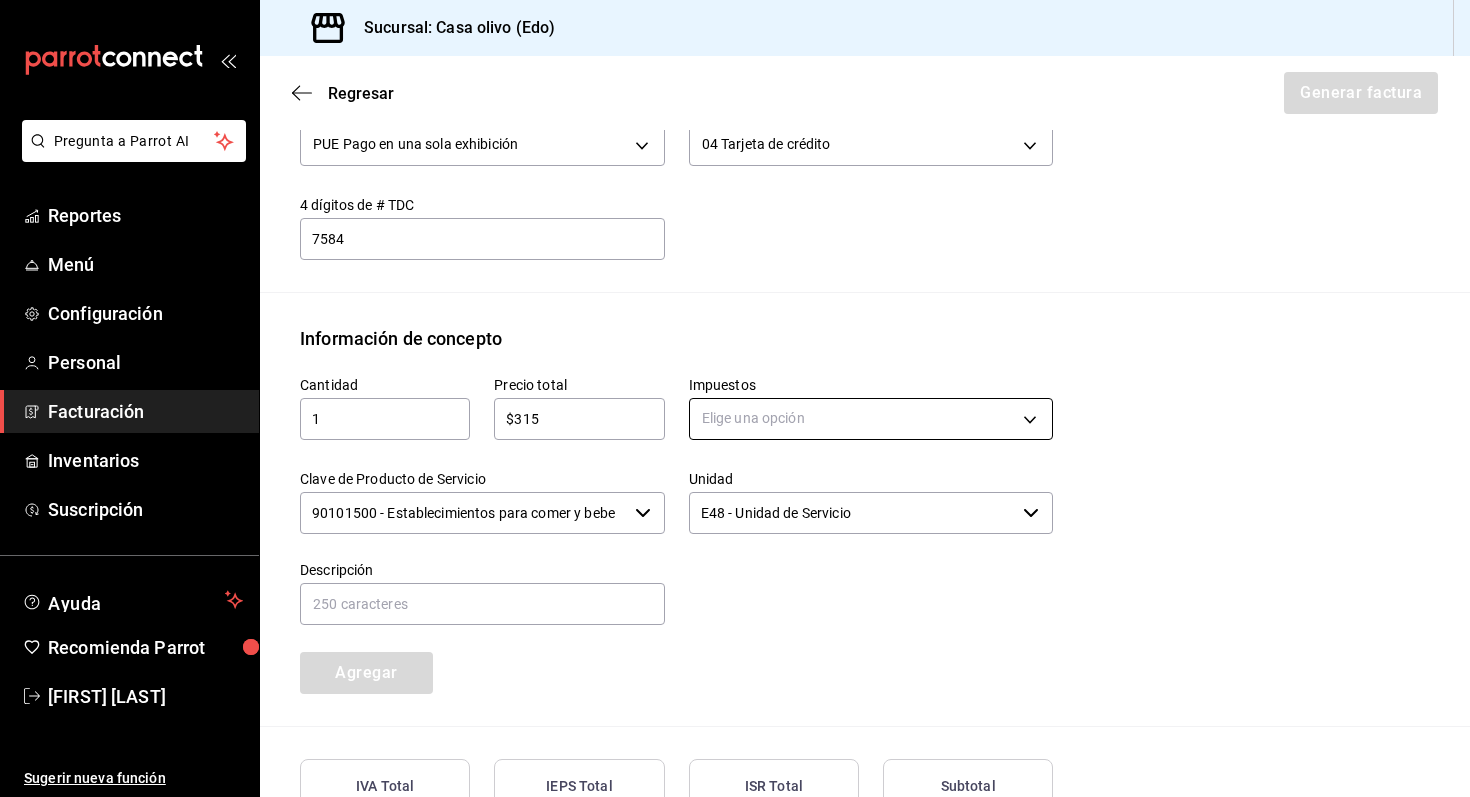 click on "Pregunta a Parrot AI Reportes   Menú   Configuración   Personal   Facturación   Inventarios   Suscripción   Ayuda Recomienda Parrot   [FIRST] [LAST]   Sugerir nueva función   Sucursal: Casa olivo (Edo) Regresar Generar factura Emisor Perfil fiscal [FIRST] [LAST] [LAST] Tipo de comprobante Ingreso Receptor Nombre / Razón social [PRODUCT_NAME] RFC Receptor [RFC] Régimen fiscal General de Ley Personas Morales Uso de CFDI G03: Gastos en general Correo electrónico [EMAIL] Elige cómo quieres agregar los conceptos a tu factura Manualmente Asociar orden Pago Método de pago PUE   Pago en una sola exhibición PUE Forma de pago 04   Tarjeta de crédito 04 4 dígitos de # TDC 7584 ​ Información de concepto Cantidad 1 ​ Precio total $315 ​ Impuestos Elige una opción Clave de Producto de Servicio 90101500 - Establecimientos para comer y beber ​ Unidad E48 - Unidad de Servicio ​ Descripción Agregar IVA Total $0.00 IEPS Total $0.00 ISR Total $0.00 Subtotal $0.00 Total $0.00" at bounding box center [735, 398] 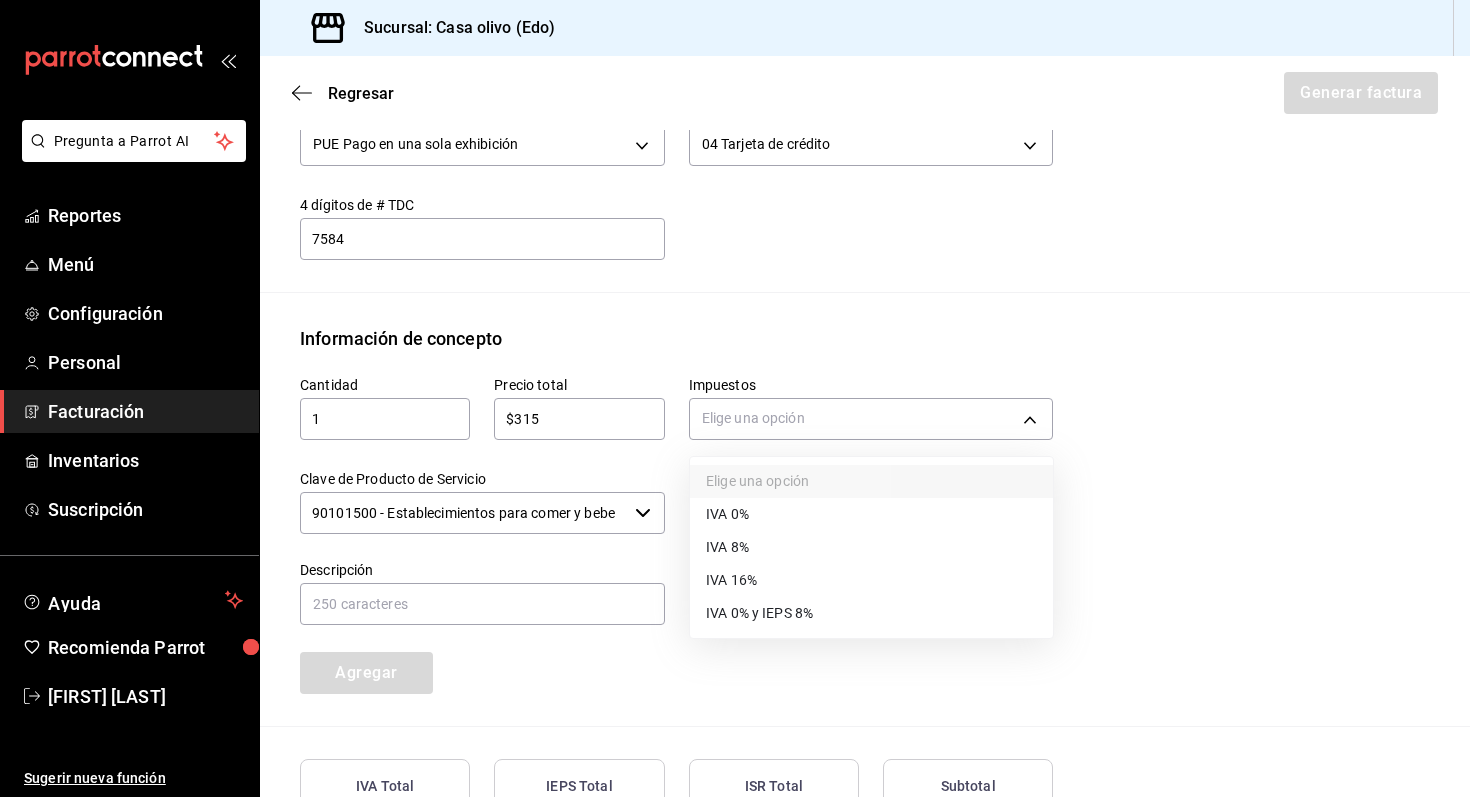 click on "IVA 16%" at bounding box center [731, 580] 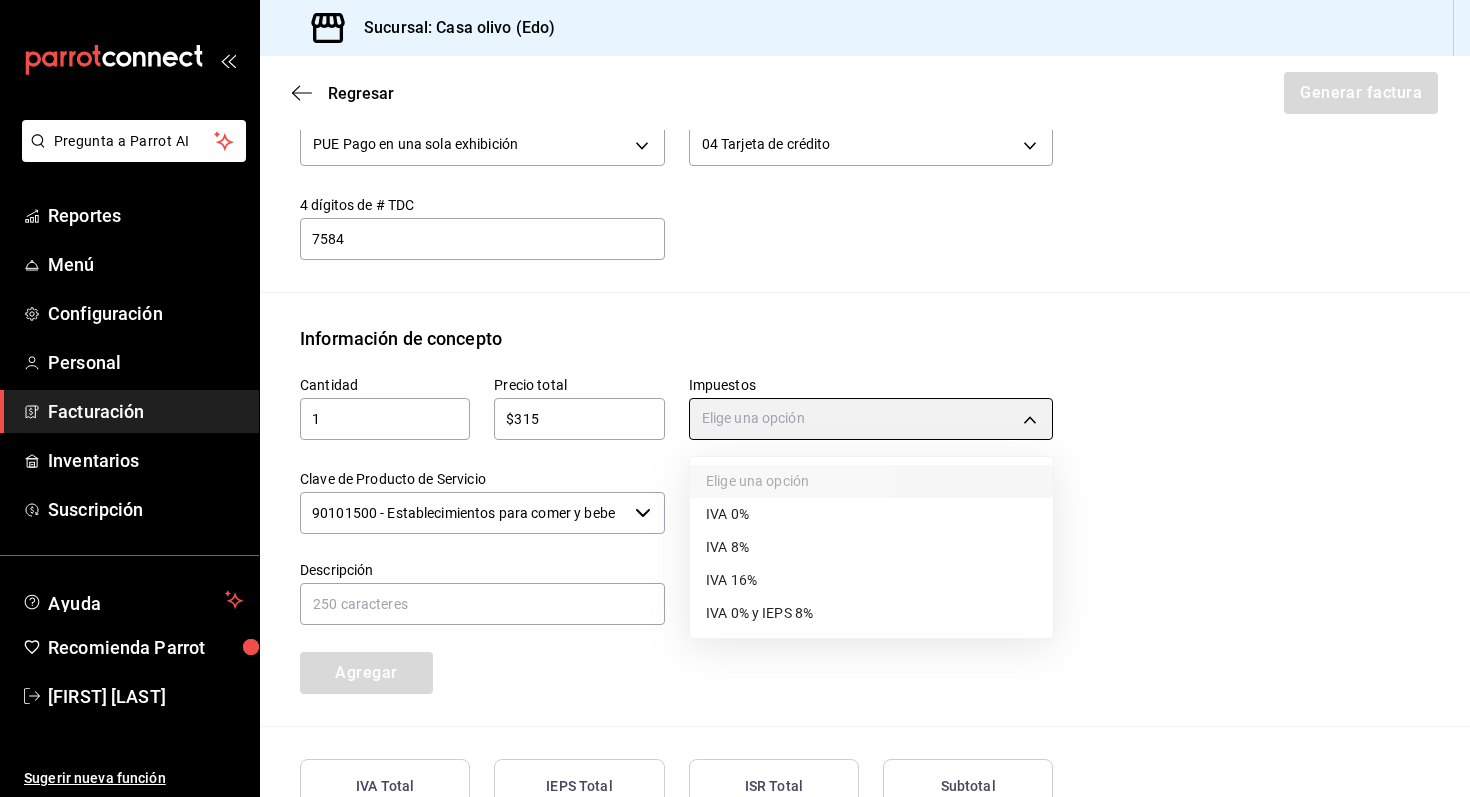 type on "IVA_16" 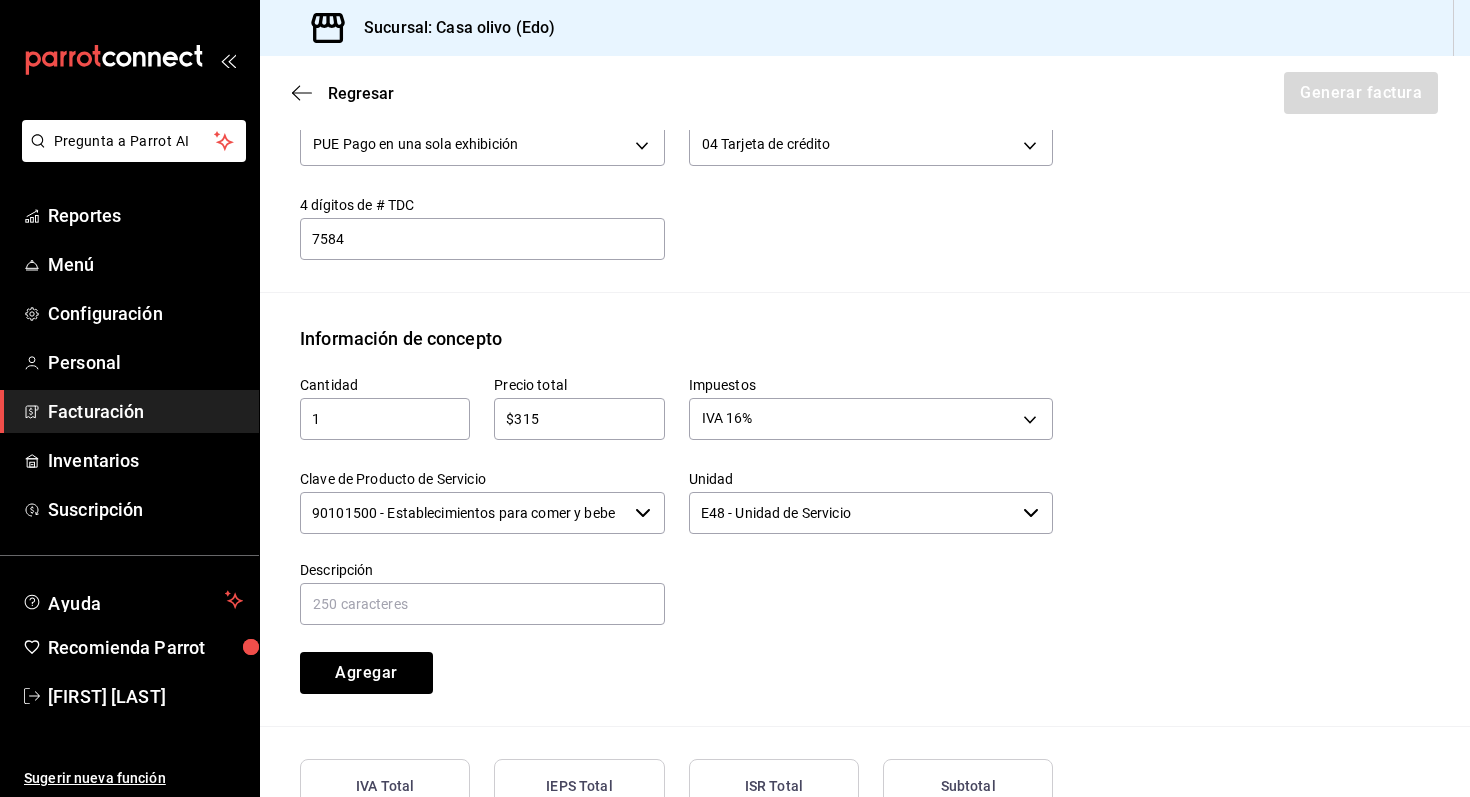 click on "Cantidad 1 ​ Precio total $315 ​ Impuestos IVA 16% IVA_16 Clave de Producto de Servicio 90101500 - Establecimientos para comer y beber ​ Unidad E48 - Unidad de Servicio ​ Descripción Agregar" at bounding box center [664, 523] 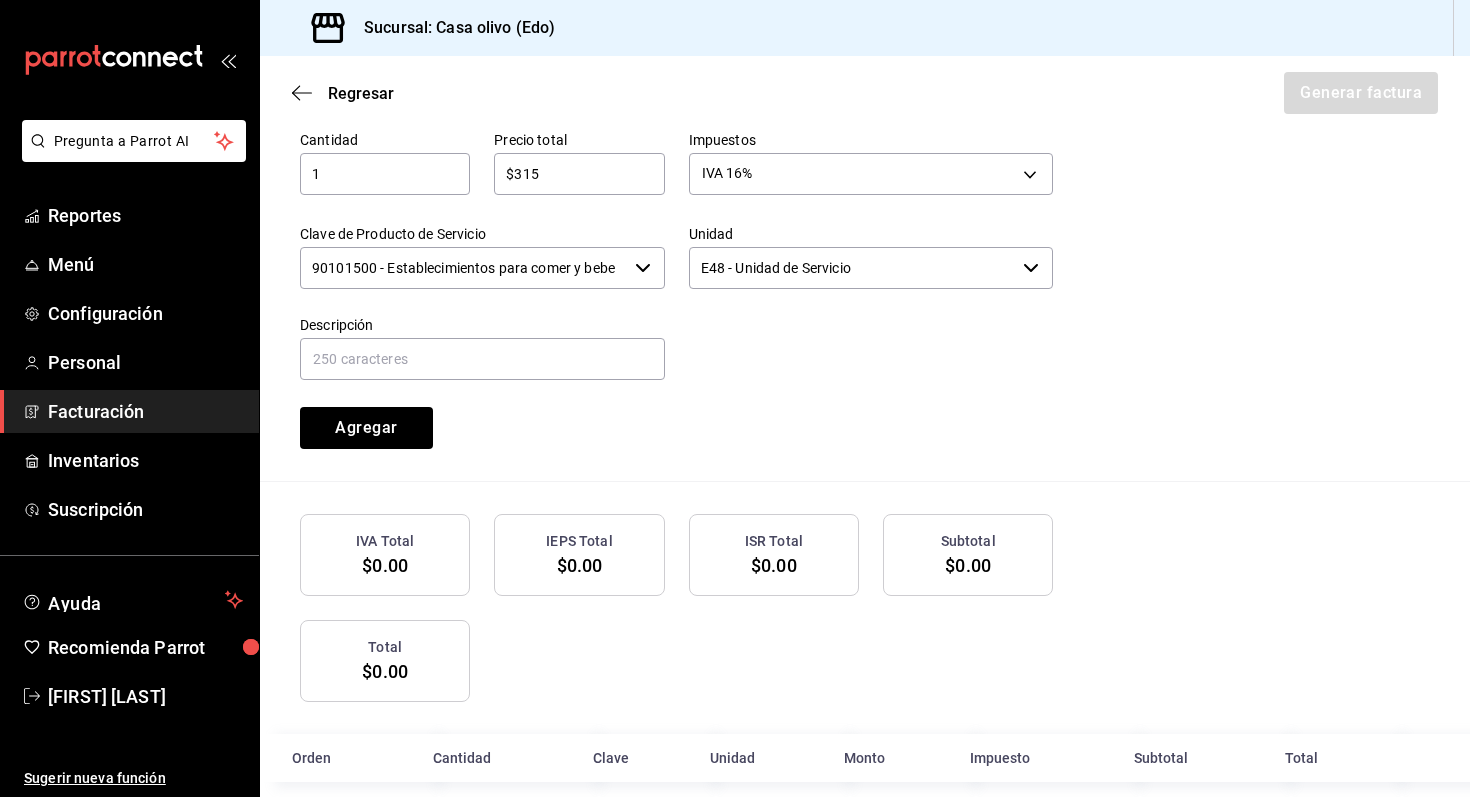 scroll, scrollTop: 963, scrollLeft: 0, axis: vertical 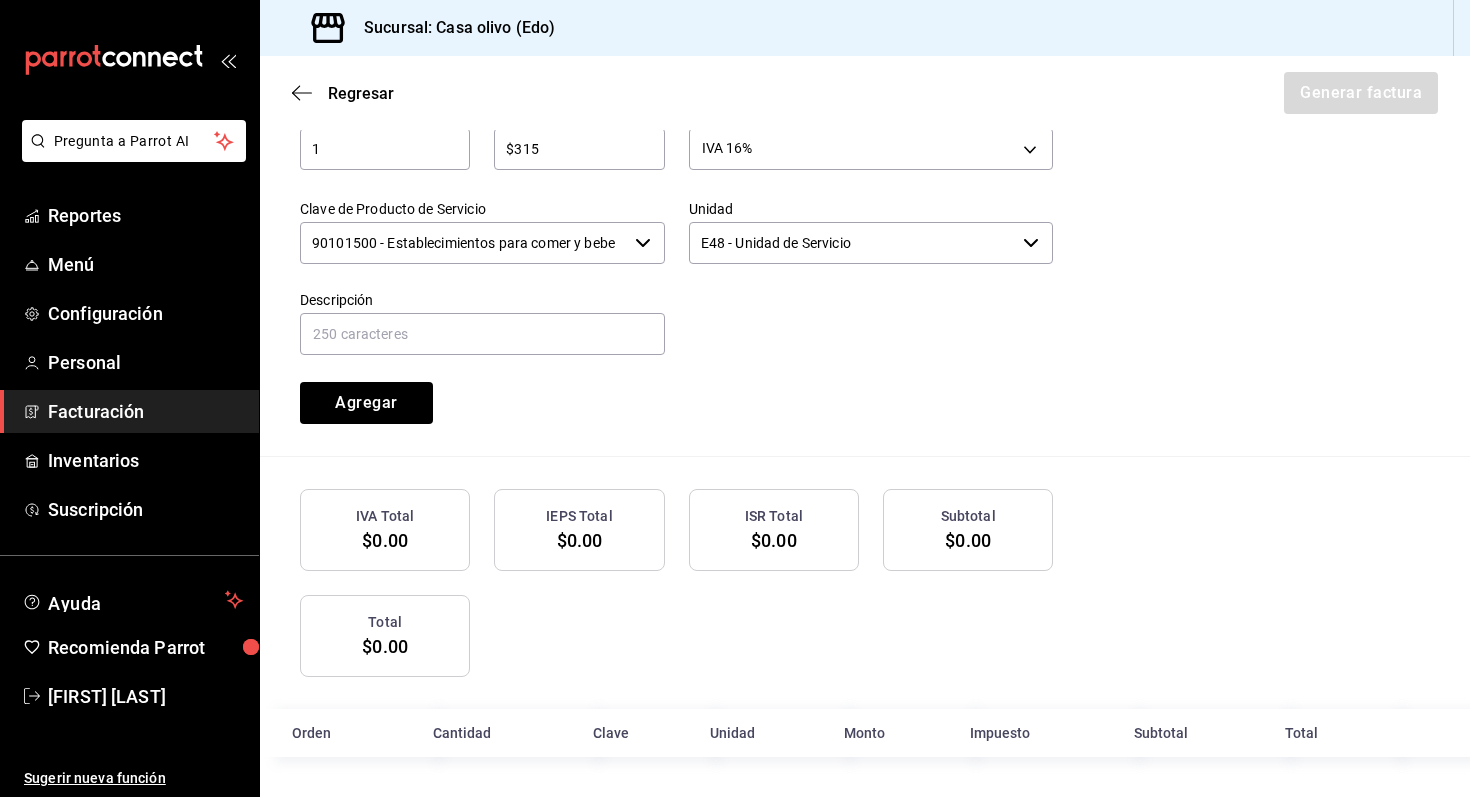 click on "Total" at bounding box center [385, 622] 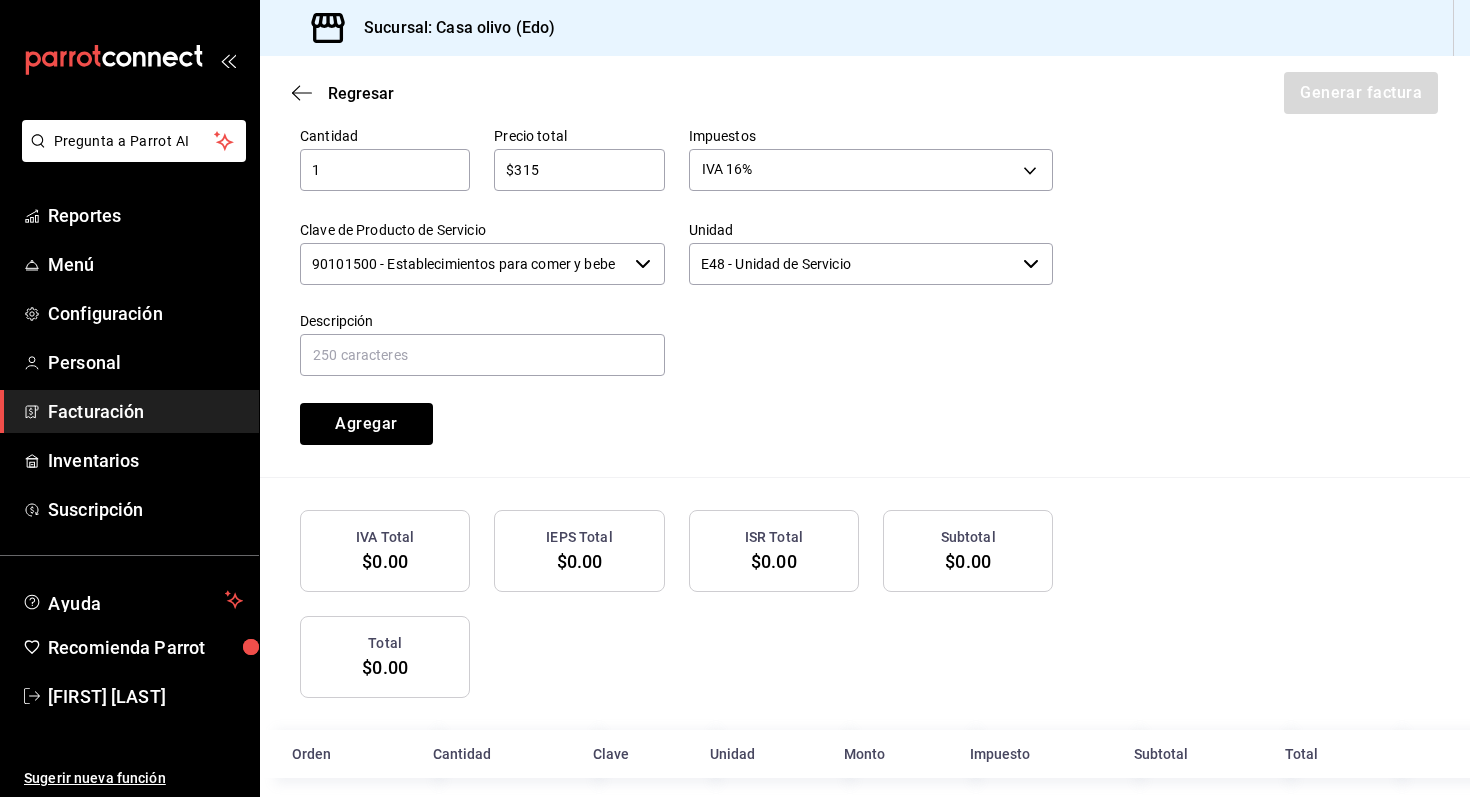 scroll, scrollTop: 963, scrollLeft: 0, axis: vertical 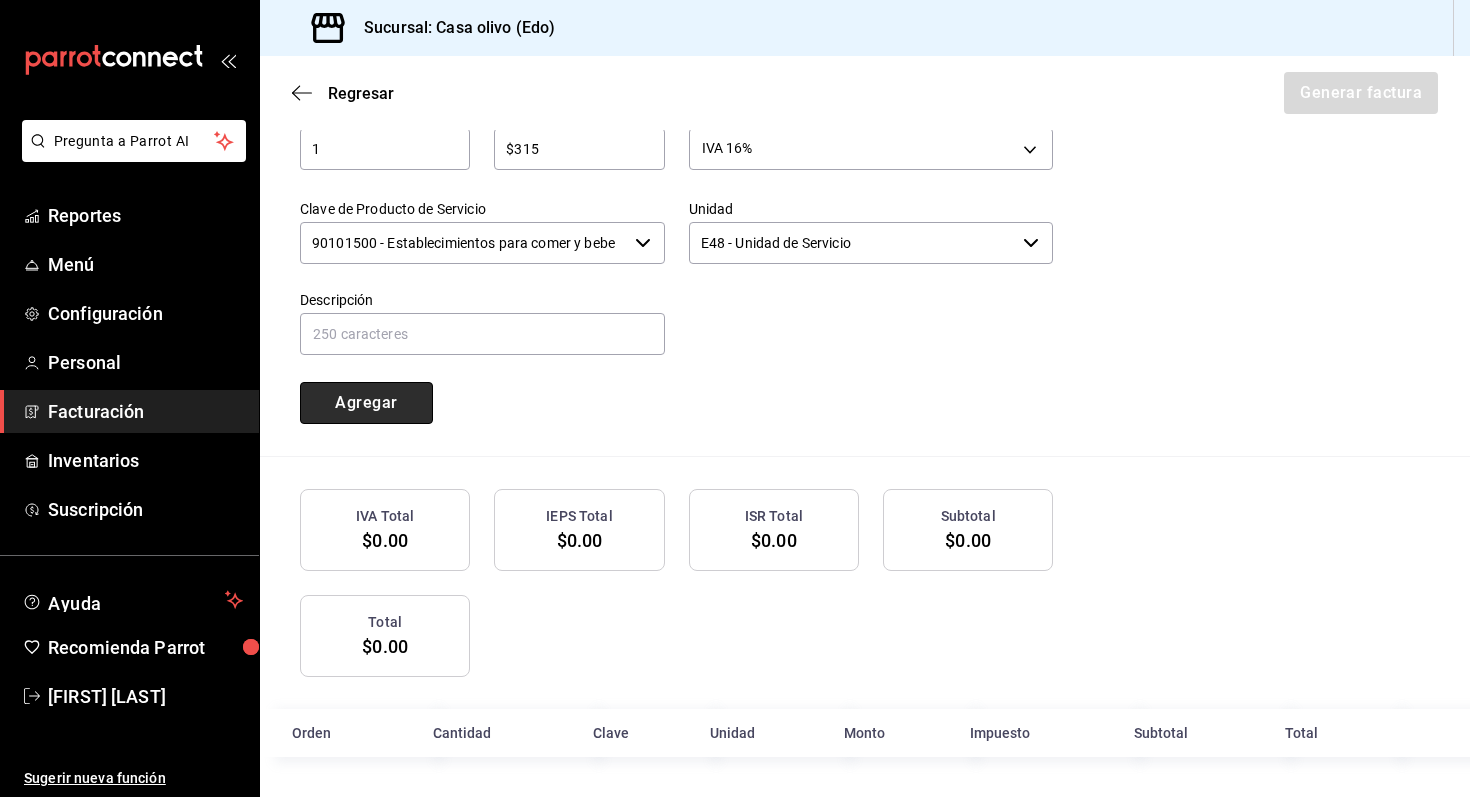 click on "Agregar" at bounding box center (366, 403) 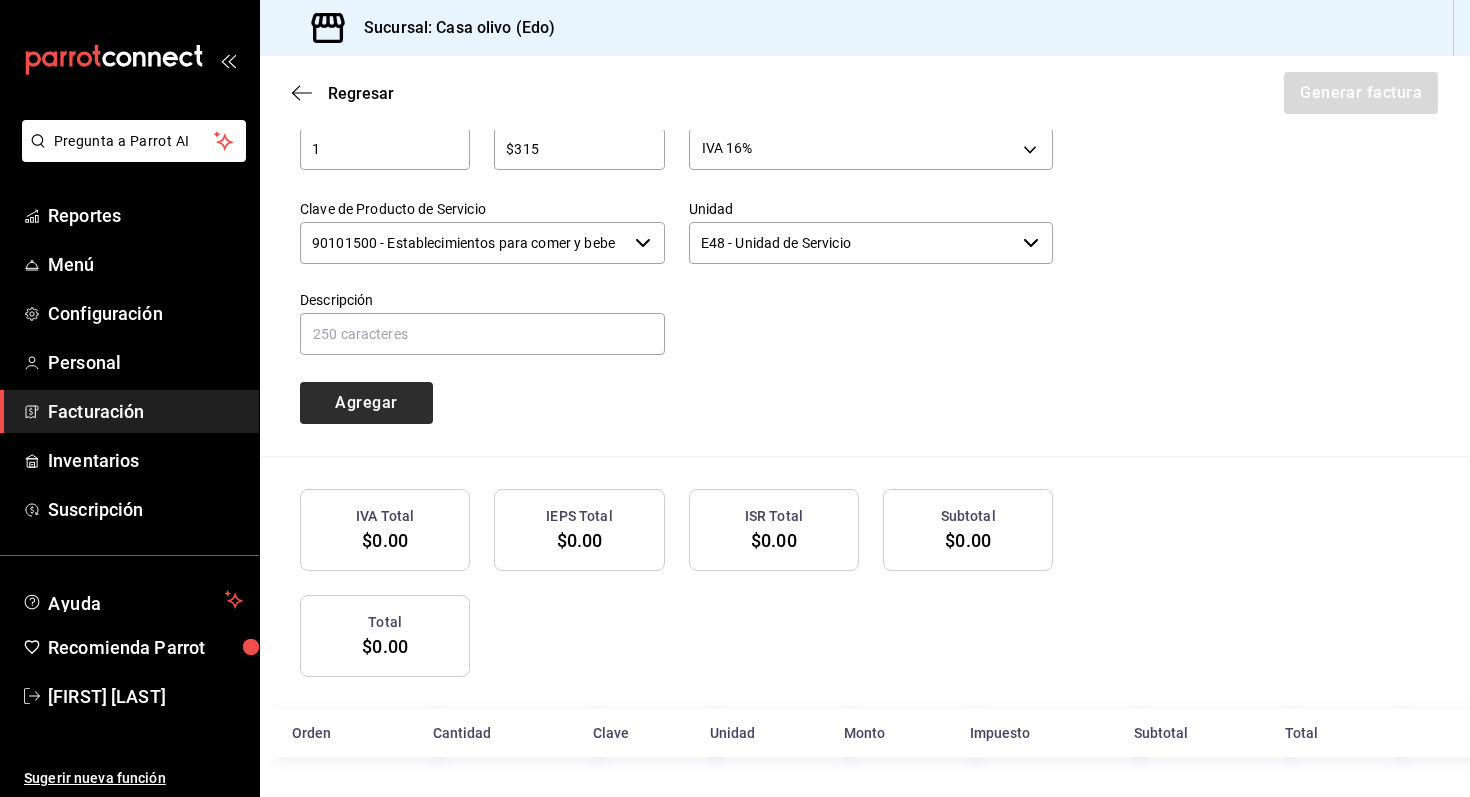 type 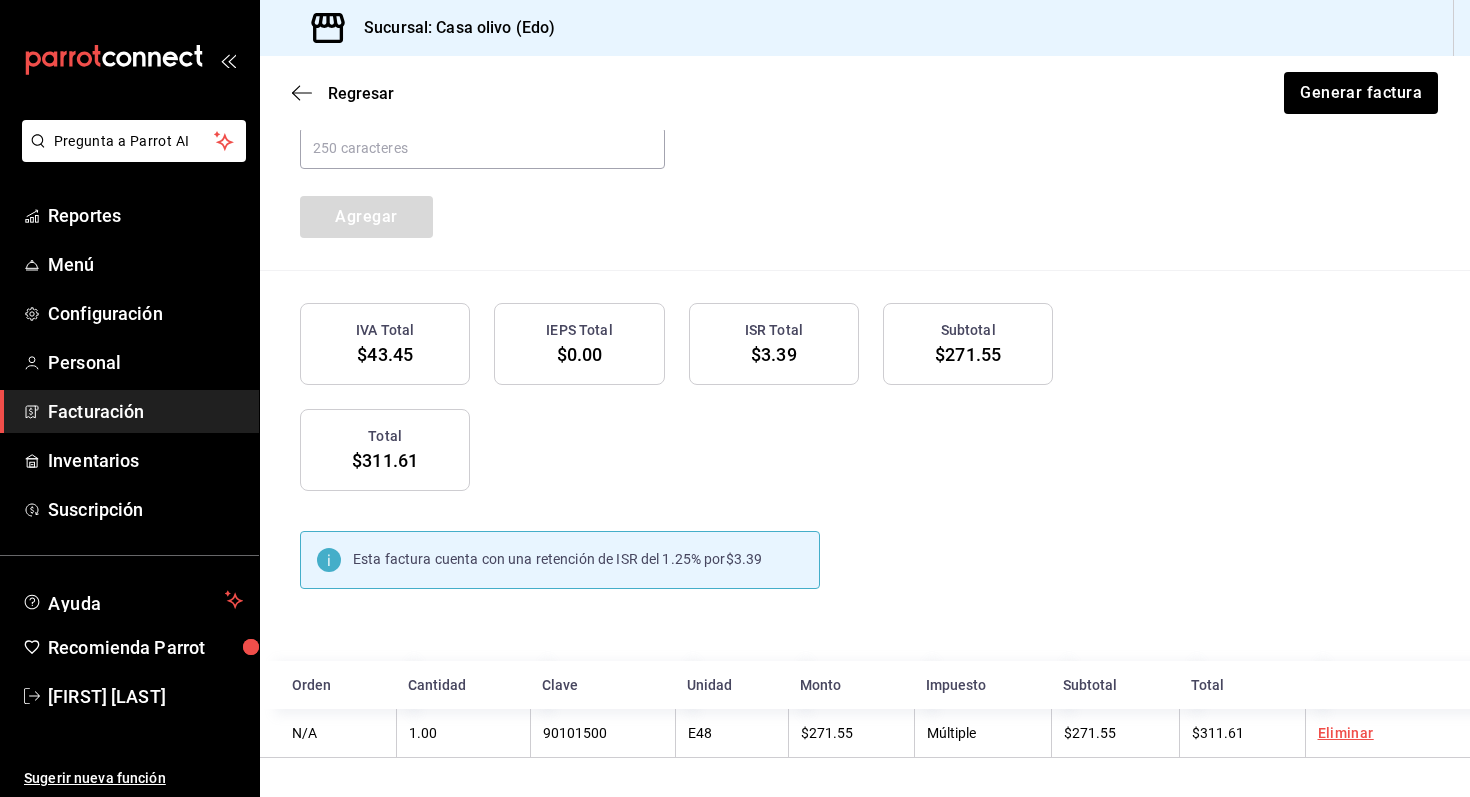 scroll, scrollTop: 1150, scrollLeft: 0, axis: vertical 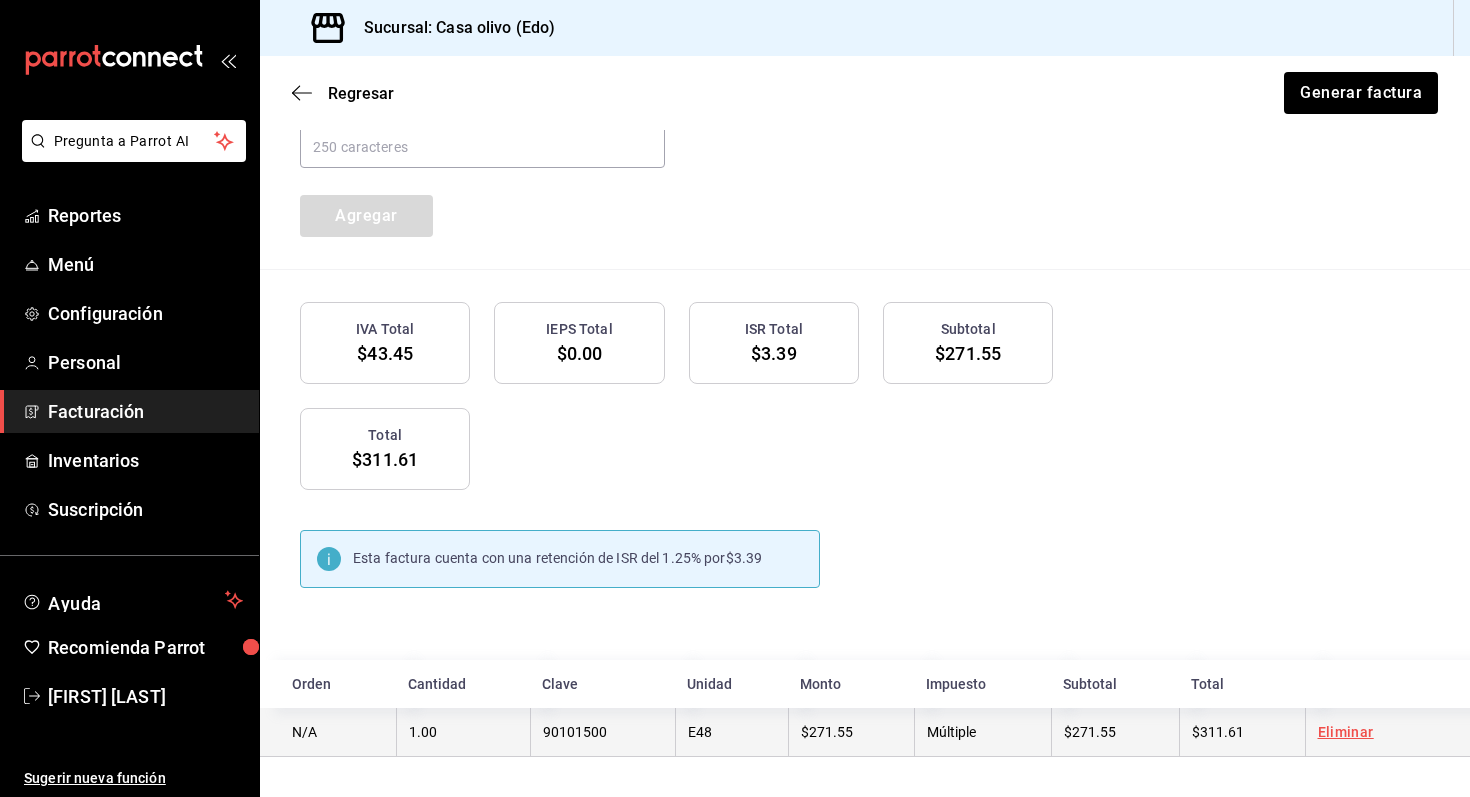 click on "$311.61" at bounding box center (1218, 732) 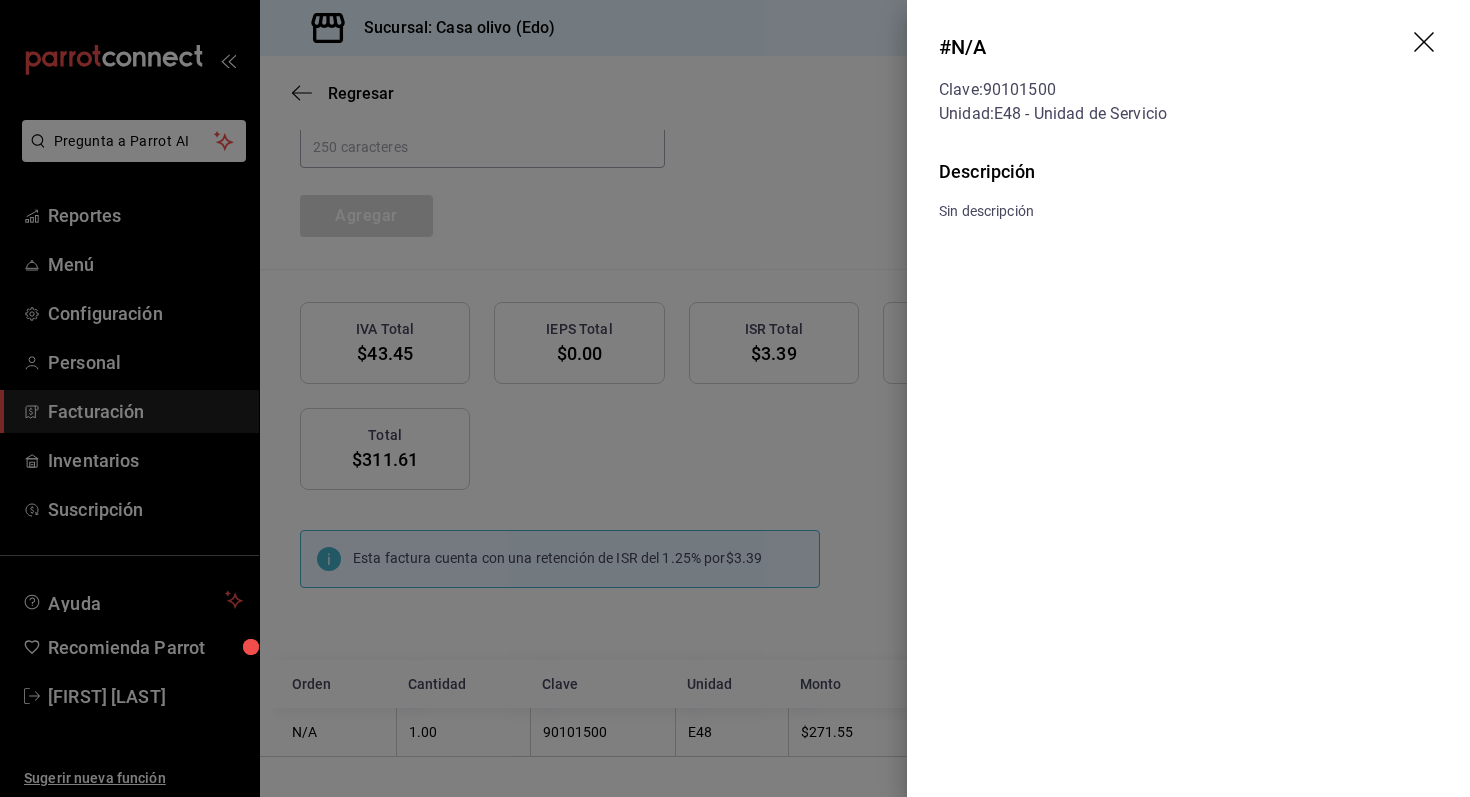 click at bounding box center (735, 398) 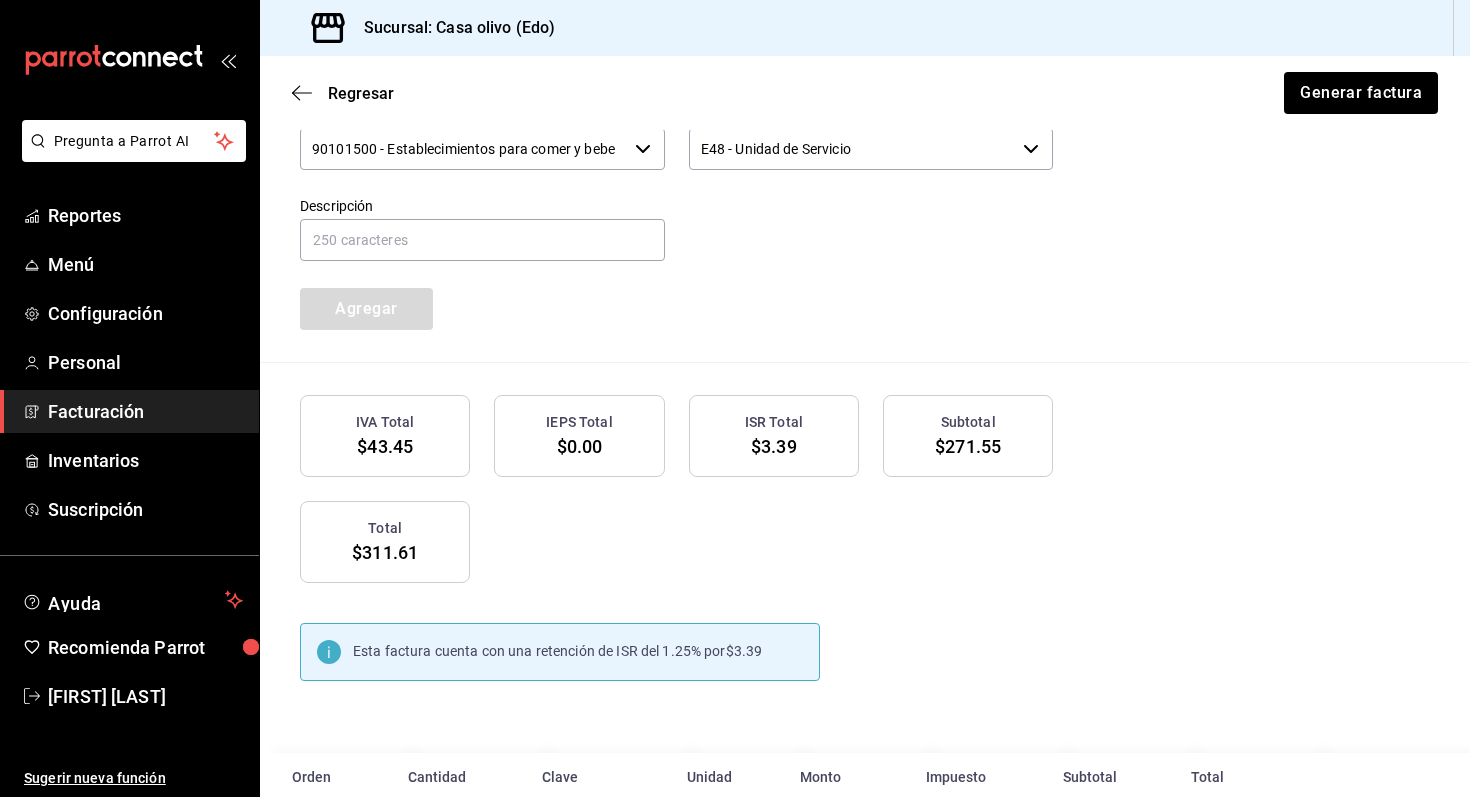 scroll, scrollTop: 1150, scrollLeft: 0, axis: vertical 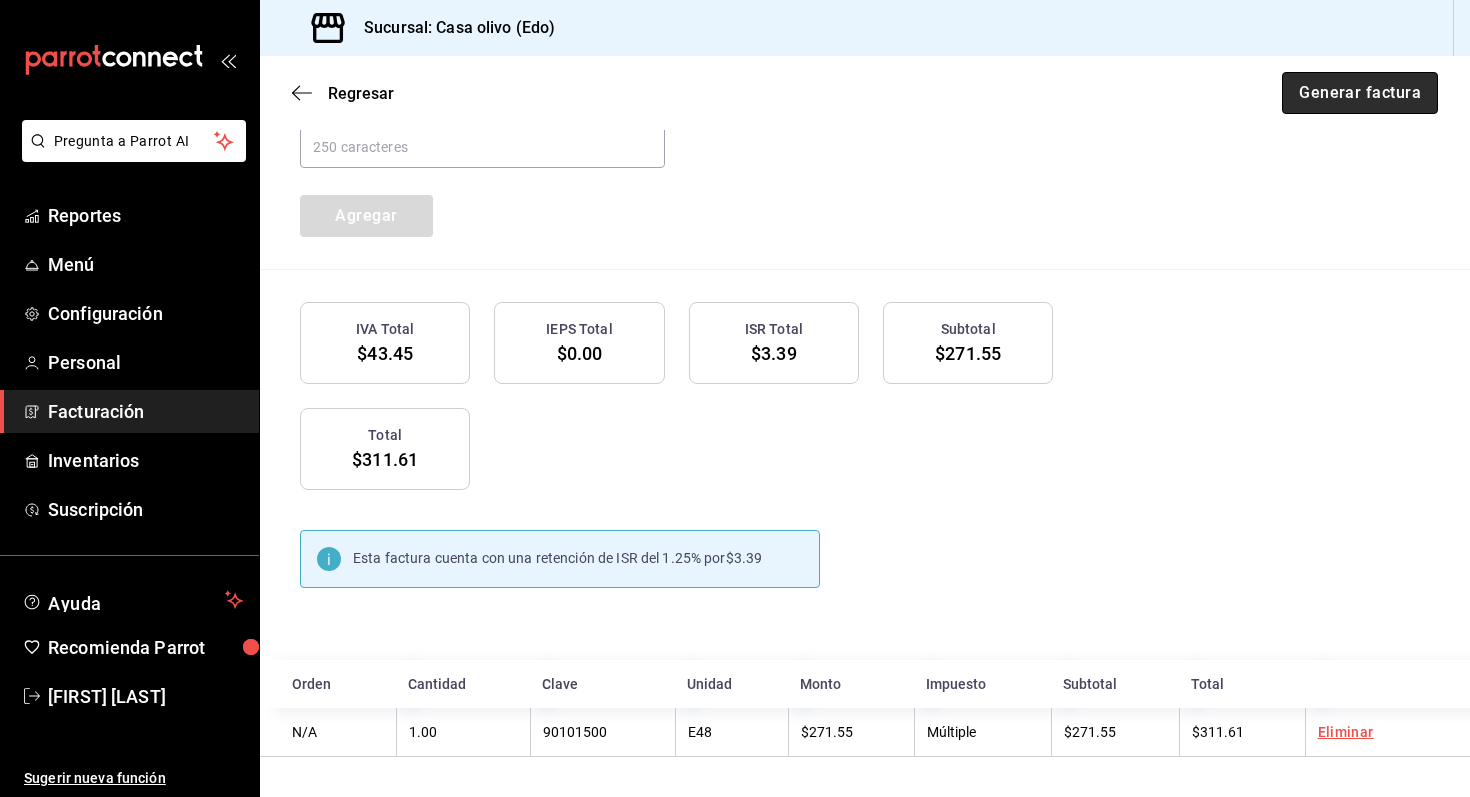 click on "Generar factura" at bounding box center [1360, 93] 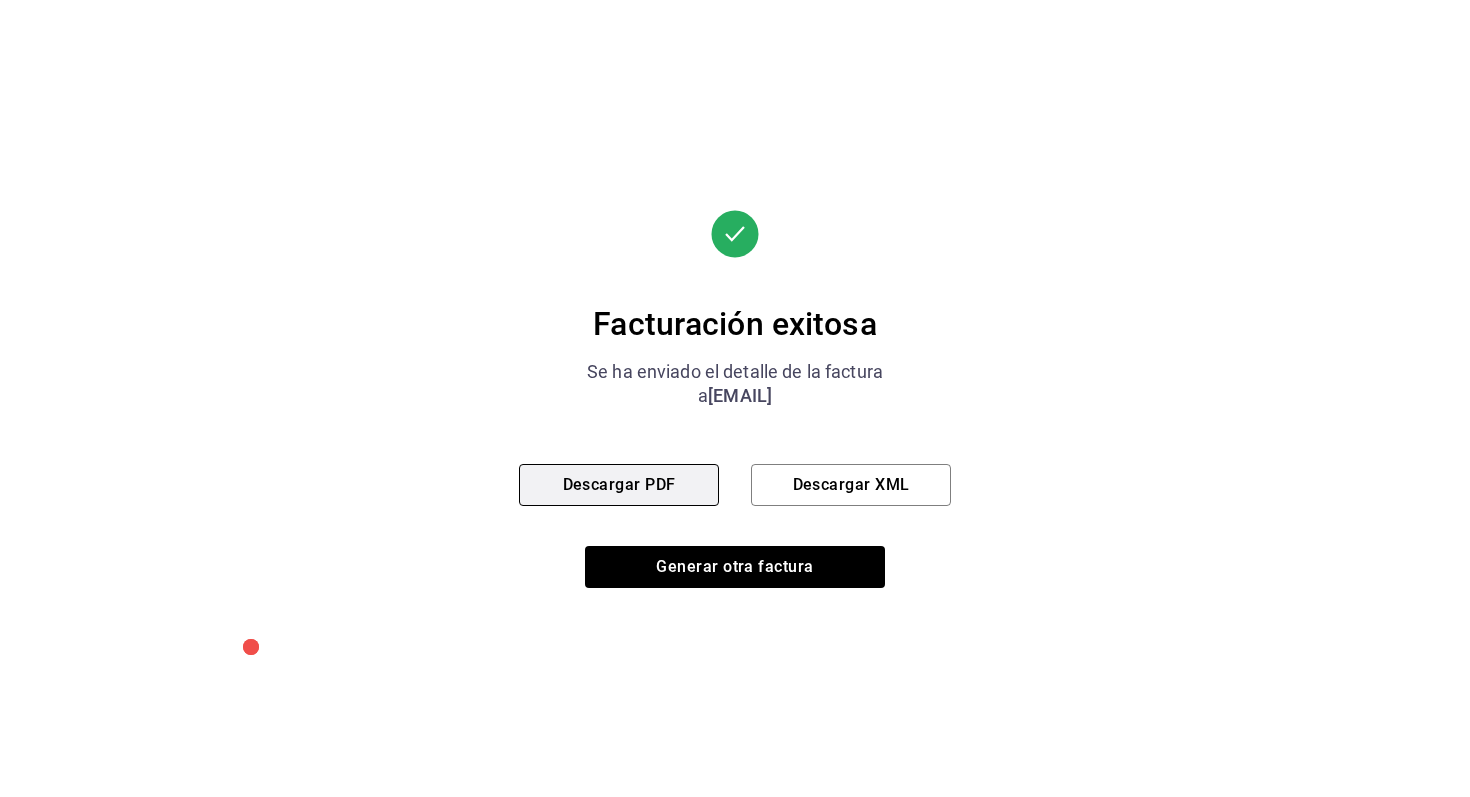 click on "Descargar PDF" at bounding box center [619, 485] 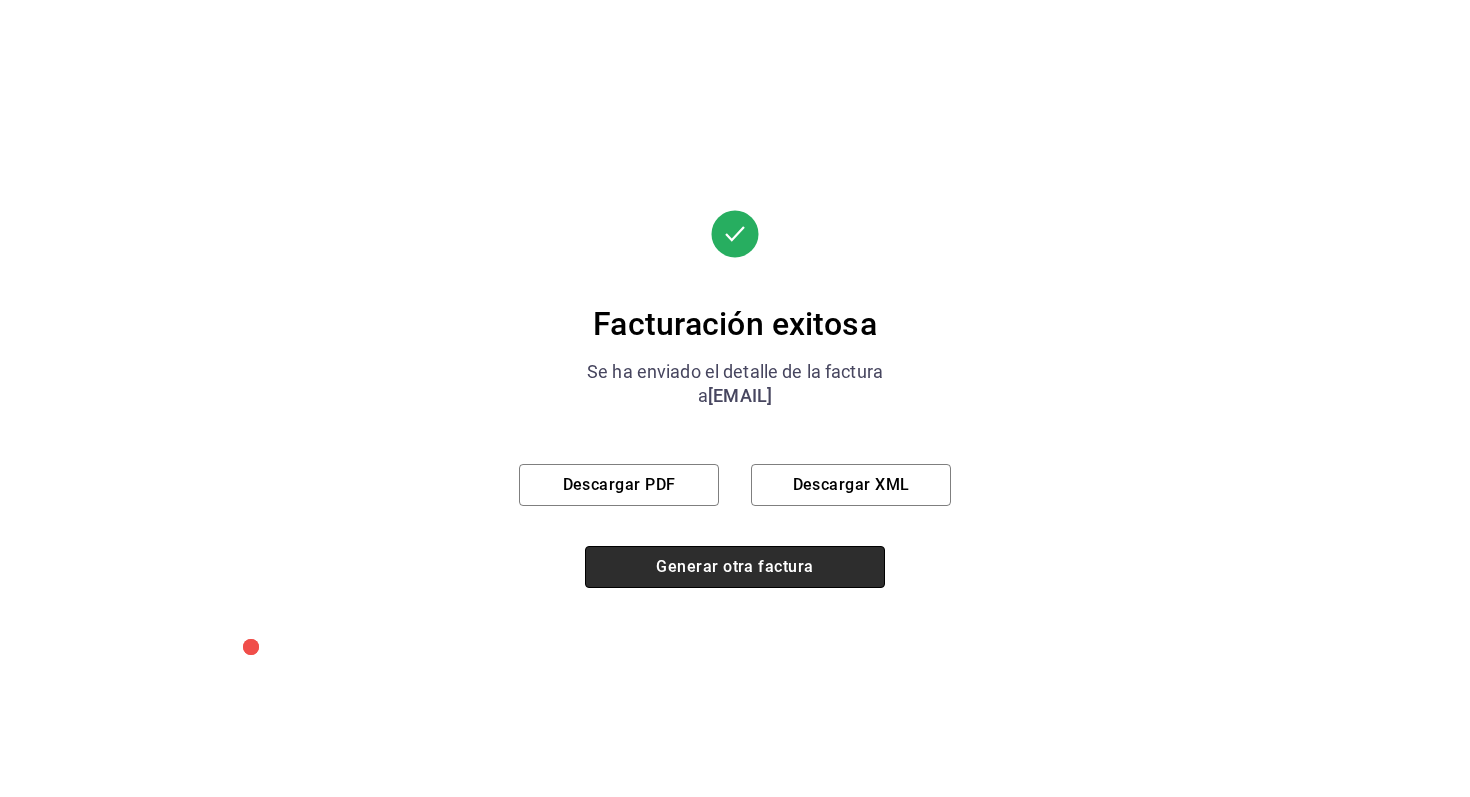 click on "Generar otra factura" at bounding box center (735, 567) 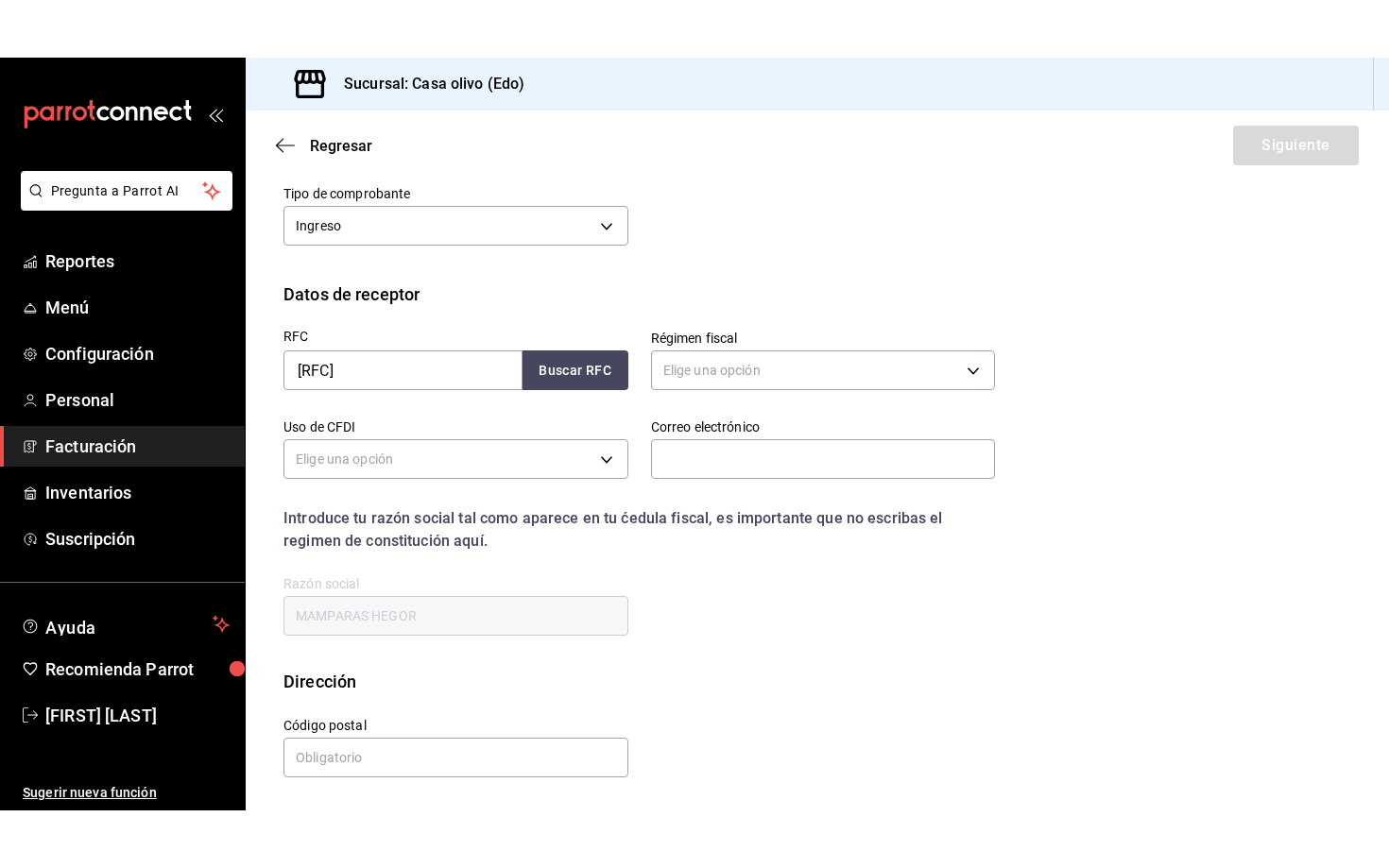 scroll, scrollTop: 72, scrollLeft: 0, axis: vertical 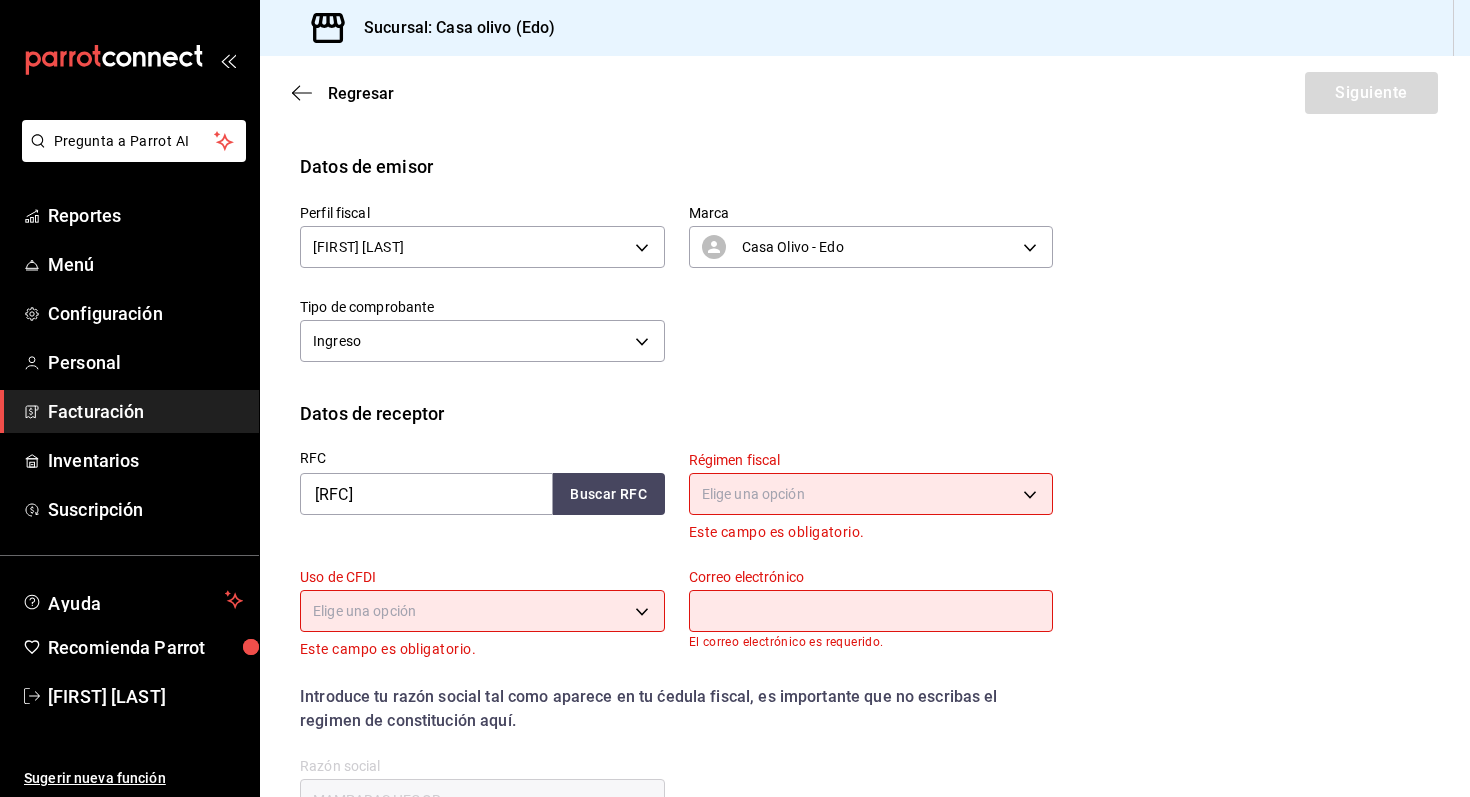click on "Perfil fiscal [FIRST] [LAST] [LAST] [UUID] Marca Casa Olivo - Edo [UUID] Tipo de comprobante Ingreso I" at bounding box center [865, 290] 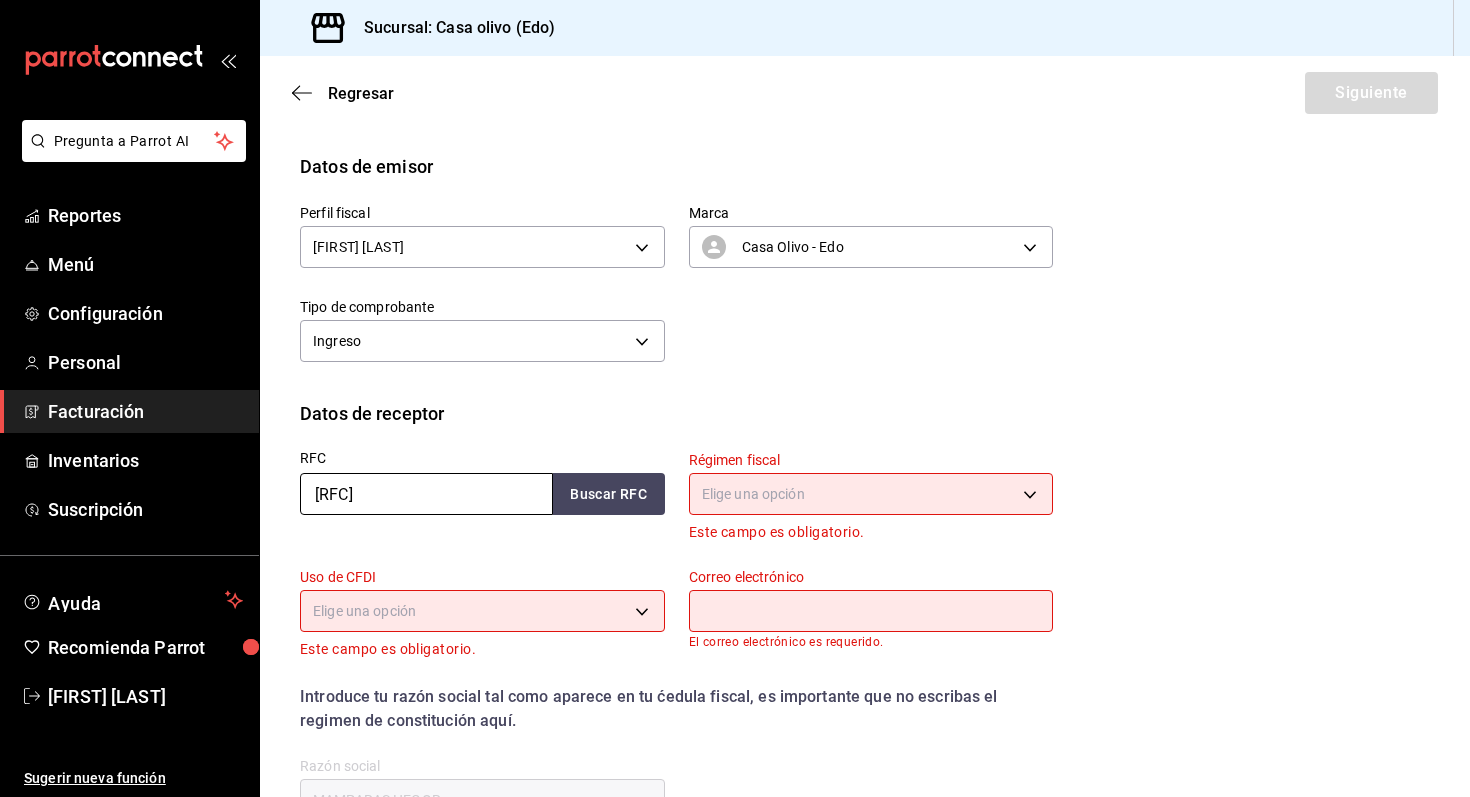 click on "[RFC]" at bounding box center [426, 494] 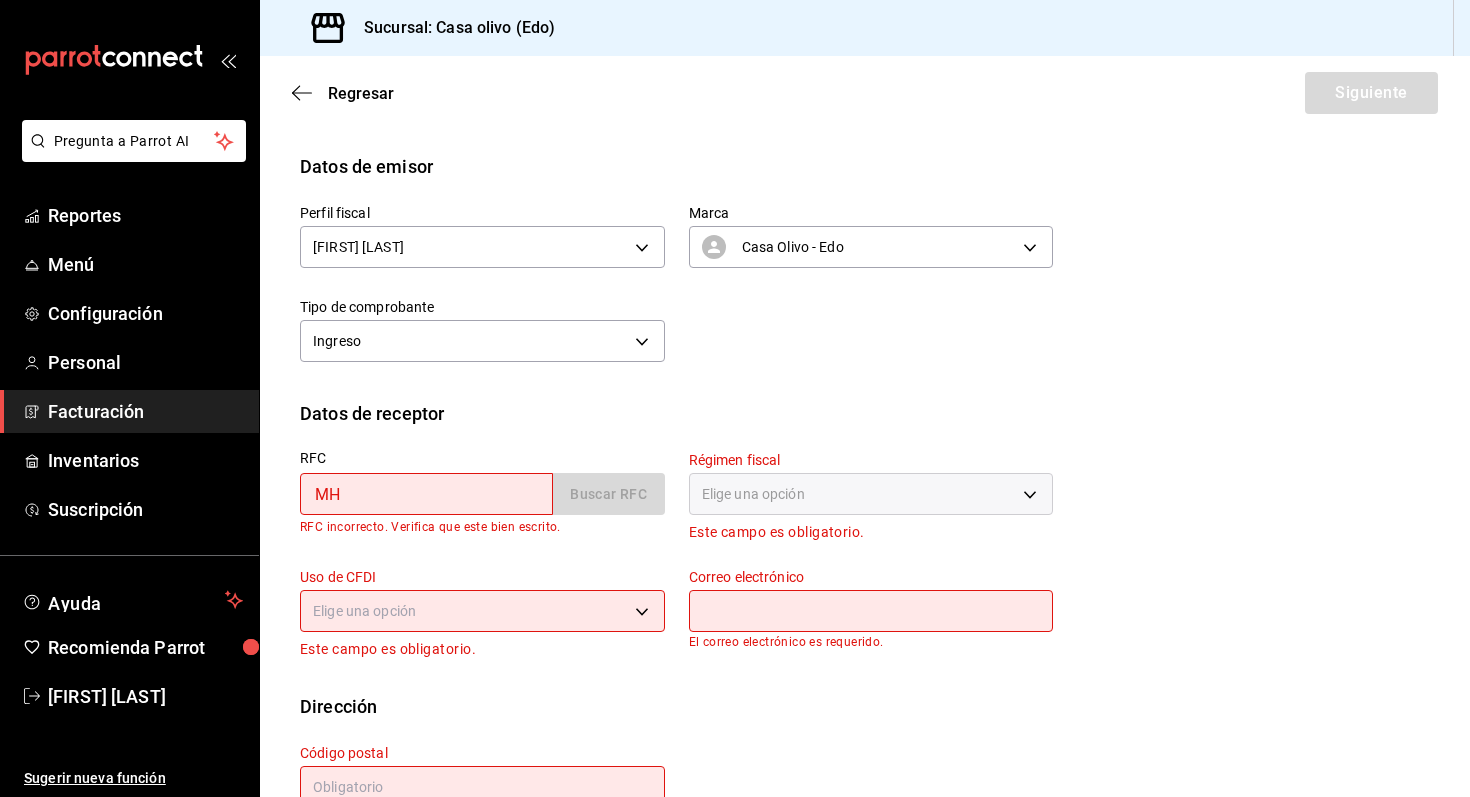 type on "M" 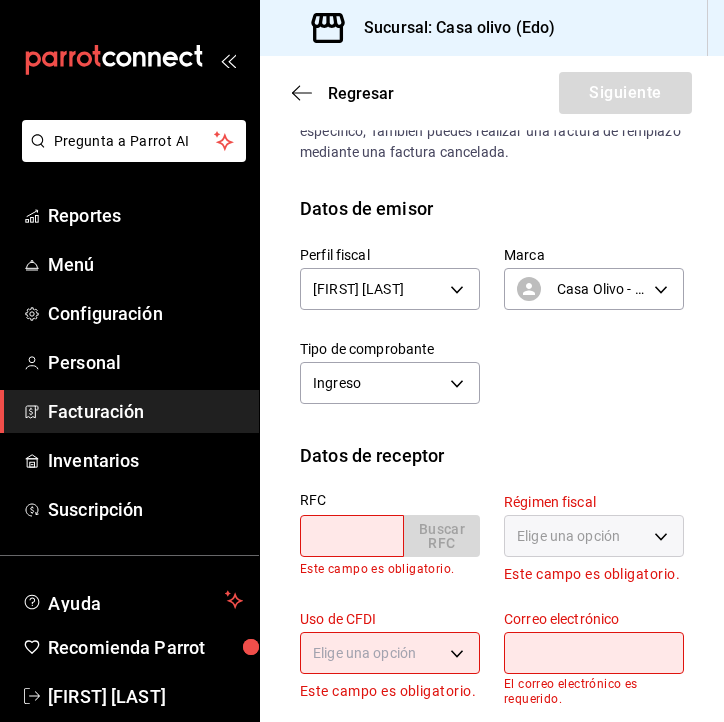 type 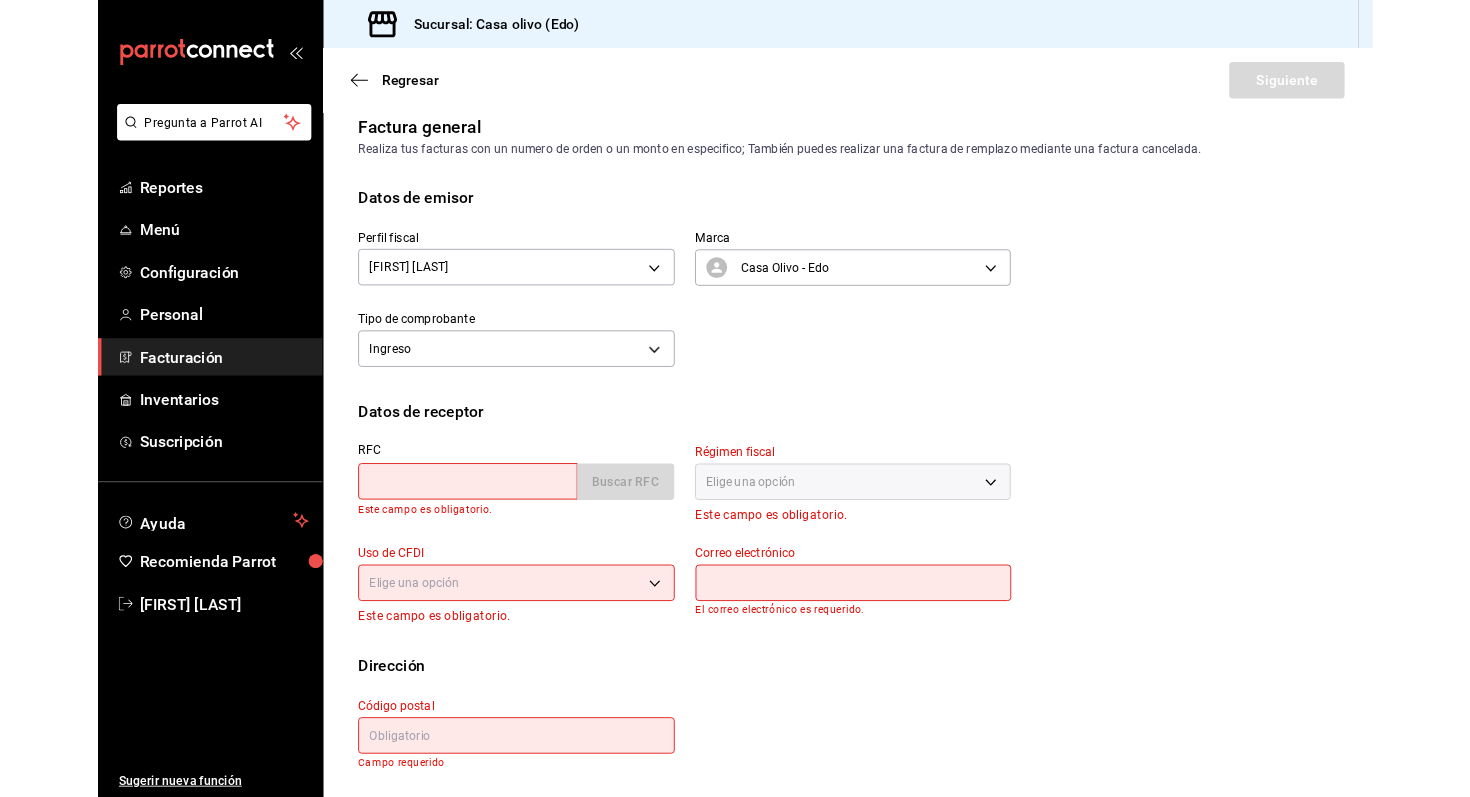 scroll, scrollTop: 15, scrollLeft: 0, axis: vertical 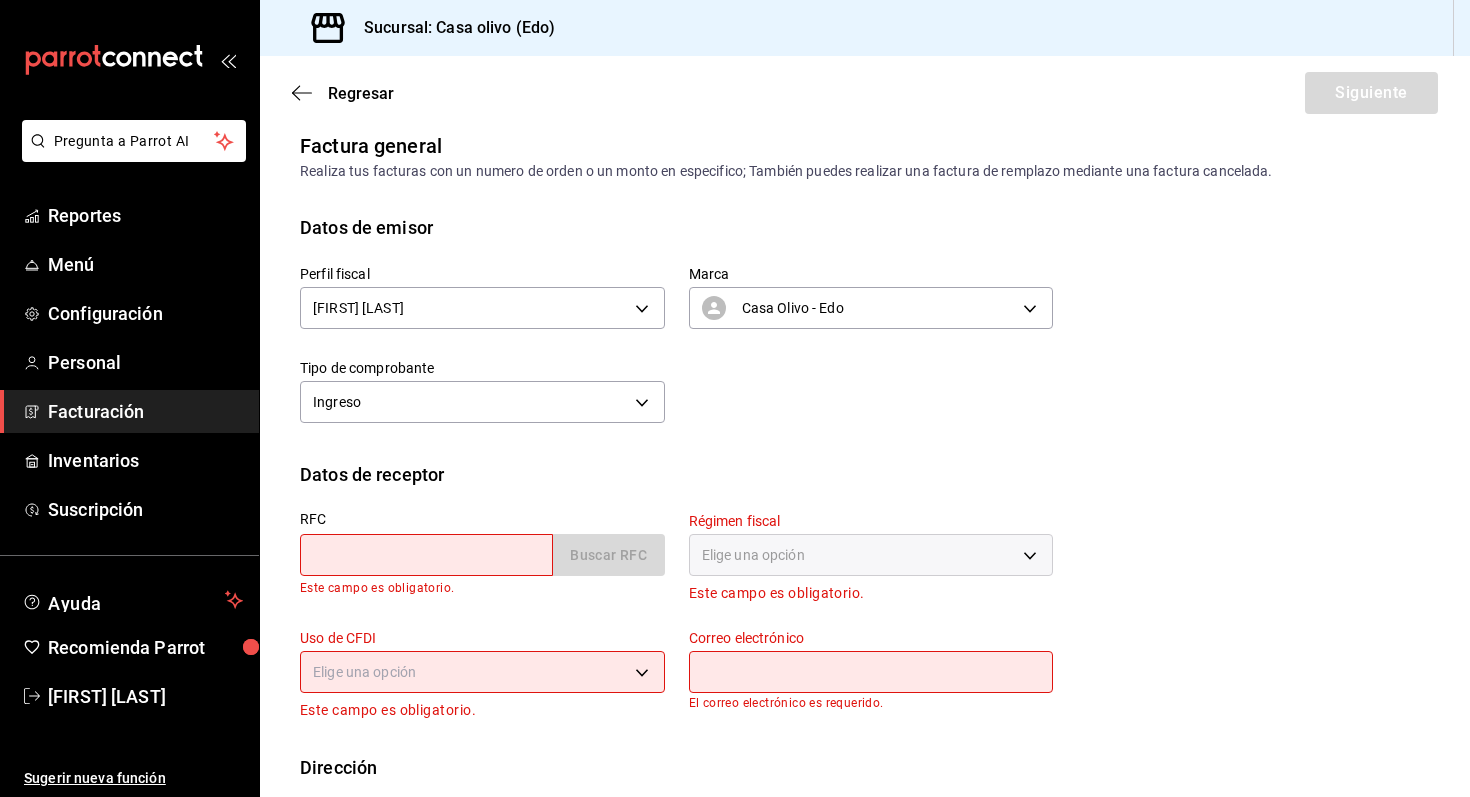 click on "Perfil fiscal [FIRST] [LAST] [LAST] [UUID] Marca Casa Olivo - Edo [UUID] Tipo de comprobante Ingreso I" at bounding box center (865, 351) 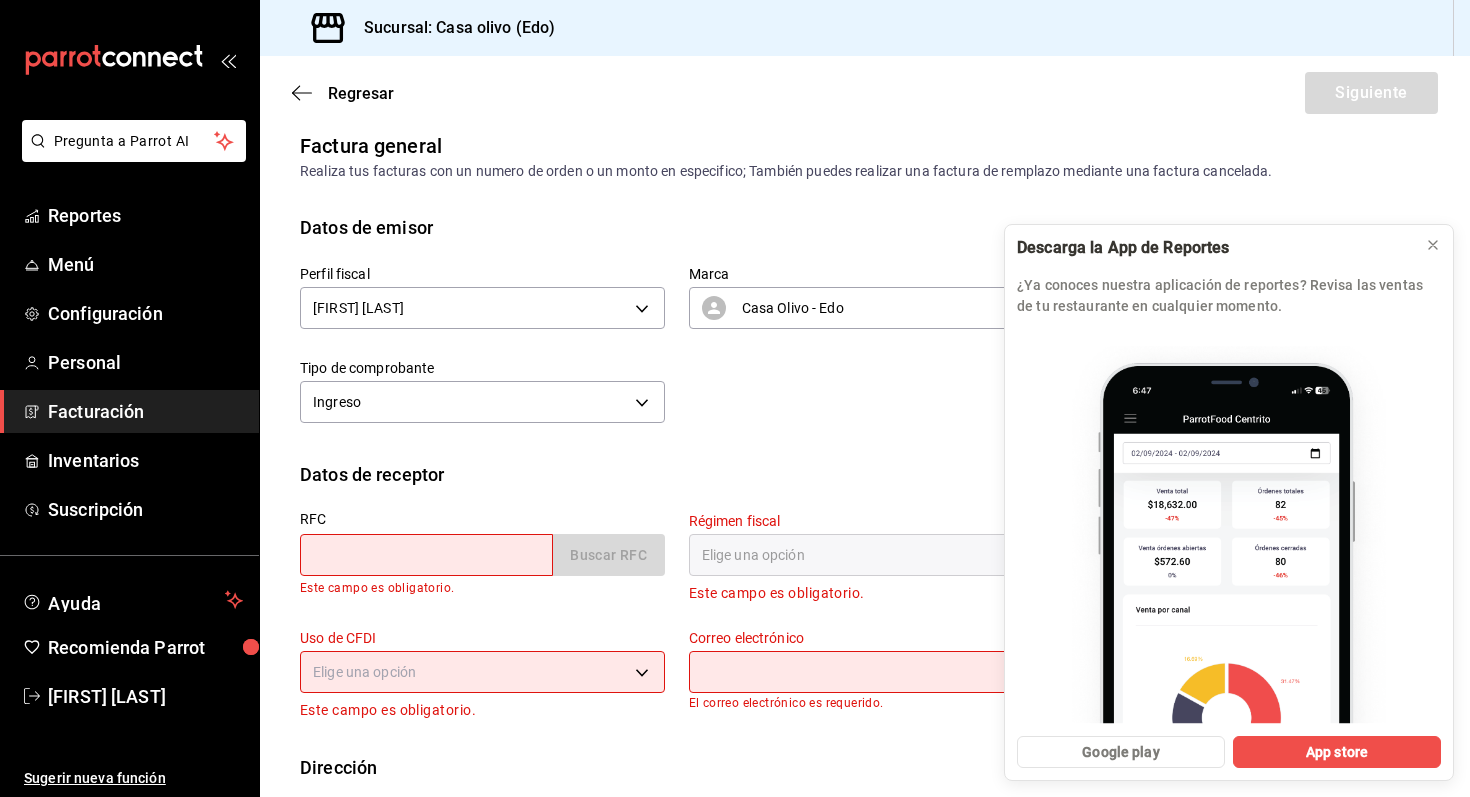 click at bounding box center (426, 555) 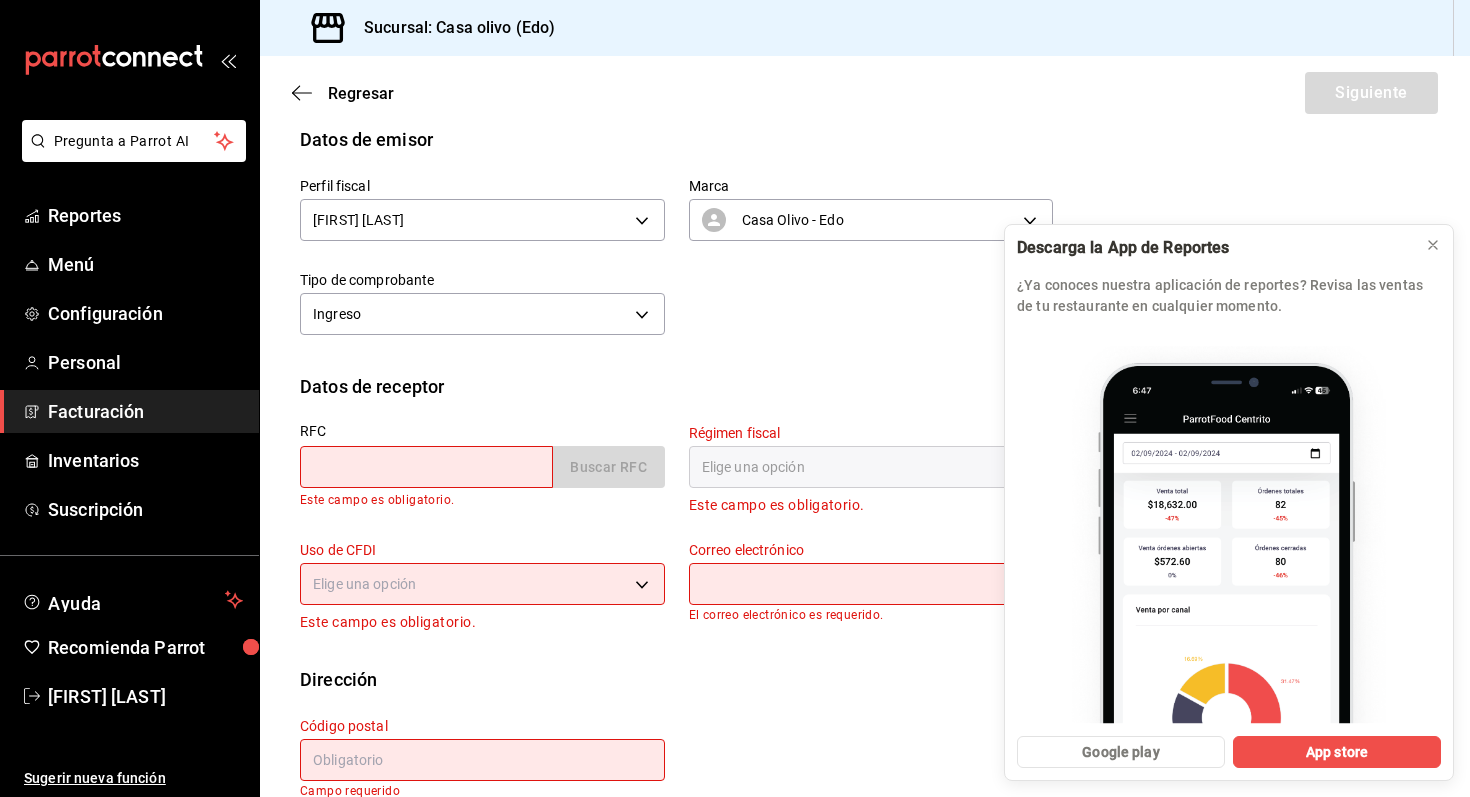 scroll, scrollTop: 118, scrollLeft: 0, axis: vertical 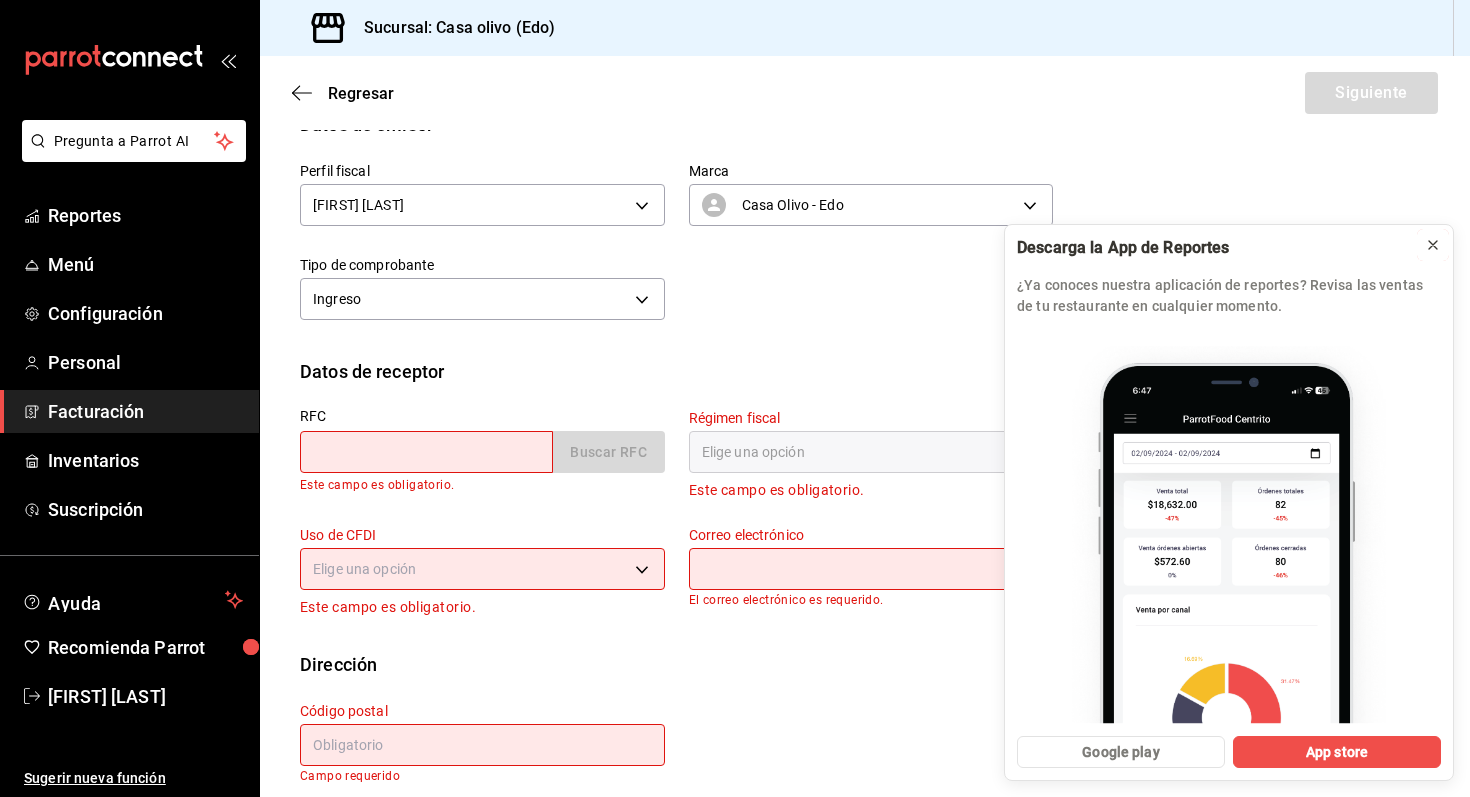 click 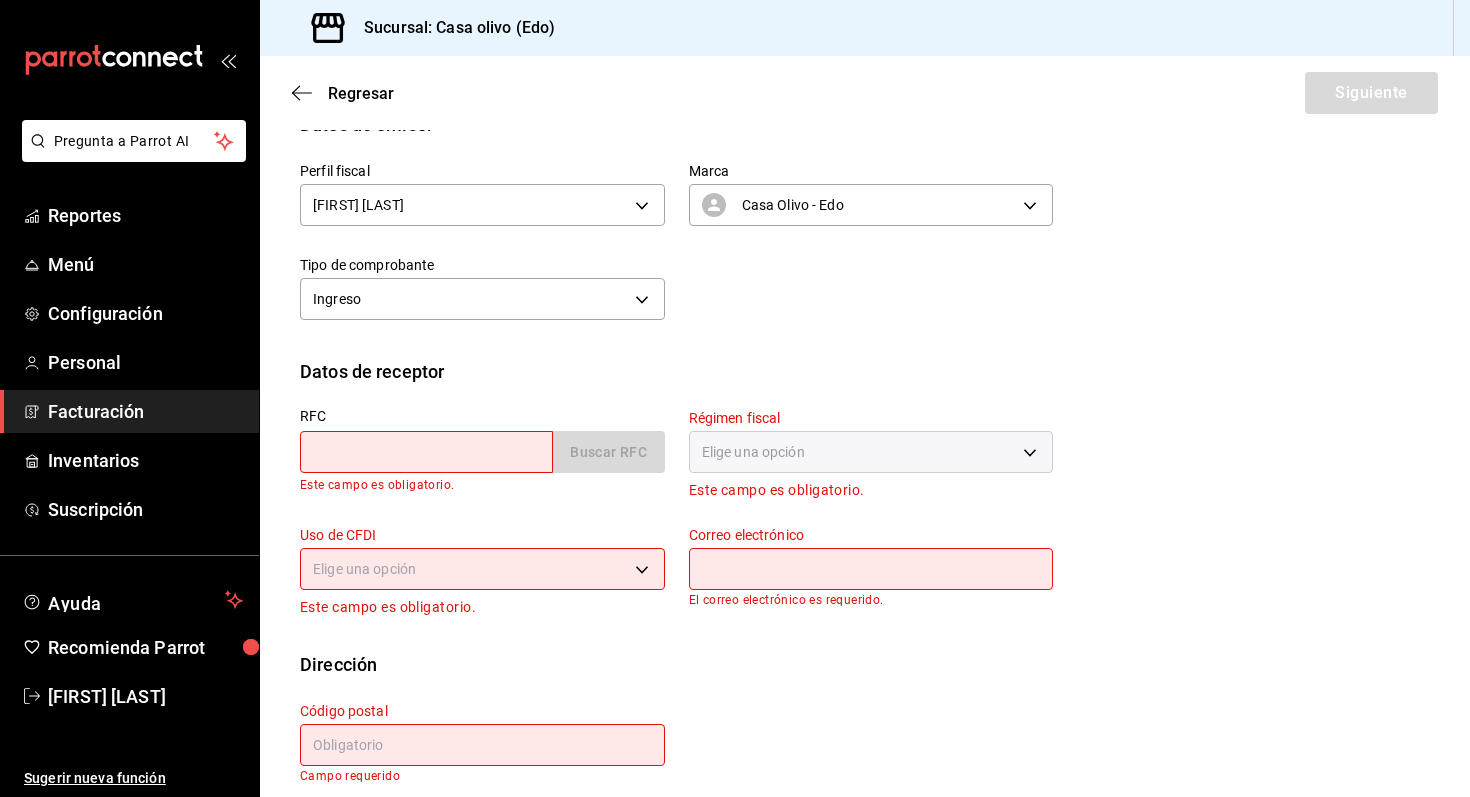 click on "Elige una opción" at bounding box center (871, 452) 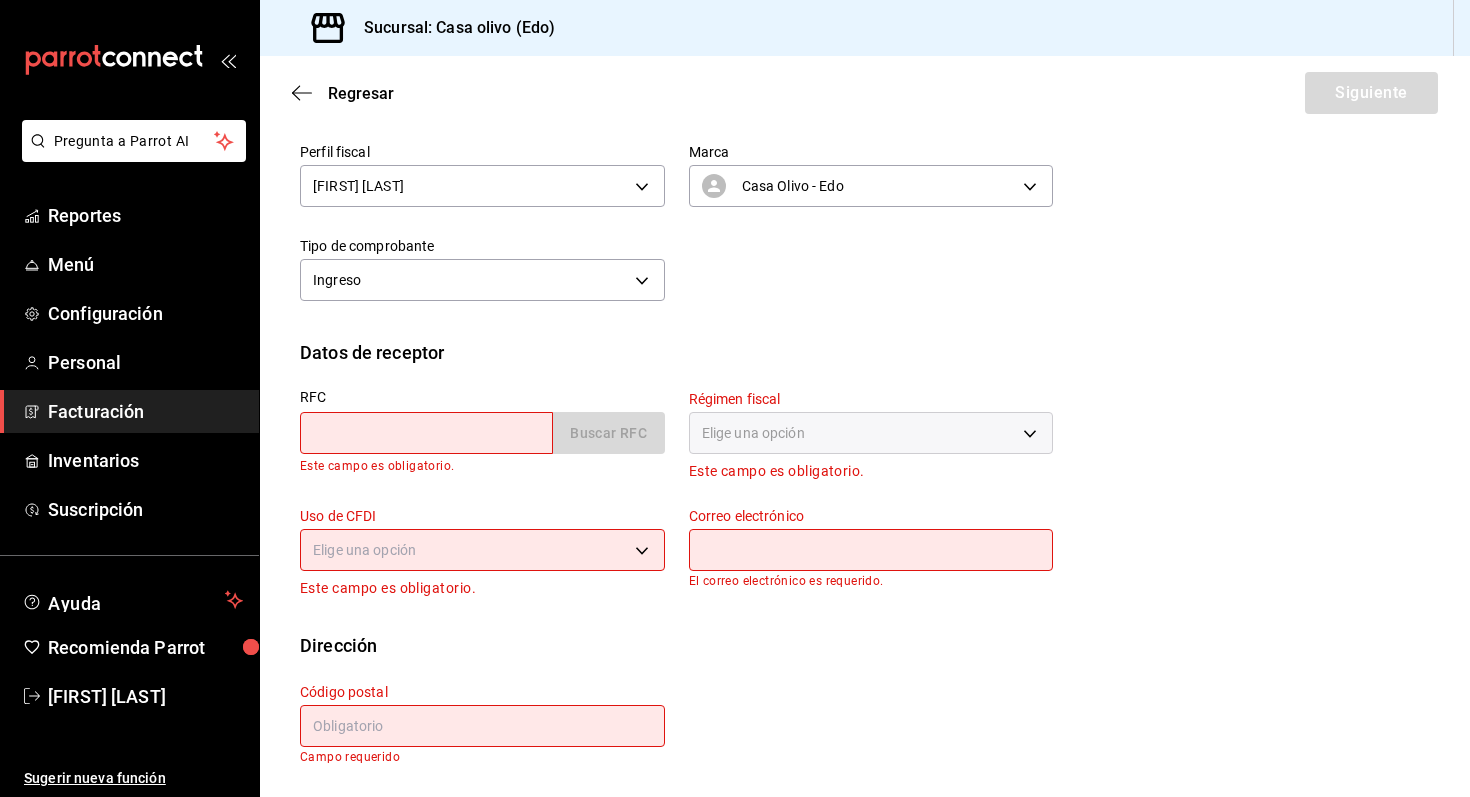 click at bounding box center (426, 433) 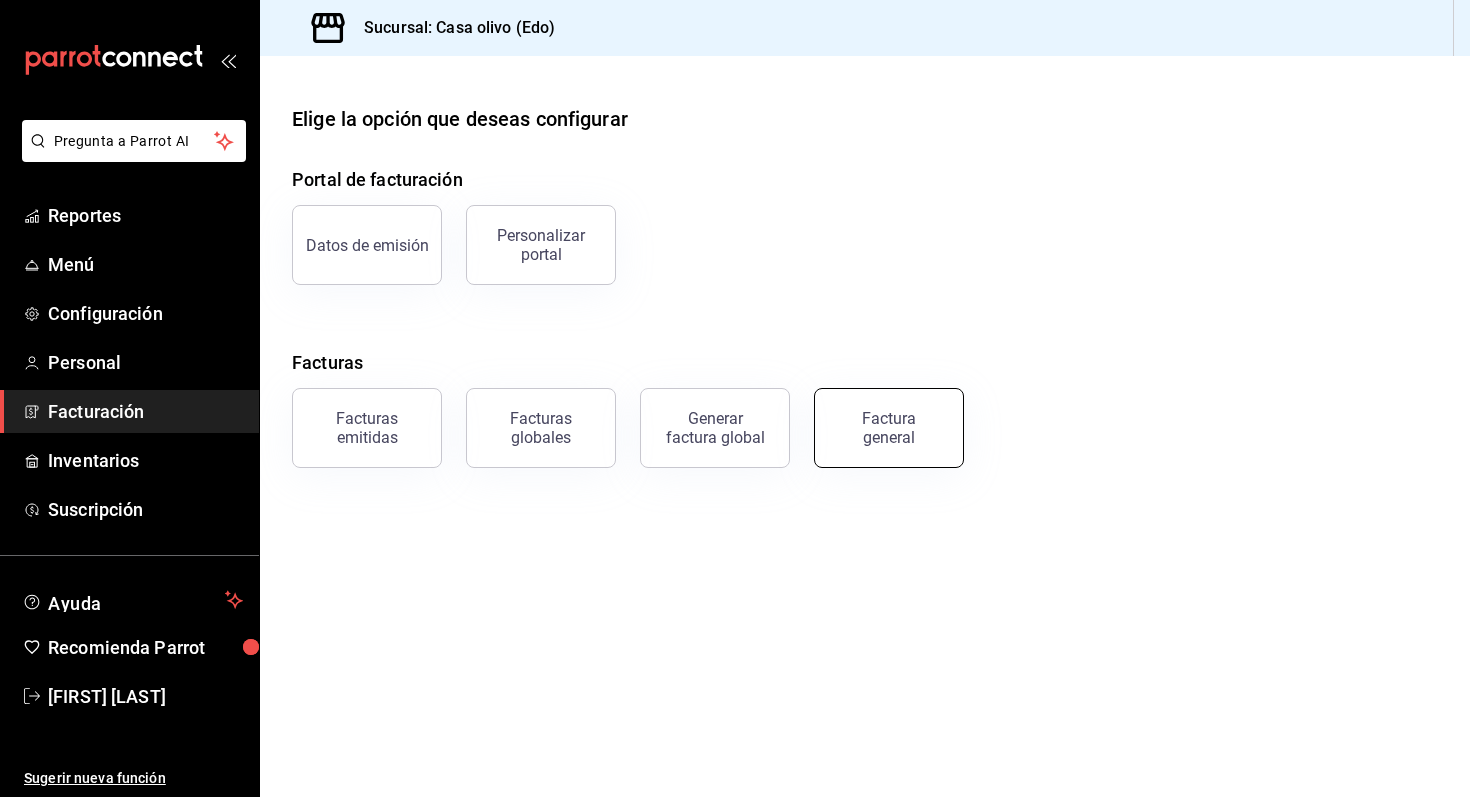 click on "Factura general" at bounding box center [889, 428] 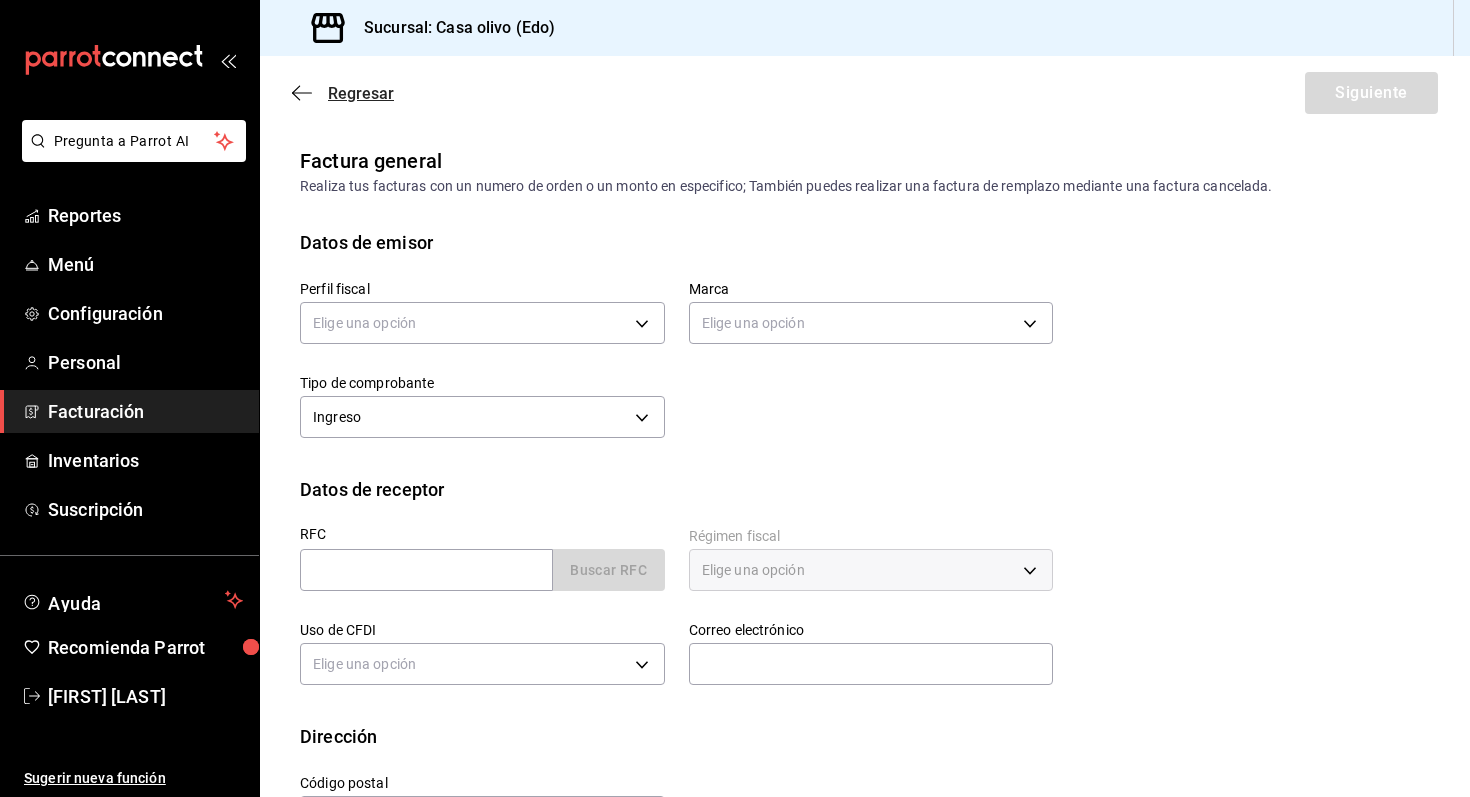 click 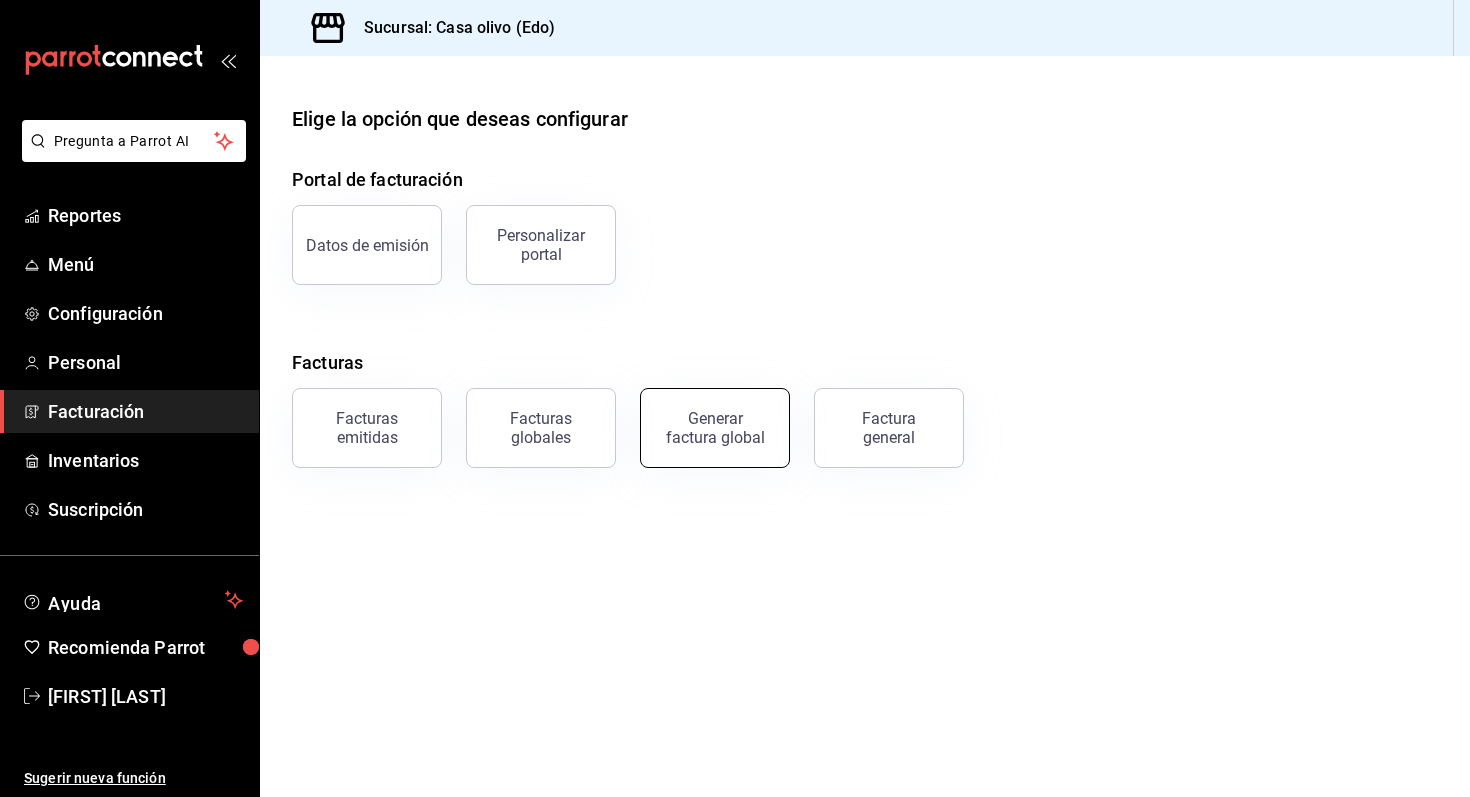 click on "Generar factura global" at bounding box center (715, 428) 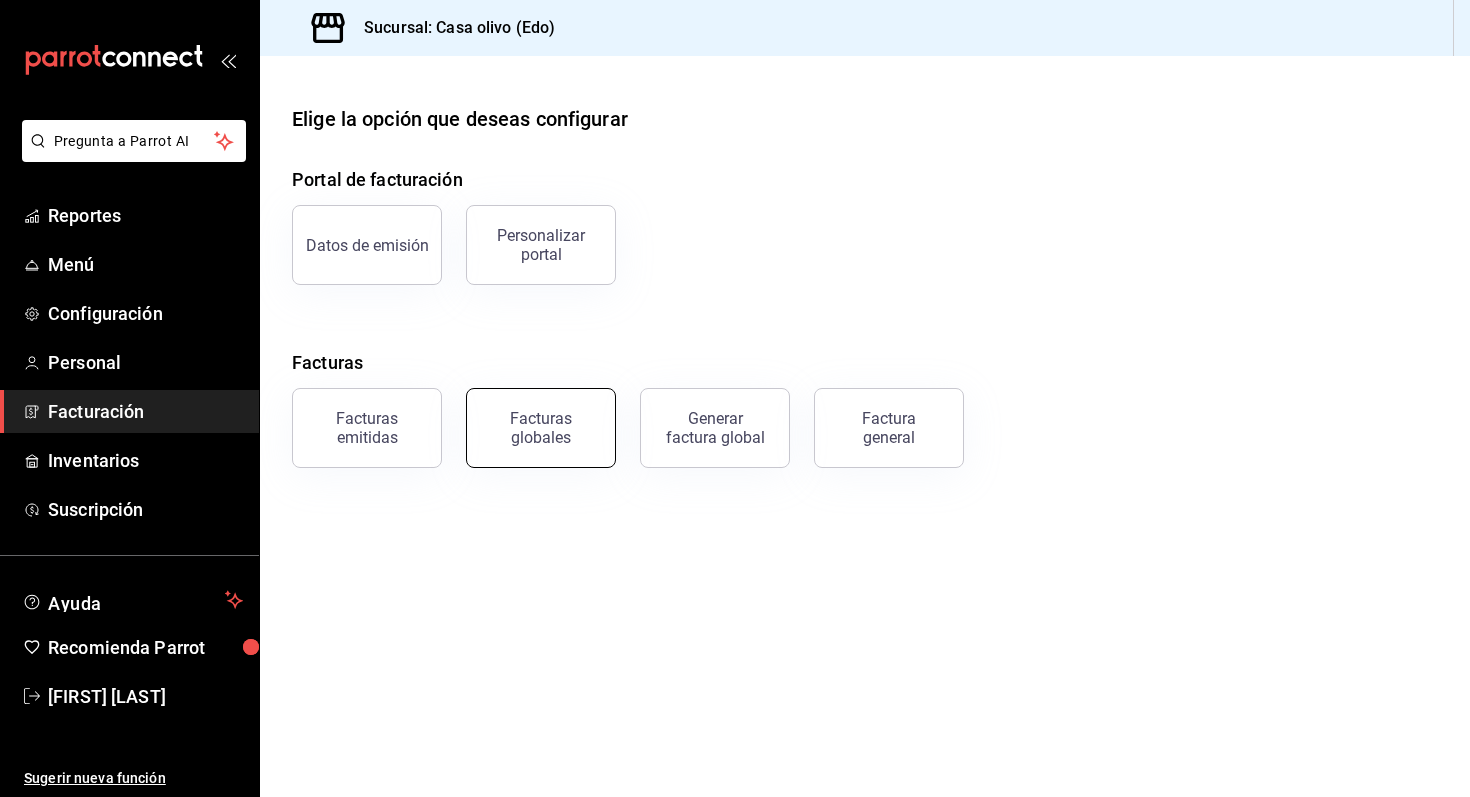 click on "Facturas globales" at bounding box center (541, 428) 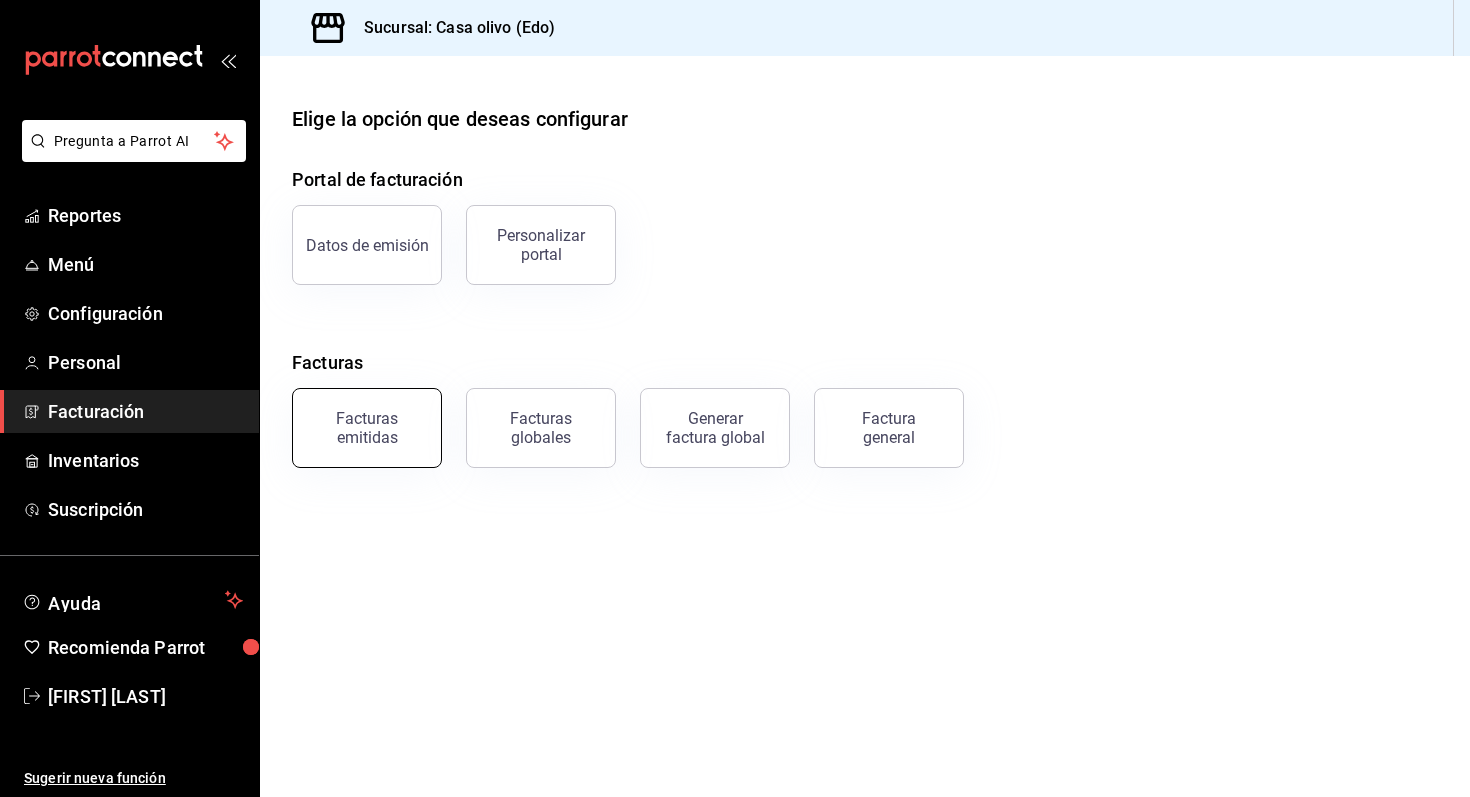 click on "Facturas emitidas" at bounding box center (367, 428) 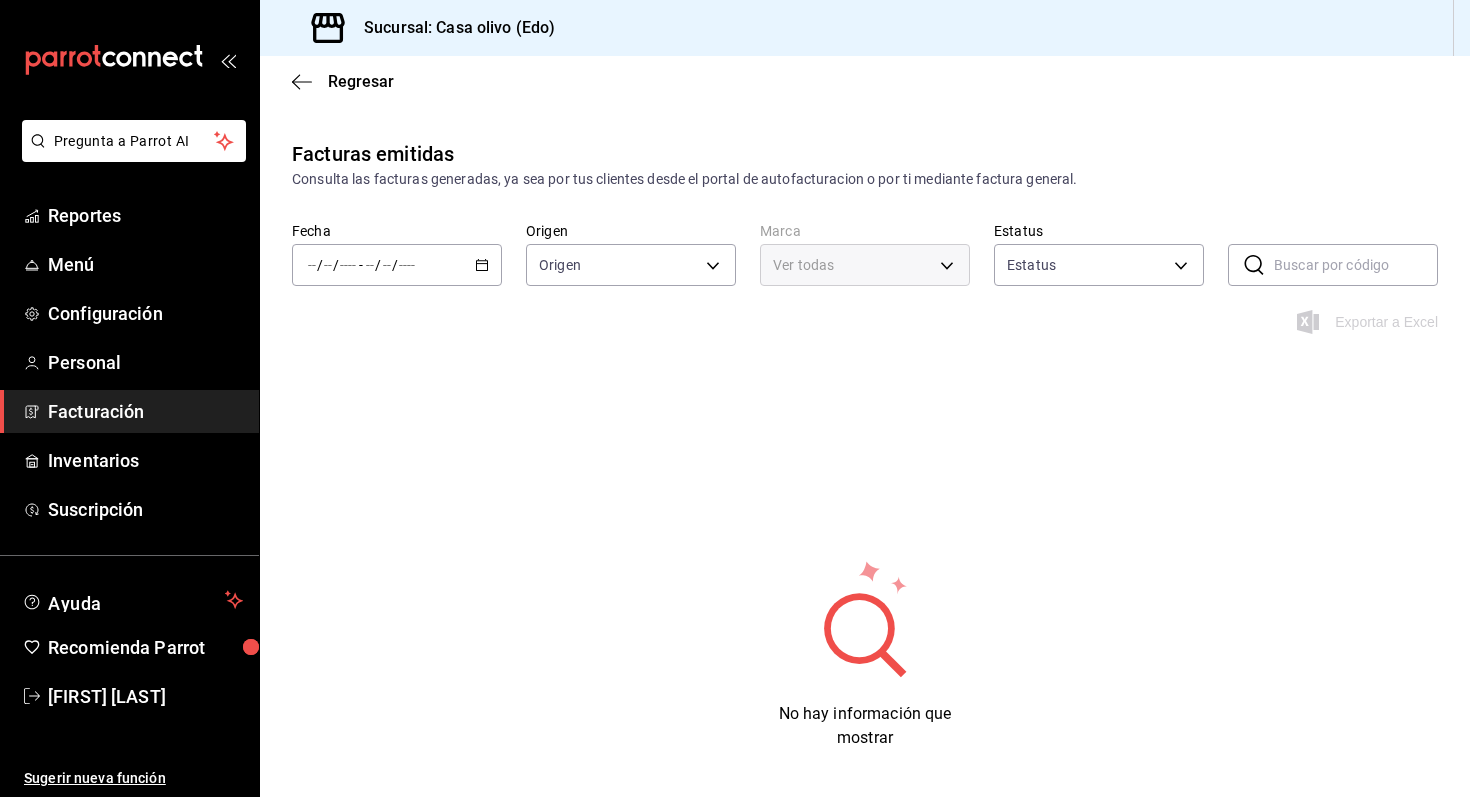 type on "ORDER_INVOICE,GENERAL_INVOICE" 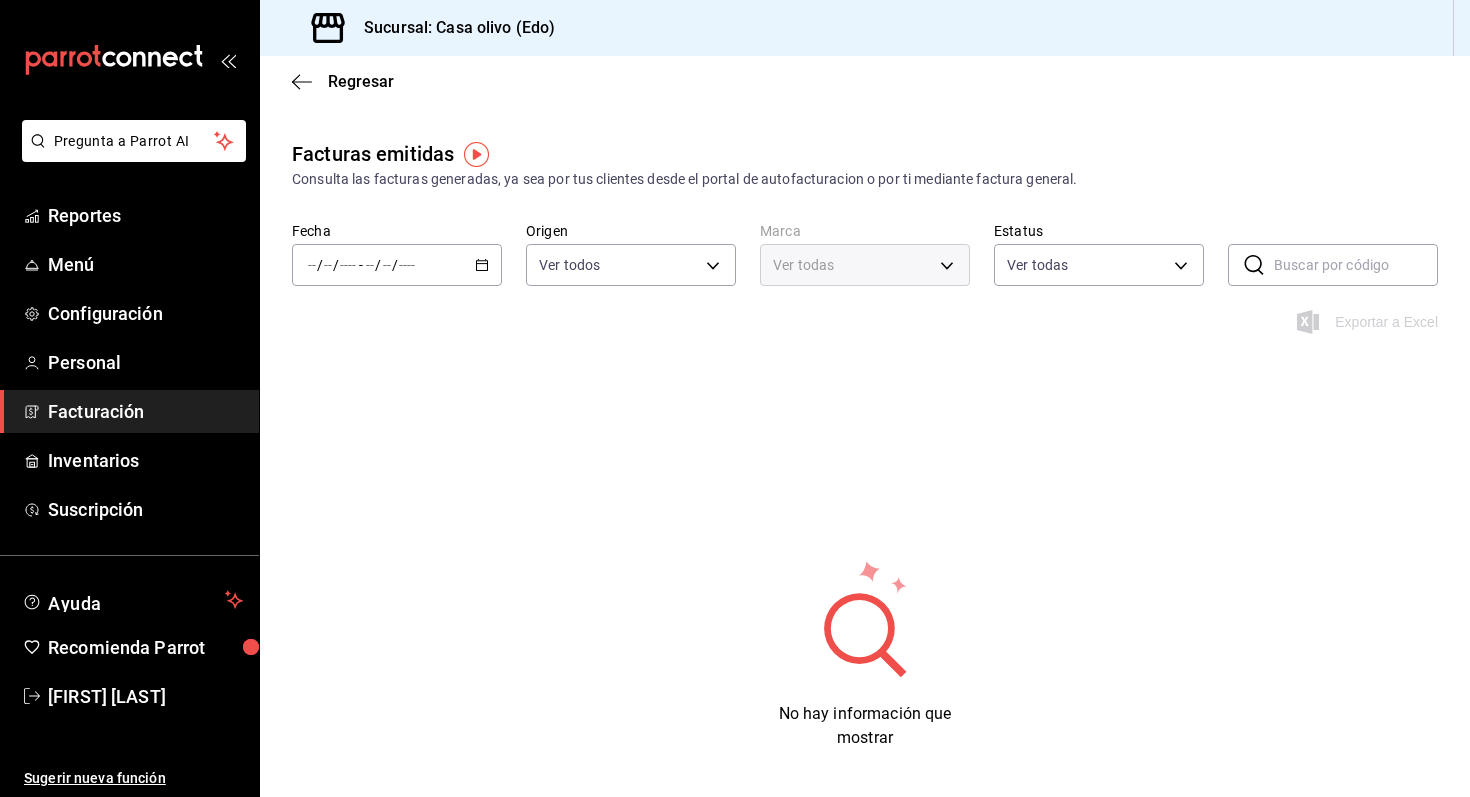 click on "No hay información que mostrar" at bounding box center (865, 654) 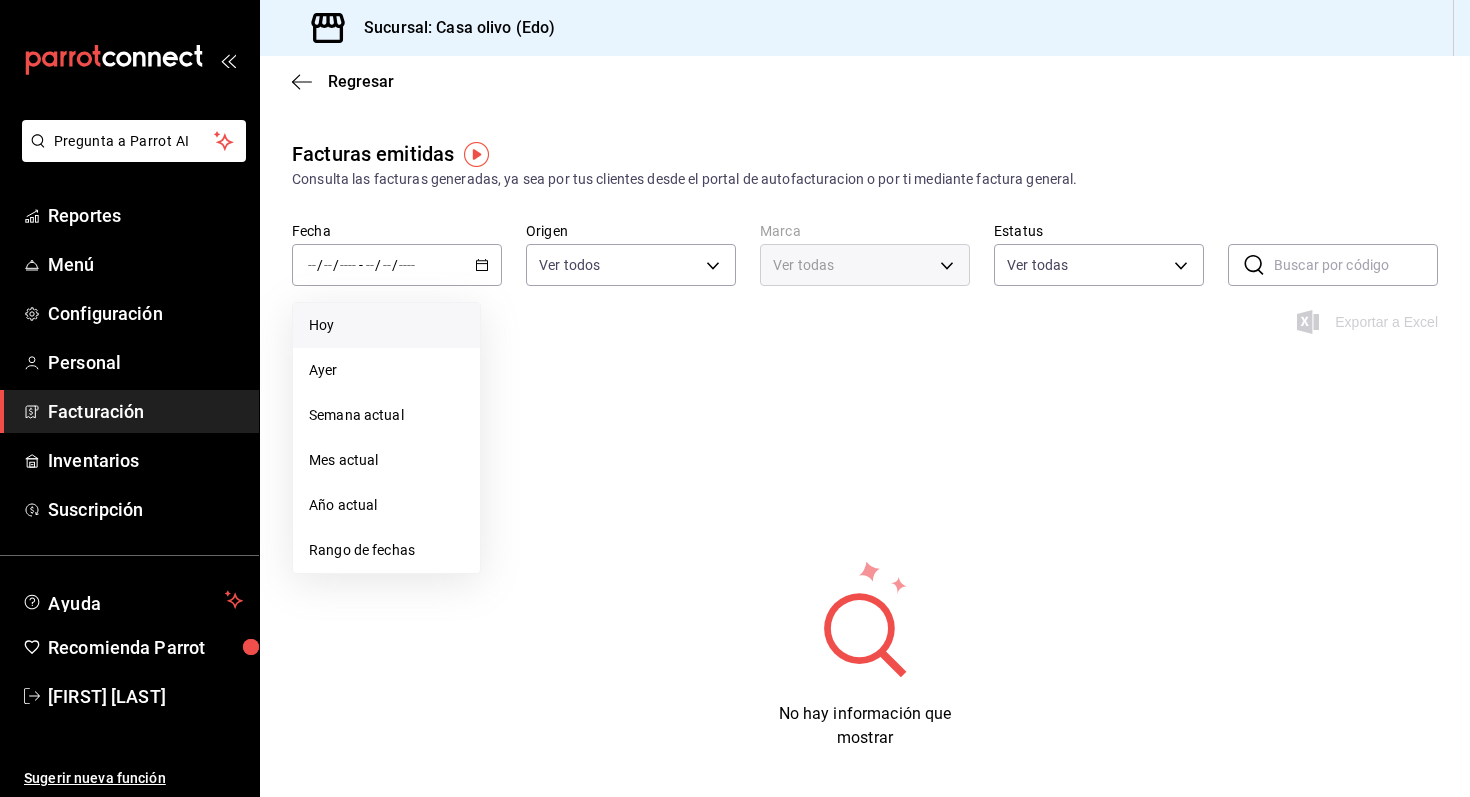 click on "Hoy" at bounding box center (386, 325) 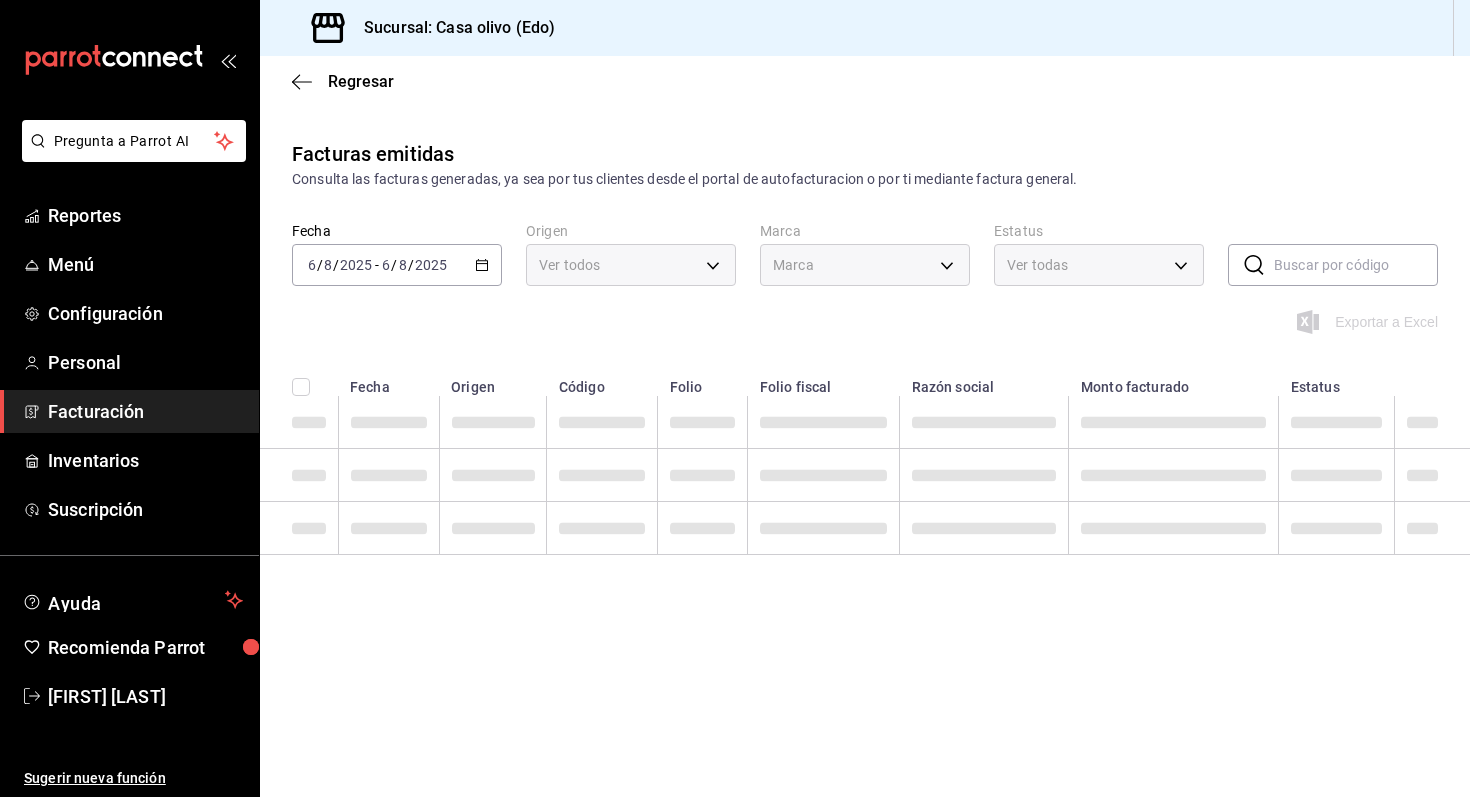 type on "[UUID]" 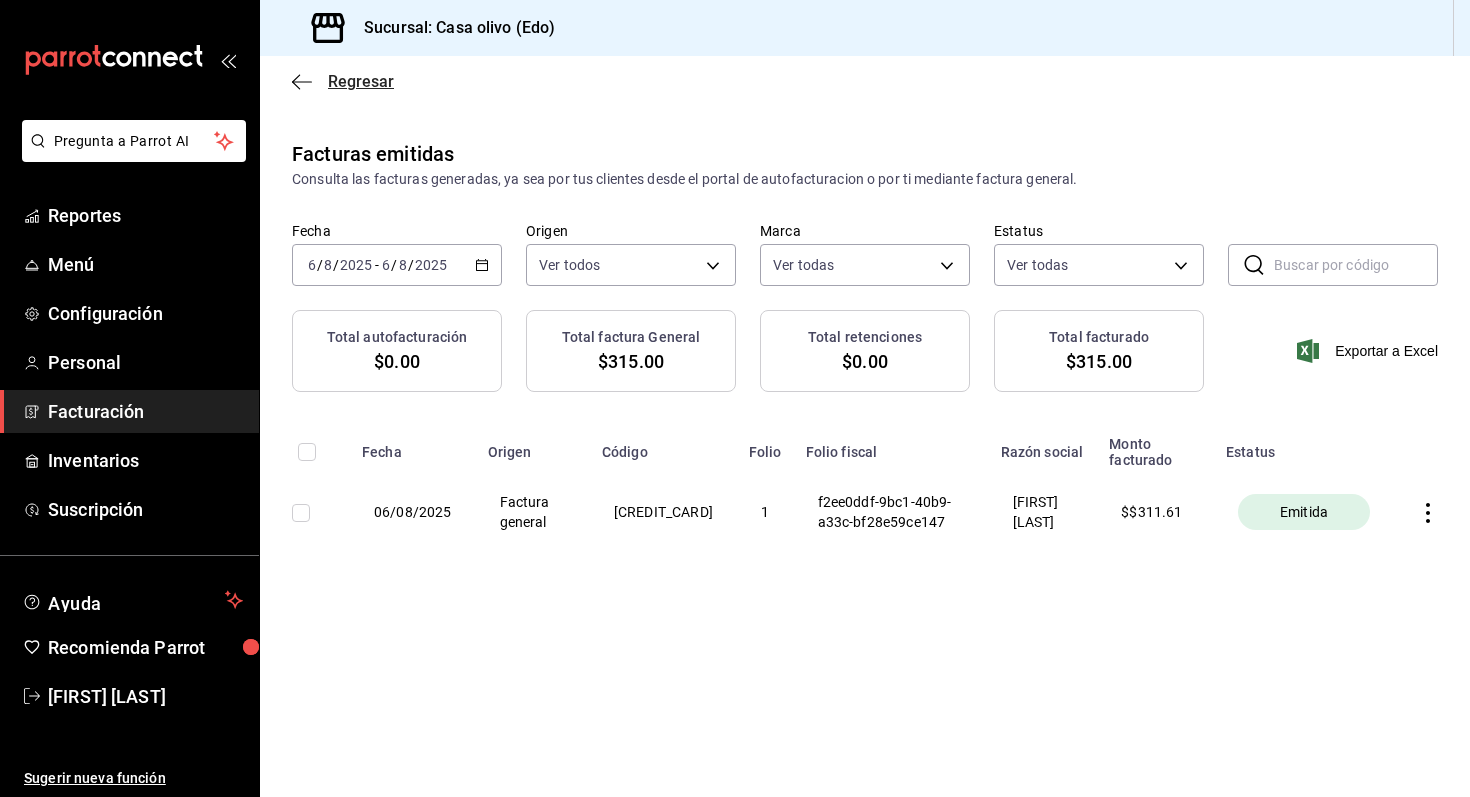 click 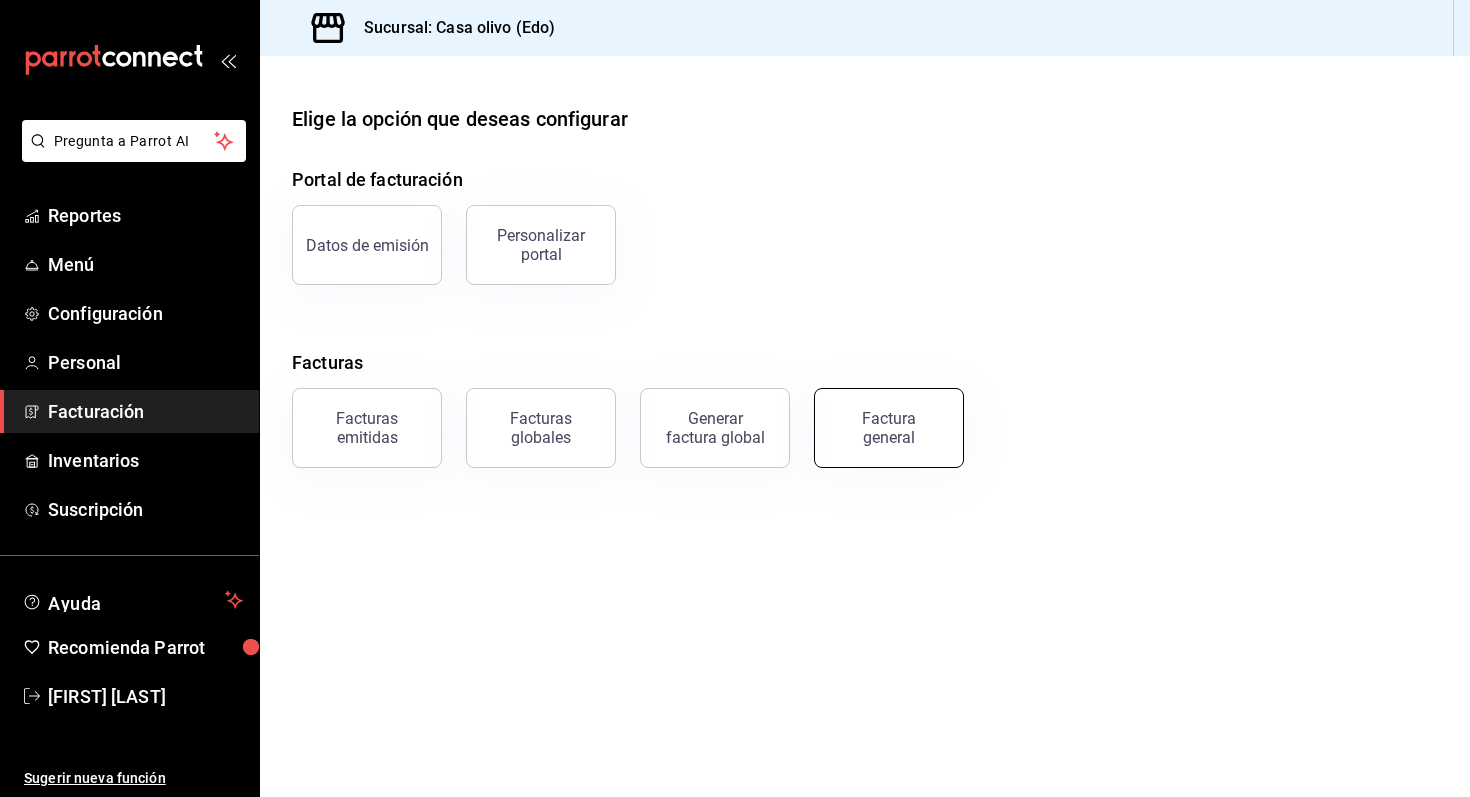 click on "Factura general" at bounding box center [889, 428] 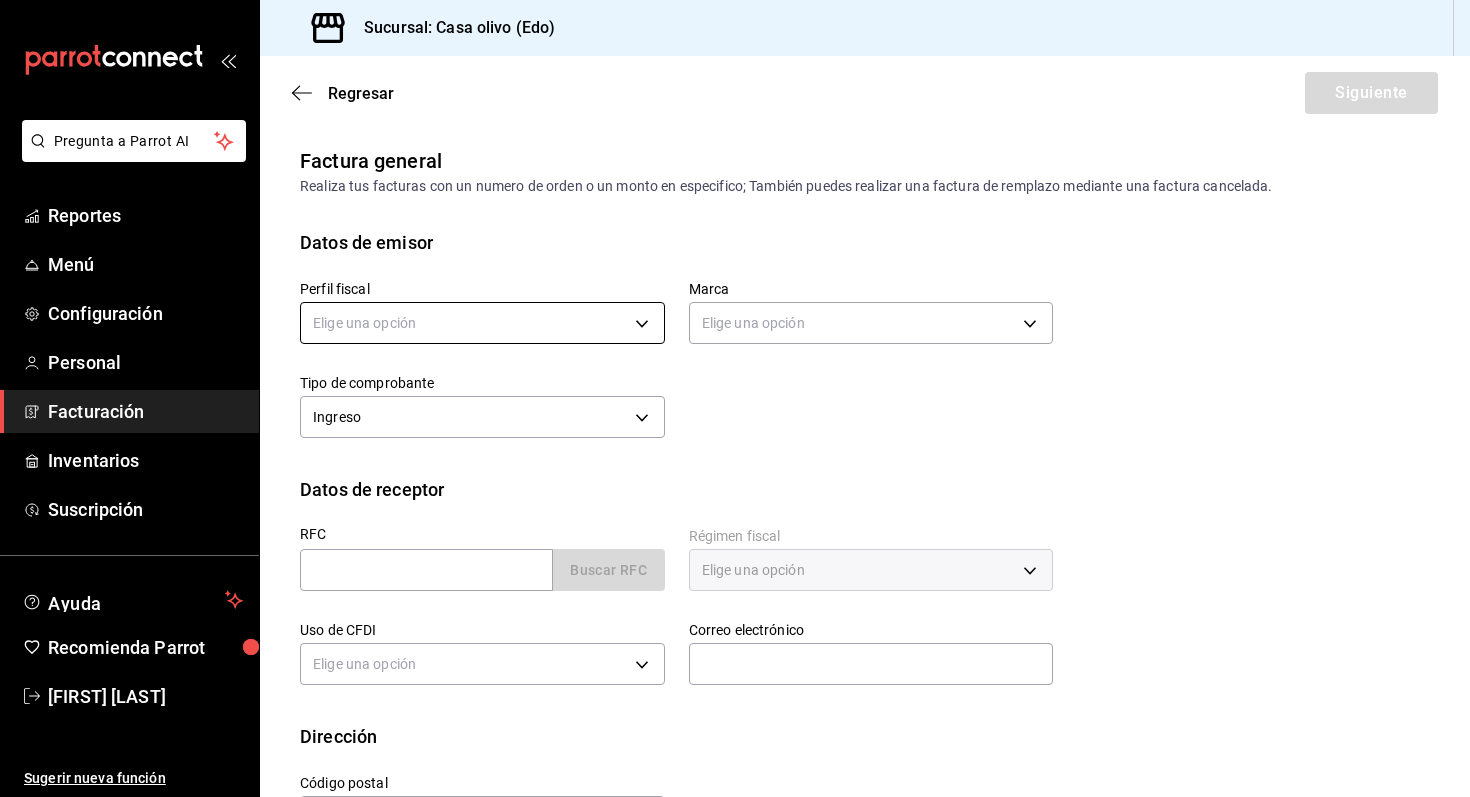 click on "Pregunta a Parrot AI Reportes   Menú   Configuración   Personal   Facturación   Inventarios   Suscripción   Ayuda Recomienda Parrot   [FIRST] [LAST]   Sugerir nueva función   Sucursal: Casa olivo (Edo) Regresar Siguiente Factura general Realiza tus facturas con un numero de orden o un monto en especifico; También puedes realizar una factura de remplazo mediante una factura cancelada. Datos de emisor Perfil fiscal Elige una opción Marca Elige una opción Tipo de comprobante Ingreso I Datos de receptor RFC Buscar RFC Régimen fiscal Elige una opción Uso de CFDI Elige una opción Correo electrónico Dirección Calle # exterior # interior Código postal Estado ​ Municipio ​ Colonia ​ GANA 1 MES GRATIS EN TU SUSCRIPCIÓN AQUÍ ¿Recuerdas cómo empezó tu restaurante?
Hoy puedes ayudar a un colega a tener el mismo cambio que tú viviste.
Recomienda Parrot directamente desde tu Portal Administrador.
Es fácil y rápido.
🎁 Por cada restaurante que se una, ganas 1 mes gratis. Pregunta a Parrot AI" at bounding box center (735, 398) 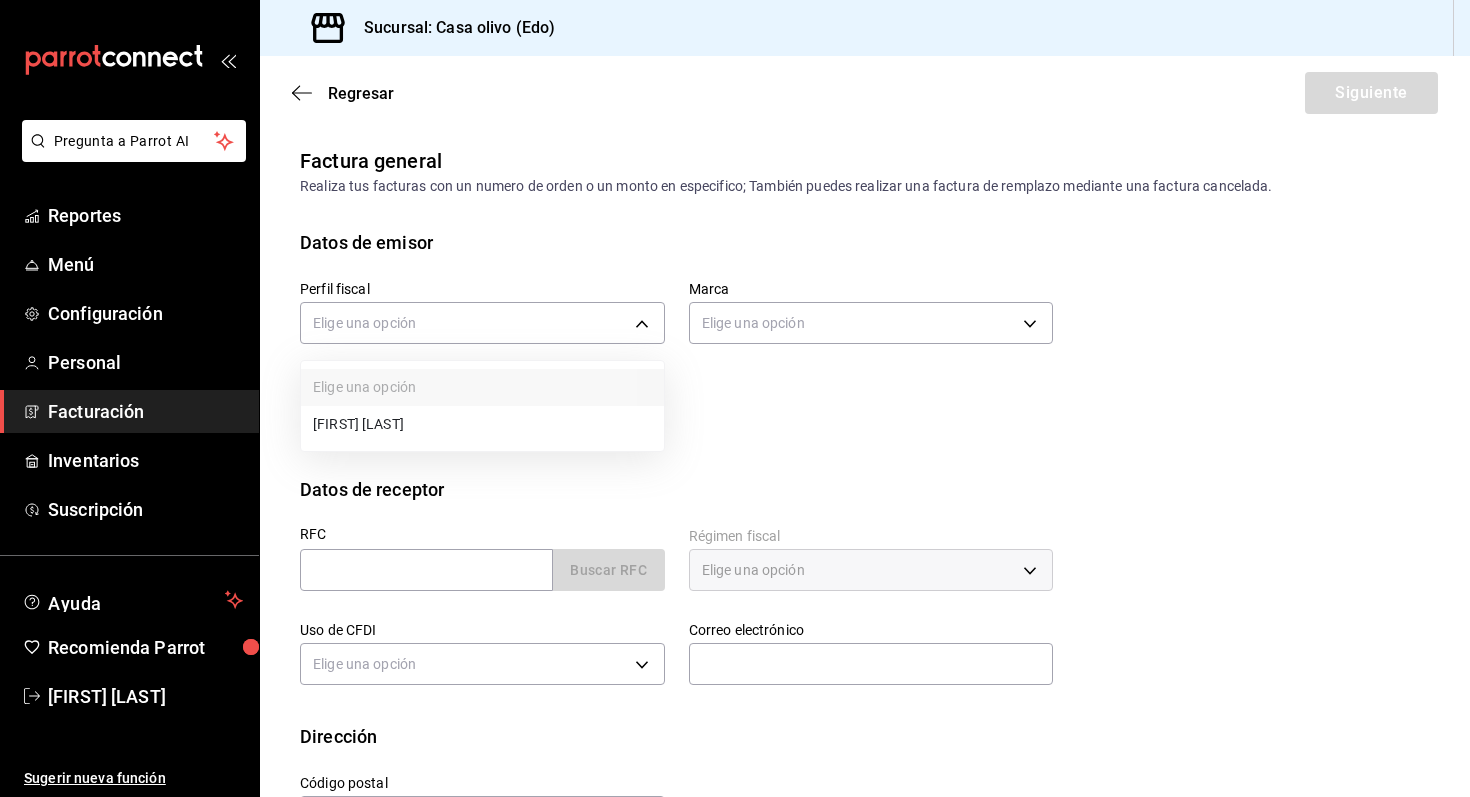 click on "[FIRST] [LAST]" at bounding box center [482, 424] 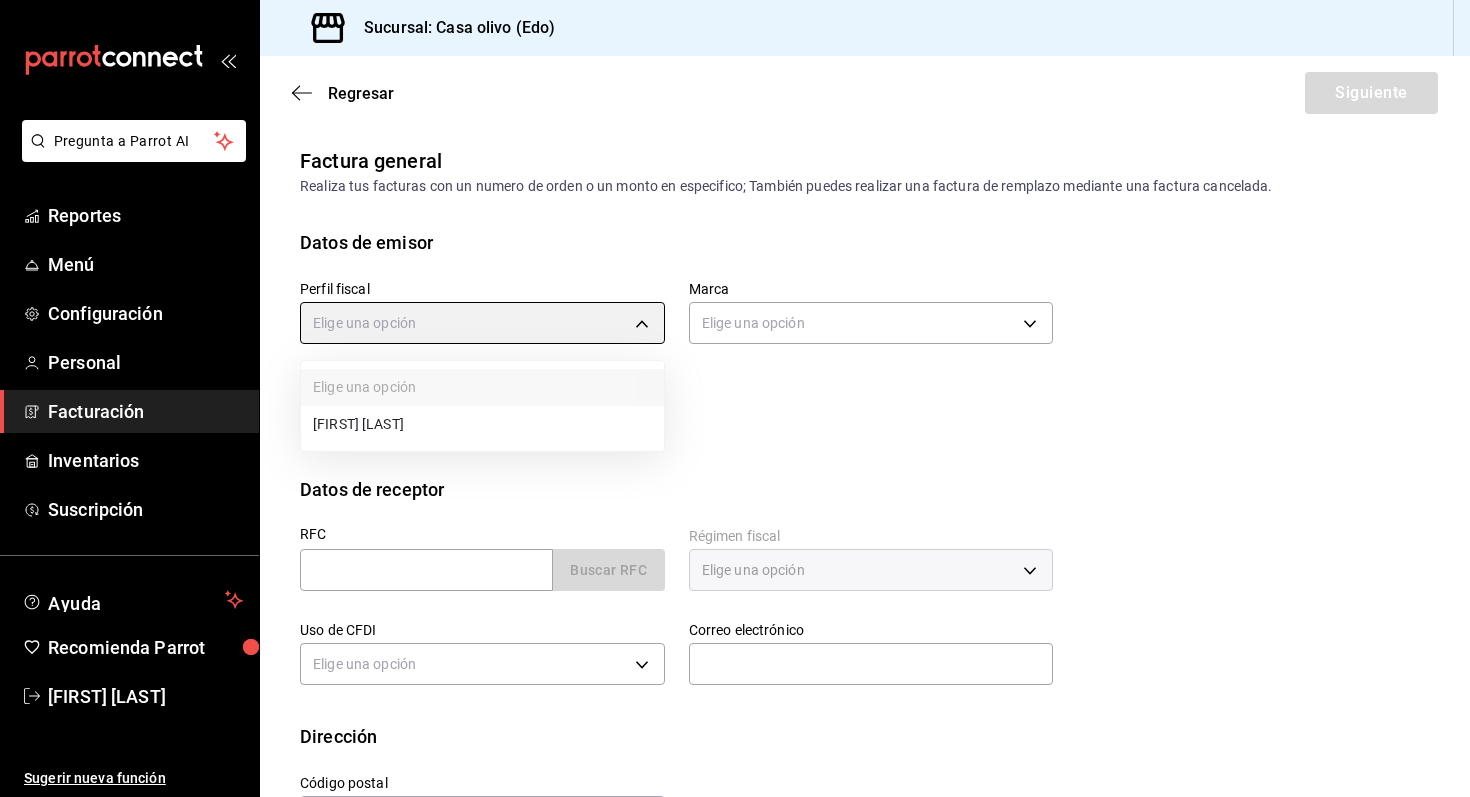 type on "[UUID]" 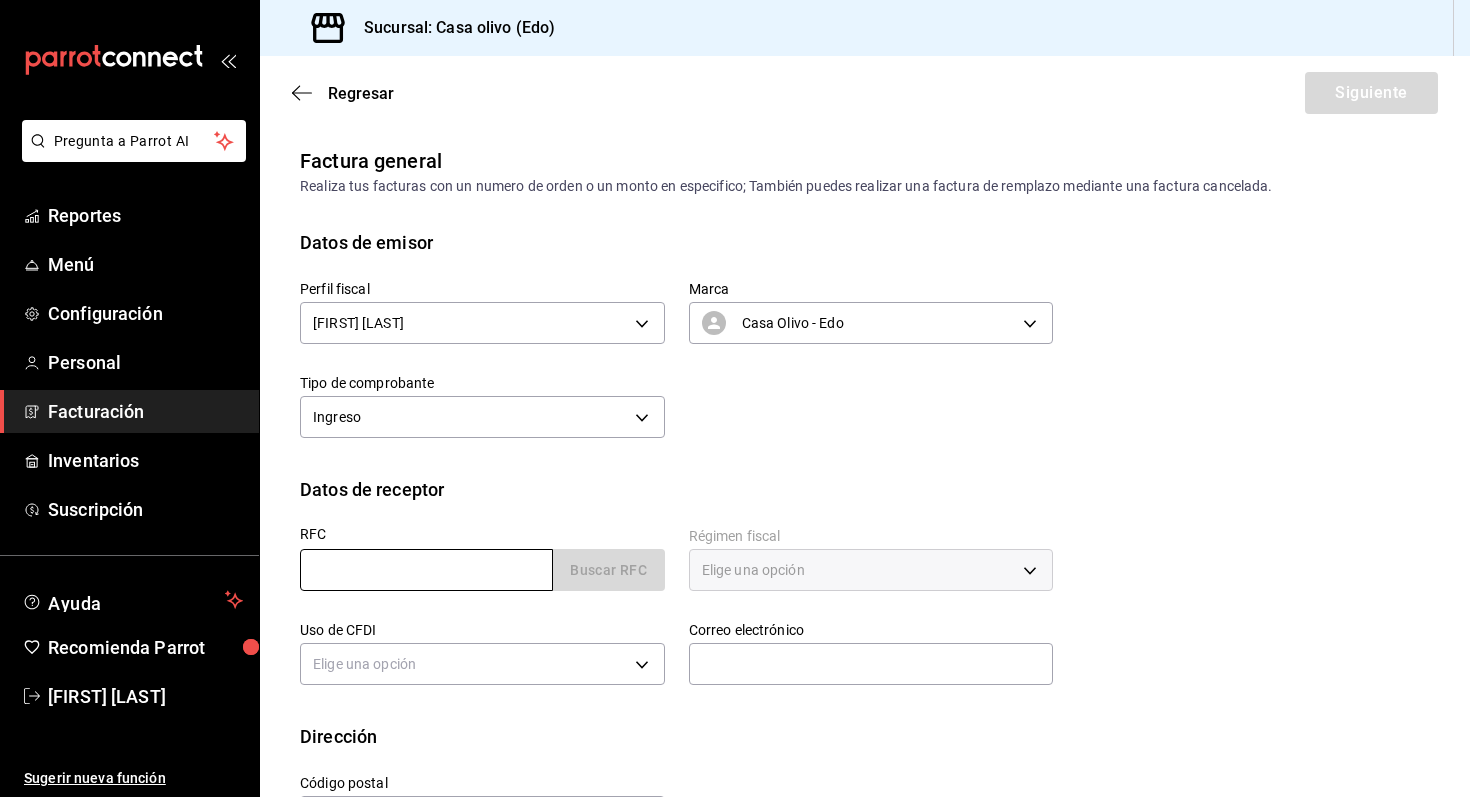 click at bounding box center (426, 570) 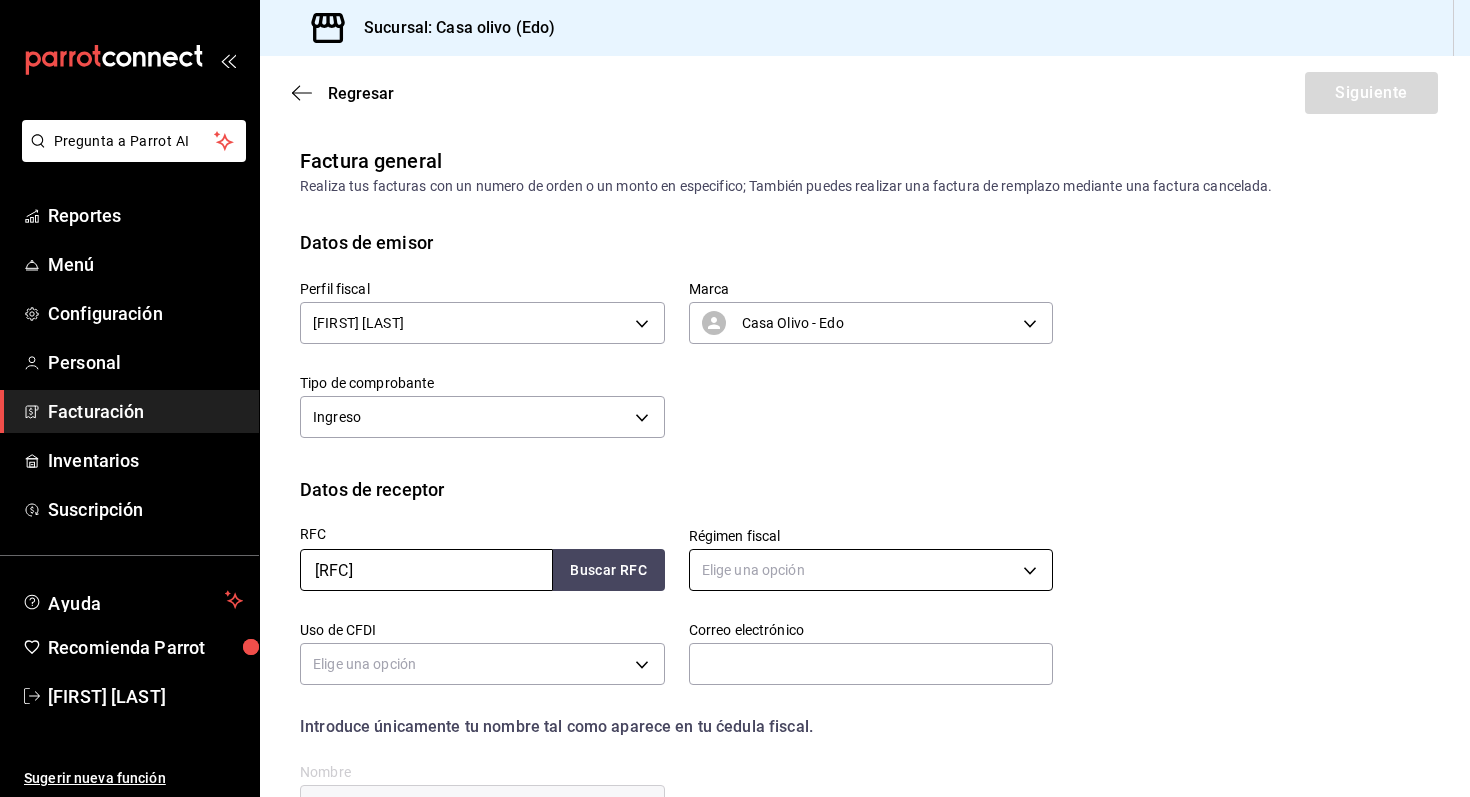 type on "[RFC]" 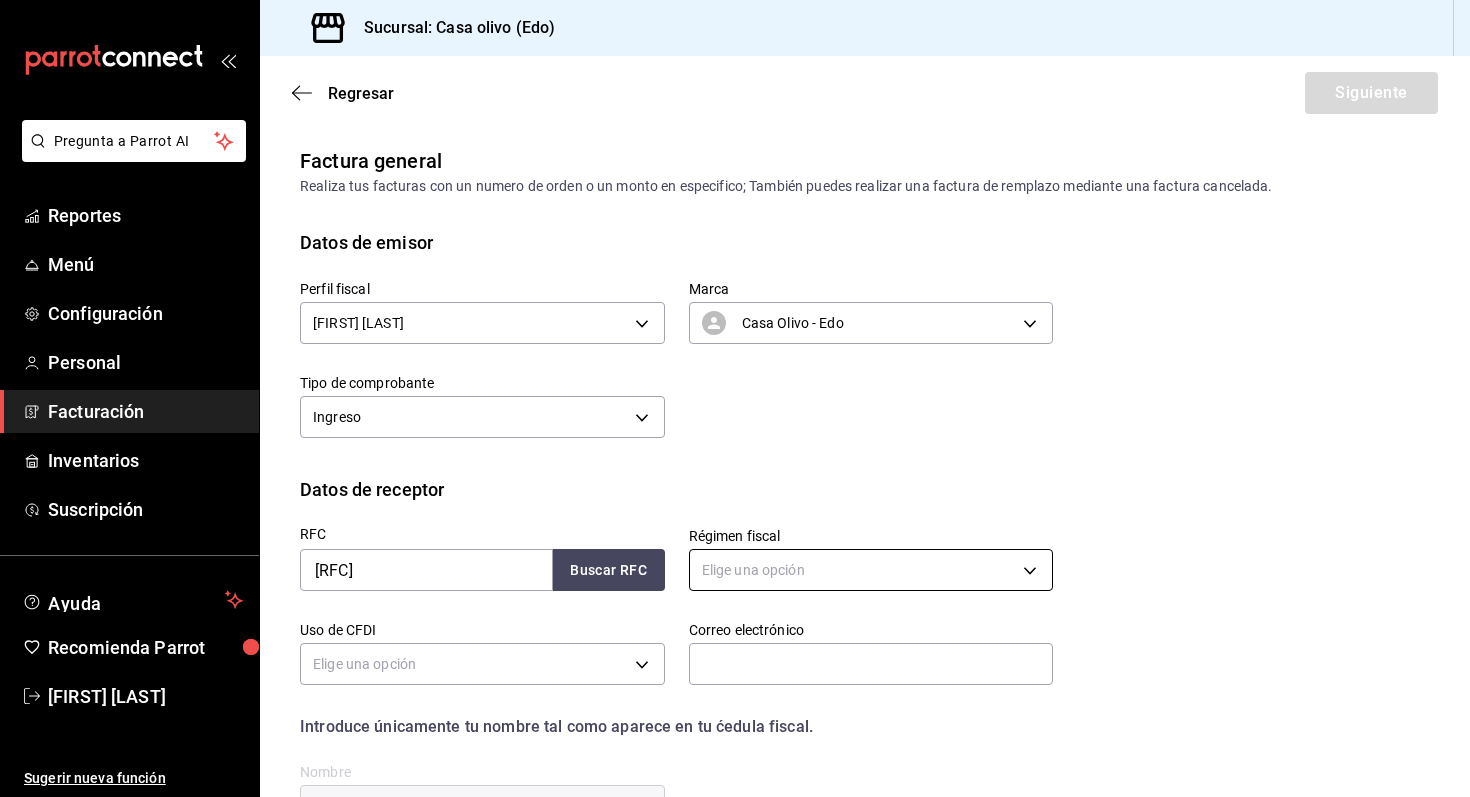 click on "Pregunta a Parrot AI Reportes   Menú   Configuración   Personal   Facturación   Inventarios   Suscripción   Ayuda Recomienda Parrot   [FIRST] [LAST]   Sugerir nueva función   Sucursal: Casa olivo (Edo) Regresar Siguiente Factura general Realiza tus facturas con un numero de orden o un monto en especifico; También puedes realizar una factura de remplazo mediante una factura cancelada. Datos de emisor Perfil fiscal [FIRST] [LAST] [UUID] Marca Casa Olivo - Edo [UUID] Tipo de comprobante Ingreso I Datos de receptor RFC [RFC] Buscar RFC Régimen fiscal Elige una opción Uso de CFDI Elige una opción Correo electrónico Introduce únicamente tu nombre tal como aparece en tu ćedula fiscal. person Nombre Dirección Calle # exterior # interior Código postal Estado ​ Municipio ​ Colonia ​ GANA 1 MES GRATIS EN TU SUSCRIPCIÓN AQUÍ Pregunta a Parrot AI Reportes   Menú   Configuración   Personal   Facturación   Inventarios" at bounding box center (735, 398) 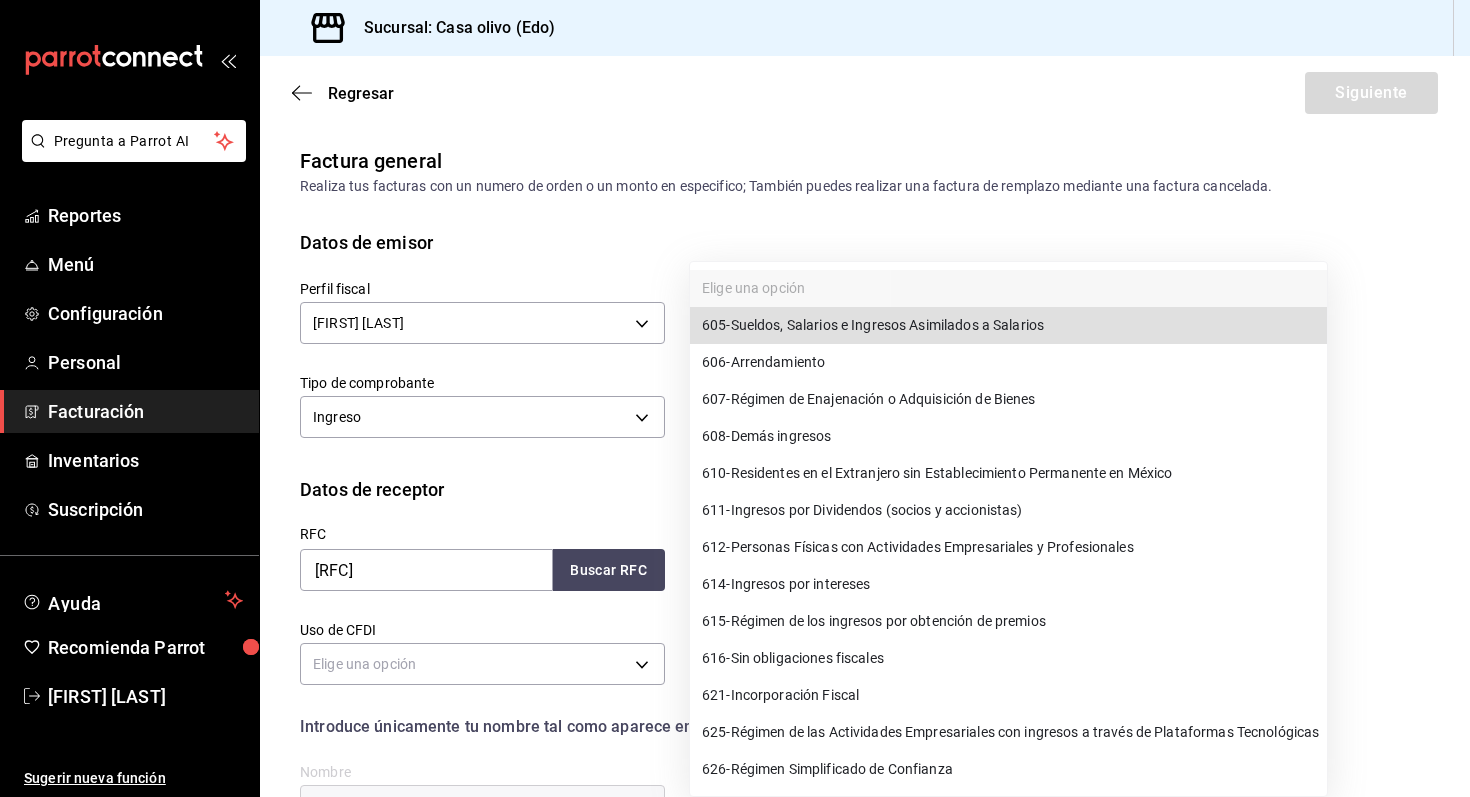 click on "605  -  Sueldos, Salarios e Ingresos Asimilados a Salarios" at bounding box center (873, 325) 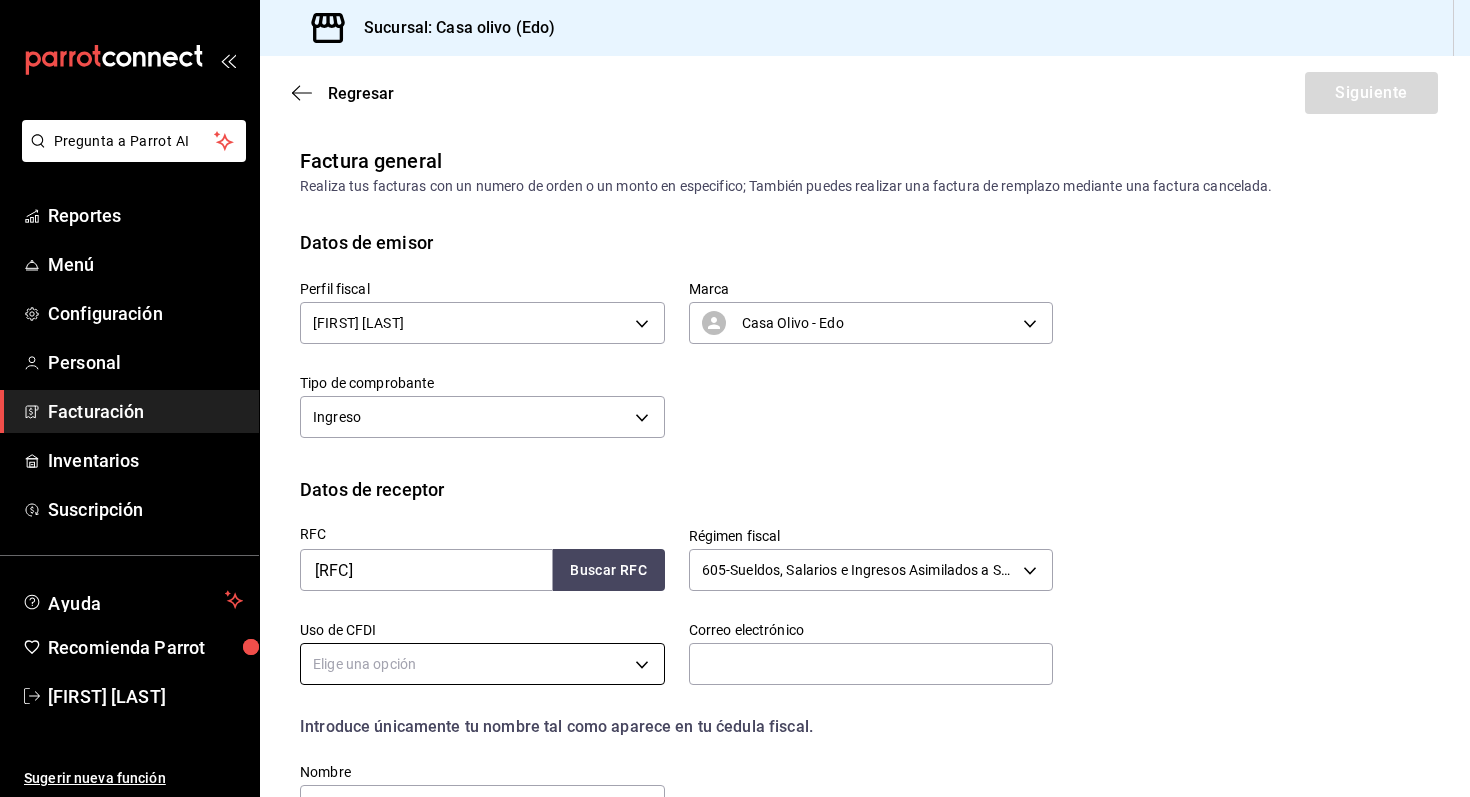click on "Pregunta a Parrot AI Reportes   Menú   Configuración   Personal   Facturación   Inventarios   Suscripción   Ayuda Recomienda Parrot   [FIRST] [LAST]   Sugerir nueva función   Sucursal: Casa olivo (Edo) Regresar Siguiente Factura general Realiza tus facturas con un numero de orden o un monto en especifico; También puedes realizar una factura de remplazo mediante una factura cancelada. Datos de emisor Perfil fiscal [FIRST] [LAST] [UUID] Marca Casa Olivo - Edo [UUID] Tipo de comprobante Ingreso I Datos de receptor RFC [RFC] Buscar RFC Régimen fiscal 605  -  Sueldos, Salarios e Ingresos Asimilados a Salarios 605 Uso de CFDI Elige una opción Correo electrónico Introduce únicamente tu nombre tal como aparece en tu ćedula fiscal. person Nombre Dirección Calle # exterior # interior Código postal Estado ​ Municipio ​ Colonia ​ GANA 1 MES GRATIS EN TU SUSCRIPCIÓN AQUÍ Pregunta a Parrot AI Reportes   Menú     Personal" at bounding box center (735, 398) 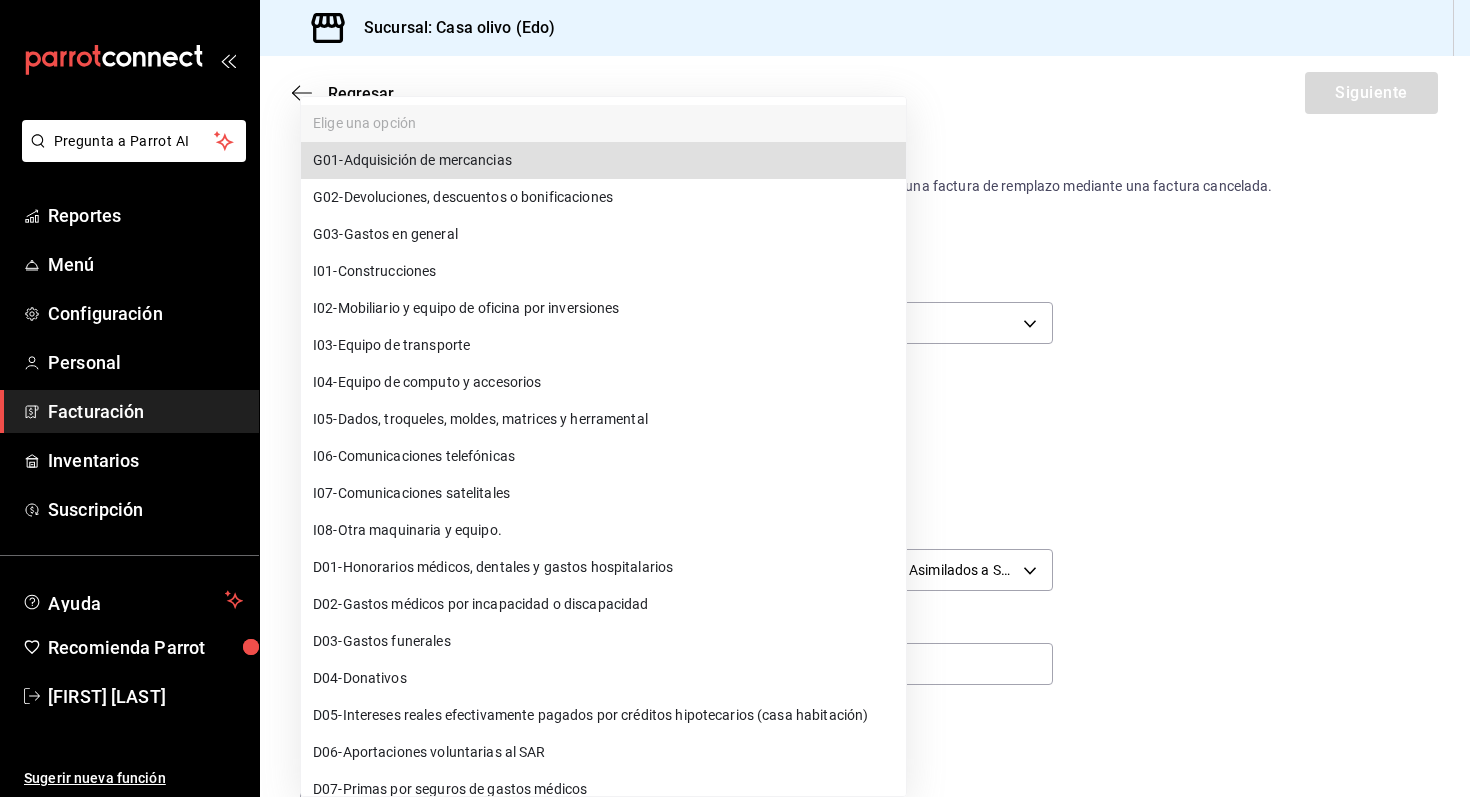 click on "G03  -  Gastos en general" at bounding box center [603, 234] 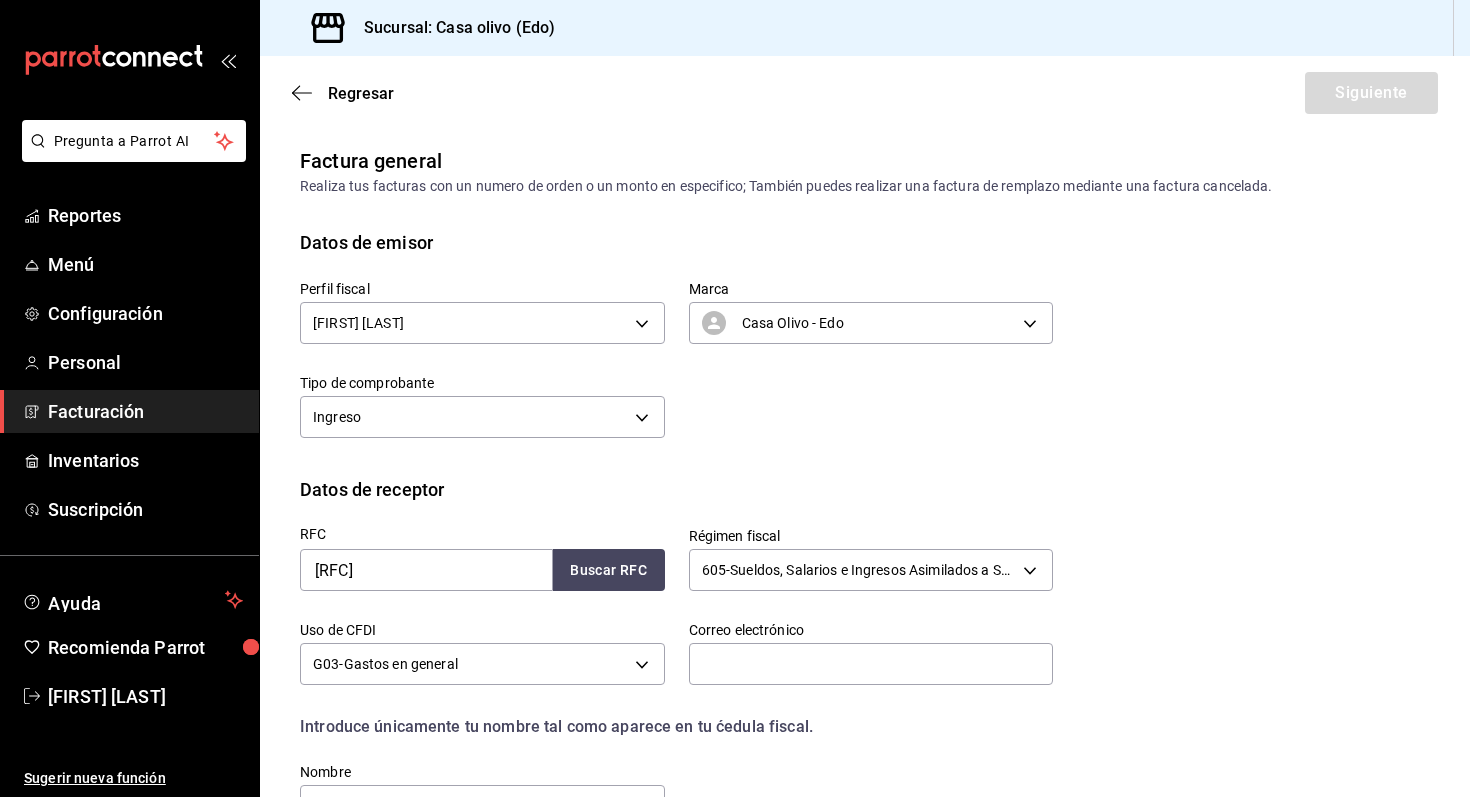 click on "Perfil fiscal [FIRST] [LAST] [LAST] [UUID] Marca Casa Olivo - Edo [UUID] Tipo de comprobante Ingreso I" at bounding box center [865, 366] 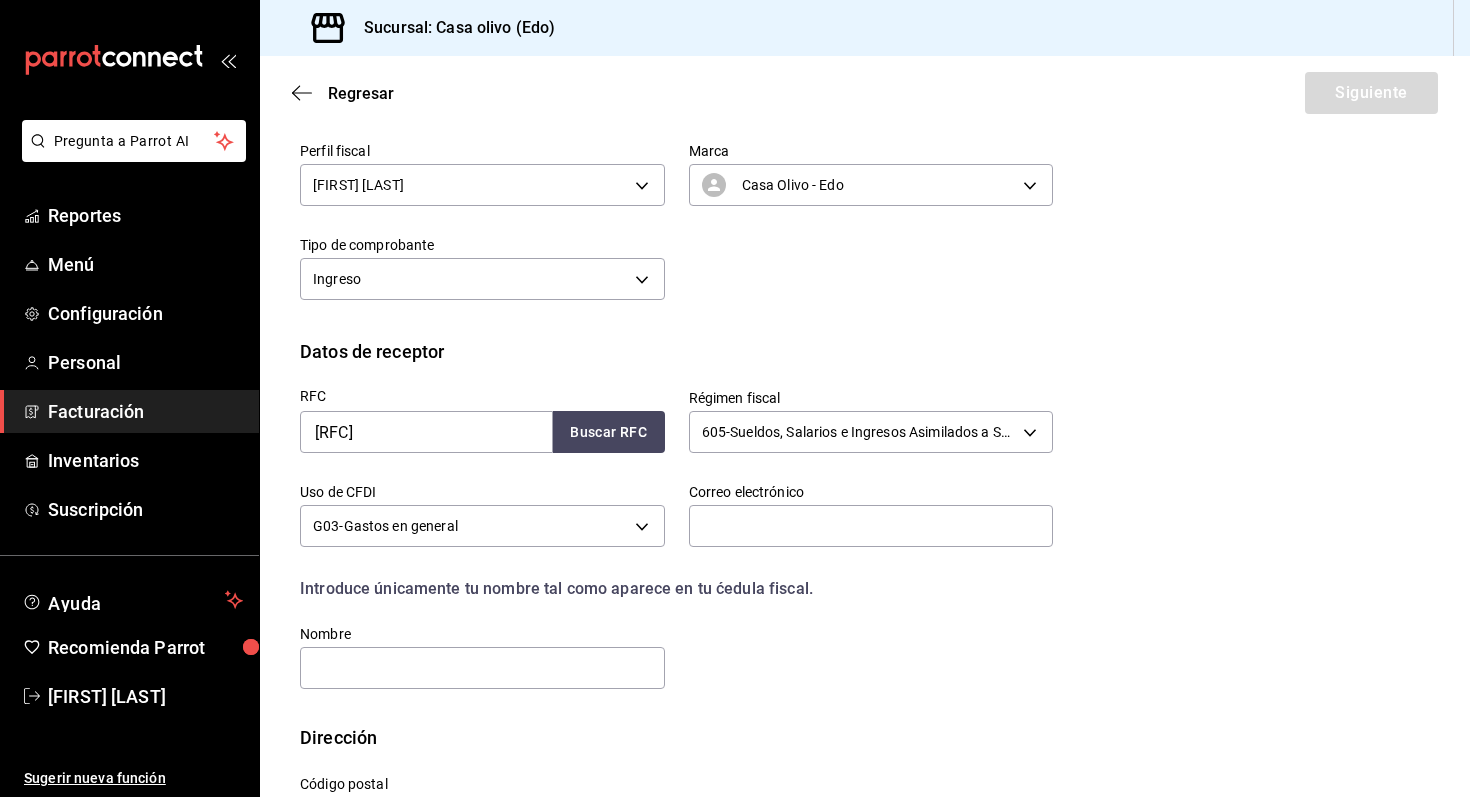 scroll, scrollTop: 215, scrollLeft: 0, axis: vertical 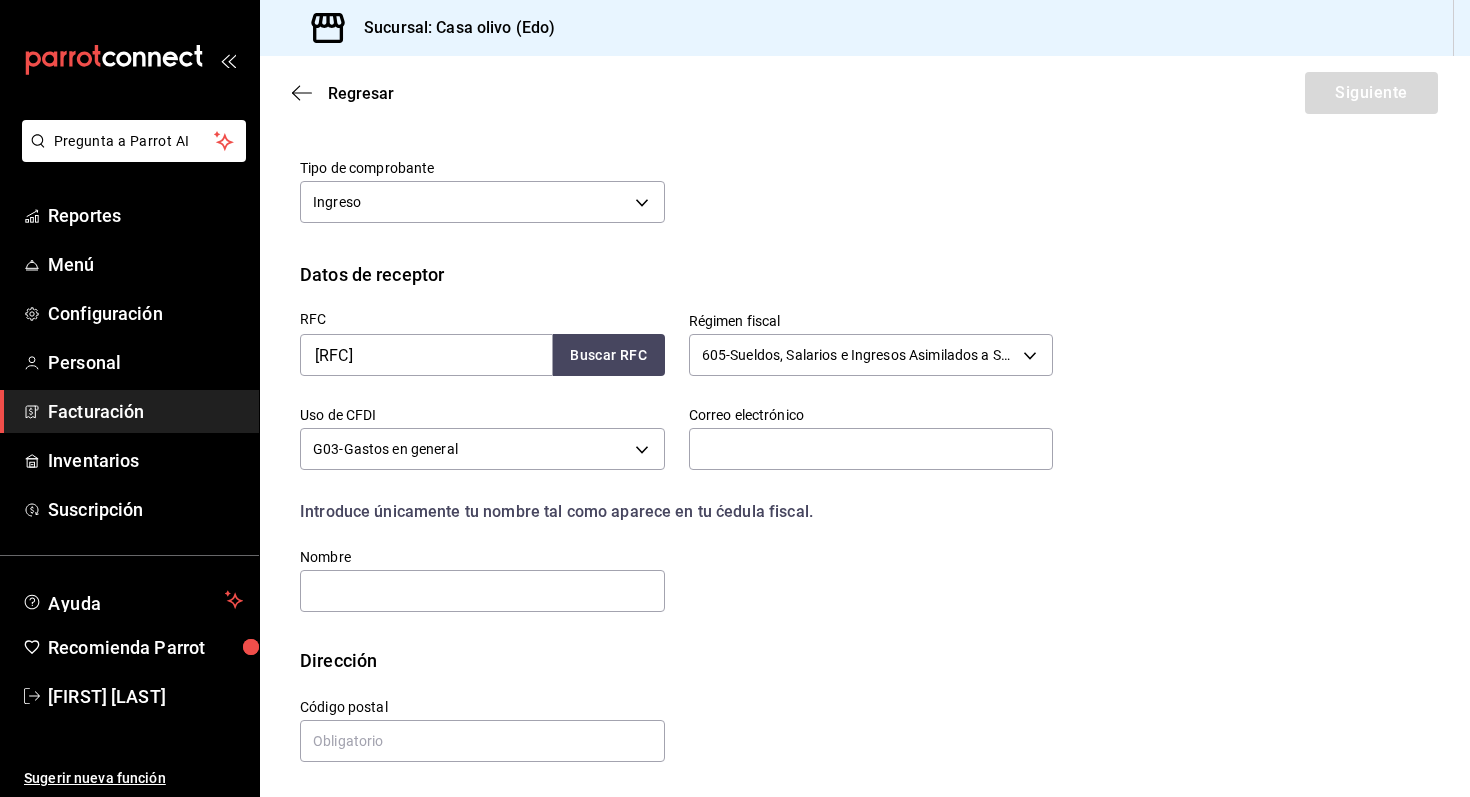 click on "Nombre" at bounding box center (482, 581) 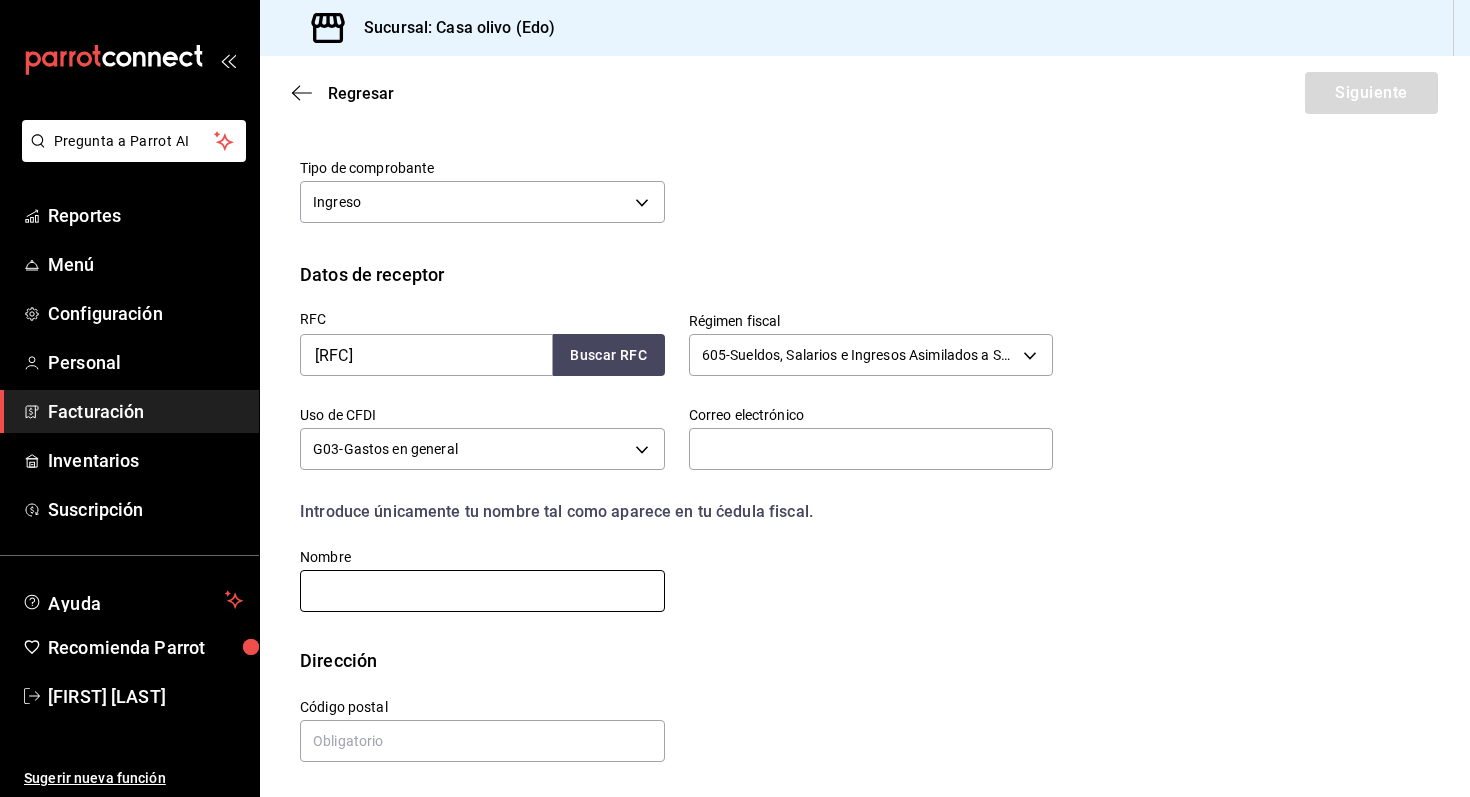 click at bounding box center [482, 591] 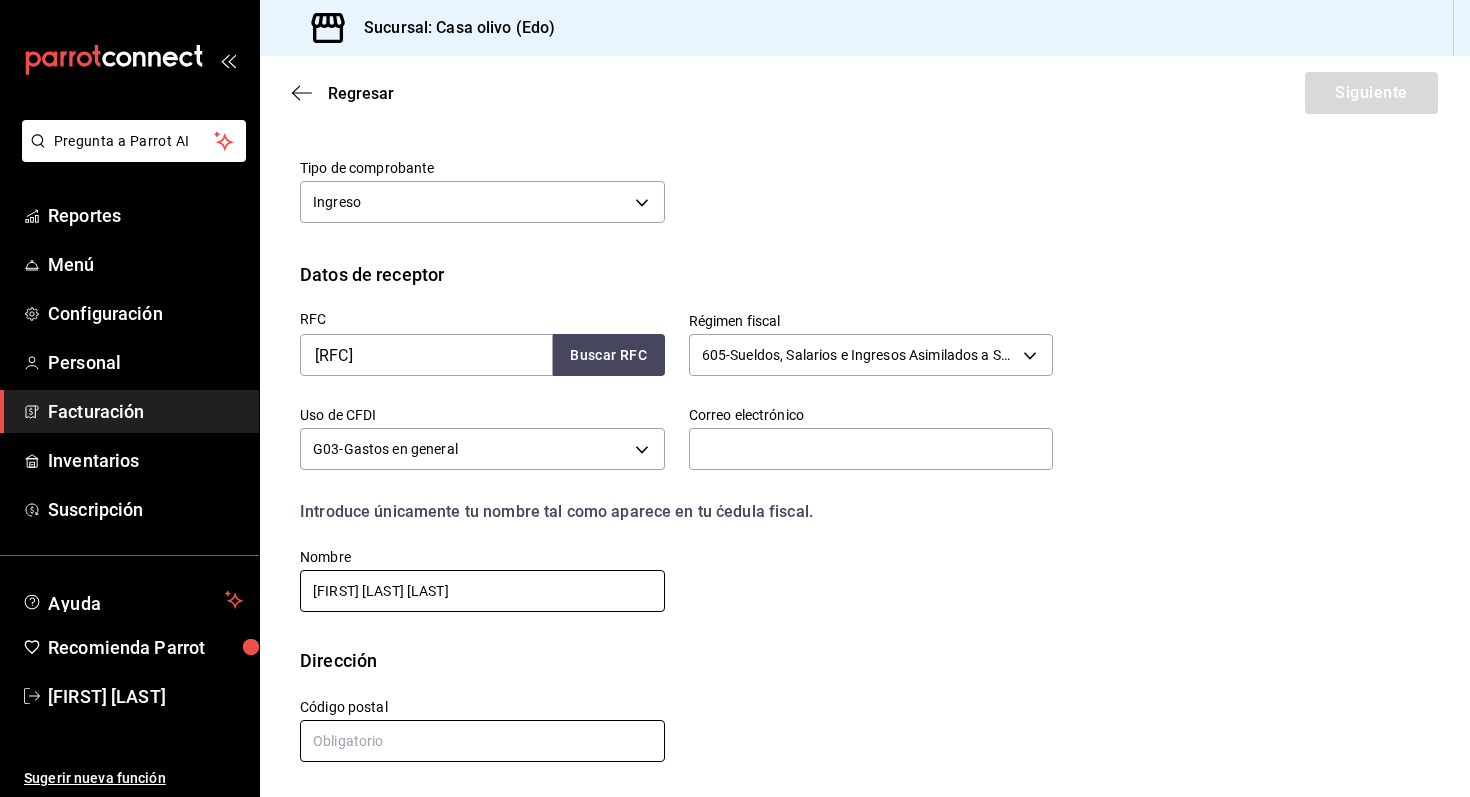 type on "[FIRST] [LAST] [LAST]" 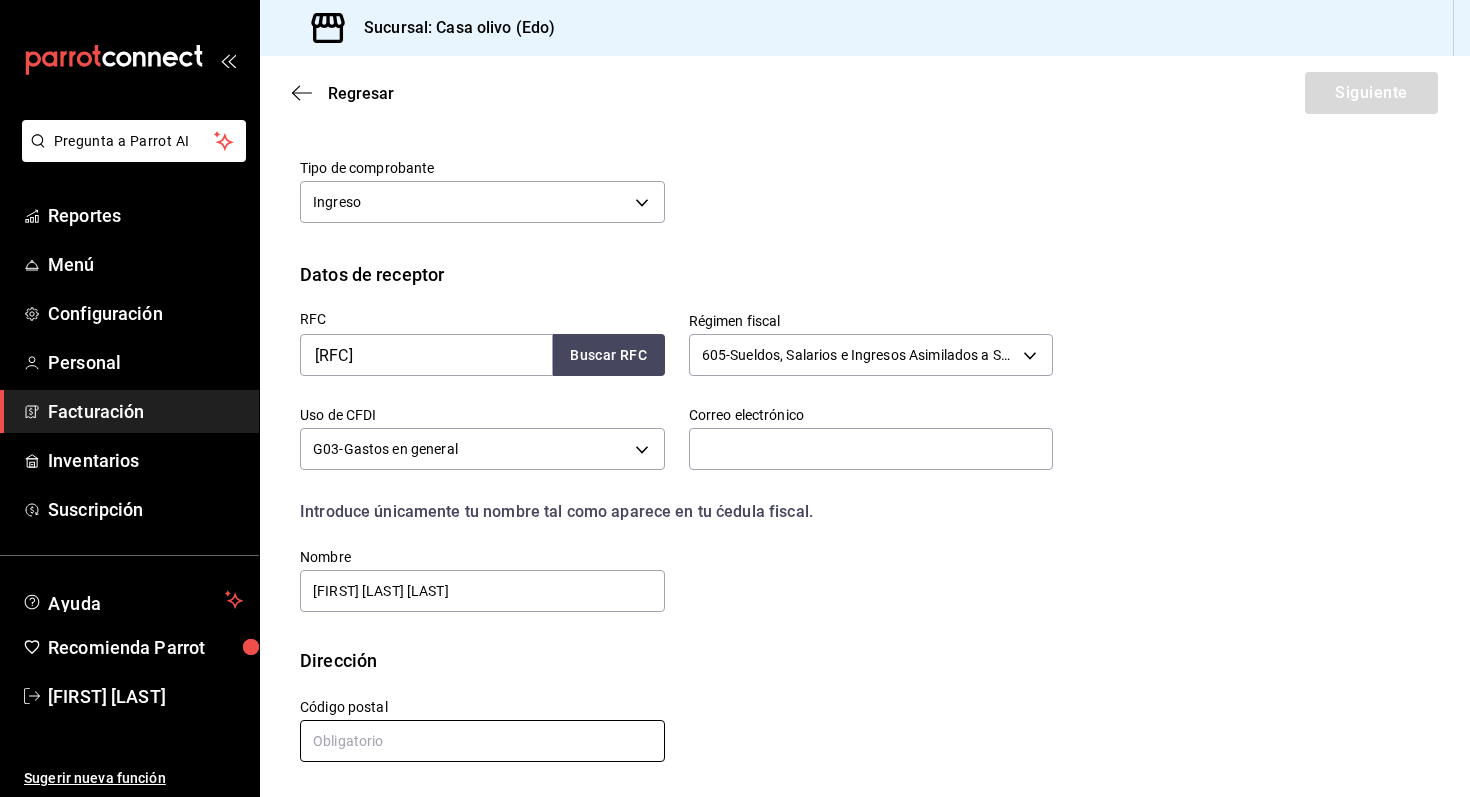 click at bounding box center (482, 741) 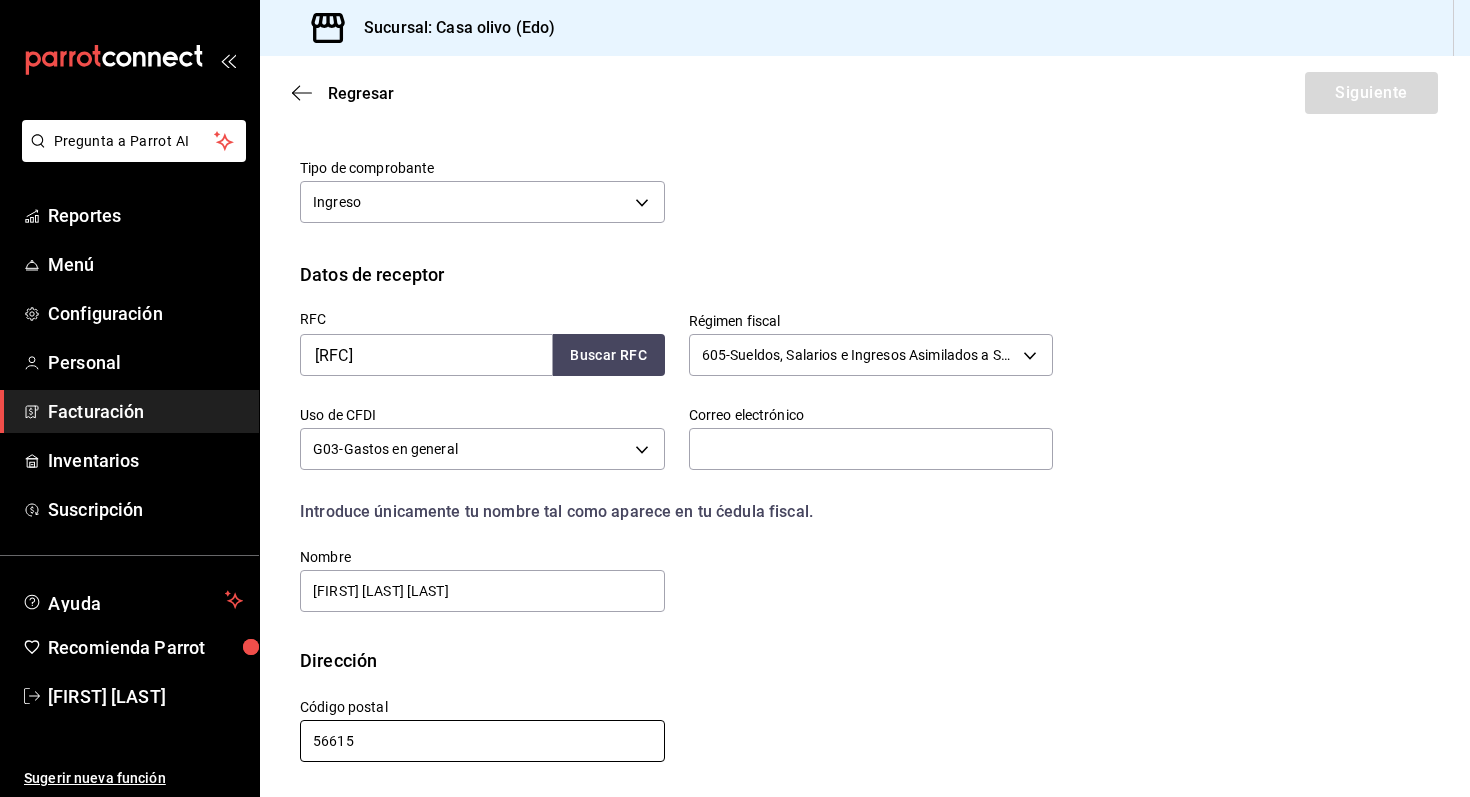 type on "56615" 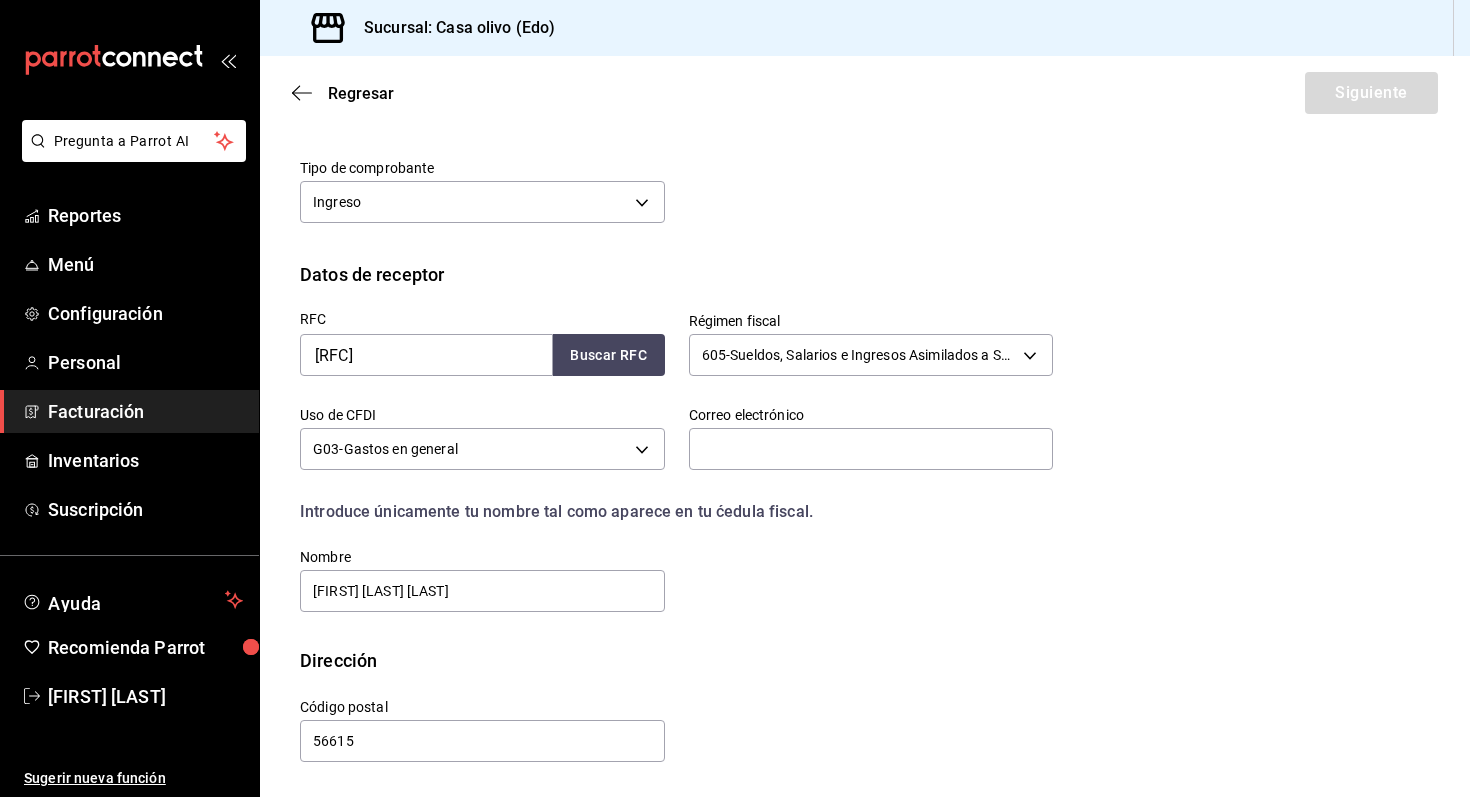click on "RFC [RFC] Buscar RFC Régimen fiscal 605  -  Sueldos, Salarios e Ingresos Asimilados a Salarios 605 Uso de CFDI G03  -  Gastos en general G03 Correo electrónico Introduce únicamente tu nombre tal como aparece en tu ćedula fiscal. person Nombre [FIRST] [LAST] [LAST]" at bounding box center [865, 467] 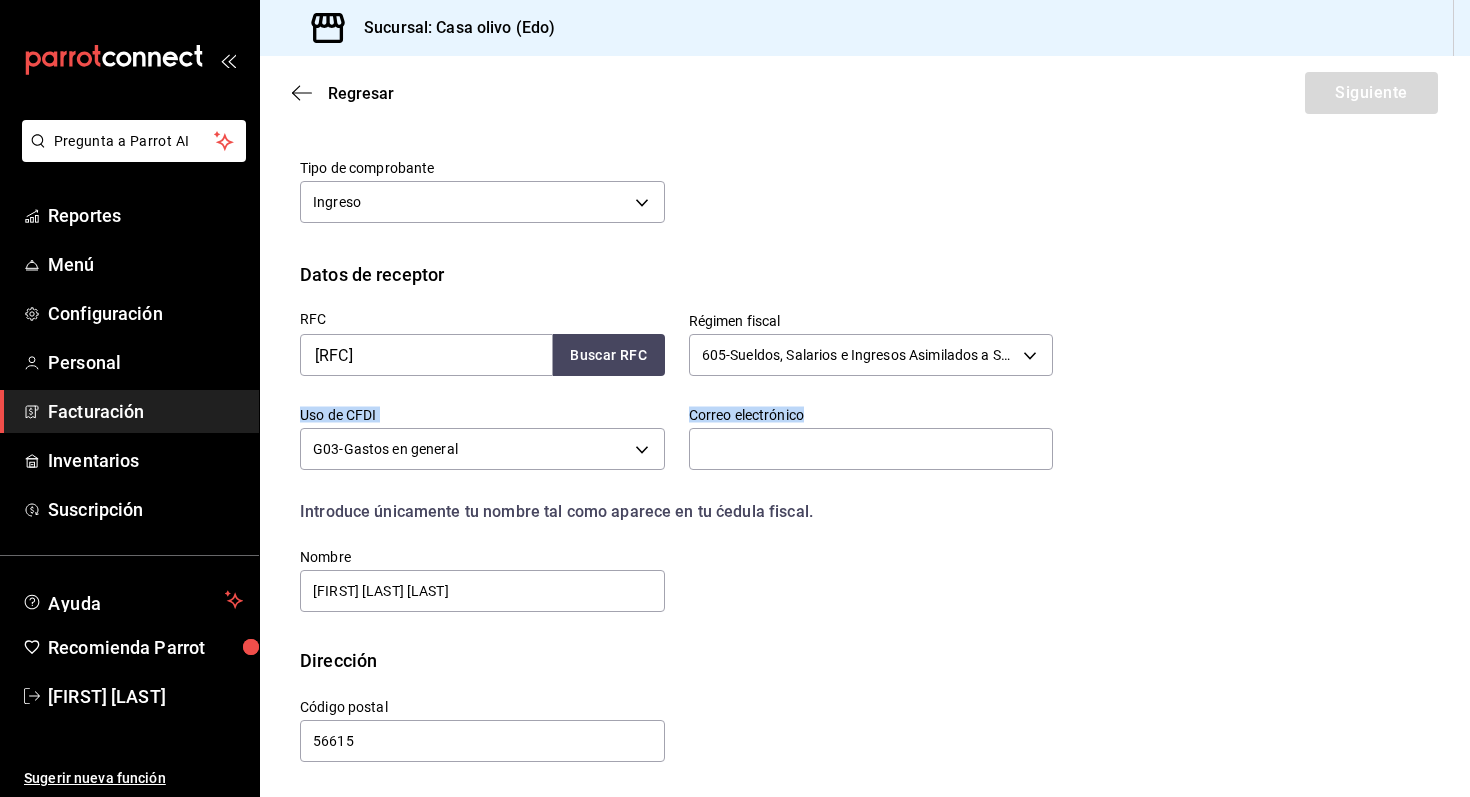 drag, startPoint x: 1392, startPoint y: 347, endPoint x: 1364, endPoint y: 446, distance: 102.88343 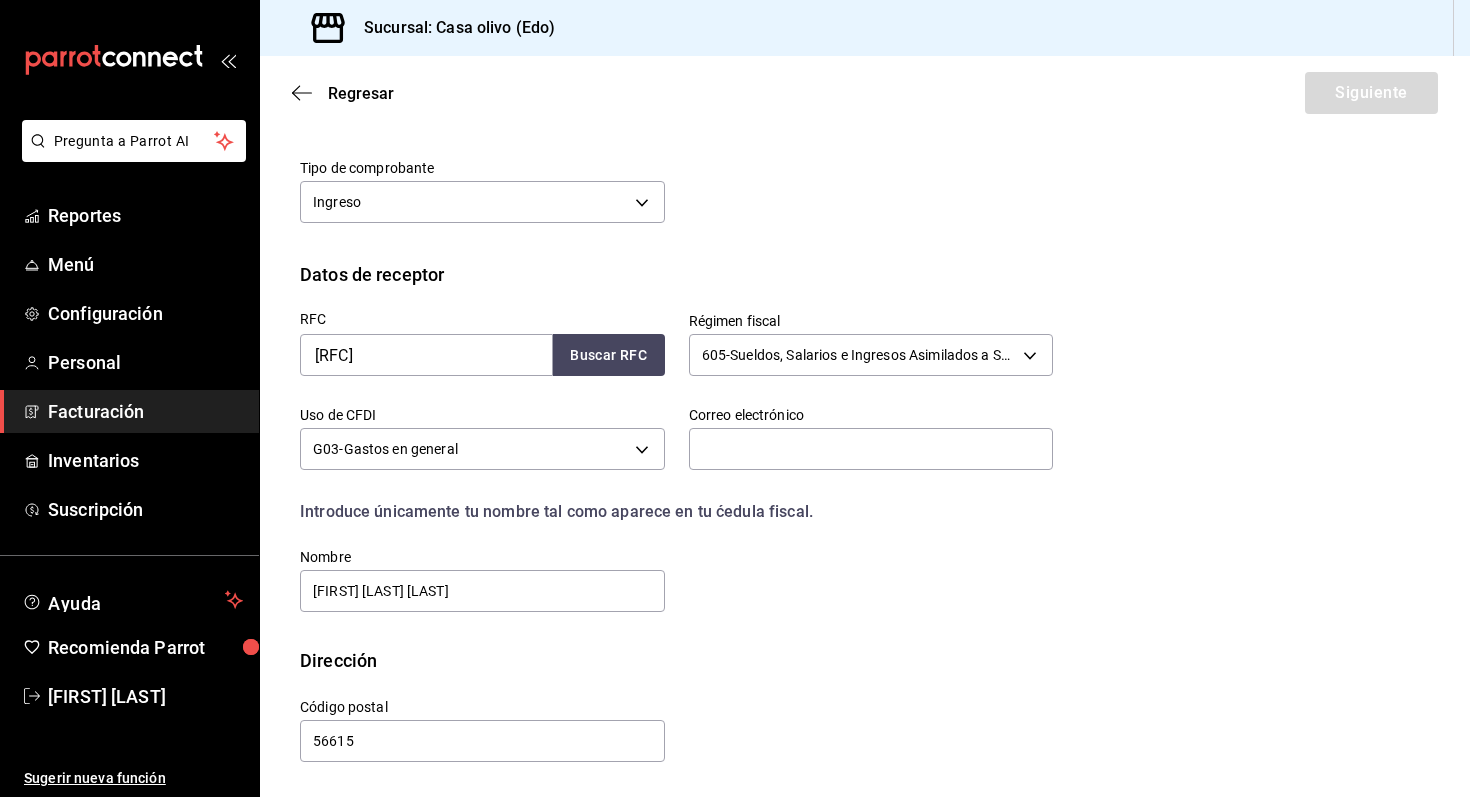click on "RFC [RFC] Buscar RFC Régimen fiscal 605  -  Sueldos, Salarios e Ingresos Asimilados a Salarios 605 Uso de CFDI G03  -  Gastos en general G03 Correo electrónico Introduce únicamente tu nombre tal como aparece en tu ćedula fiscal. person Nombre [FIRST] [LAST] [LAST]" at bounding box center [865, 467] 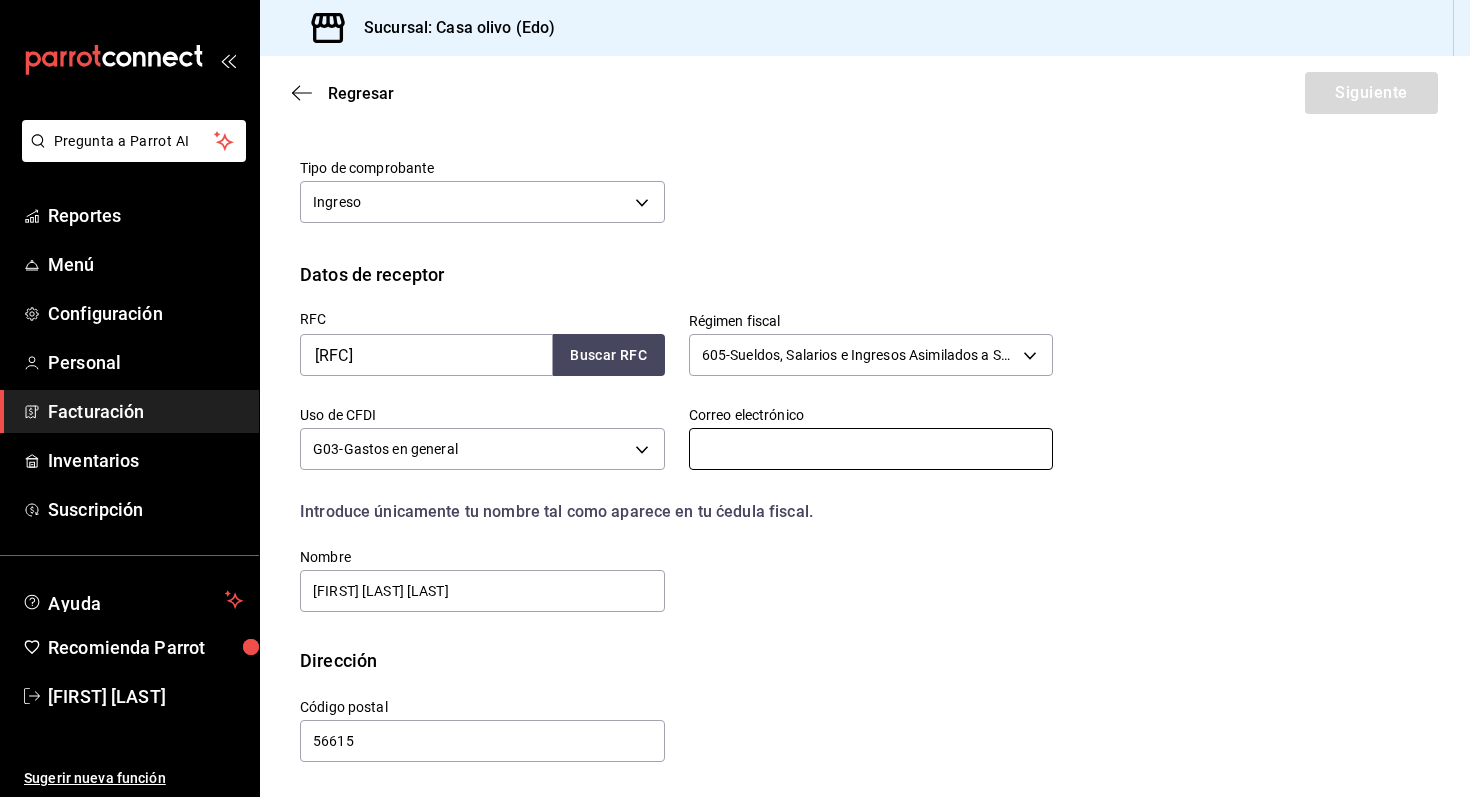 click at bounding box center [871, 449] 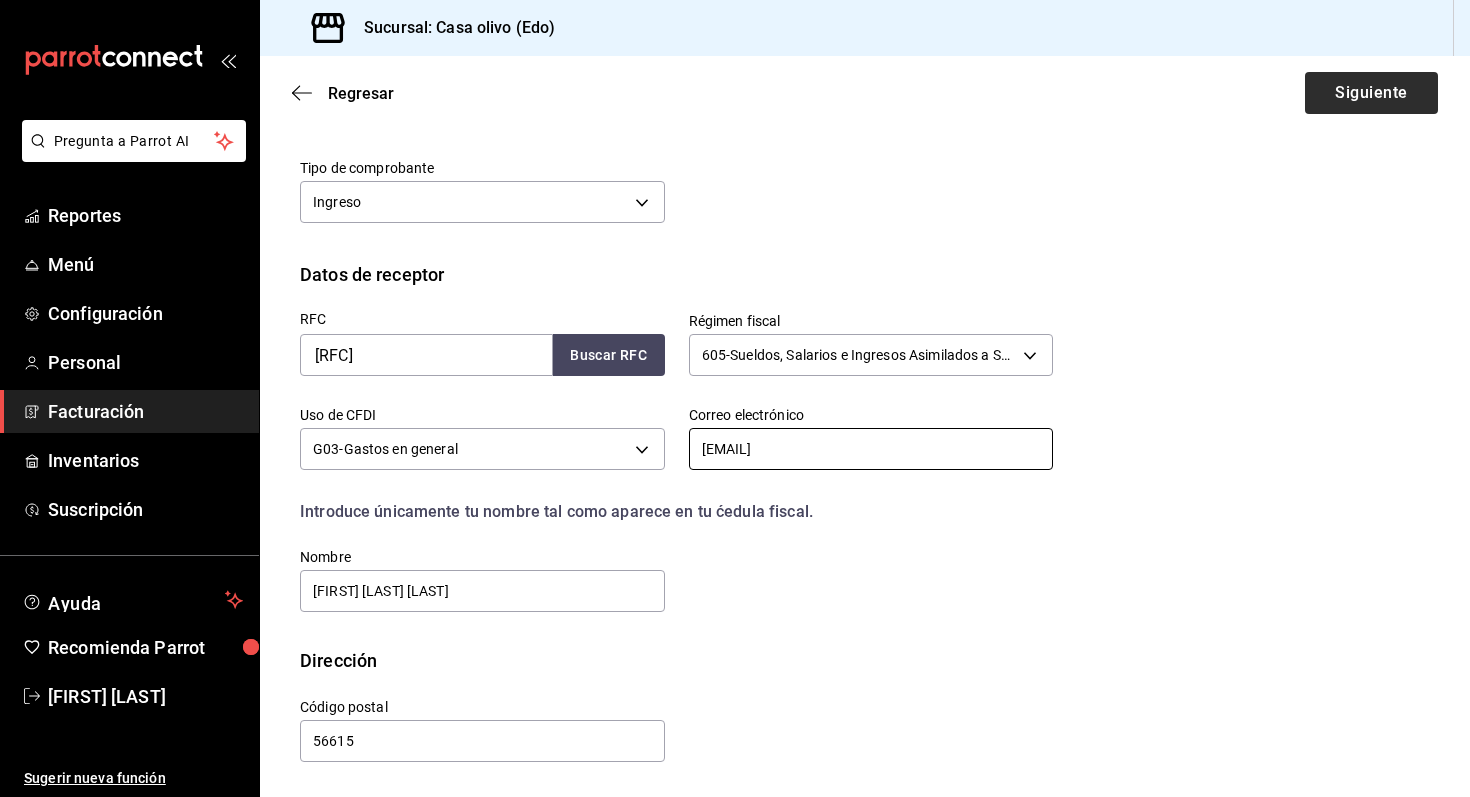 type on "[EMAIL]" 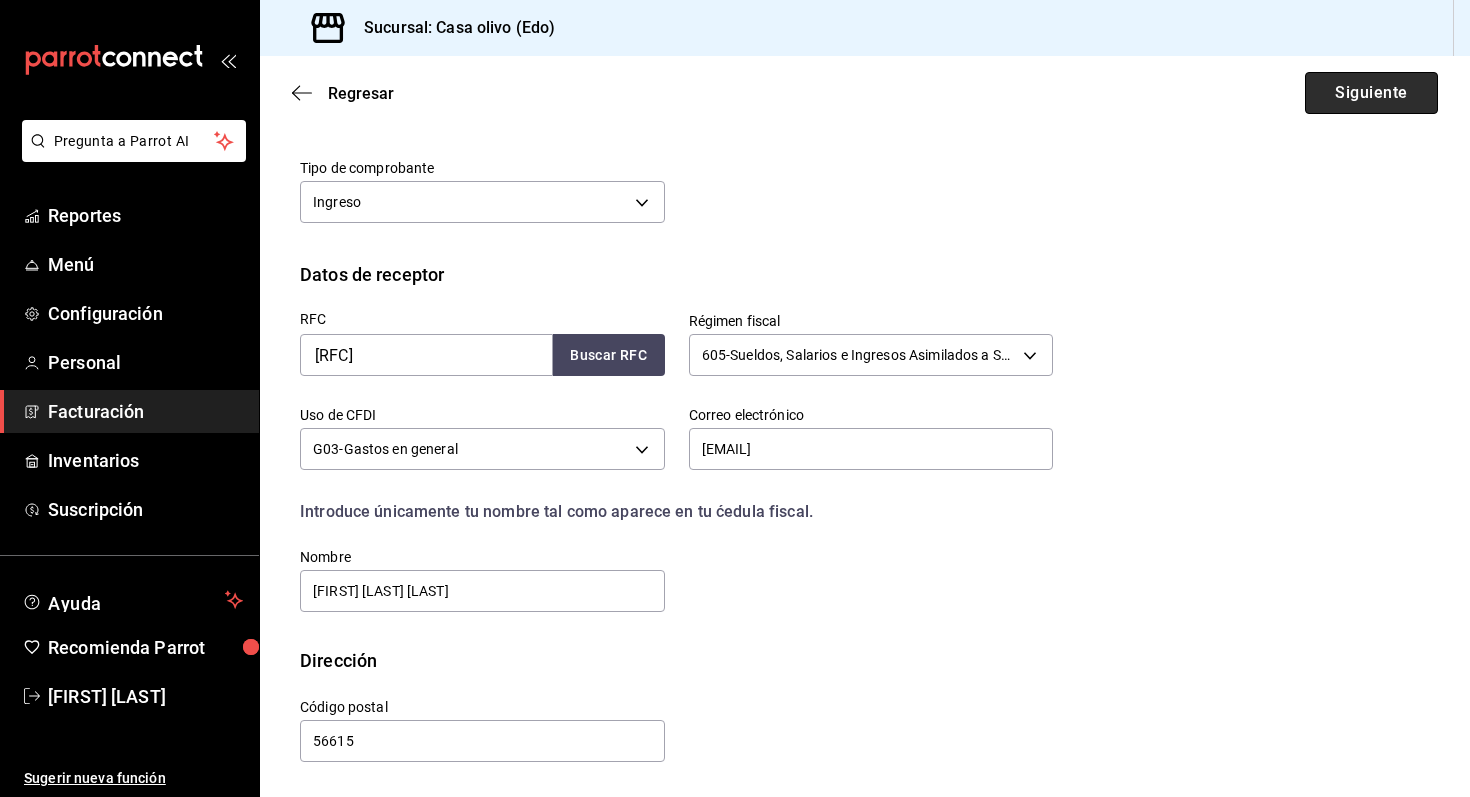 click on "Siguiente" at bounding box center [1371, 93] 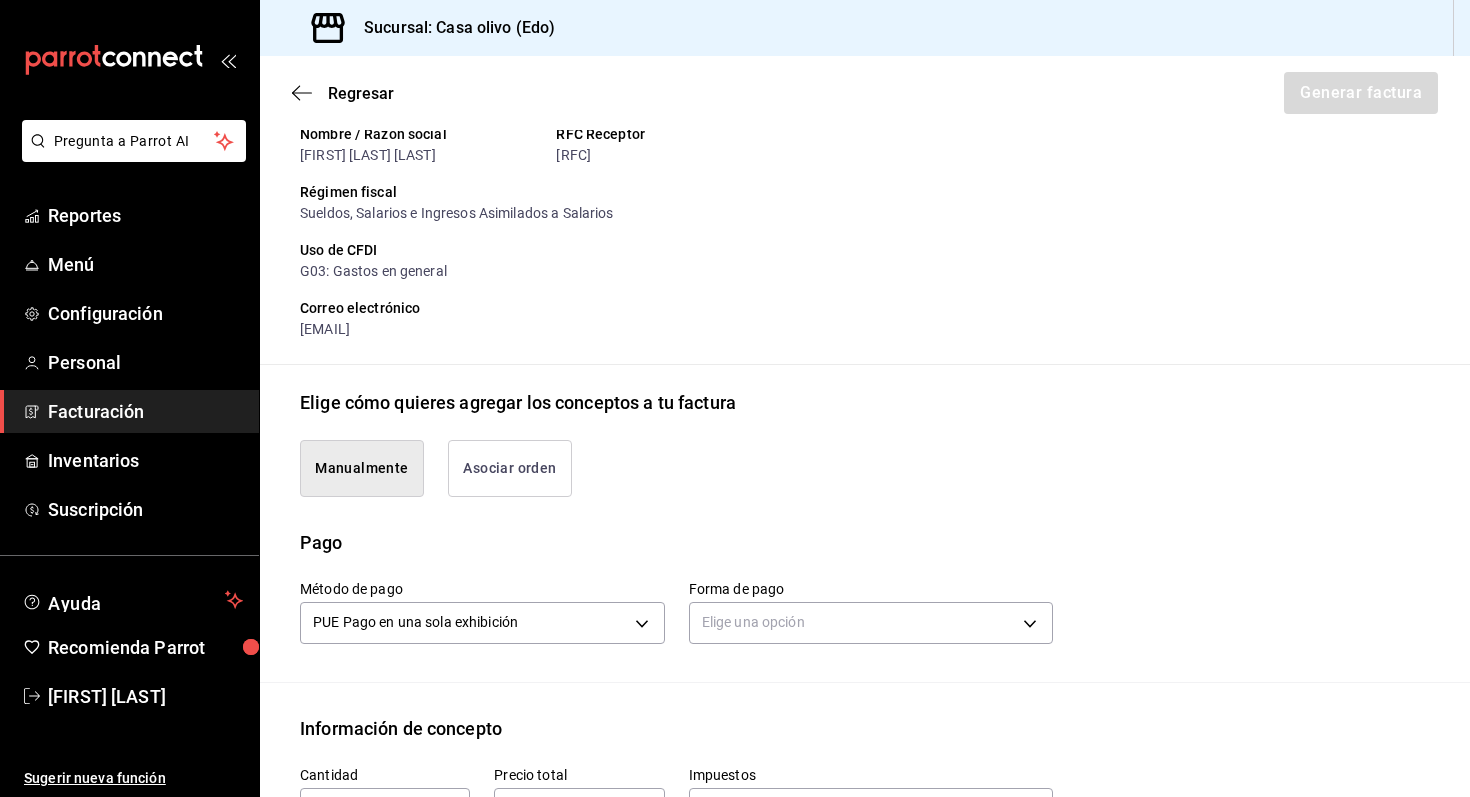 click on "Receptor Nombre / Razón social [FIRST] [LAST] [LAST] RFC Receptor [RFC] Régimen fiscal Sueldos, Salarios e Ingresos Asimilados a Salarios Uso de CFDI G03: Gastos en general Correo electrónico [EMAIL]" at bounding box center (865, 219) 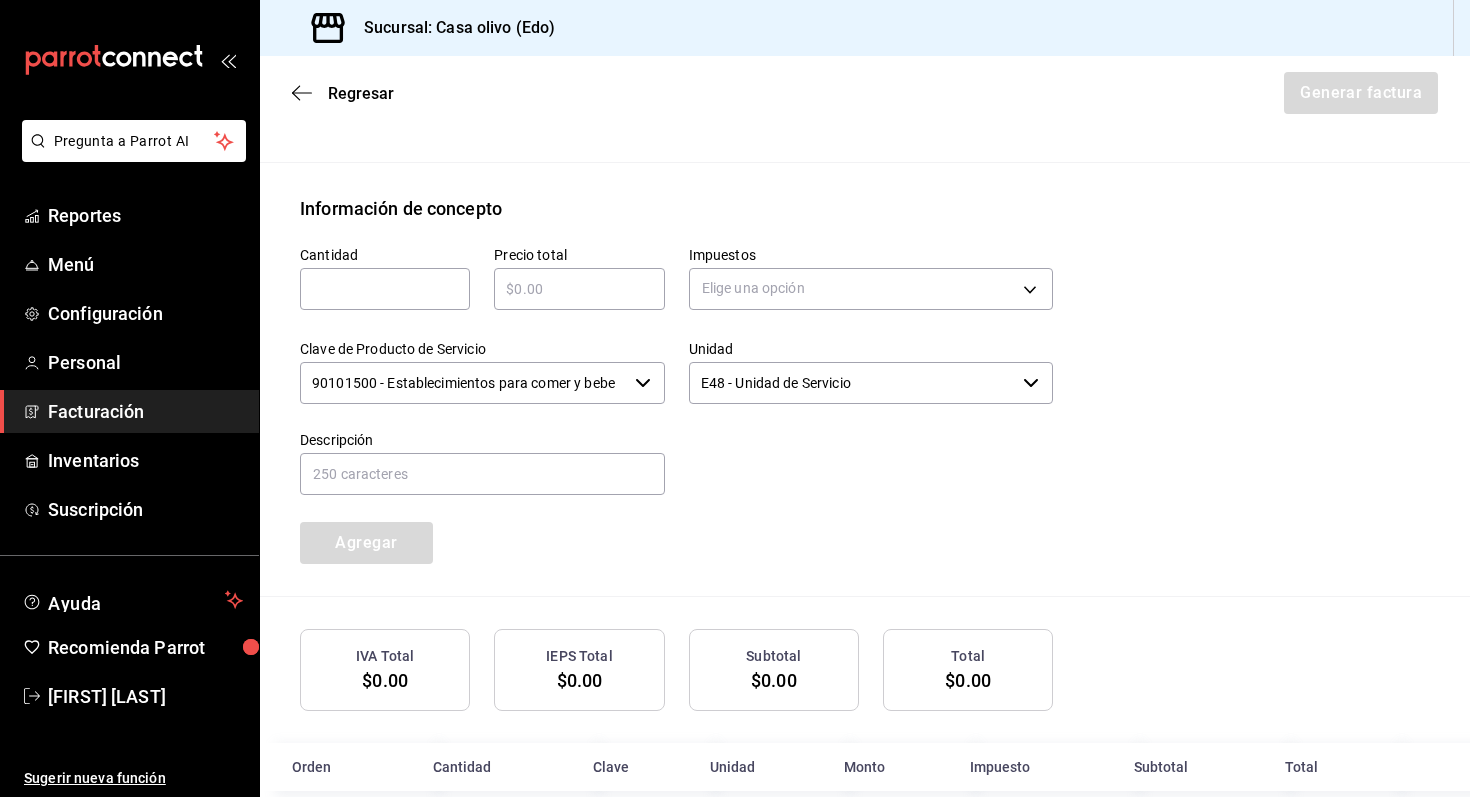scroll, scrollTop: 769, scrollLeft: 0, axis: vertical 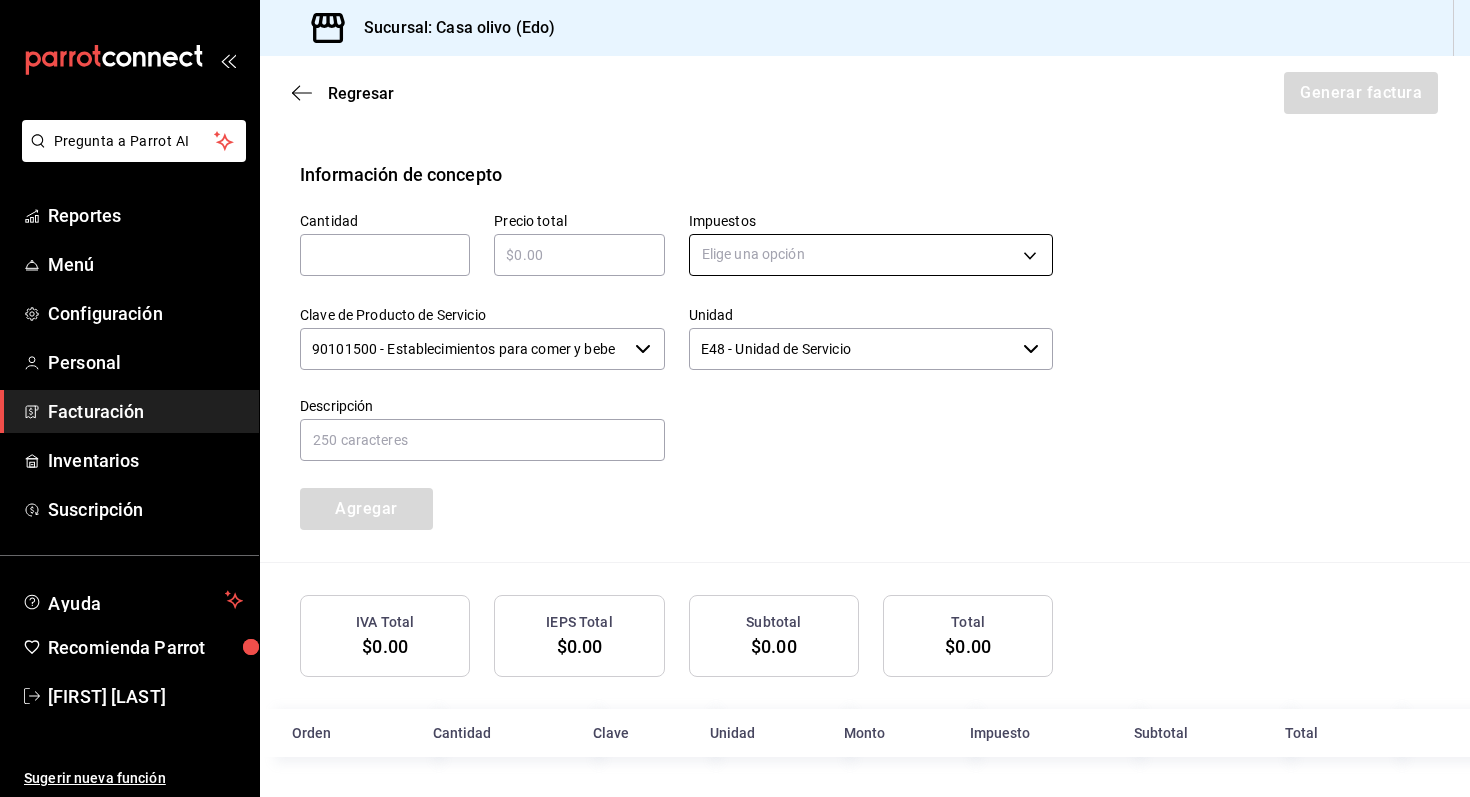click on "Pregunta a Parrot AI Reportes   Menú   Configuración   Personal   Facturación   Inventarios   Suscripción   Ayuda Recomienda Parrot   [FIRST] [LAST]   Sugerir nueva función   Sucursal: Casa olivo (Edo) Regresar Generar factura Emisor Perfil fiscal [FIRST] [LAST] [LAST] Tipo de comprobante Ingreso Receptor Nombre / Razón social [FIRST] [LAST] [LAST] RFC Receptor [RFC] Régimen fiscal Sueldos, Salarios e Ingresos Asimilados a Salarios Uso de CFDI G03: Gastos en general Correo electrónico [EMAIL] Elige cómo quieres agregar los conceptos a tu factura Manualmente Asociar orden Pago Método de pago PUE   Pago en una sola exhibición PUE Forma de pago Elige una opción Información de concepto Cantidad ​ Precio total ​ Impuestos Elige una opción Clave de Producto de Servicio 90101500 - Establecimientos para comer y beber ​ Unidad E48 - Unidad de Servicio ​ Descripción Agregar IVA Total $0.00 IEPS Total $0.00 Subtotal $0.00 Total $0.00 Orden Cantidad" at bounding box center [735, 398] 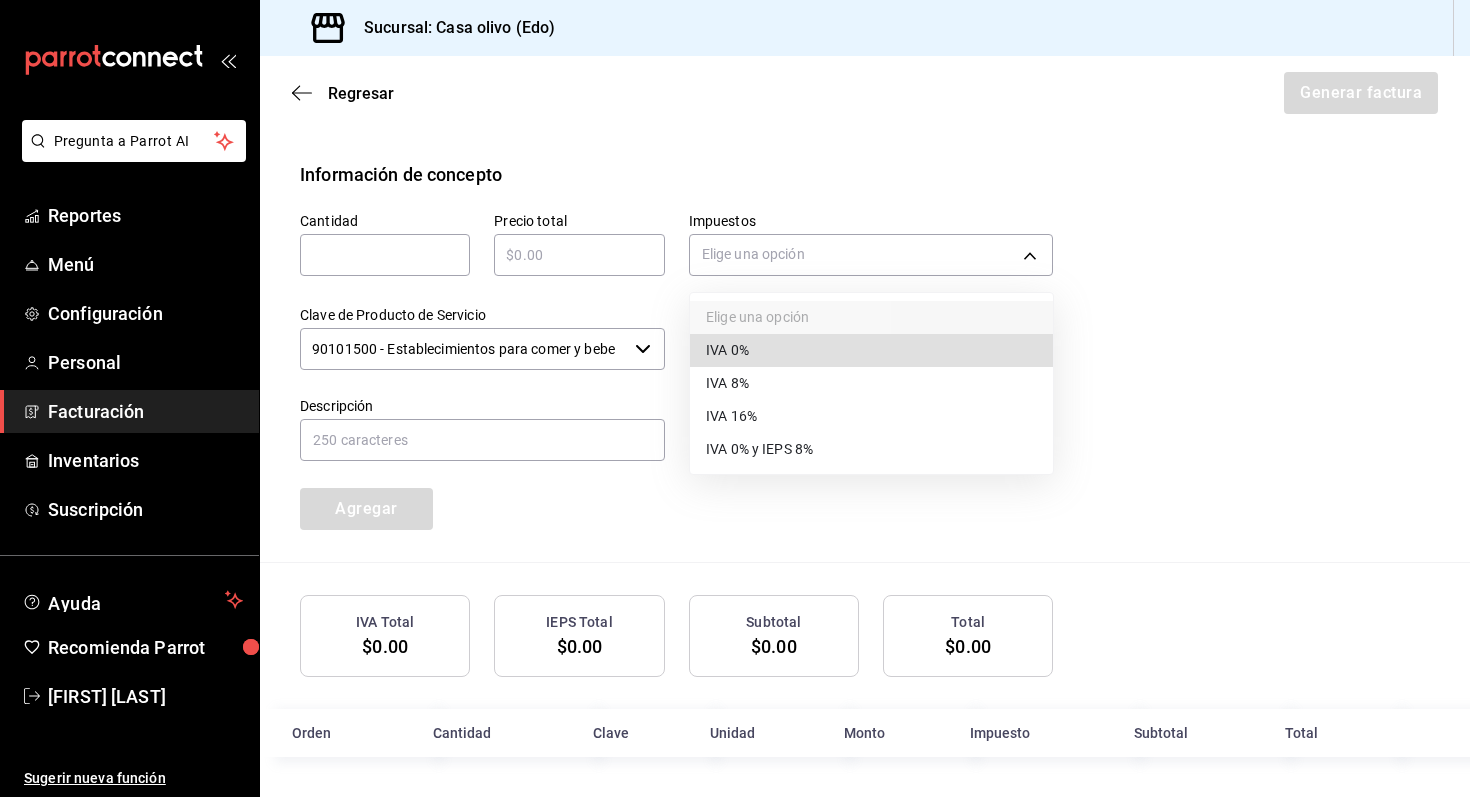 click on "IVA 16%" at bounding box center [871, 416] 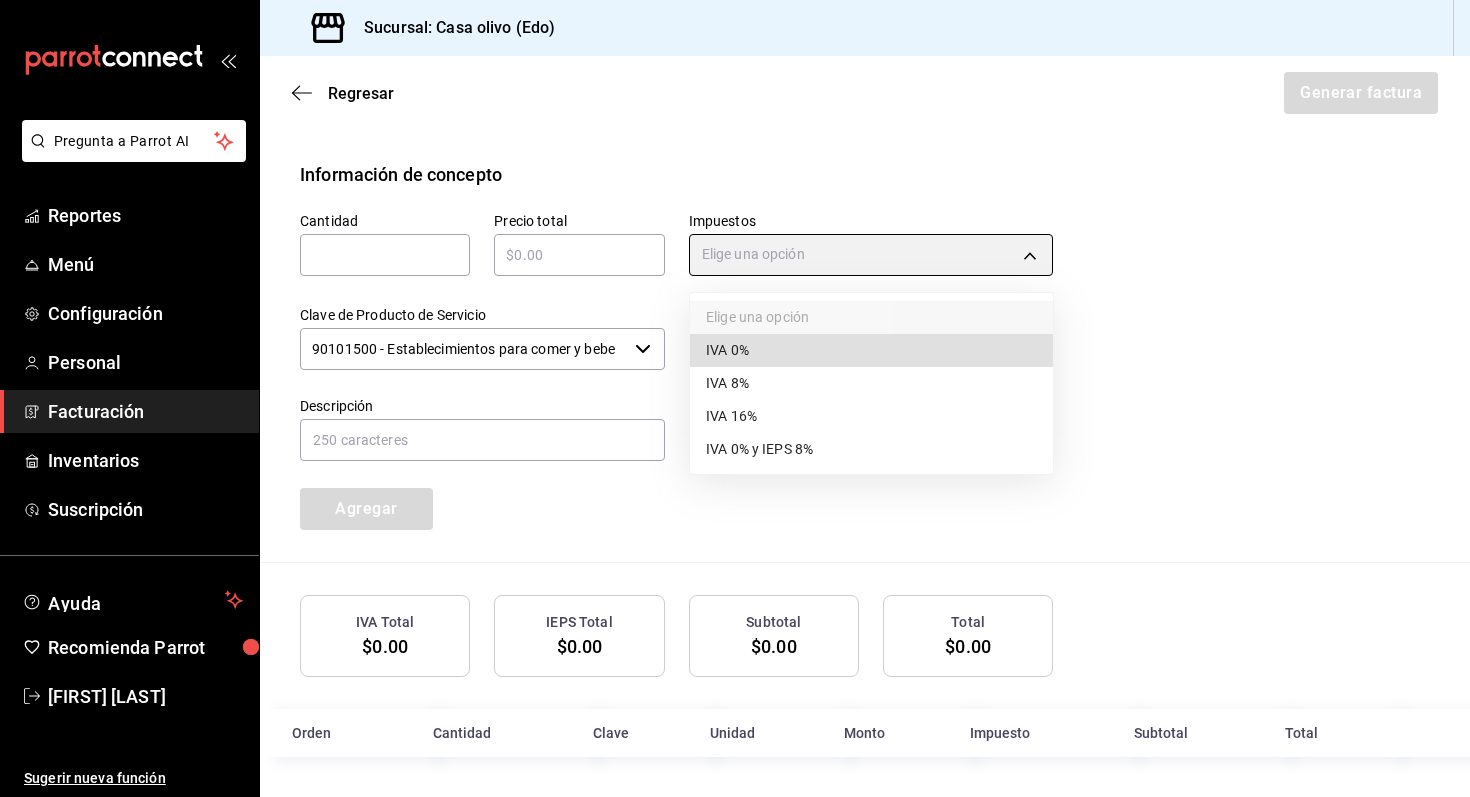 type on "IVA_16" 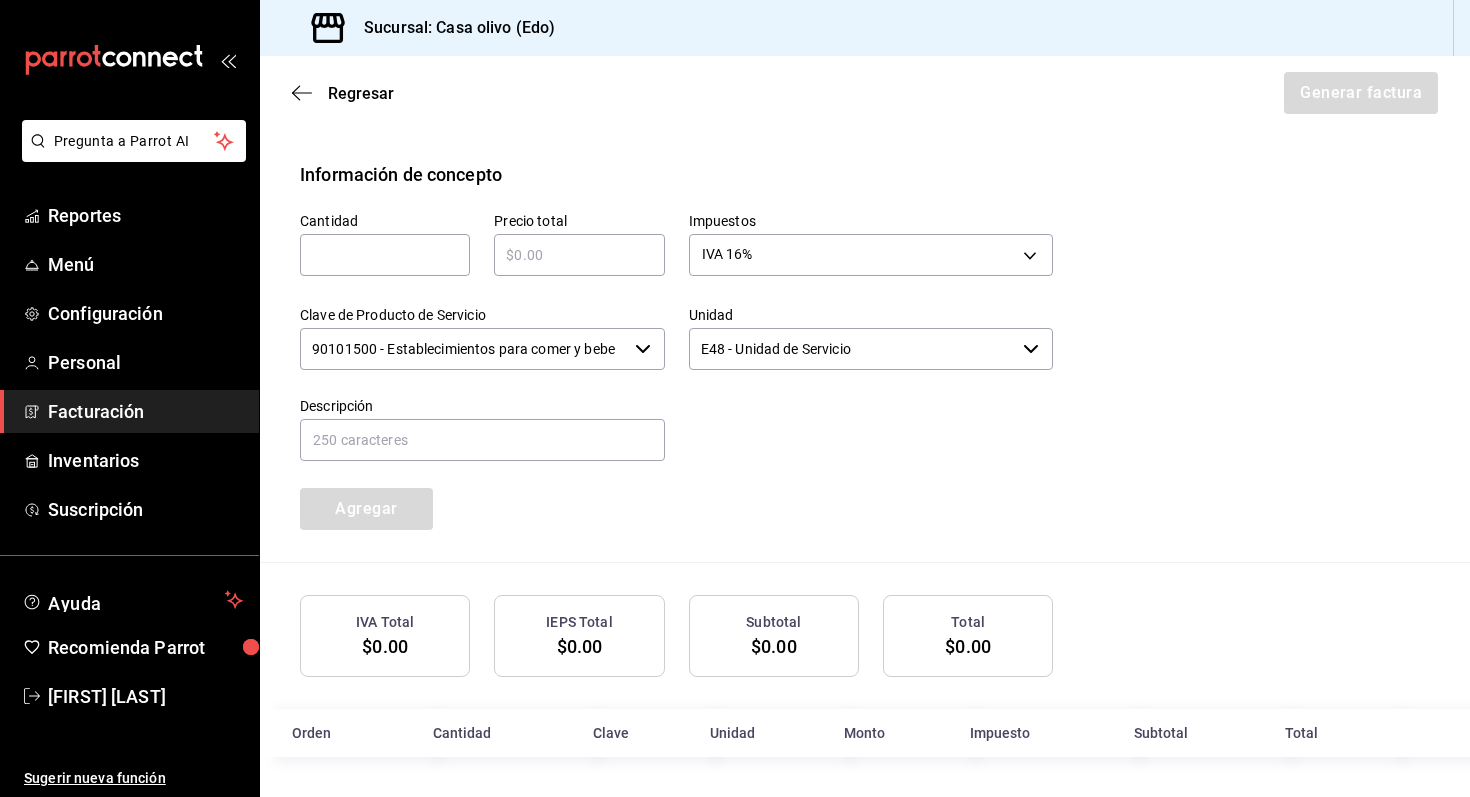 click at bounding box center (385, 255) 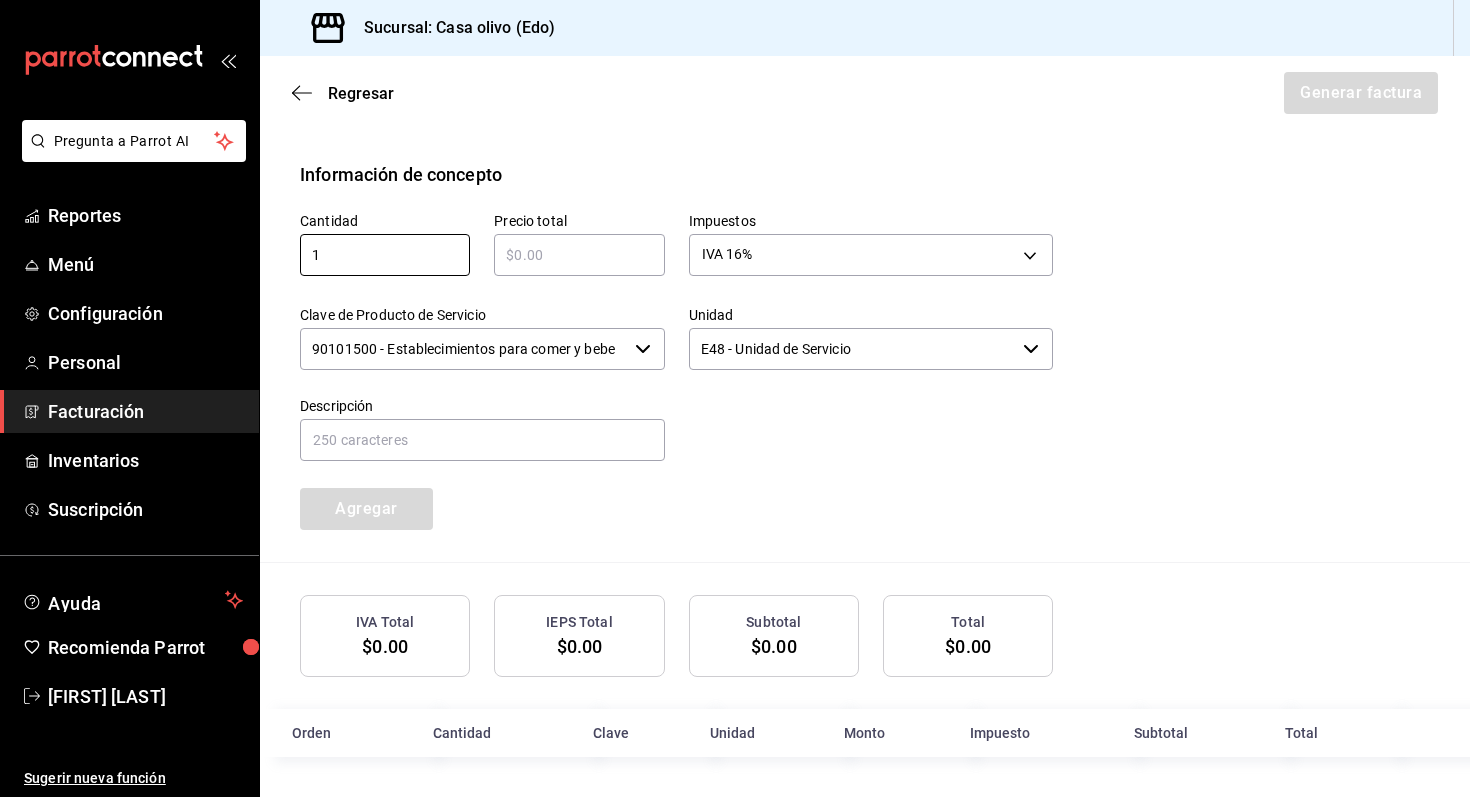 type on "1" 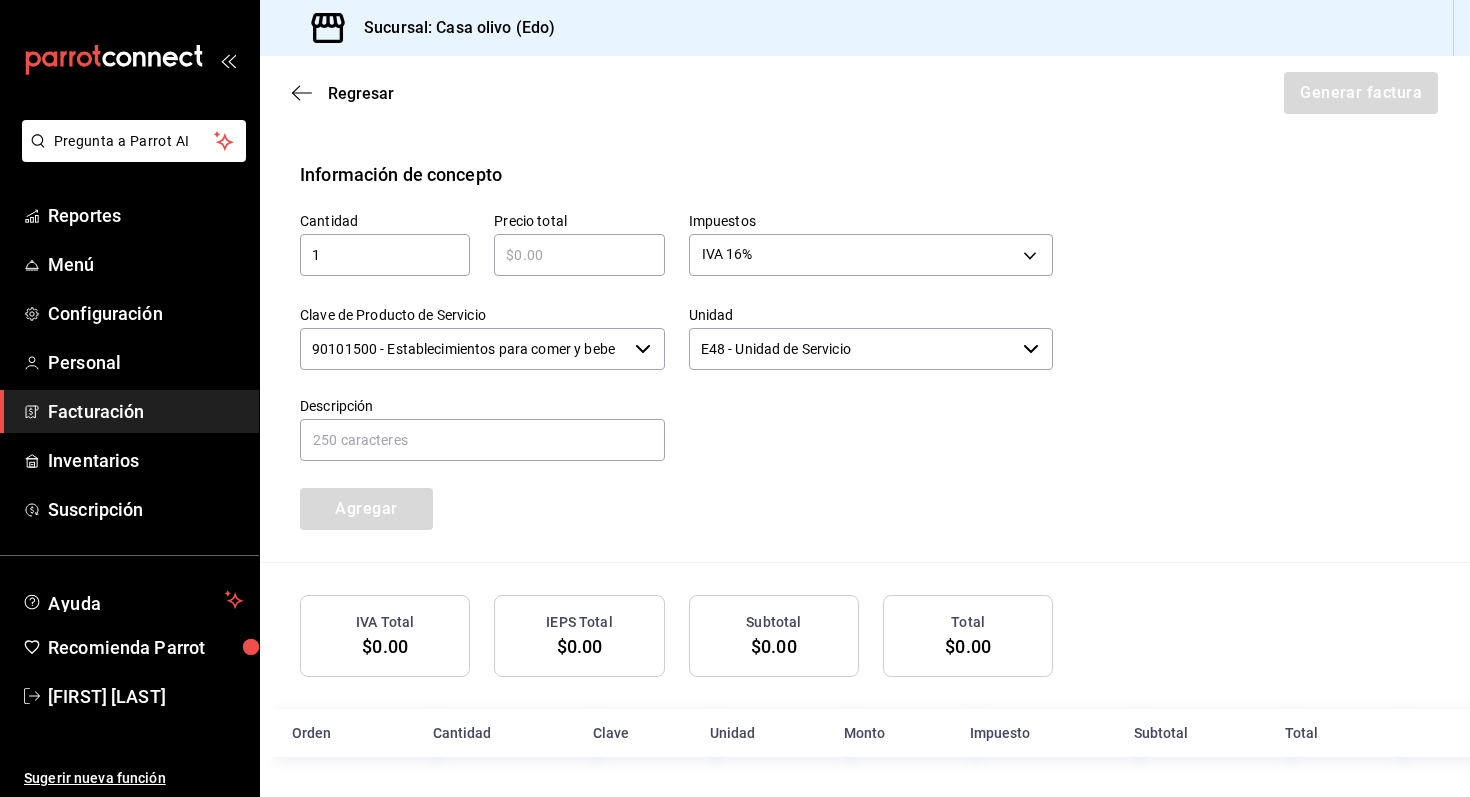 type on "$1" 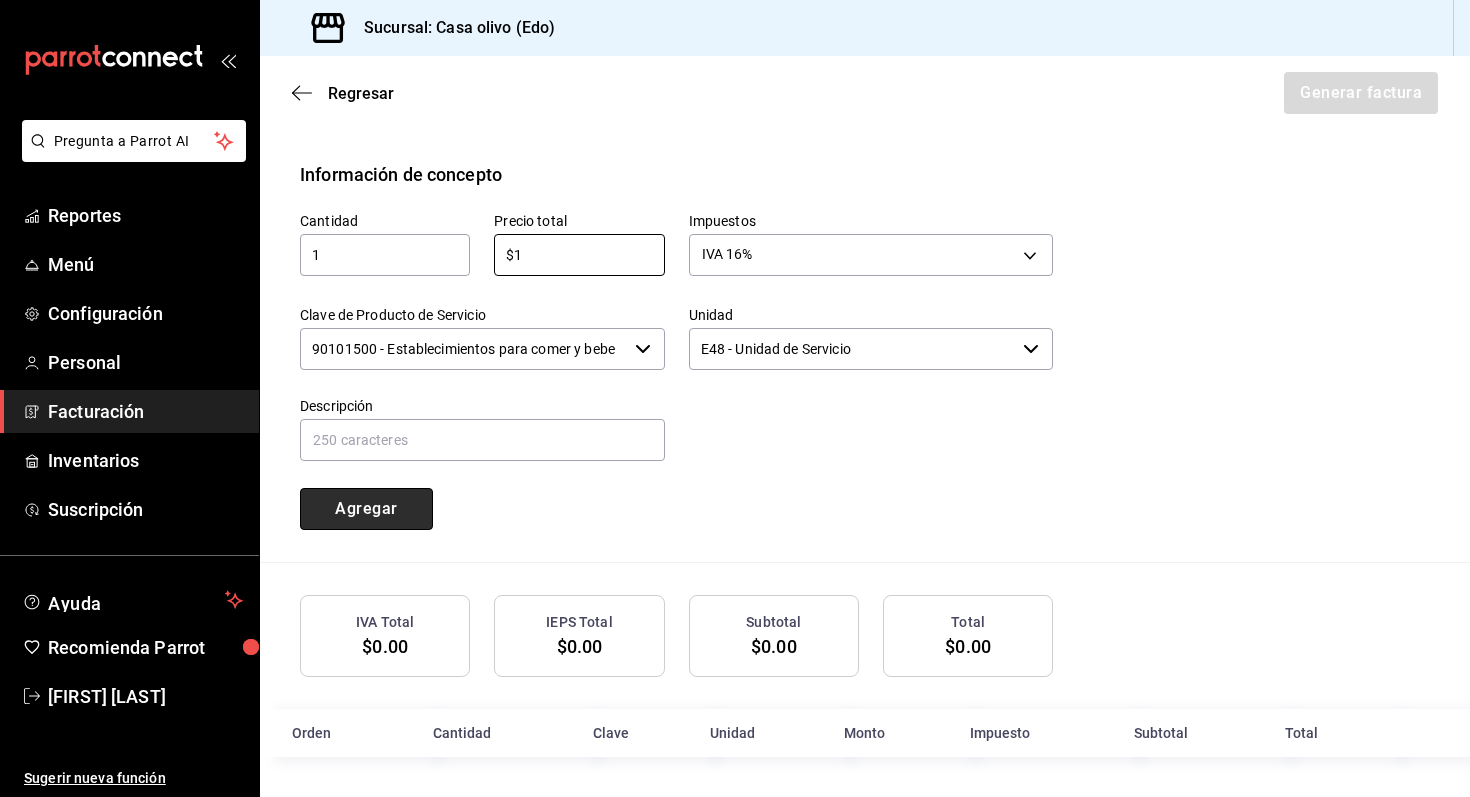 click on "Agregar" at bounding box center [366, 509] 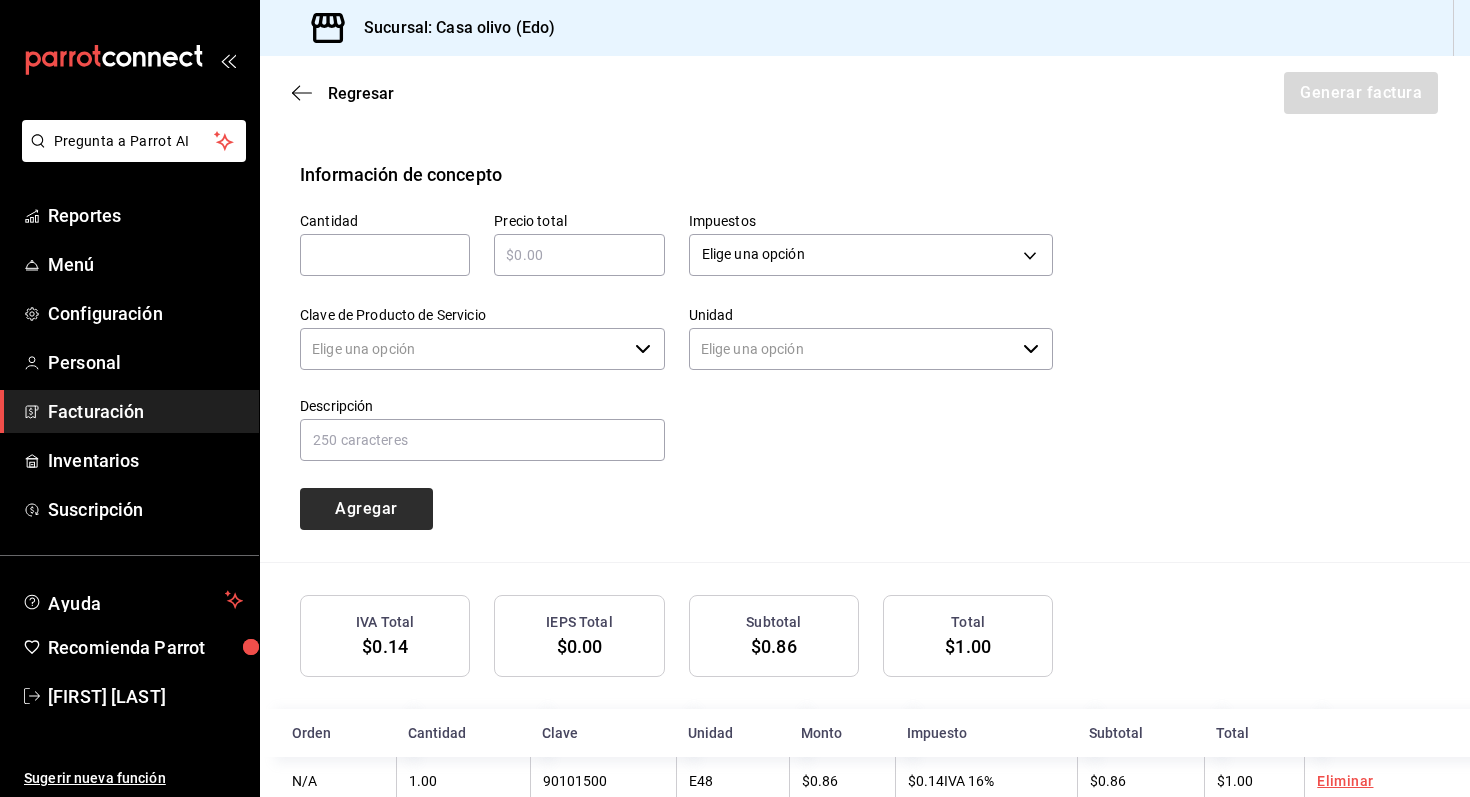 type 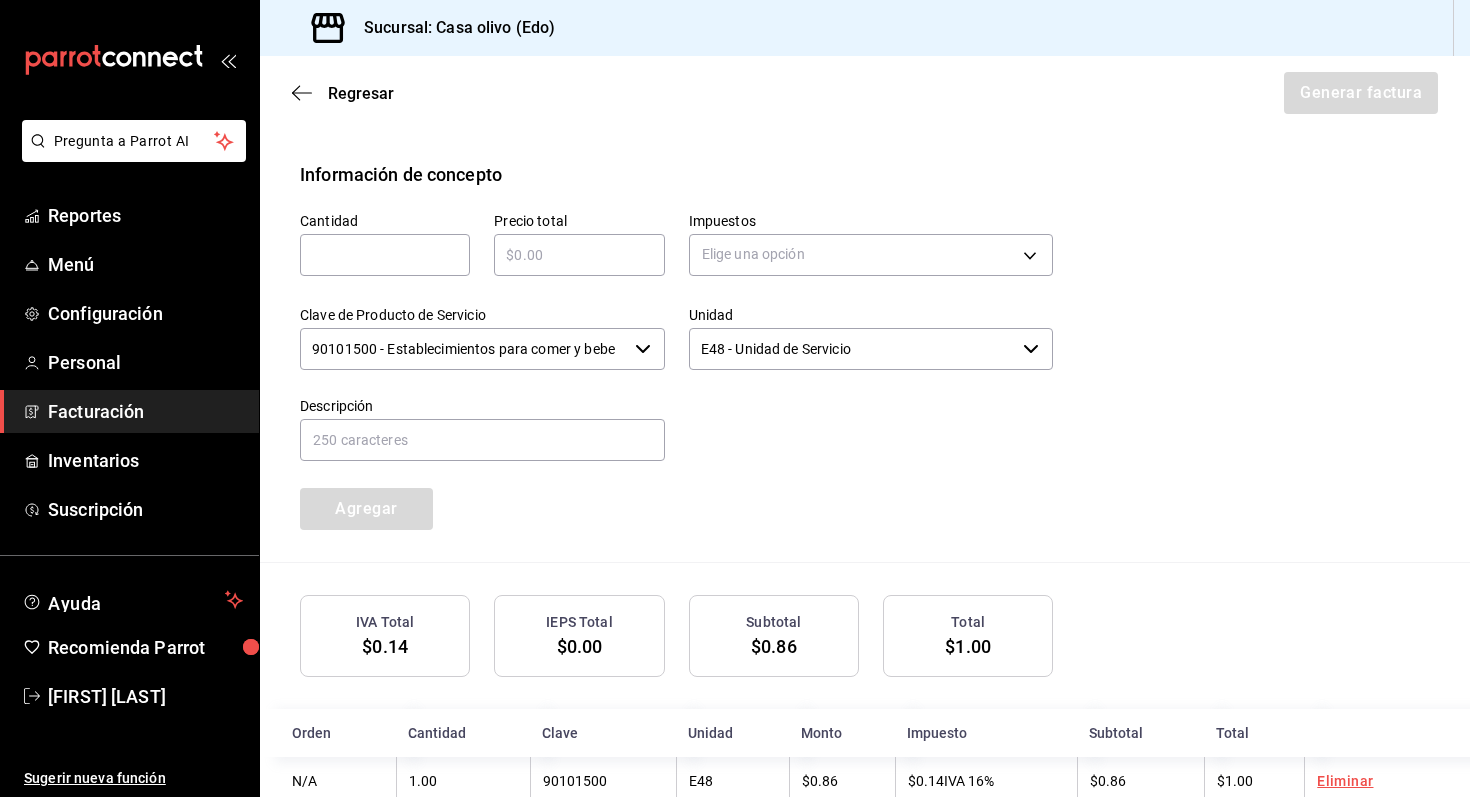 click on "Cantidad ​ Precio total ​ Impuestos Elige una opción Clave de Producto de Servicio 90101500 - Establecimientos para comer y beber ​ Unidad E48 - Unidad de Servicio ​ Descripción Agregar" at bounding box center [865, 375] 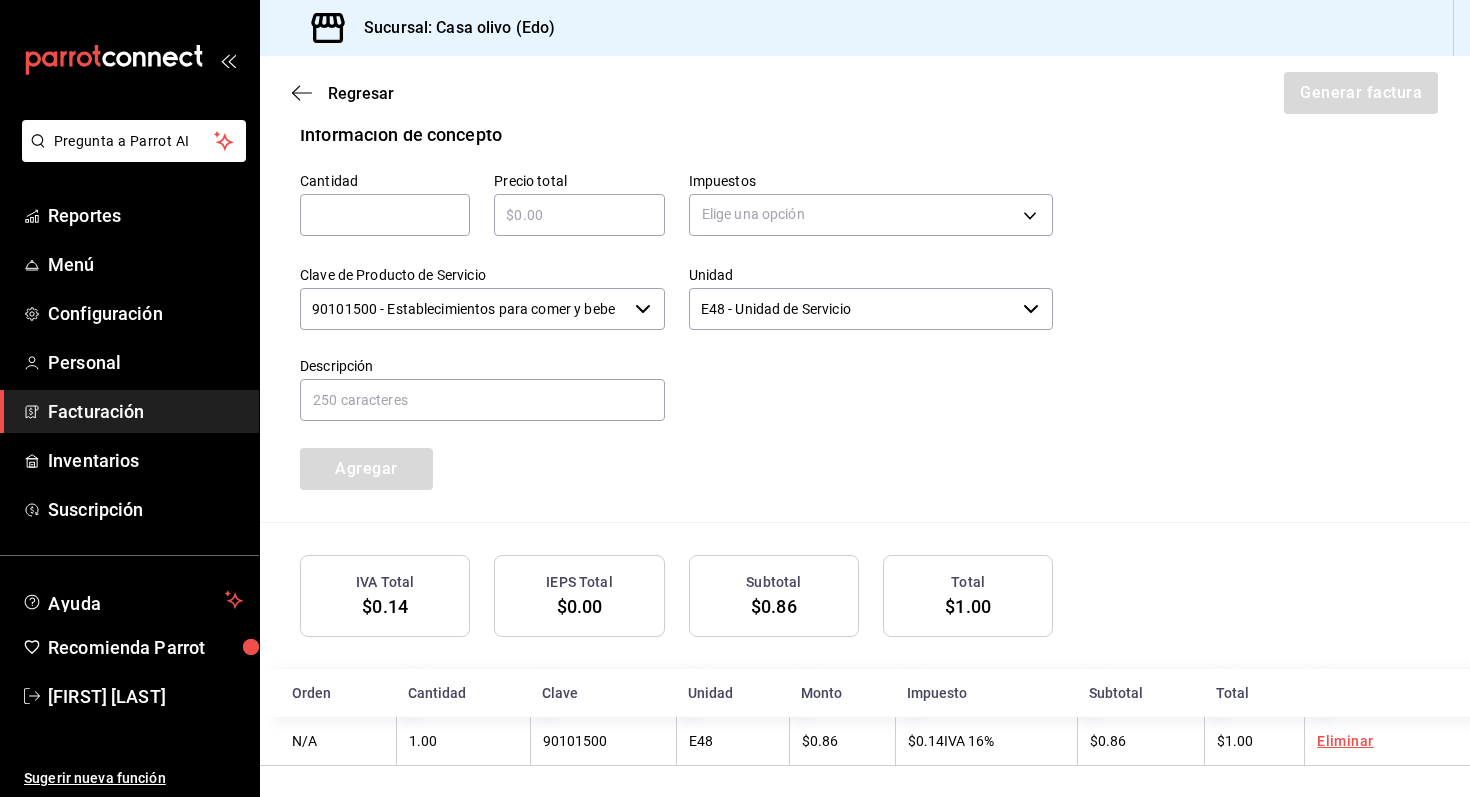 scroll, scrollTop: 818, scrollLeft: 0, axis: vertical 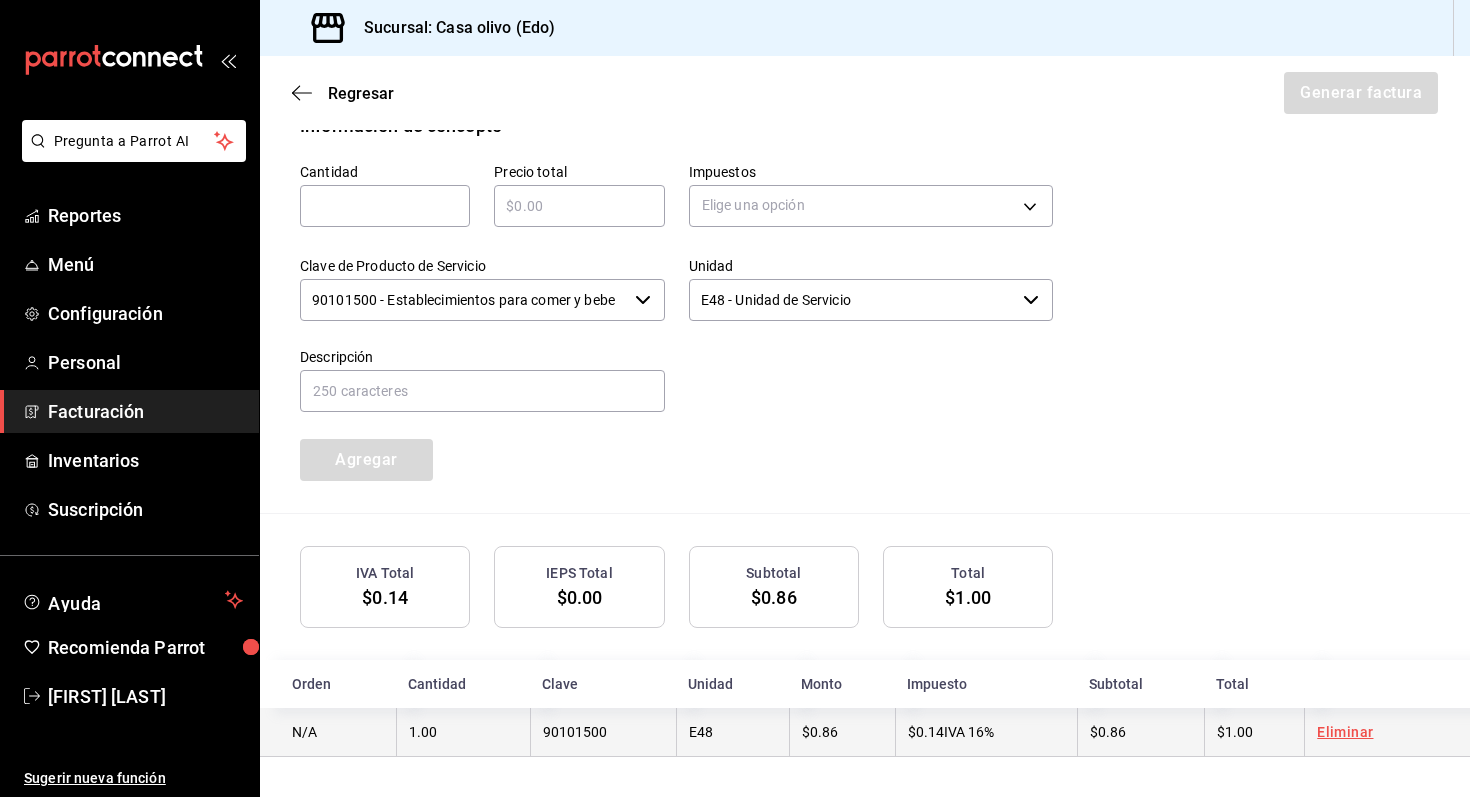 click on "$0.14  IVA 16%" at bounding box center [986, 732] 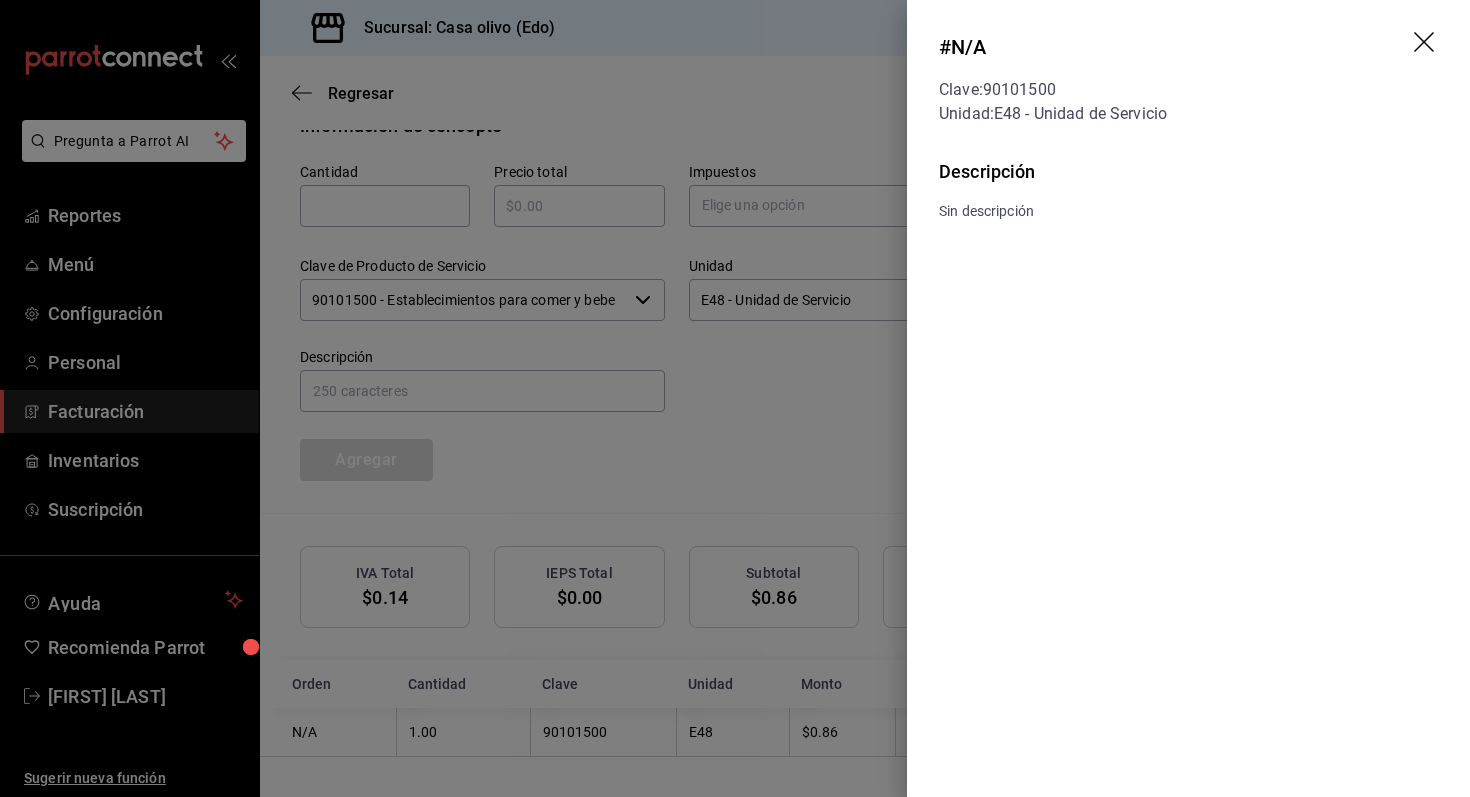 click 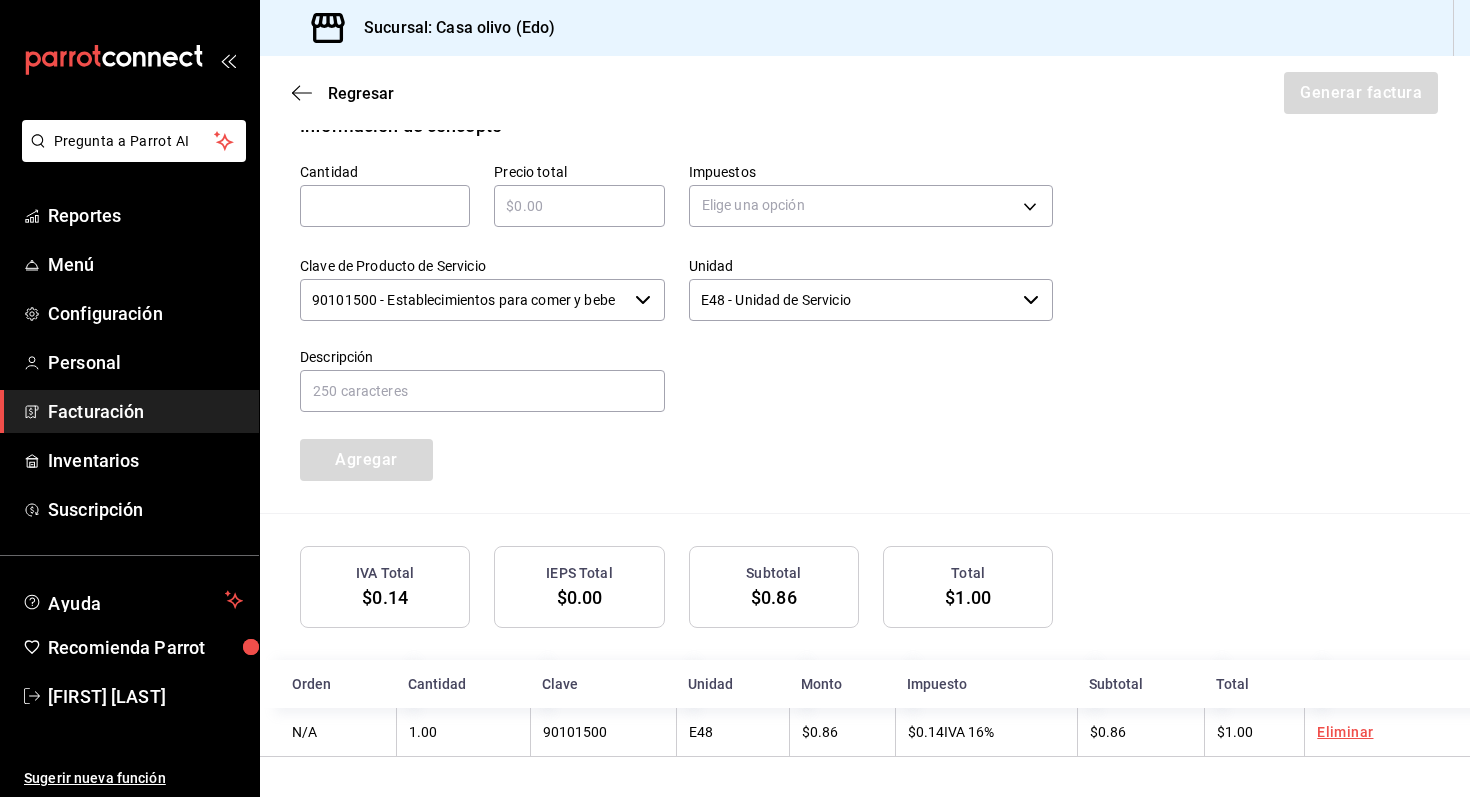 click on "Cantidad ​ Precio total ​ Impuestos Elige una opción Clave de Producto de Servicio 90101500 - Establecimientos para comer y beber ​ Unidad E48 - Unidad de Servicio ​ Descripción Agregar" at bounding box center [865, 326] 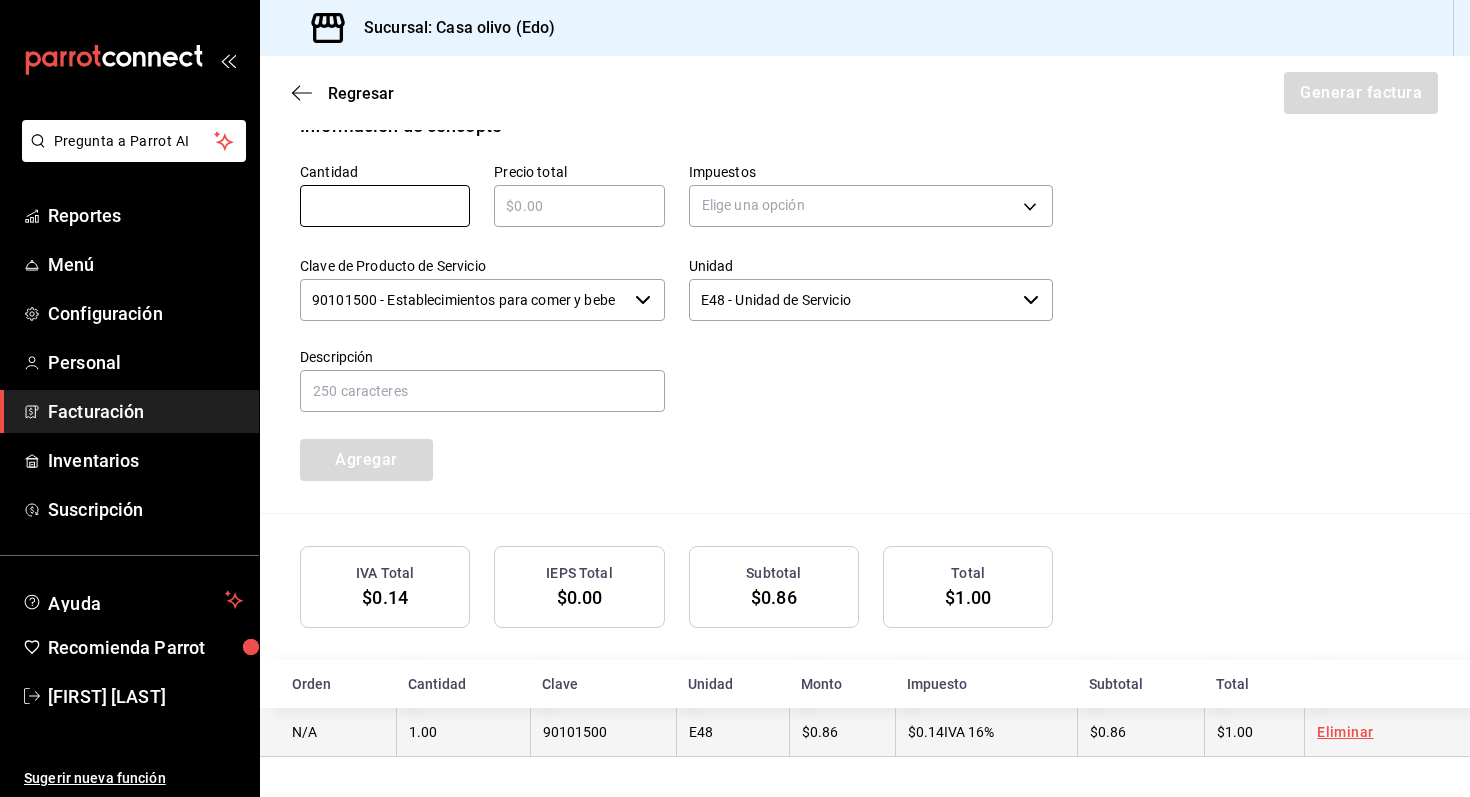 click on "Eliminar" at bounding box center [1345, 732] 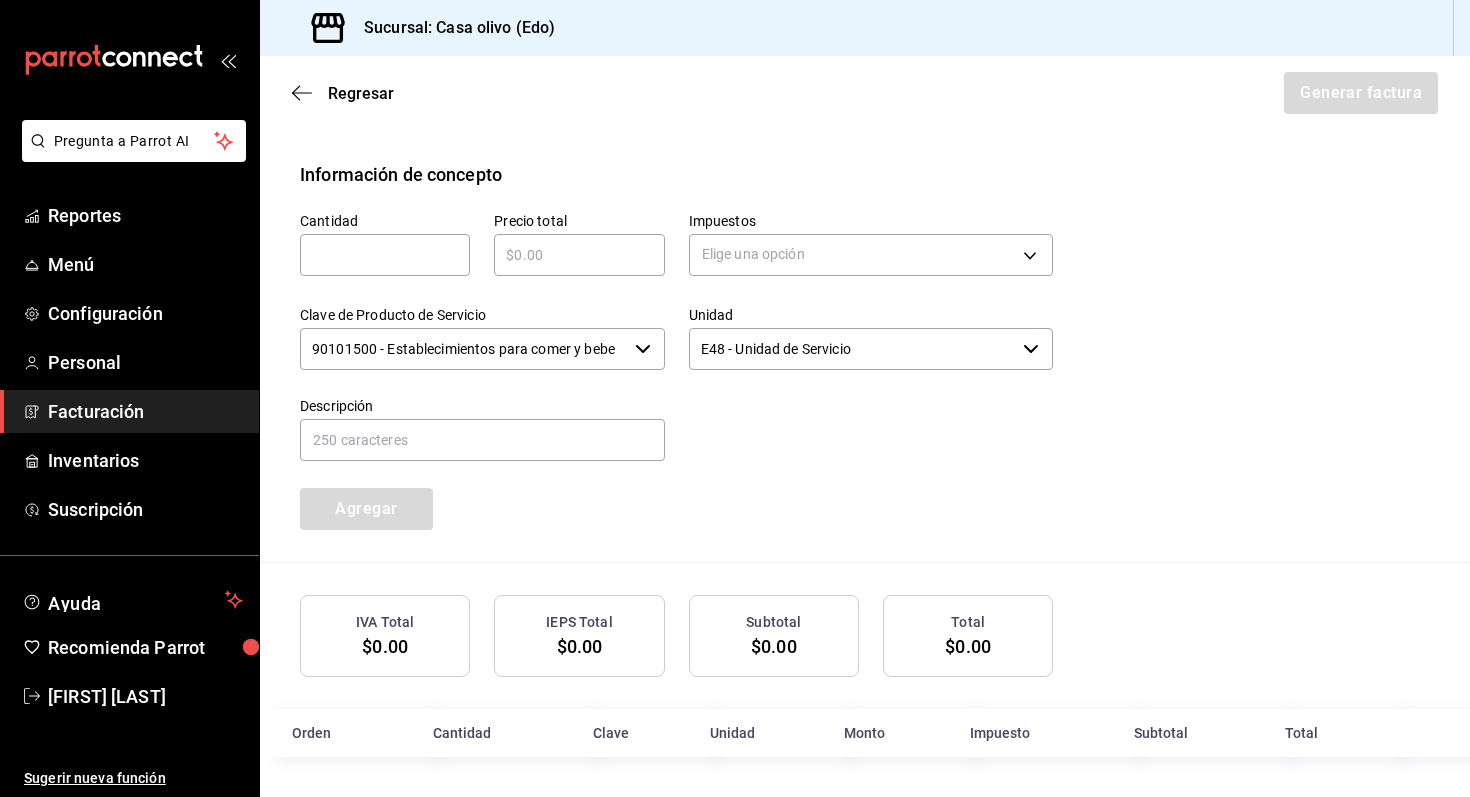 scroll, scrollTop: 769, scrollLeft: 0, axis: vertical 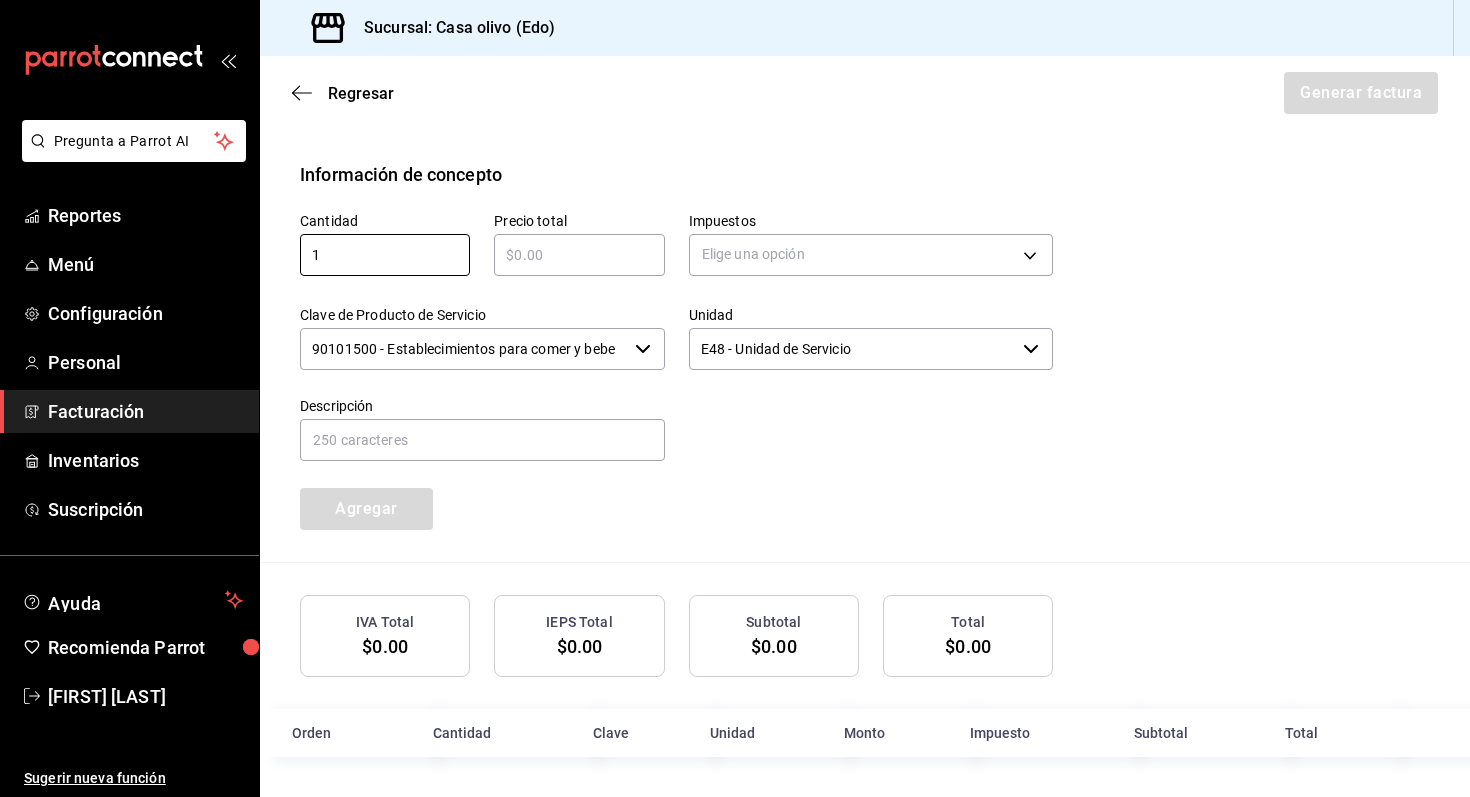 type on "1" 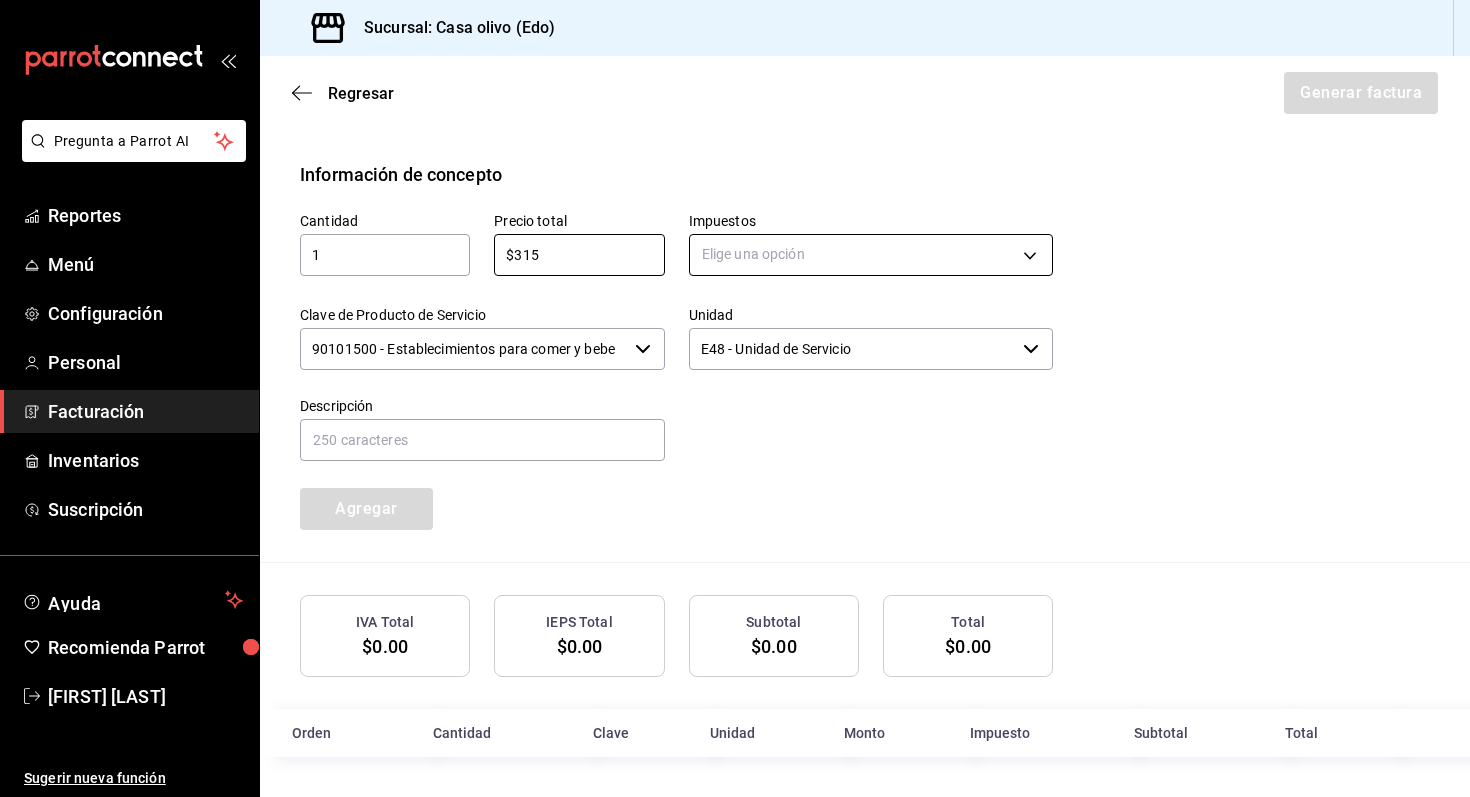 type on "$315" 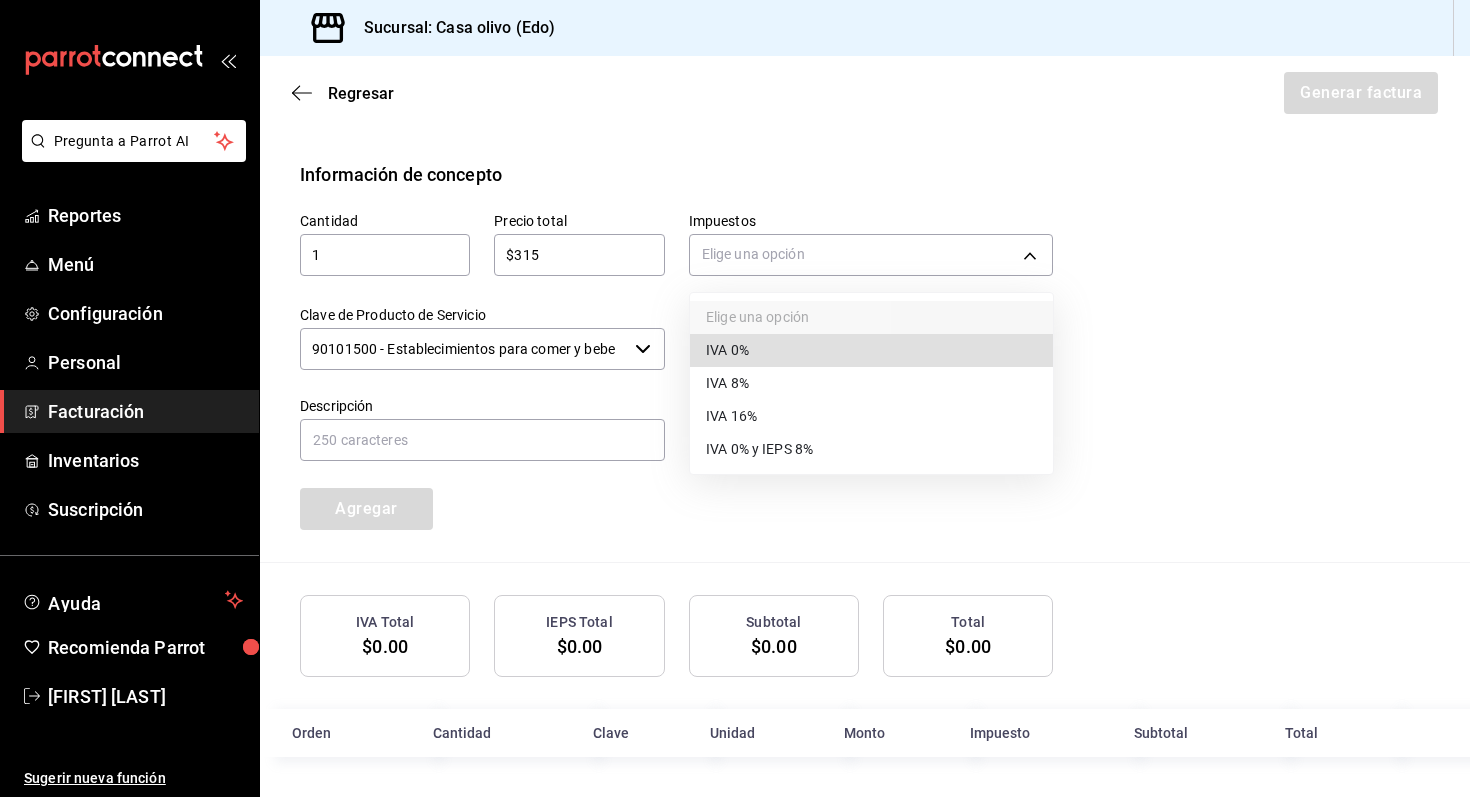 click on "IVA 16%" at bounding box center [871, 416] 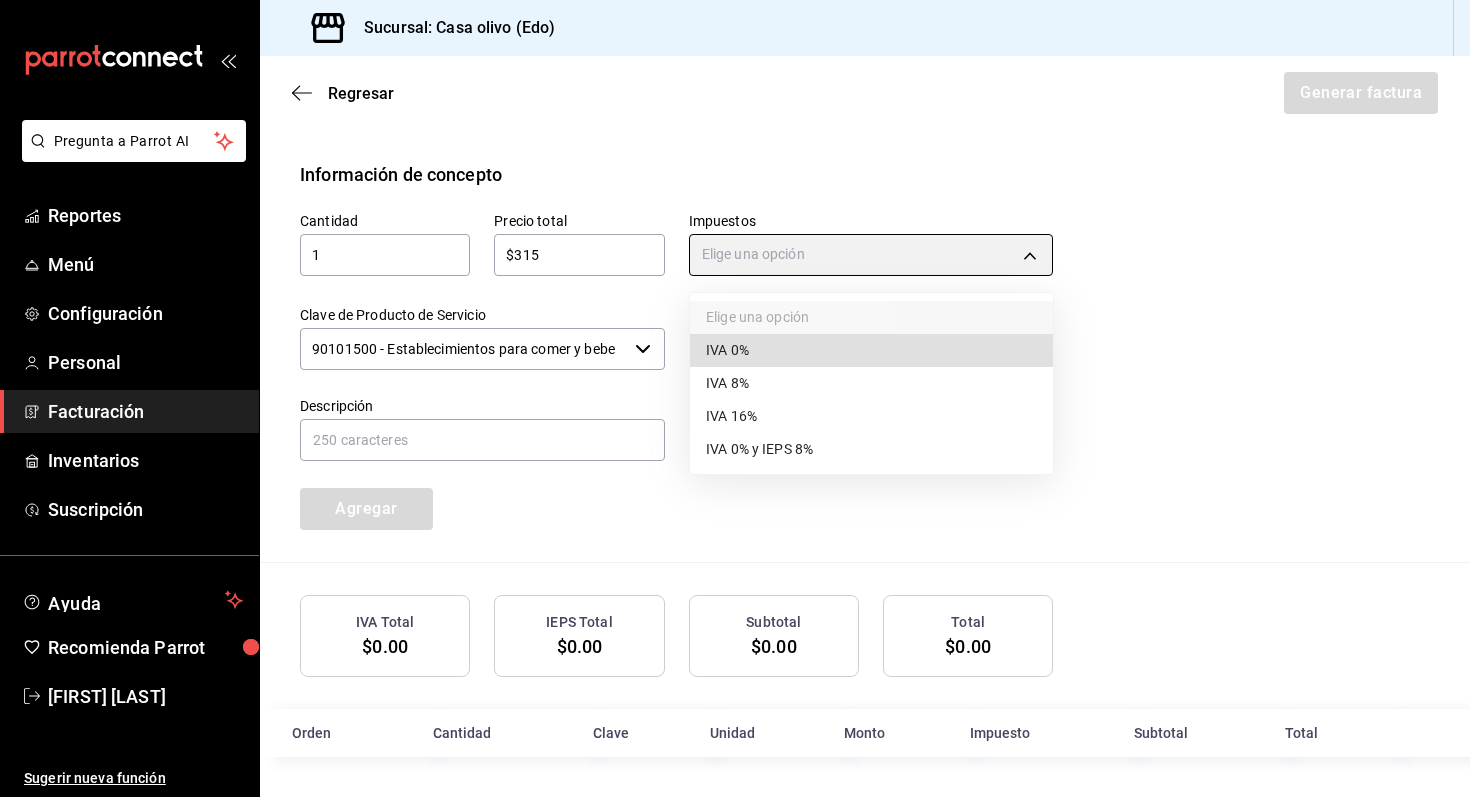 type on "IVA_16" 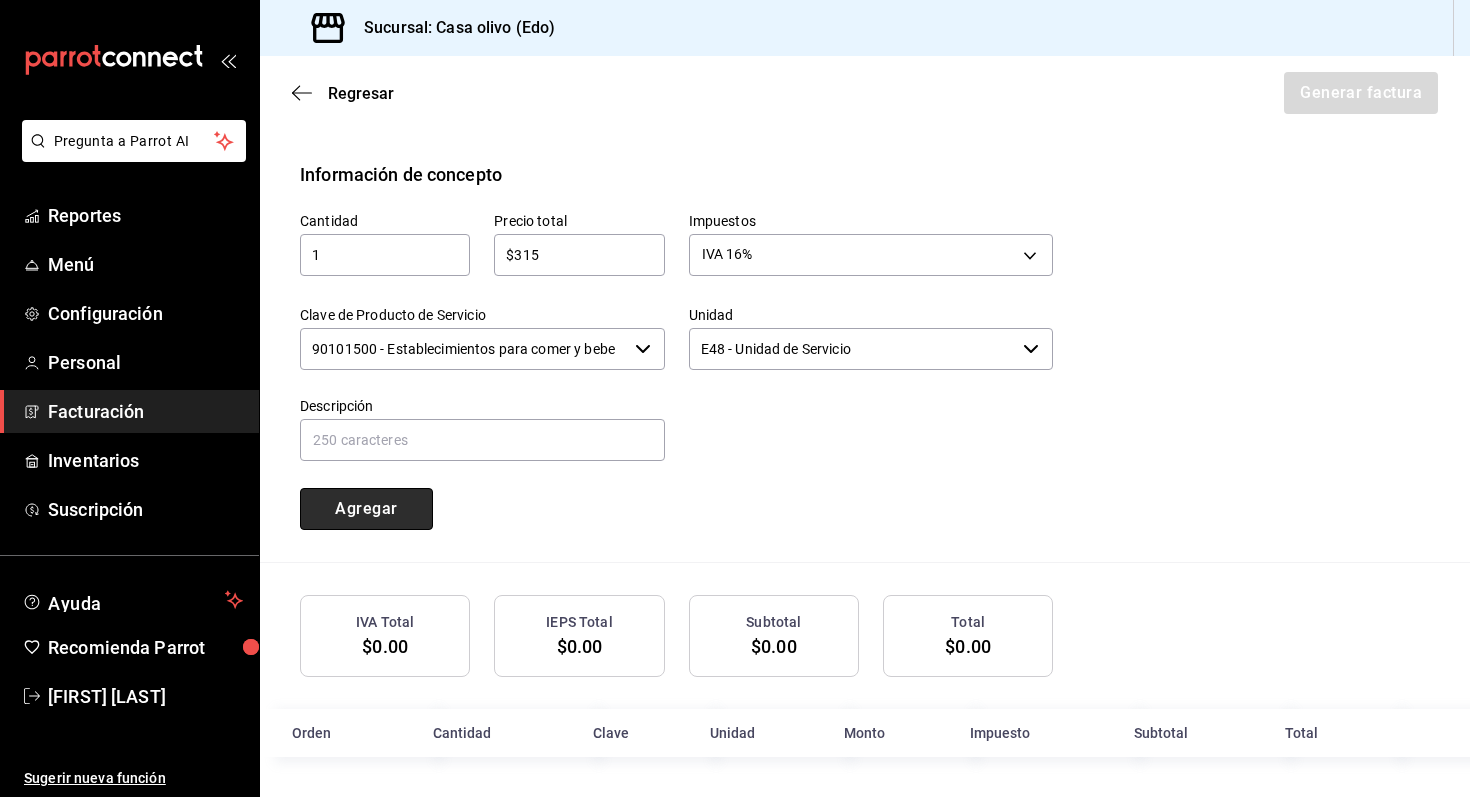 click on "Agregar" at bounding box center [366, 509] 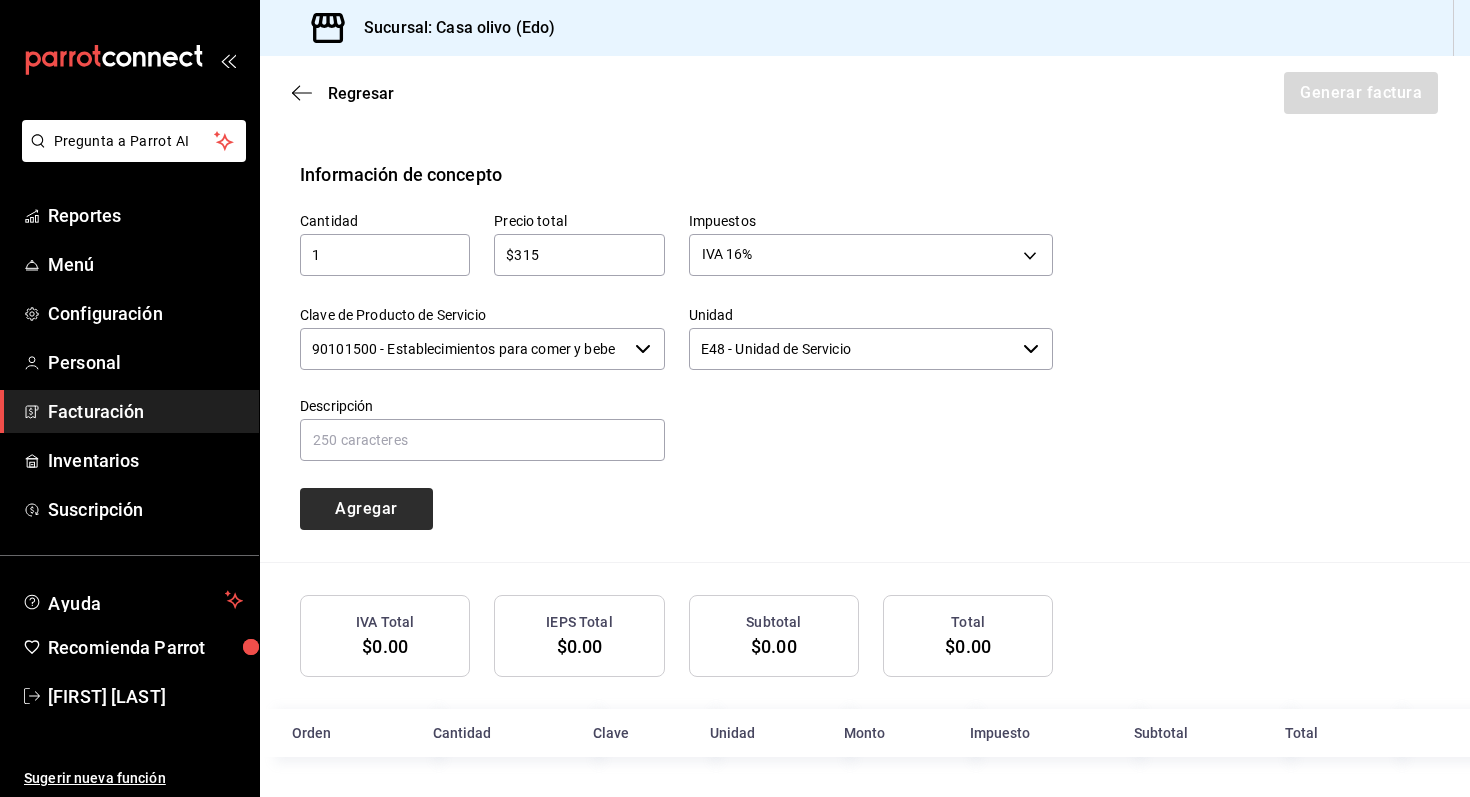 type 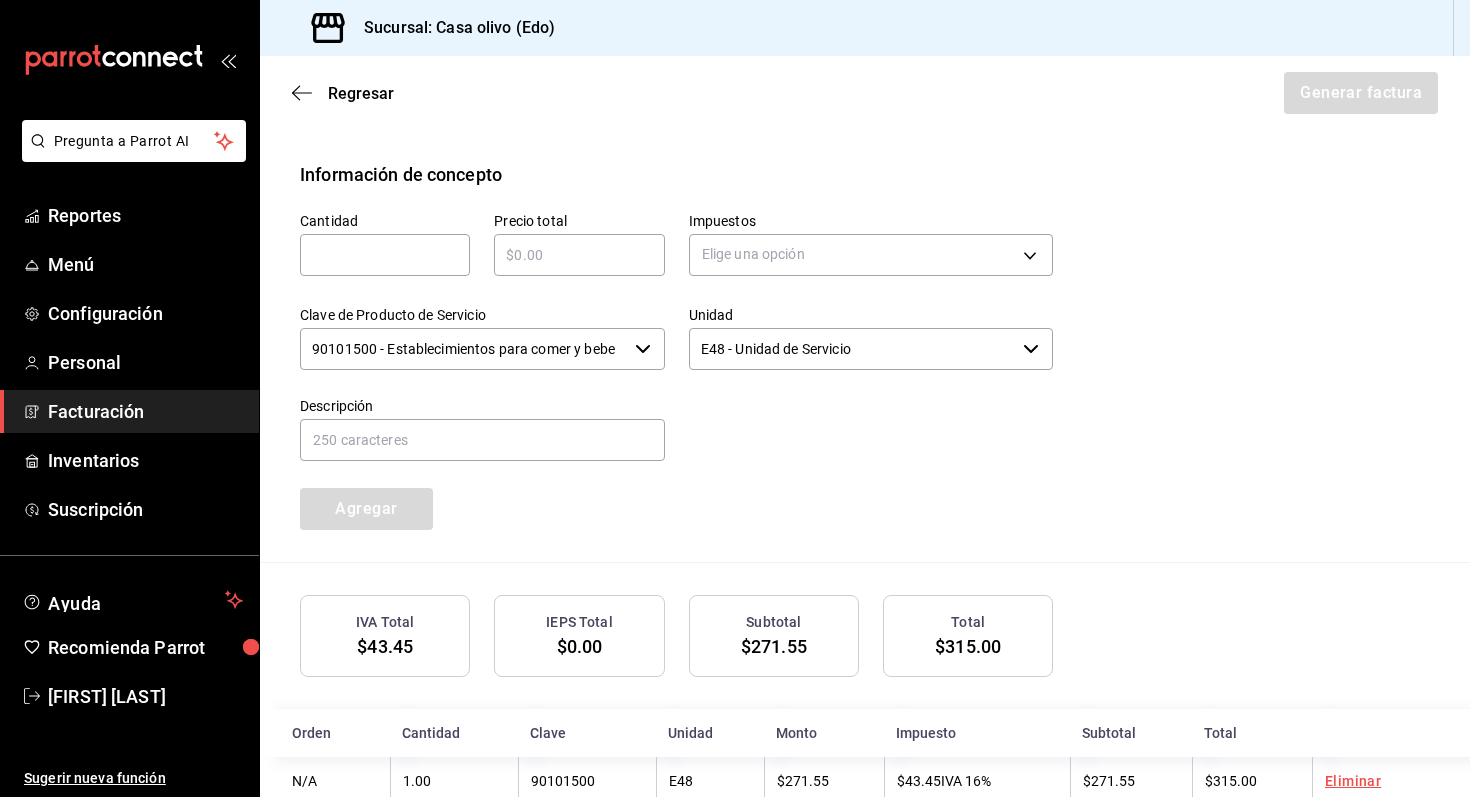 scroll, scrollTop: 818, scrollLeft: 0, axis: vertical 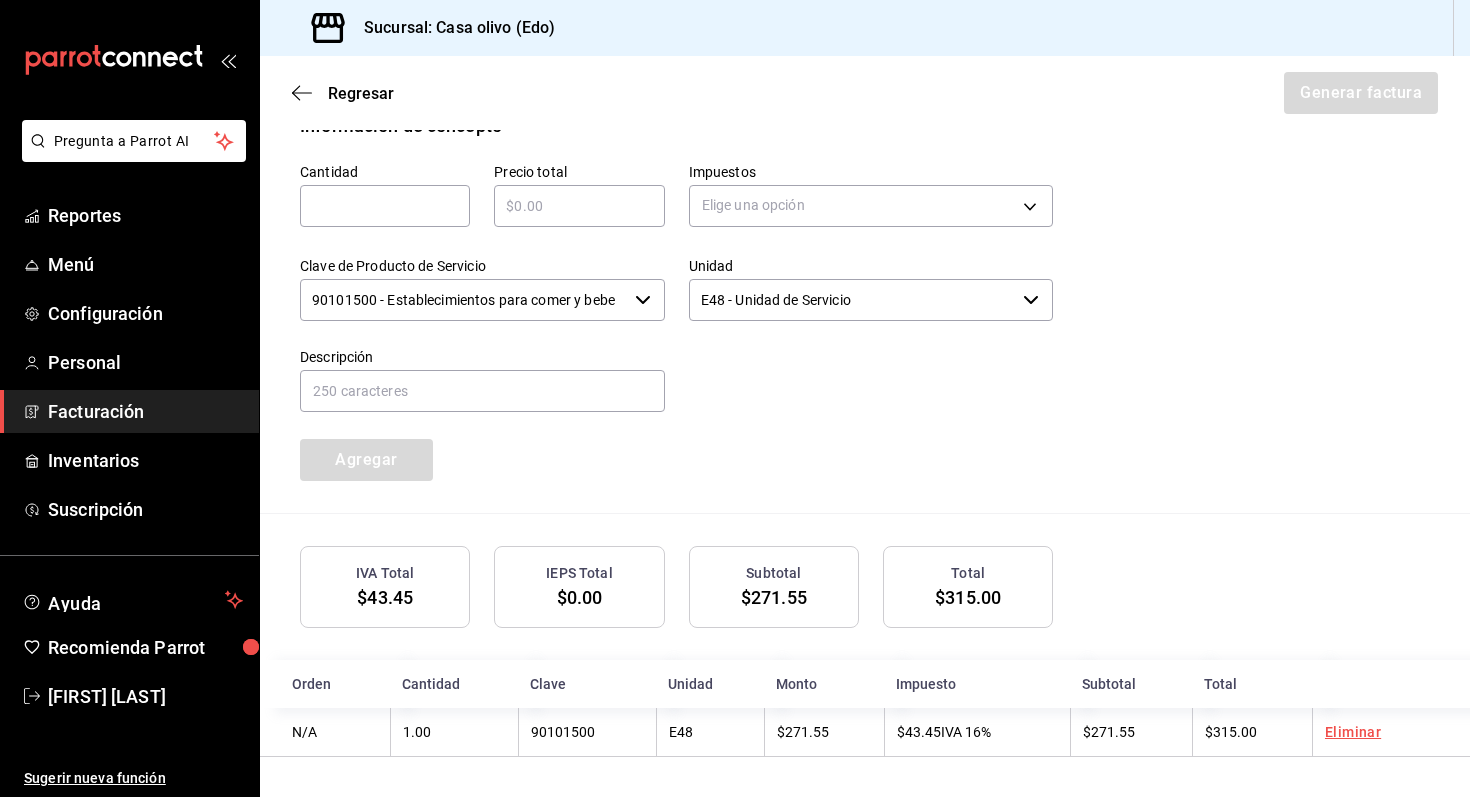 click on "E48 - Unidad de Servicio ​" at bounding box center [871, 300] 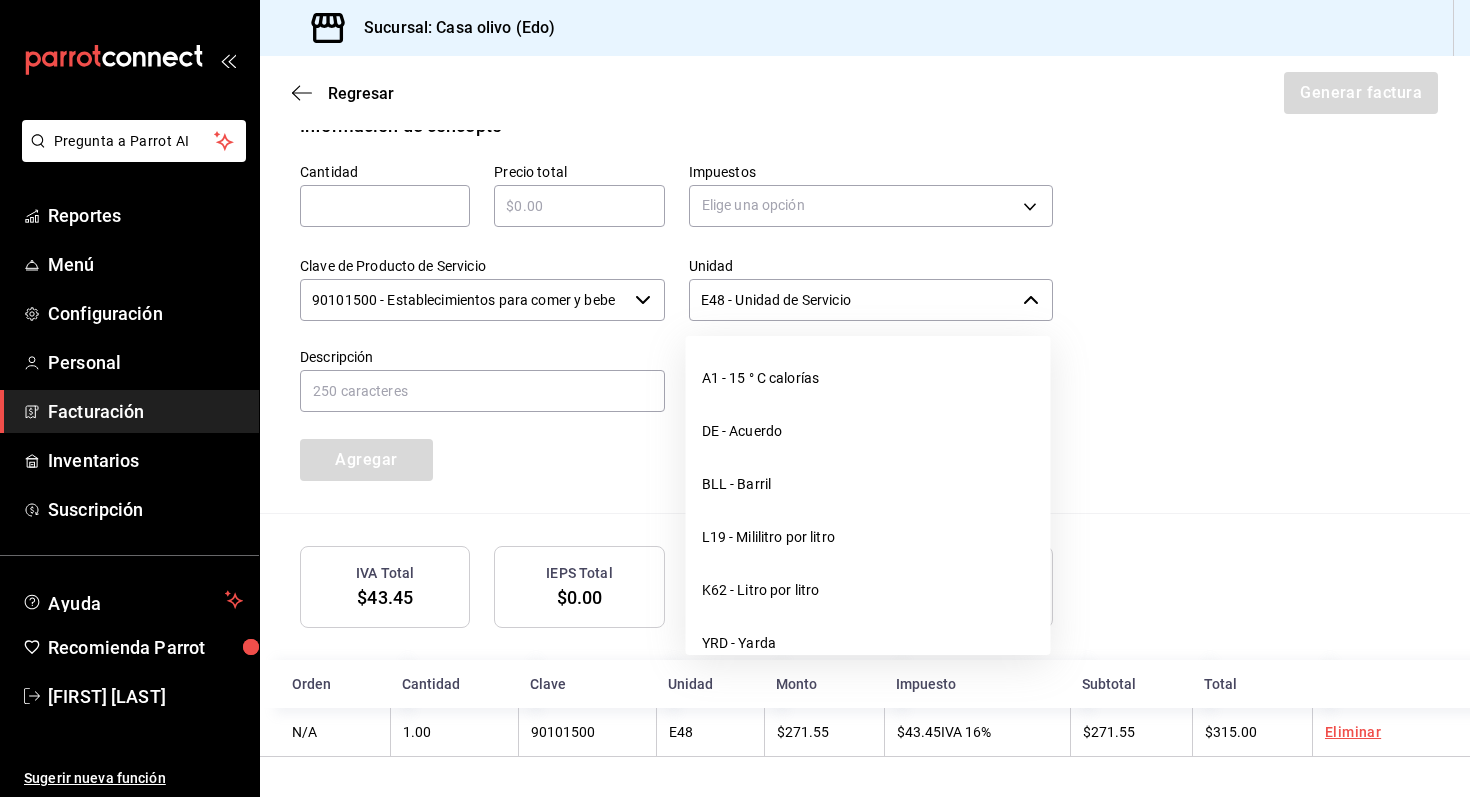 click on "E48 - Unidad de Servicio ​" at bounding box center (871, 300) 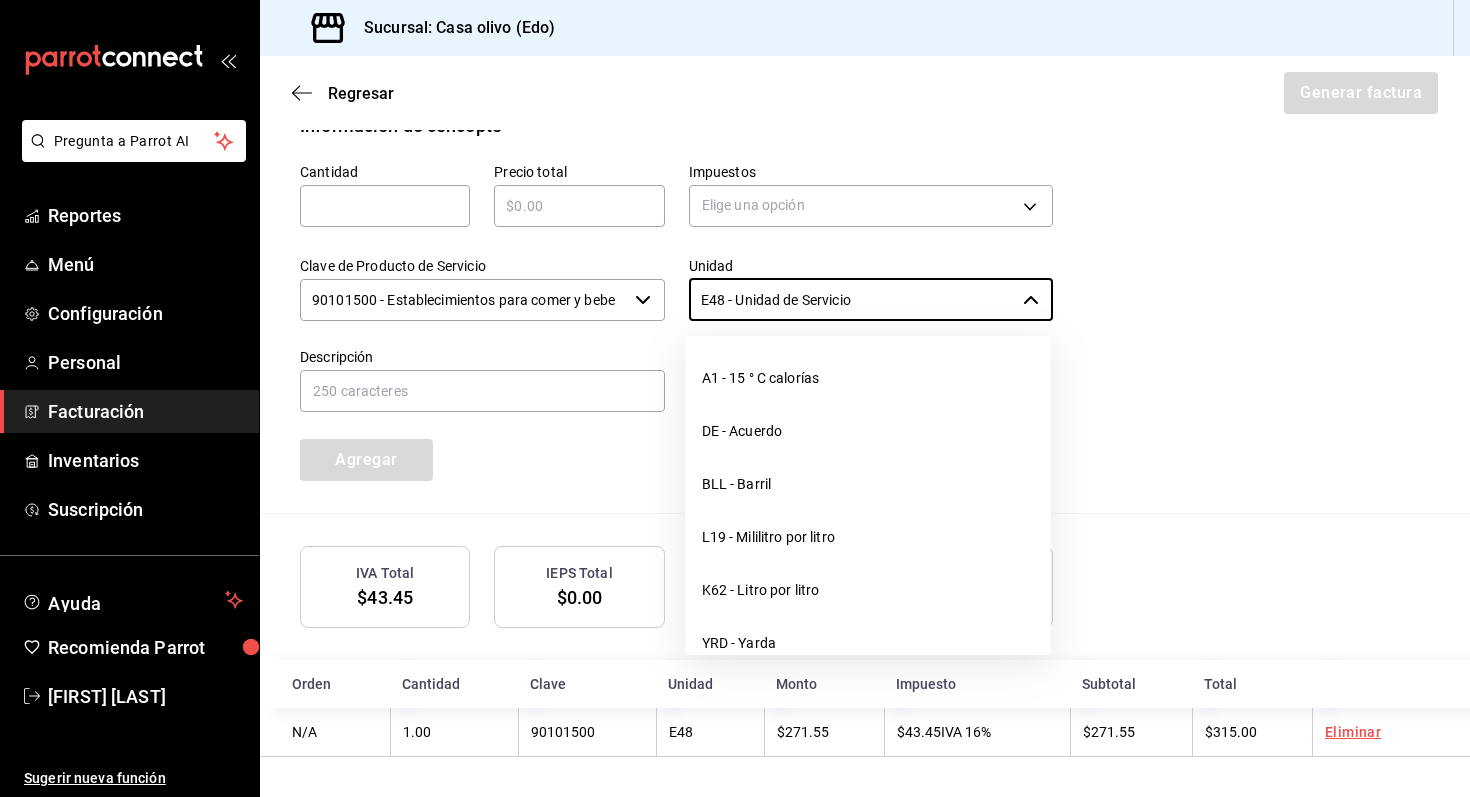 click on "Unidad E48 - Unidad de Servicio ​" at bounding box center [859, 278] 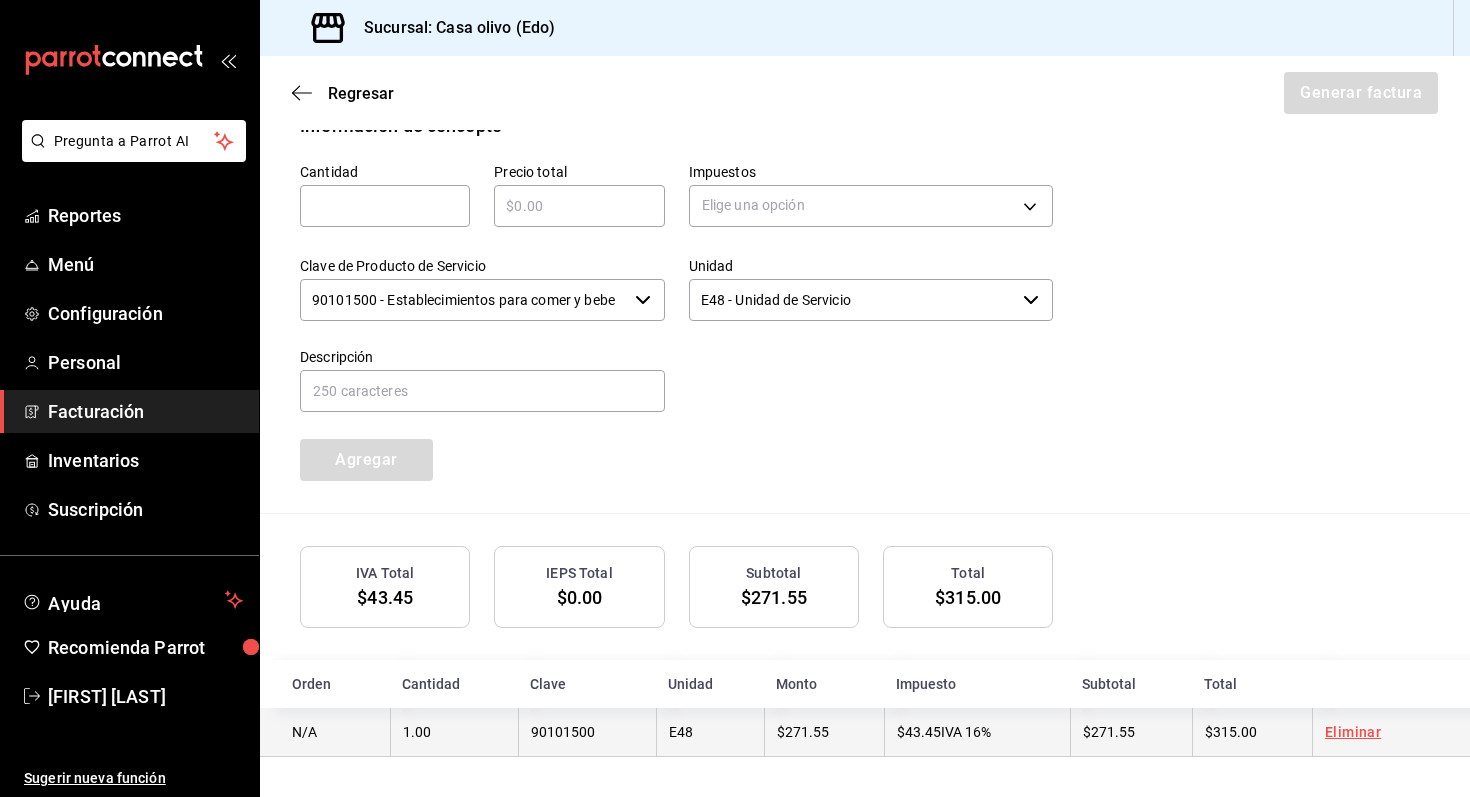 click on "Eliminar" at bounding box center (1353, 732) 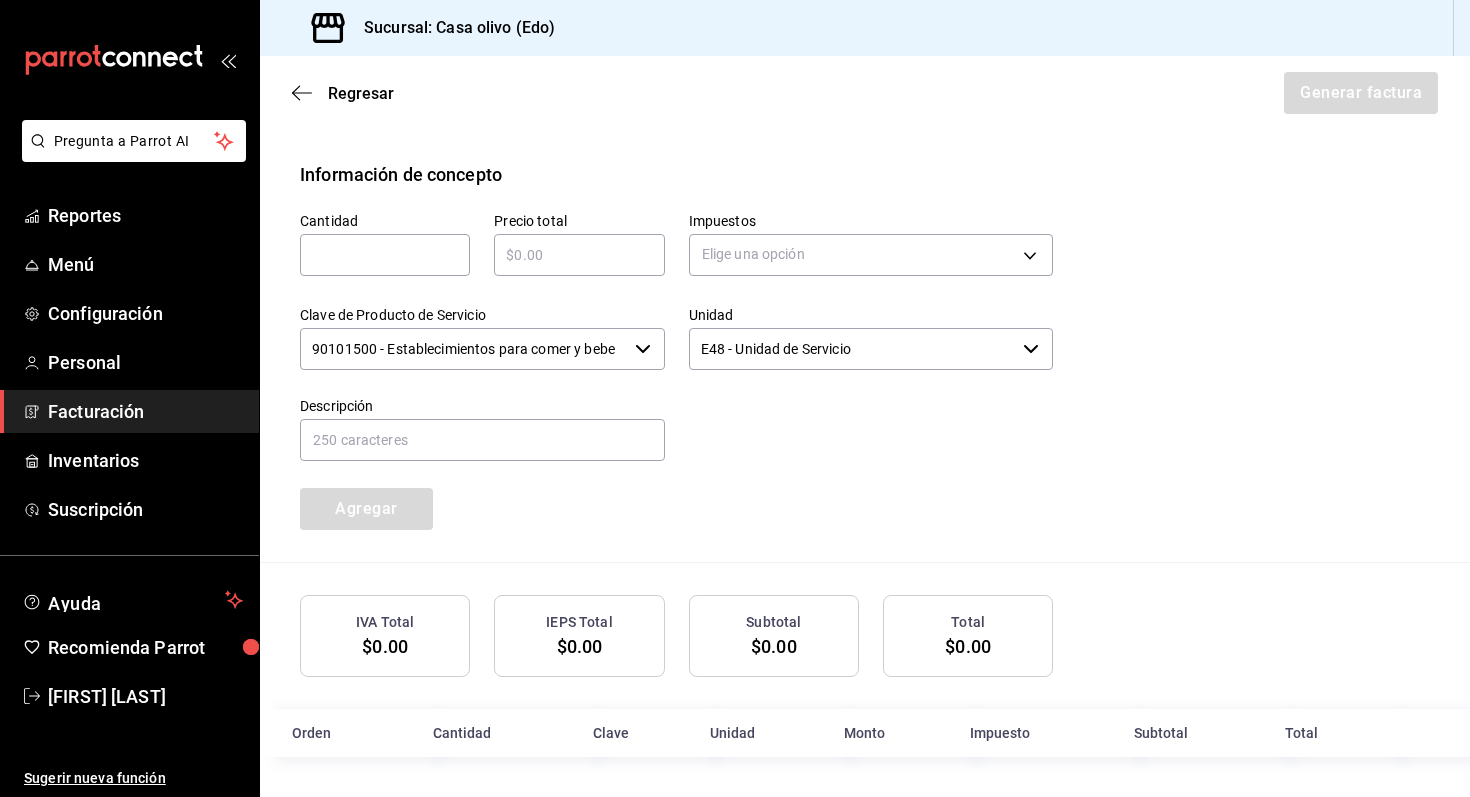 scroll, scrollTop: 769, scrollLeft: 0, axis: vertical 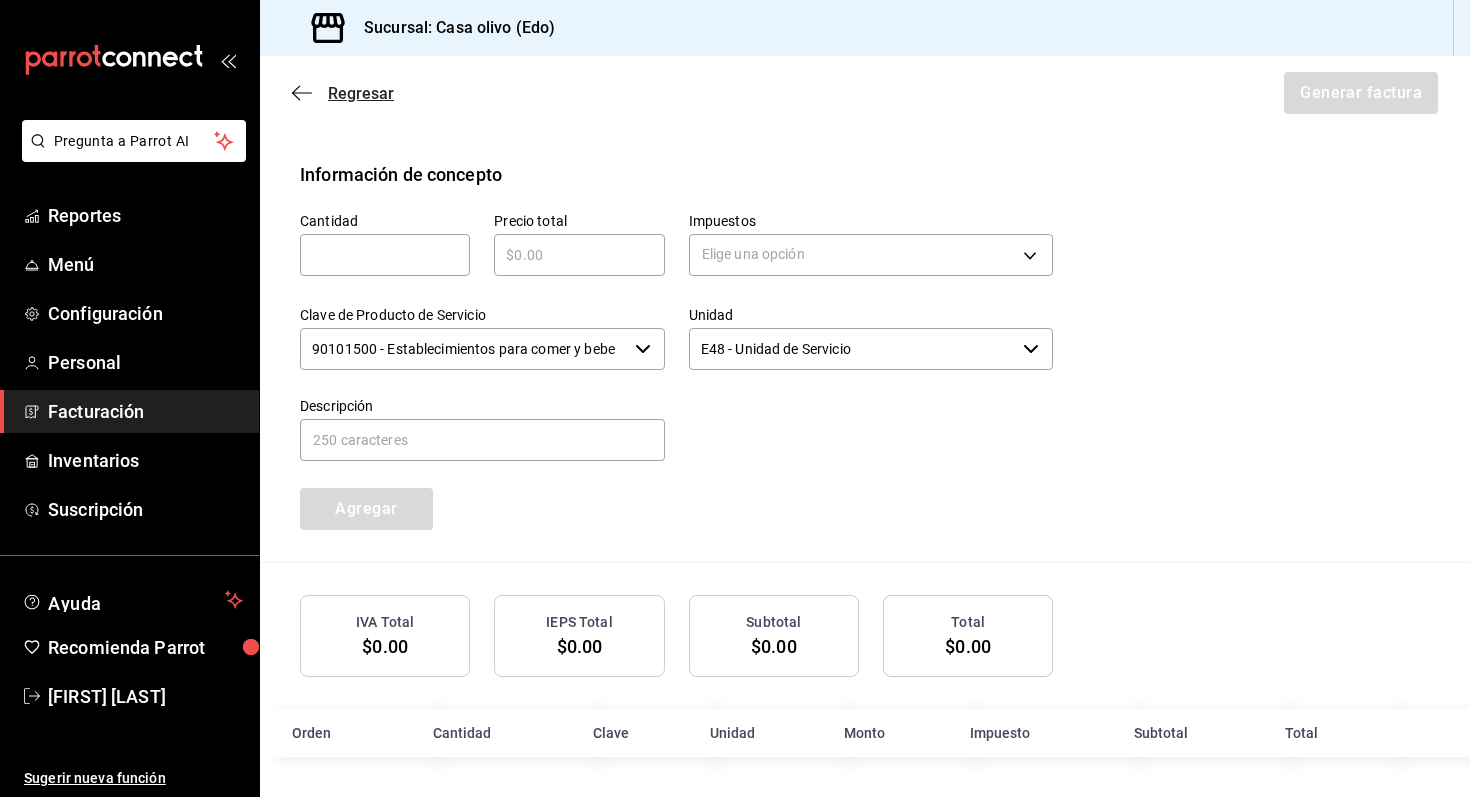 click 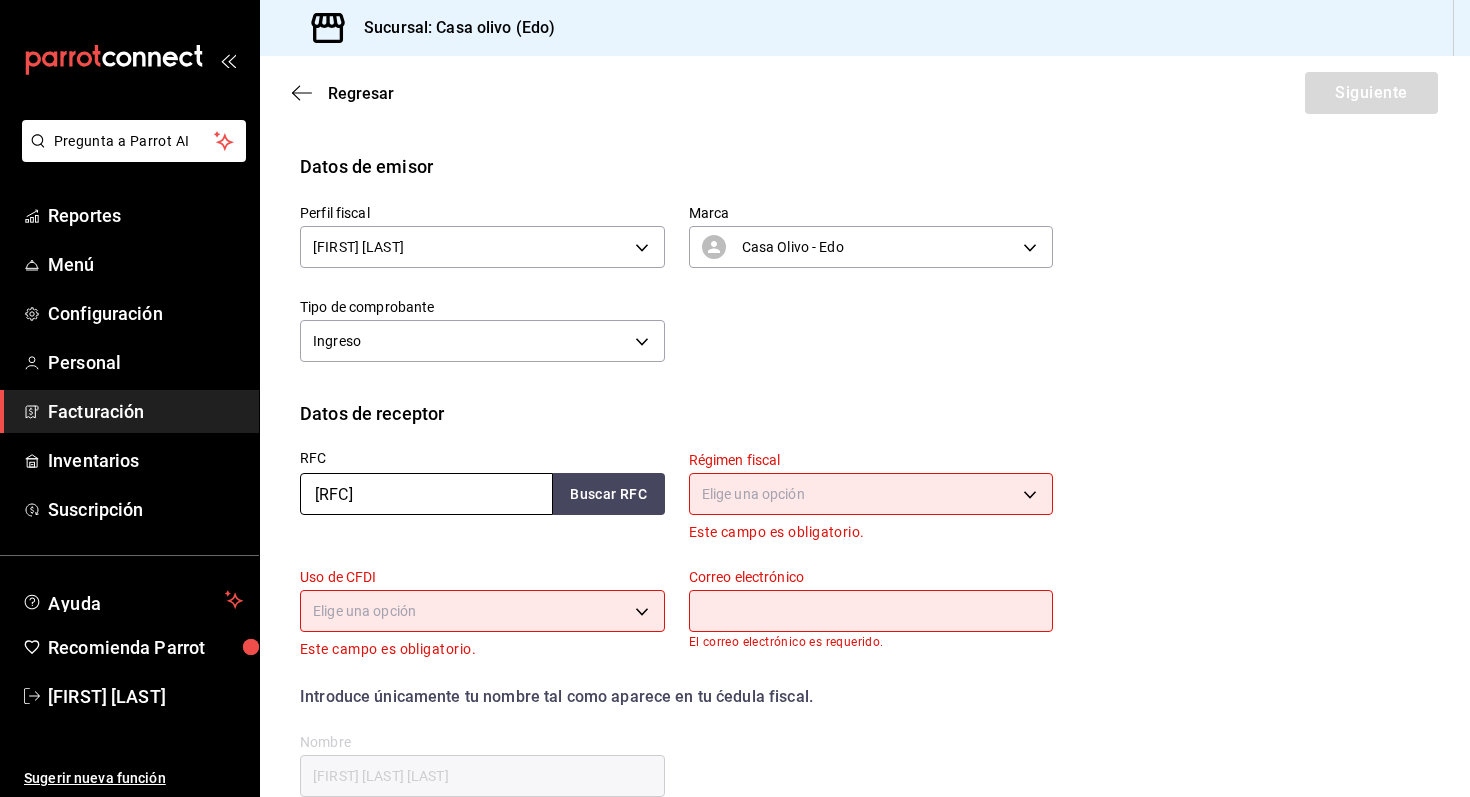 click on "[RFC]" at bounding box center (426, 494) 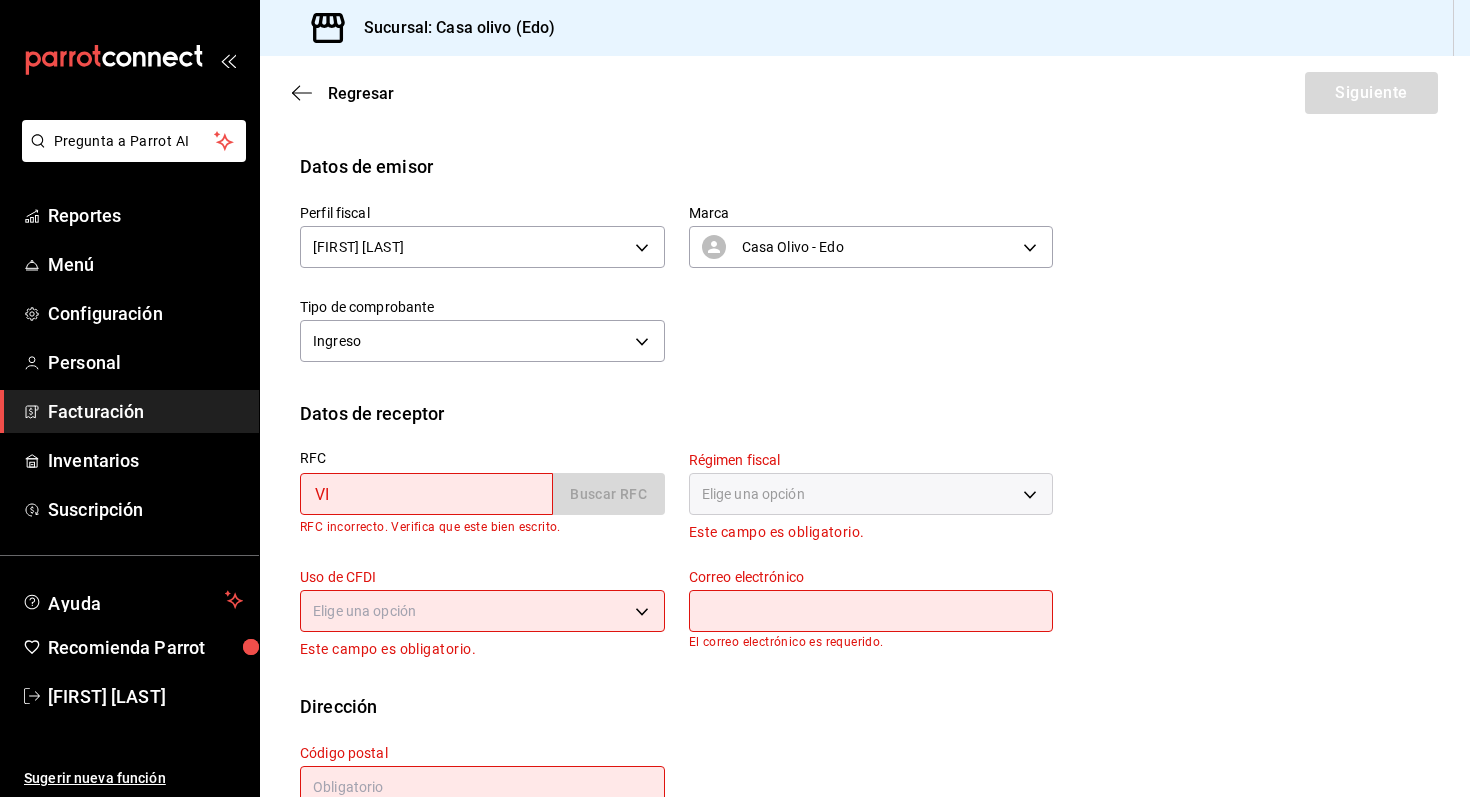 type on "V" 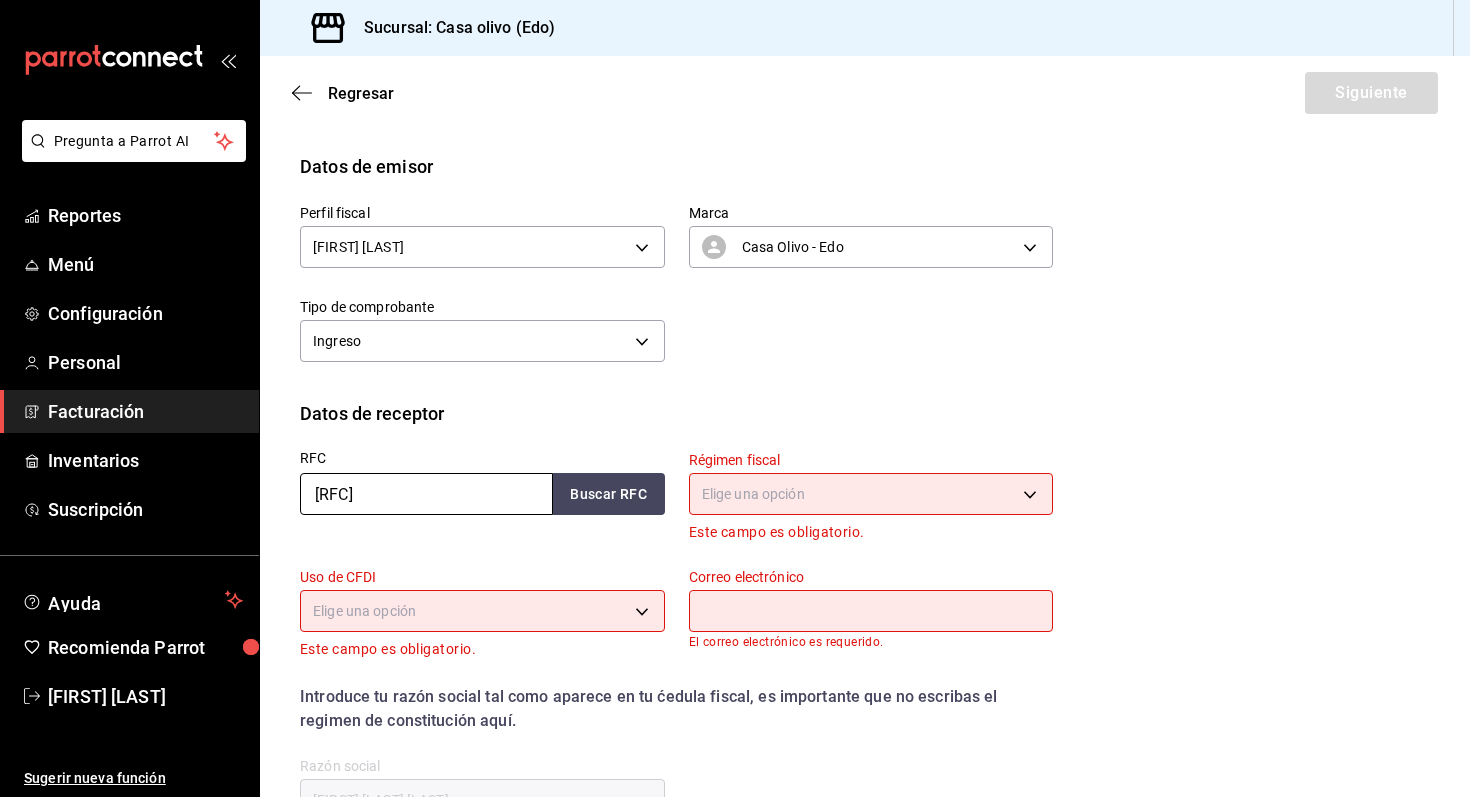 type on "[RFC]" 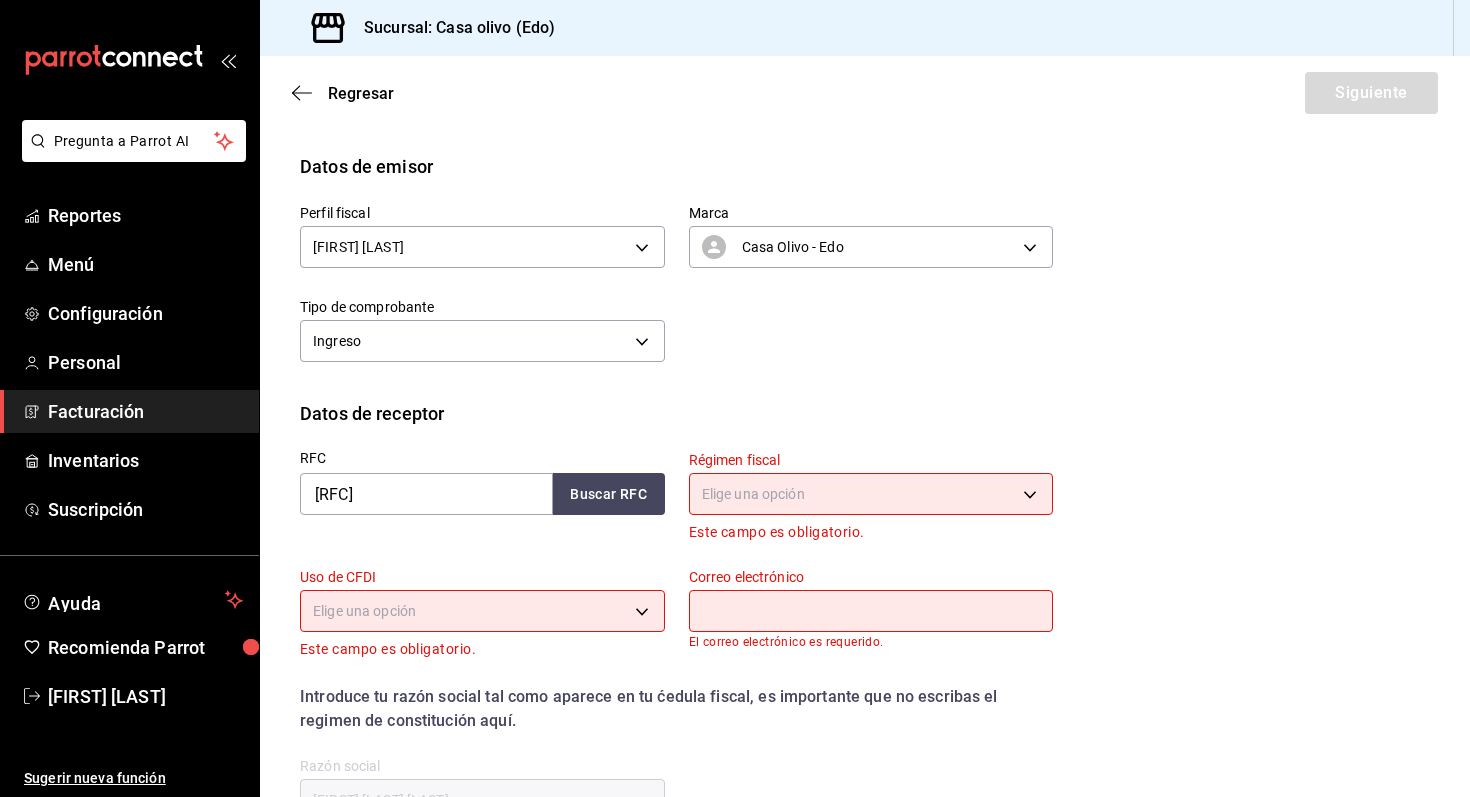 click on "Pregunta a Parrot AI Reportes   Menú   Configuración   Personal   Facturación   Inventarios   Suscripción   Ayuda Recomienda Parrot   [FIRST] [LAST]   Sugerir nueva función   Sucursal: Casa olivo (Edo) Regresar Siguiente Factura general Realiza tus facturas con un numero de orden o un monto en especifico; También puedes realizar una factura de remplazo mediante una factura cancelada. Datos de emisor Perfil fiscal [FIRST] [LAST] [UUID] Marca Casa Olivo - Edo [UUID] Tipo de comprobante Ingreso I Datos de receptor RFC [RFC] Buscar RFC Régimen fiscal Elige una opción Este campo es obligatorio. Uso de CFDI Elige una opción Este campo es obligatorio. Correo electrónico El correo electrónico es requerido. Introduce tu razón social tal como aparece en tu ćedula fiscal, es importante que no escribas el regimen de constitución aquí. company Razón social [FIRST] [LAST] [LAST] Dirección Calle # exterior # interior ​" at bounding box center (735, 398) 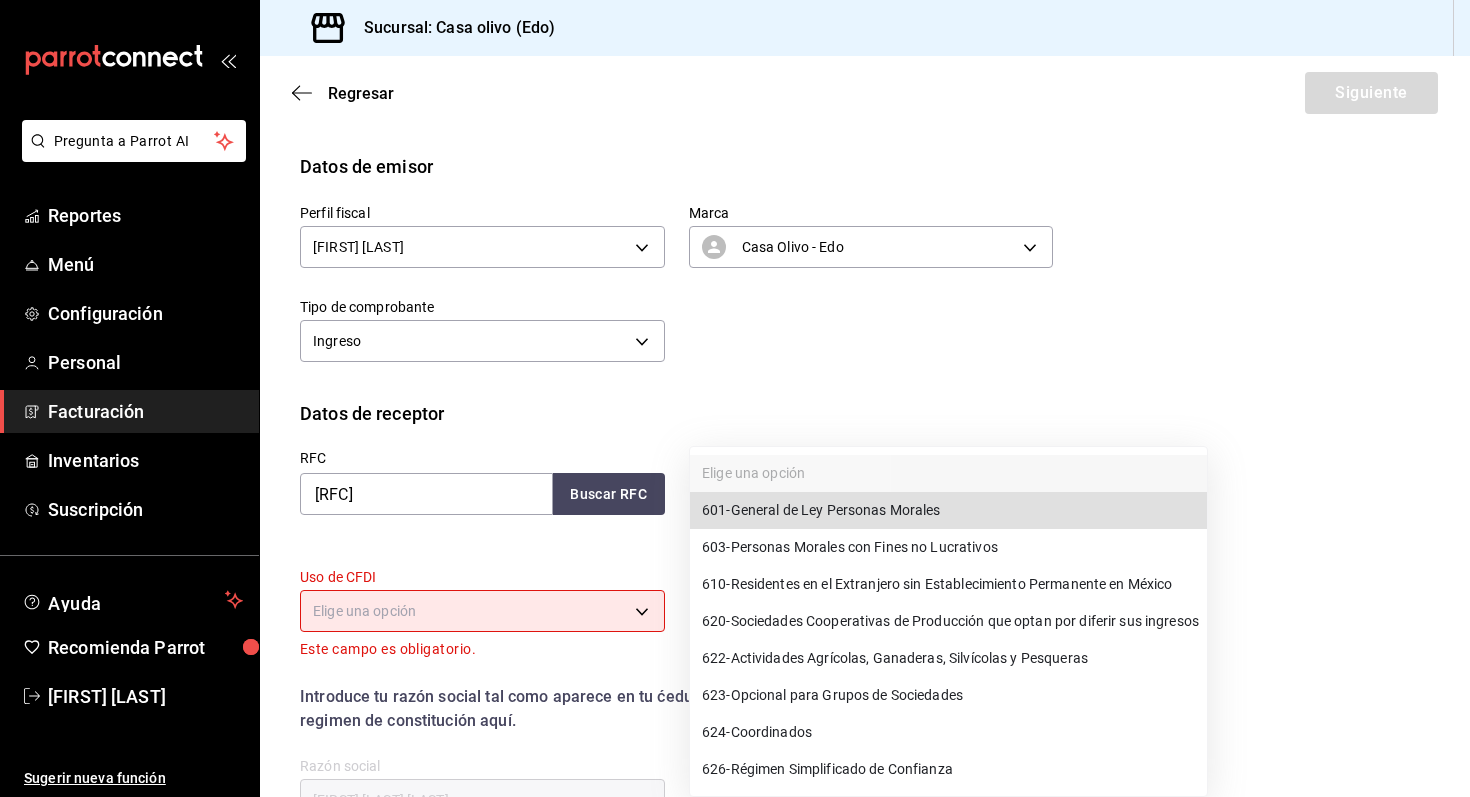 click on "601  -  General de Ley Personas Morales" at bounding box center (821, 510) 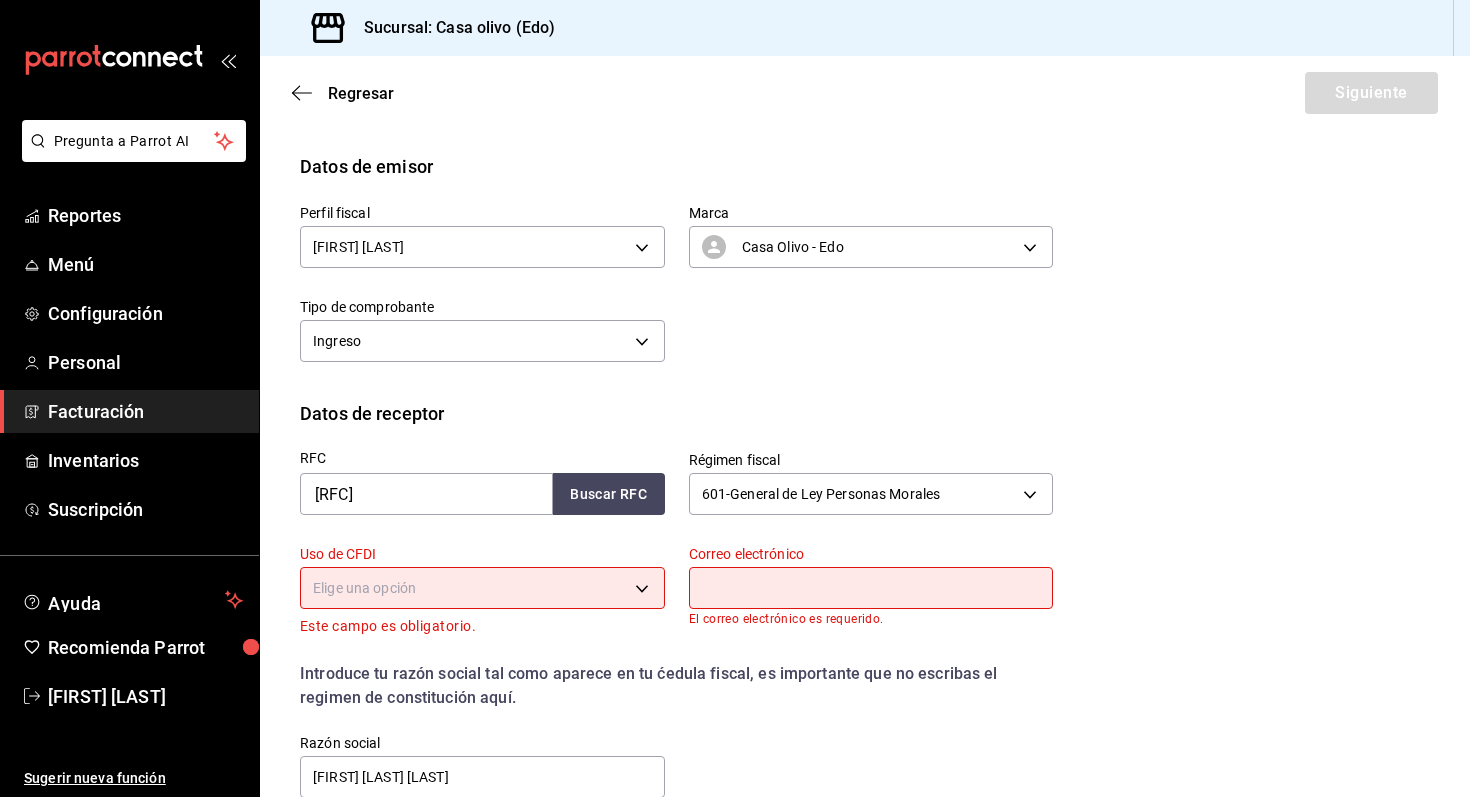 click on "Pregunta a Parrot AI Reportes   Menú   Configuración   Personal   Facturación   Inventarios   Suscripción   Ayuda Recomienda Parrot   [FIRST] [LAST]   Sugerir nueva función   Sucursal: Casa olivo (Edo) Regresar Siguiente Factura general Realiza tus facturas con un numero de orden o un monto en especifico; También puedes realizar una factura de remplazo mediante una factura cancelada. Datos de emisor Perfil fiscal [FIRST] [LAST] [UUID] Marca Casa Olivo - Edo [UUID] Tipo de comprobante Ingreso I Datos de receptor RFC [RFC] Buscar RFC Régimen fiscal 601  -  General de Ley Personas Morales 601 Uso de CFDI Elige una opción Este campo es obligatorio. Correo electrónico El correo electrónico es requerido. Introduce tu razón social tal como aparece en tu ćedula fiscal, es importante que no escribas el regimen de constitución aquí. company Razón social Dirección Calle # exterior # interior Estado" at bounding box center (735, 398) 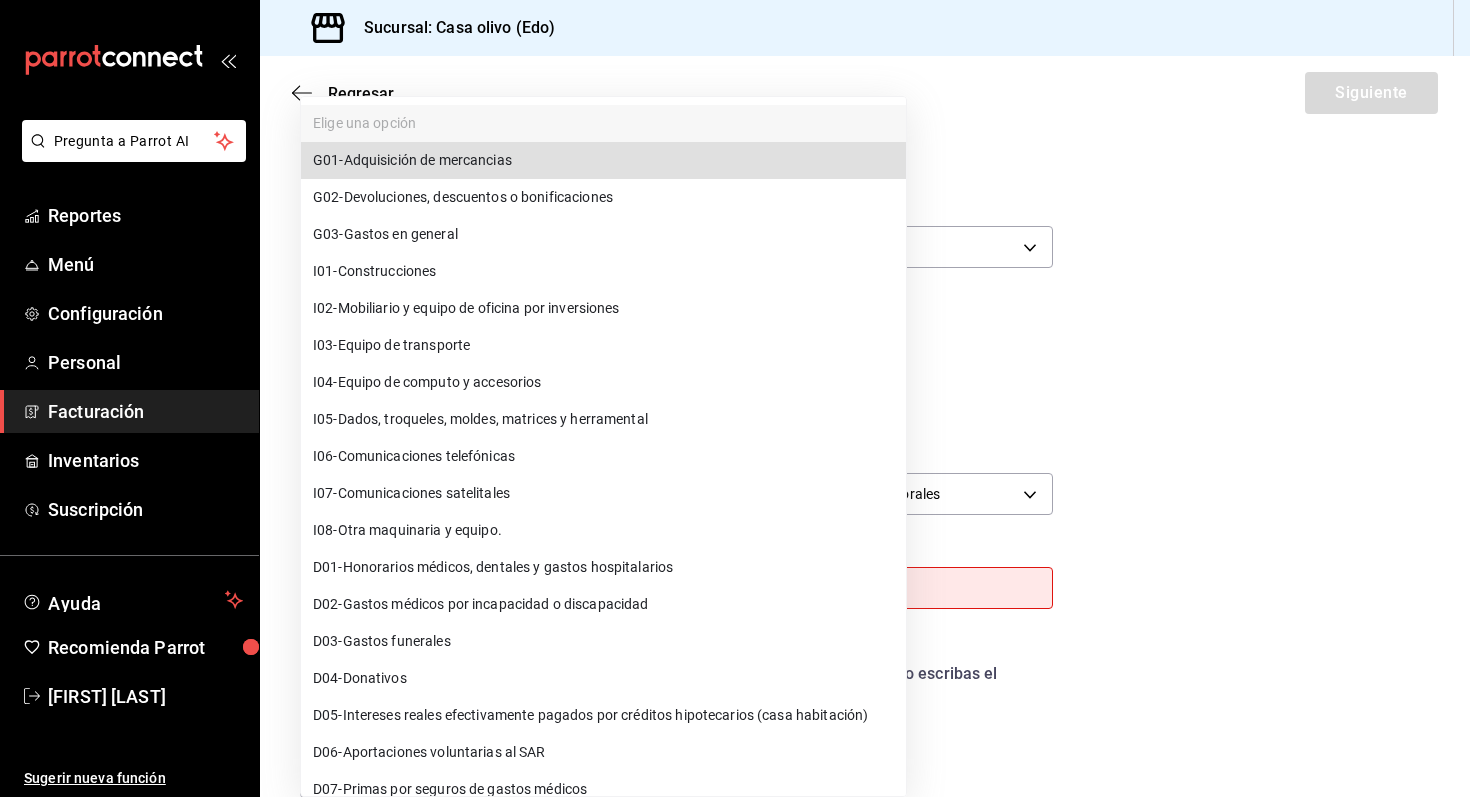 click on "G03  -  Gastos en general" at bounding box center [603, 234] 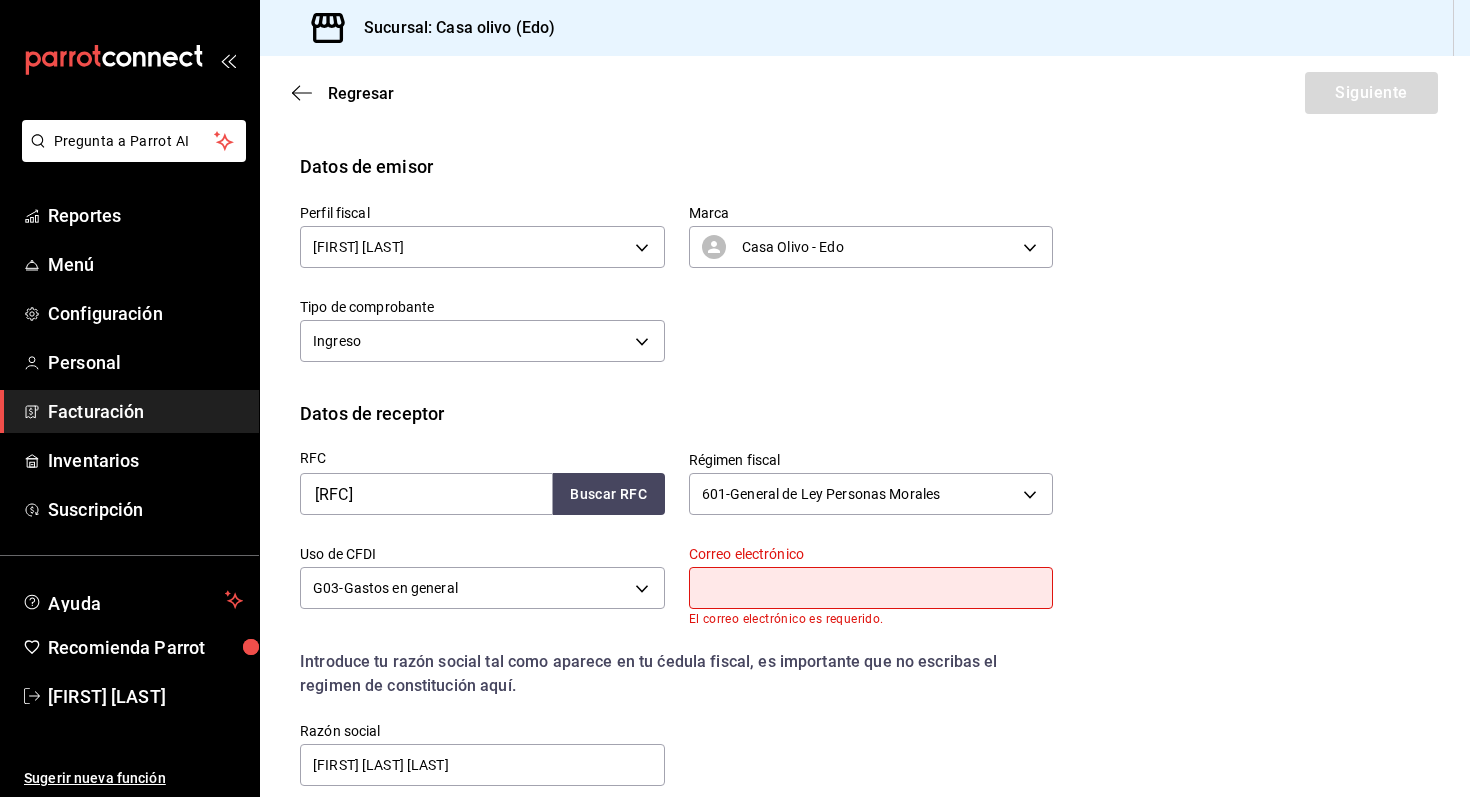 click at bounding box center (871, 588) 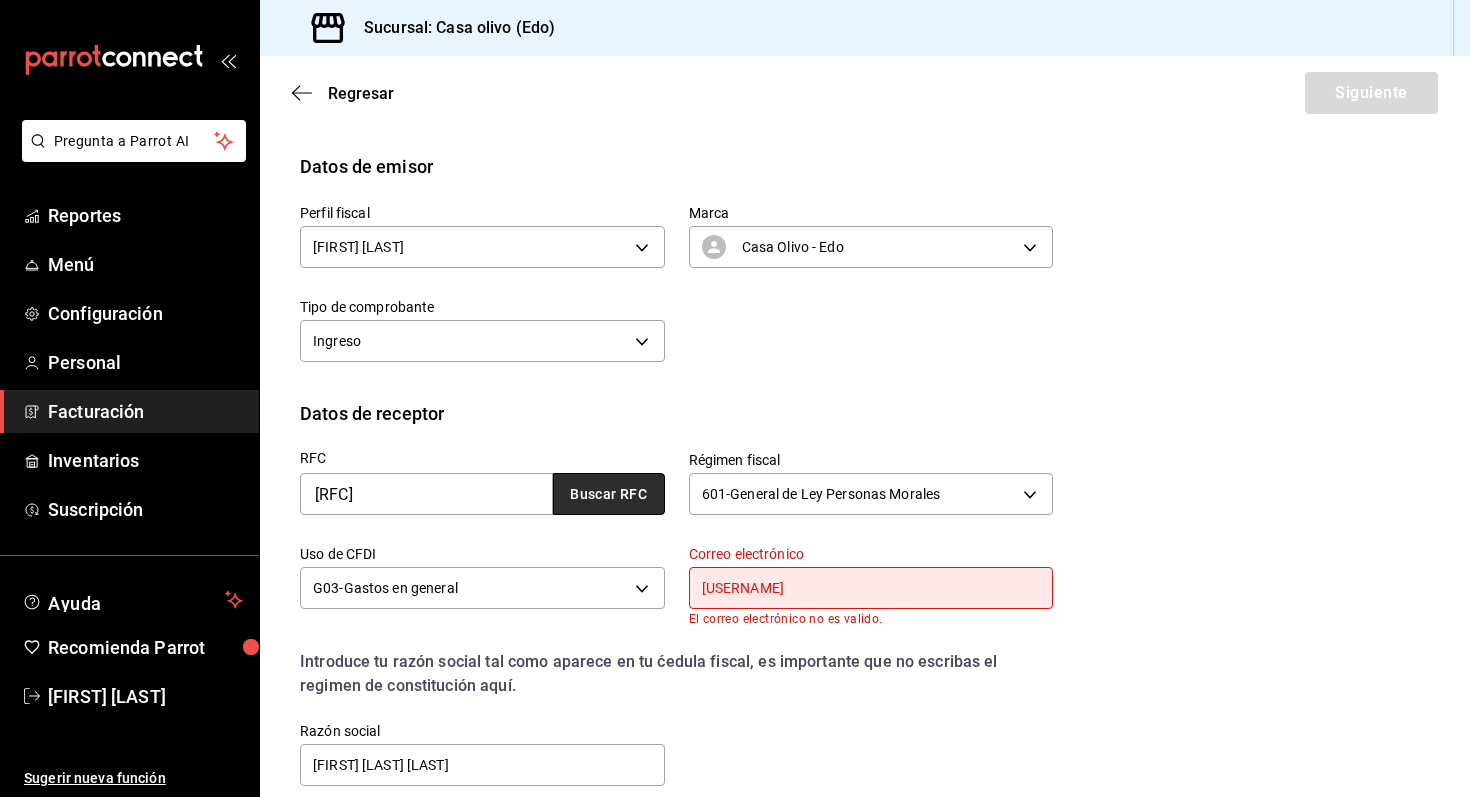 click on "Buscar RFC" at bounding box center (609, 494) 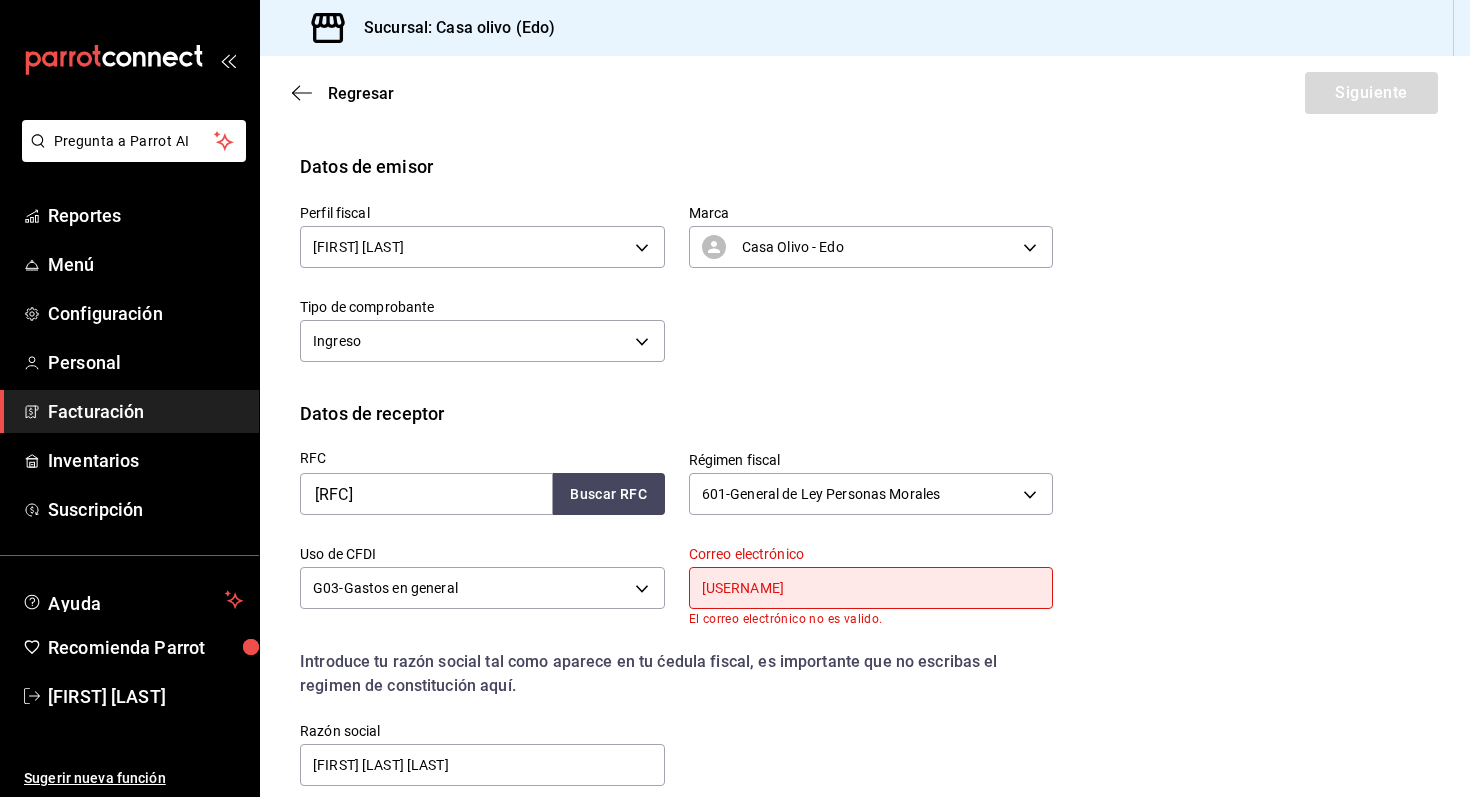 click on "[USERNAME]" at bounding box center (871, 588) 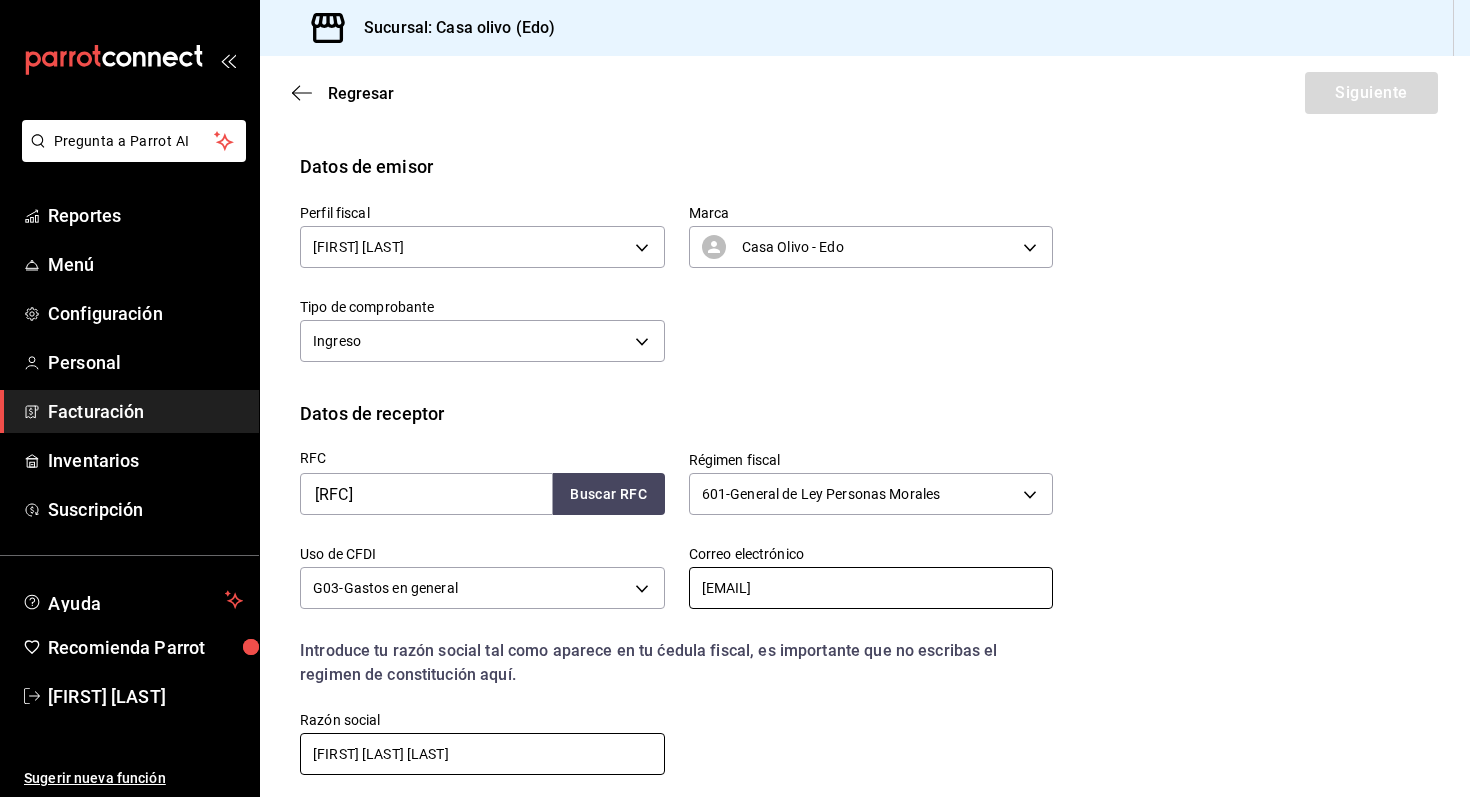 type on "[EMAIL]" 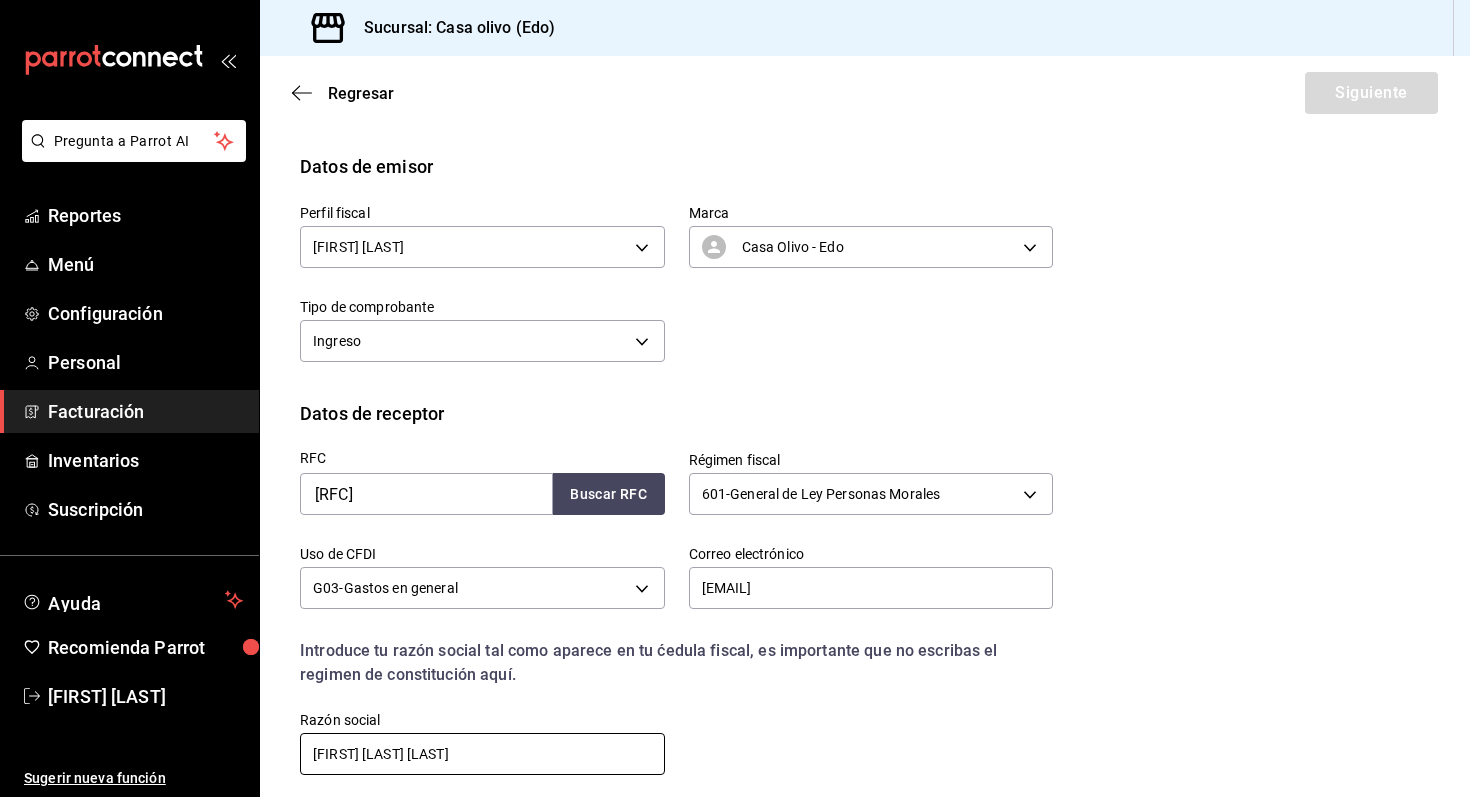 click on "[FIRST] [LAST] [LAST]" at bounding box center [482, 754] 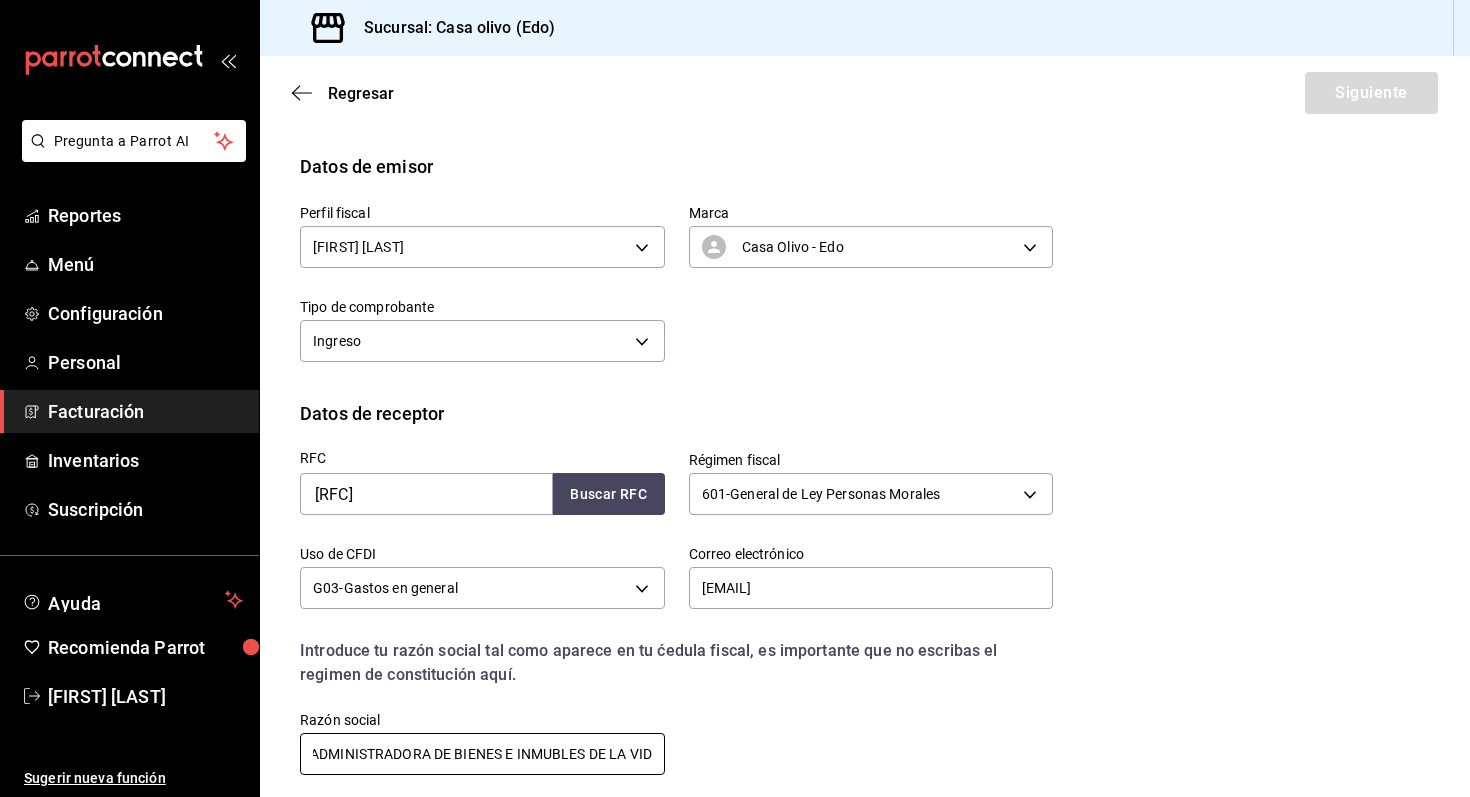 scroll, scrollTop: 0, scrollLeft: 9, axis: horizontal 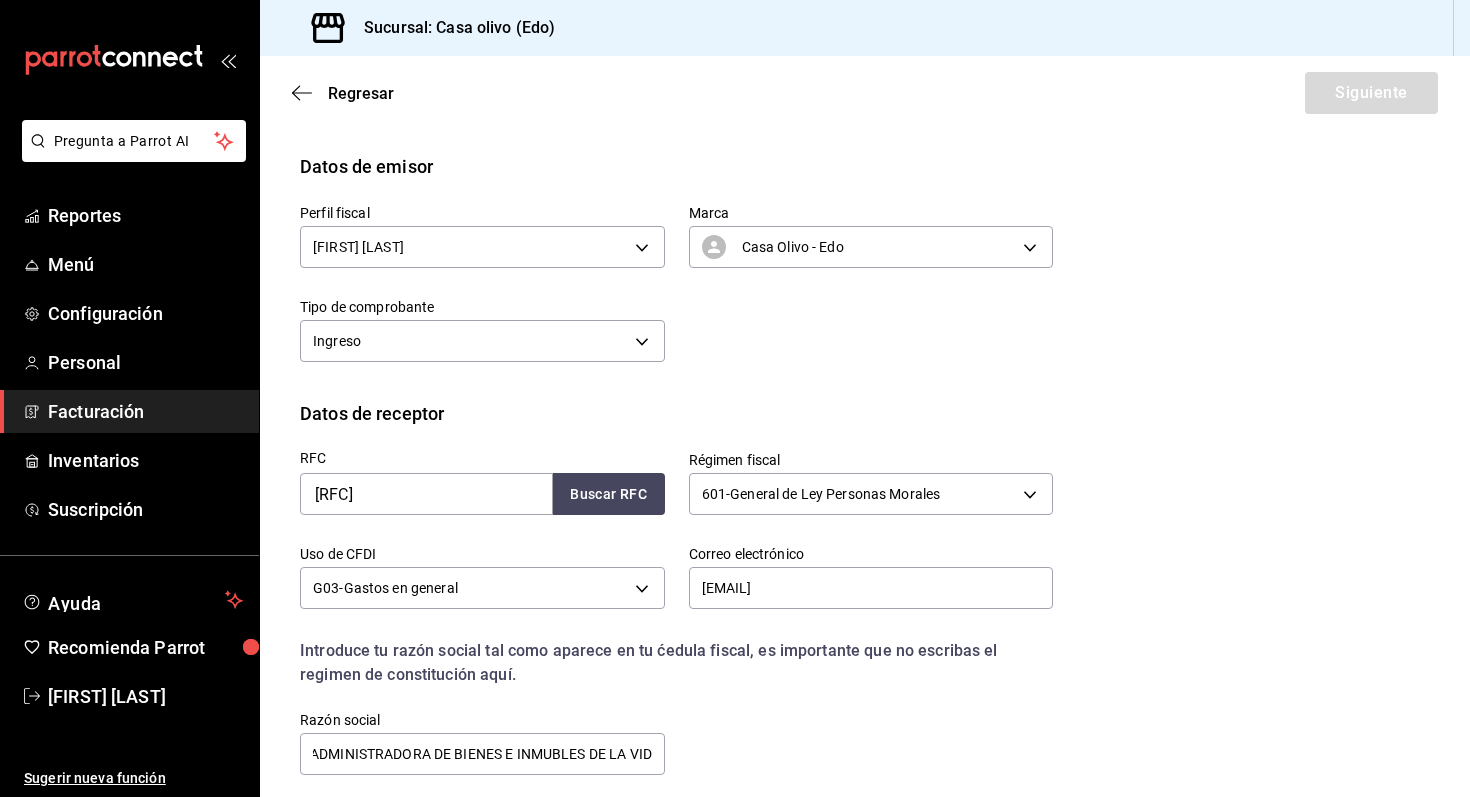 click on "Correo electrónico Introduce tu razón social tal como aparece en tu ćedula fiscal, es importante que no escribas el regimen de constitución aquí. company Razón social [COMPANY_NAME]" at bounding box center (664, 602) 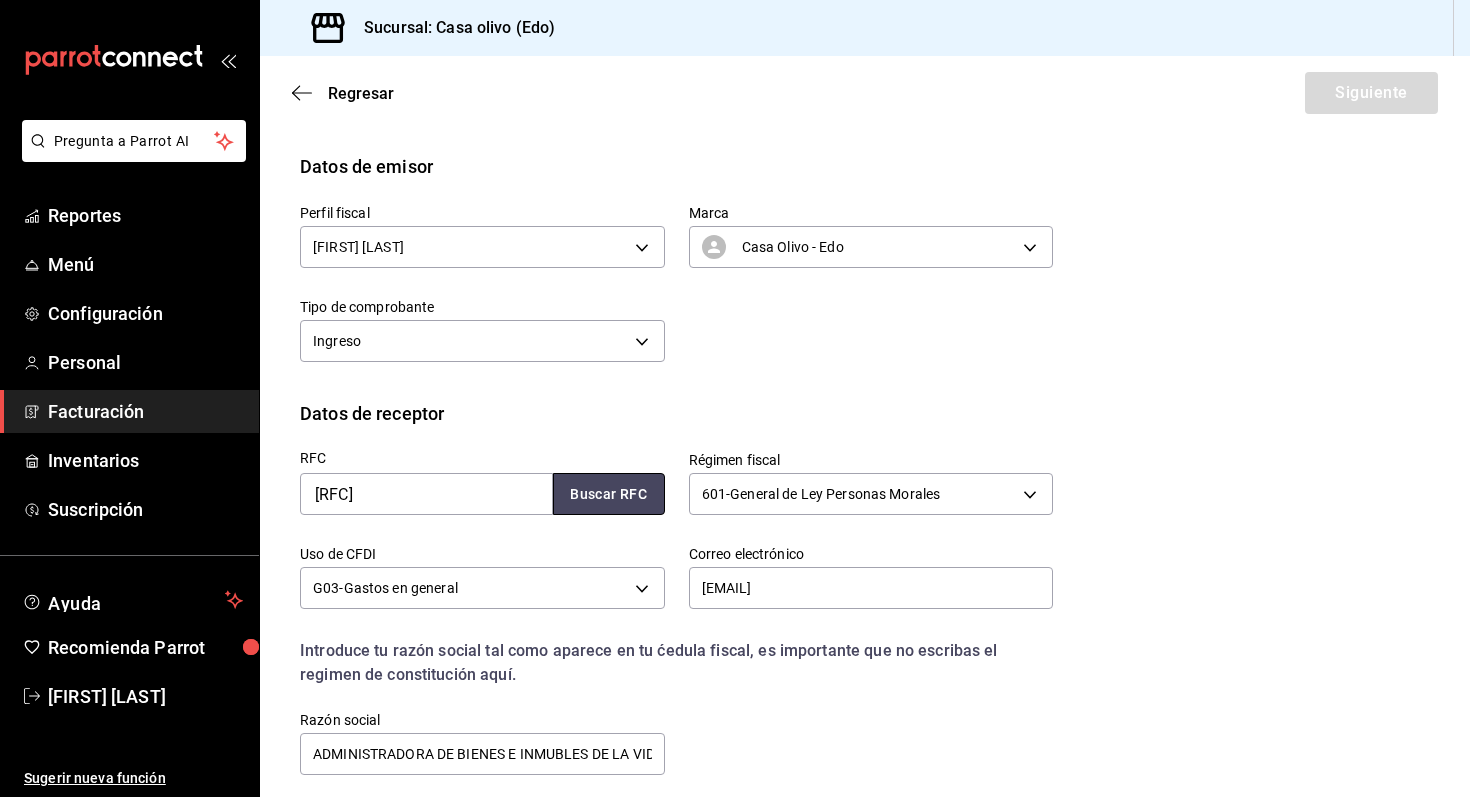 type 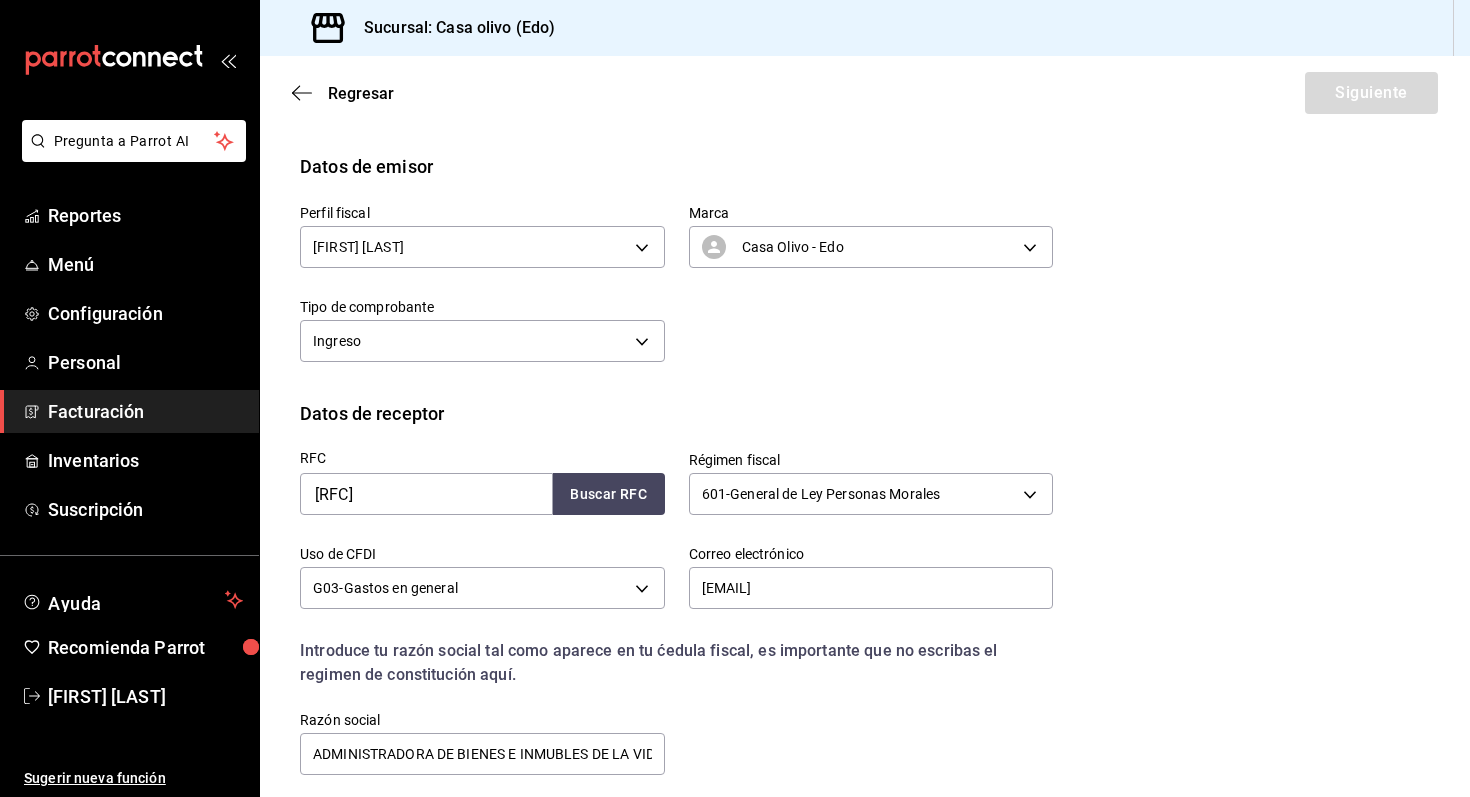 click on "Correo electrónico Introduce tu razón social tal como aparece en tu ćedula fiscal, es importante que no escribas el regimen de constitución aquí. company Razón social [COMPANY_NAME]" at bounding box center (664, 602) 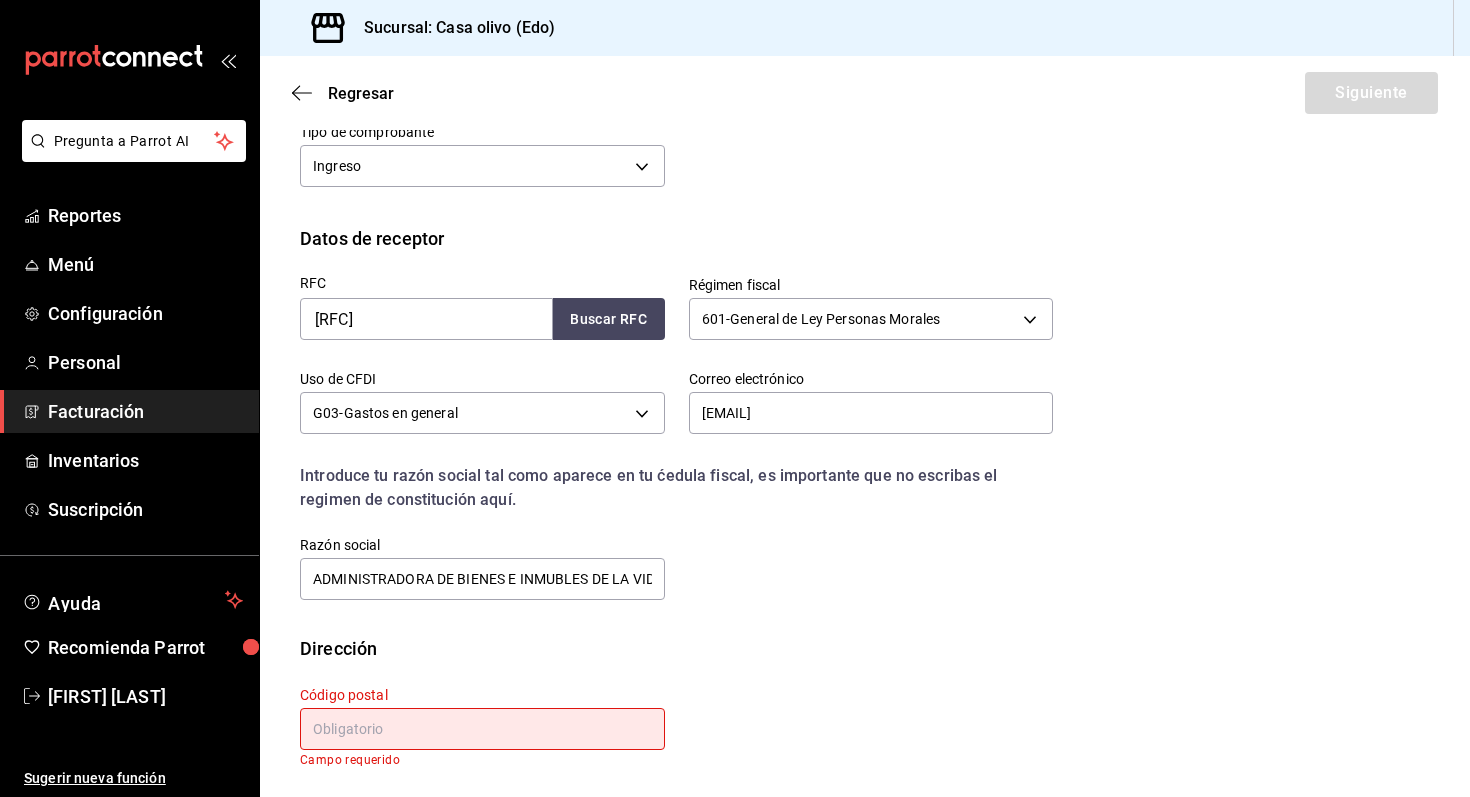 scroll, scrollTop: 253, scrollLeft: 0, axis: vertical 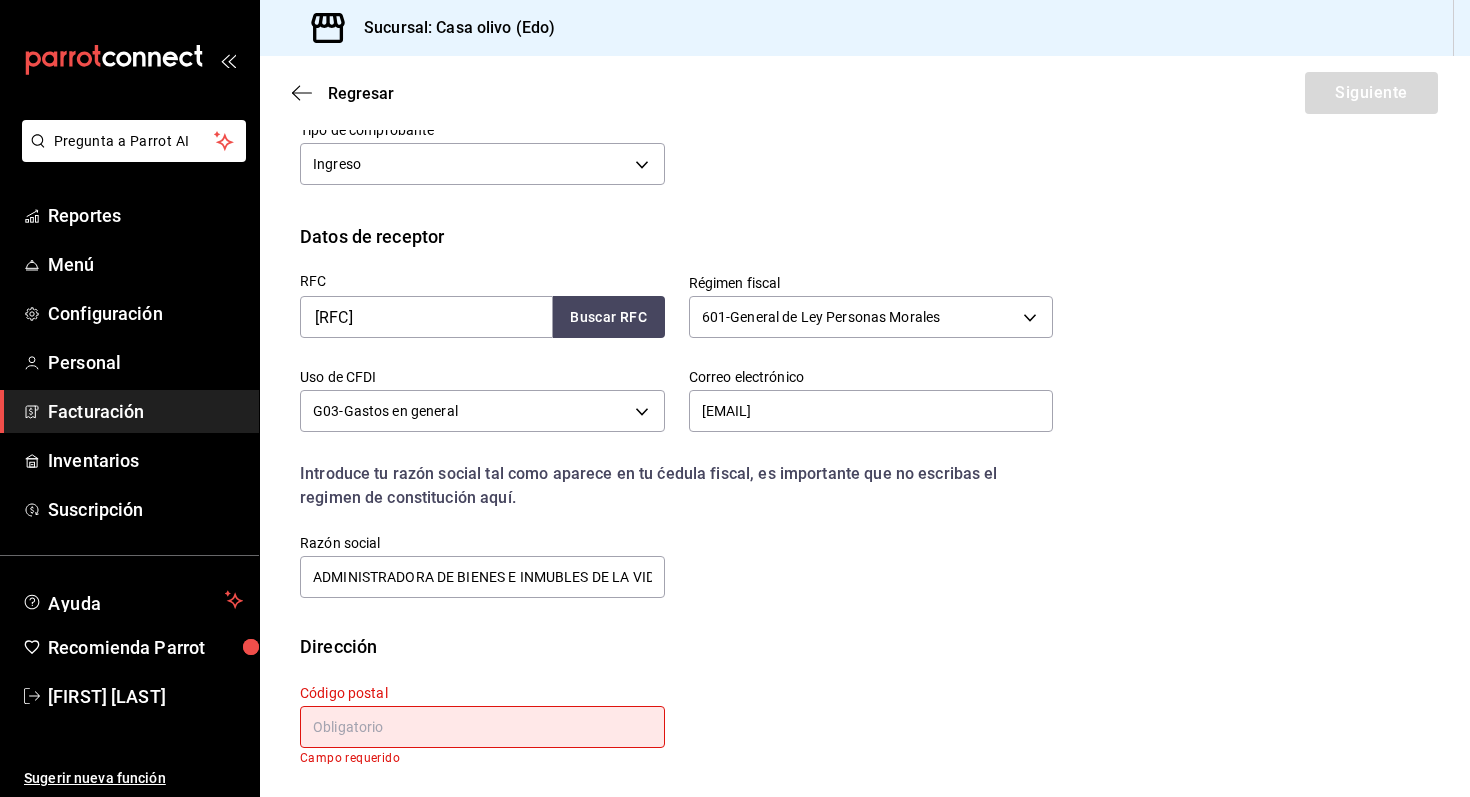 click at bounding box center (482, 727) 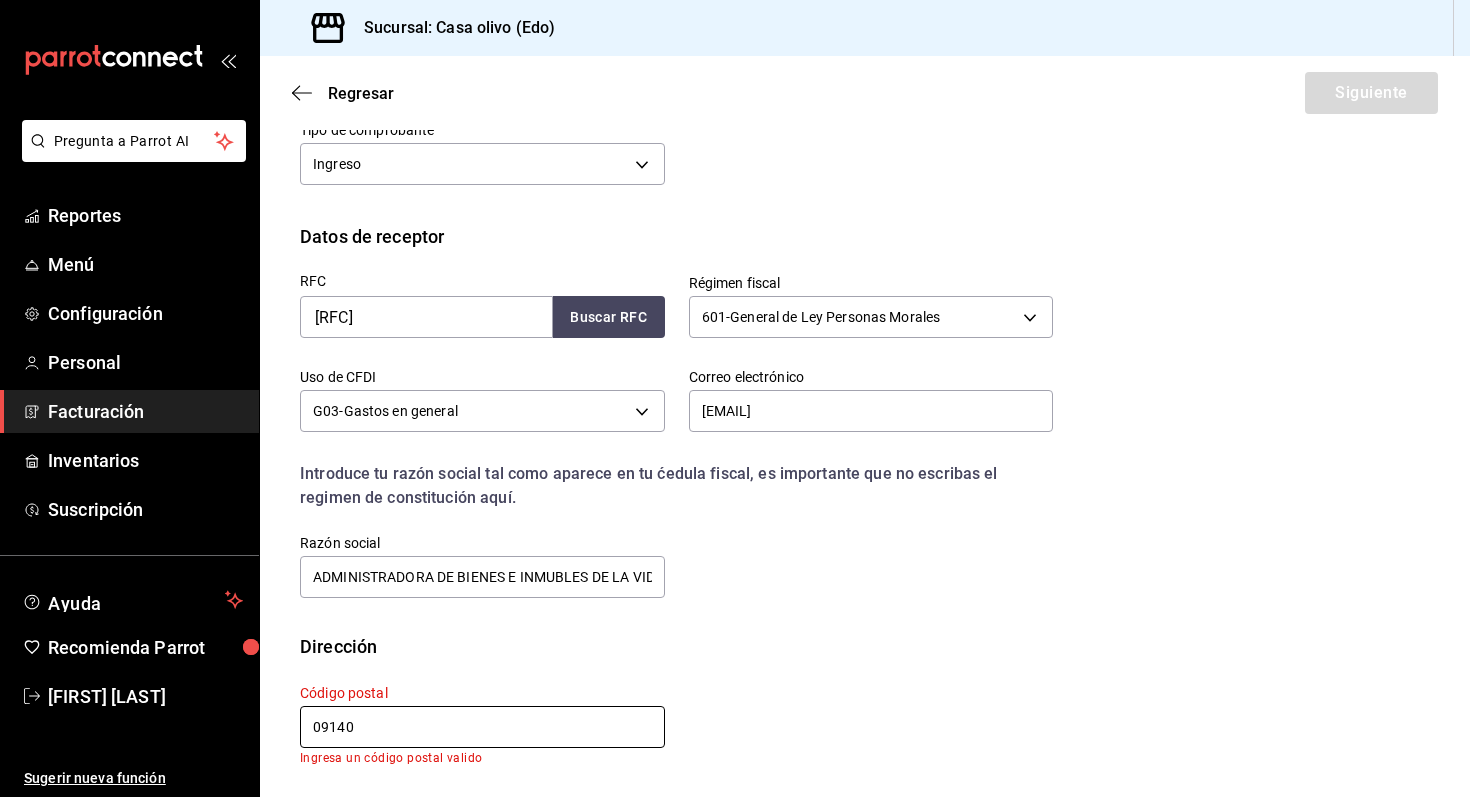 scroll, scrollTop: 239, scrollLeft: 0, axis: vertical 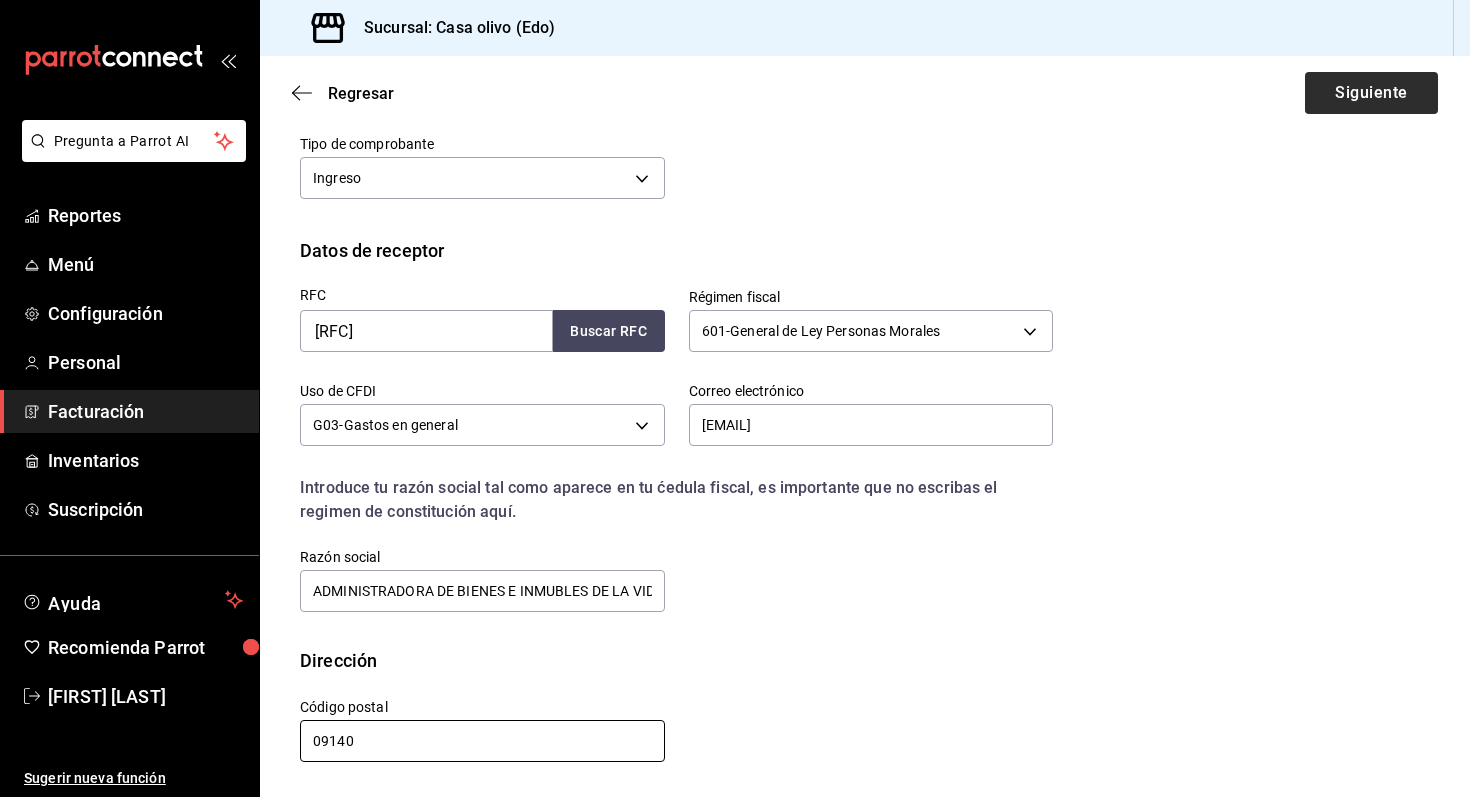type on "09140" 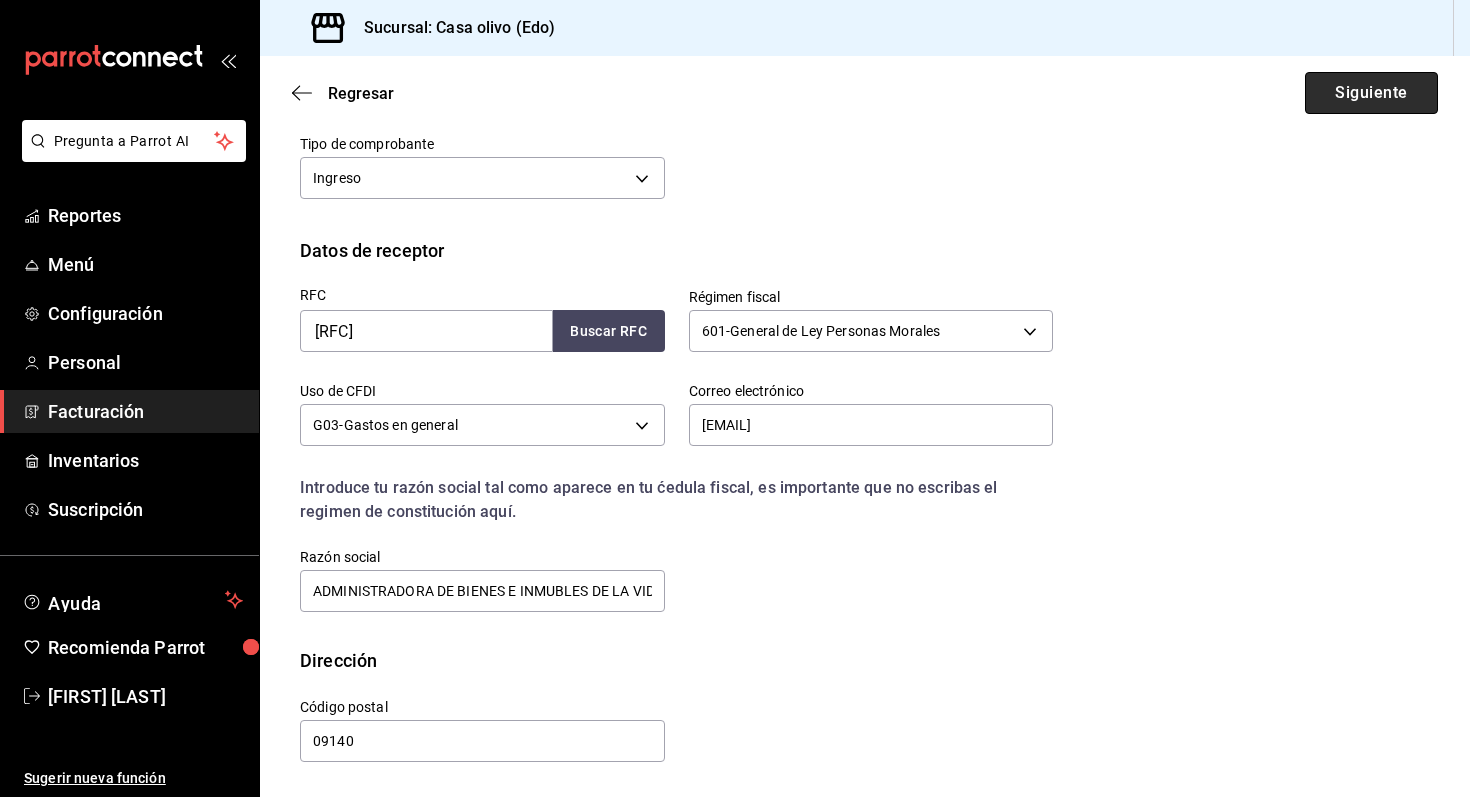 click on "Siguiente" at bounding box center [1371, 93] 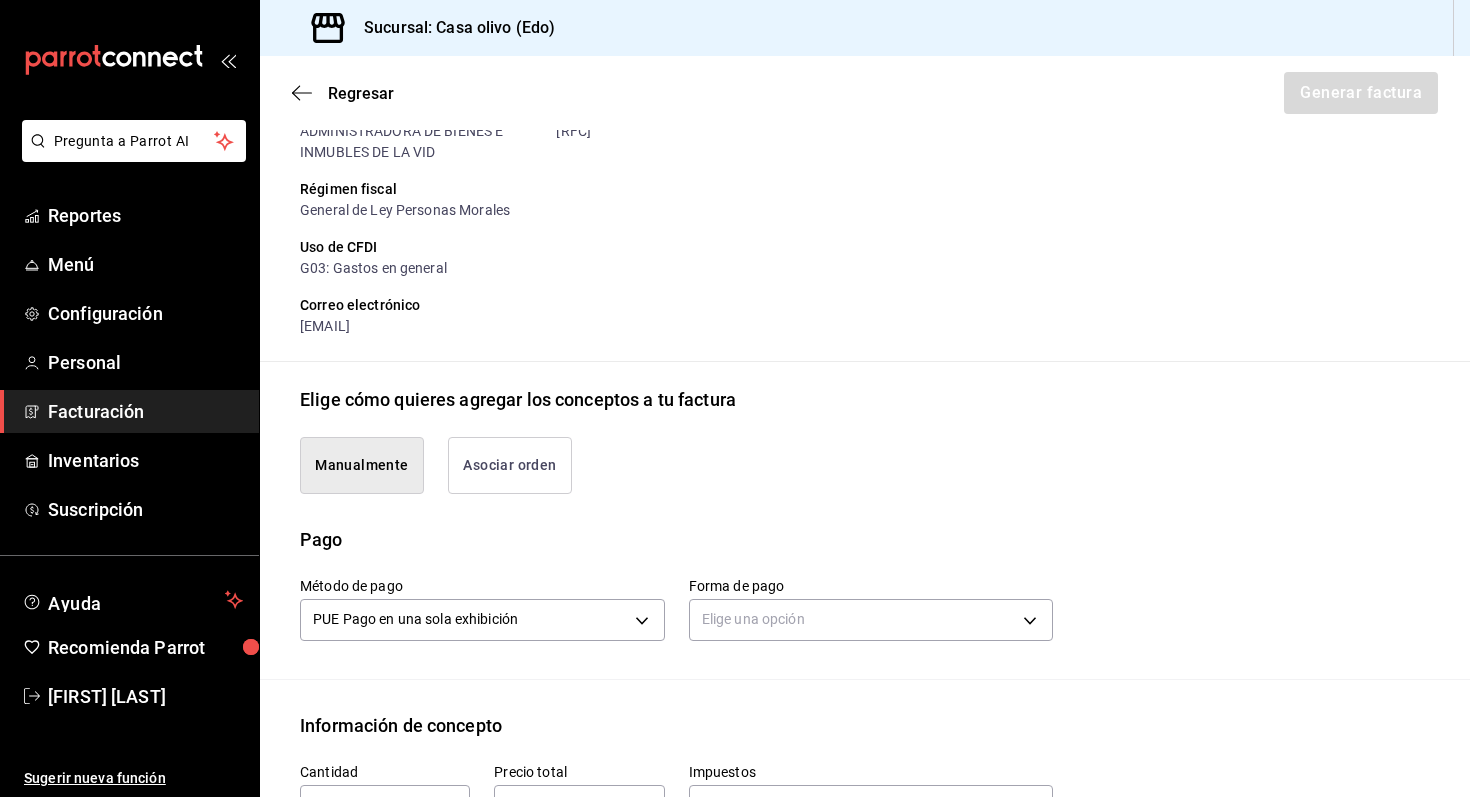 click on "Receptor Nombre / Razón social [COMPANY_NAME]  RFC Receptor [RFC] Régimen fiscal General de Ley Personas Morales Uso de CFDI G03: Gastos en general Correo electrónico [EMAIL]" at bounding box center (865, 205) 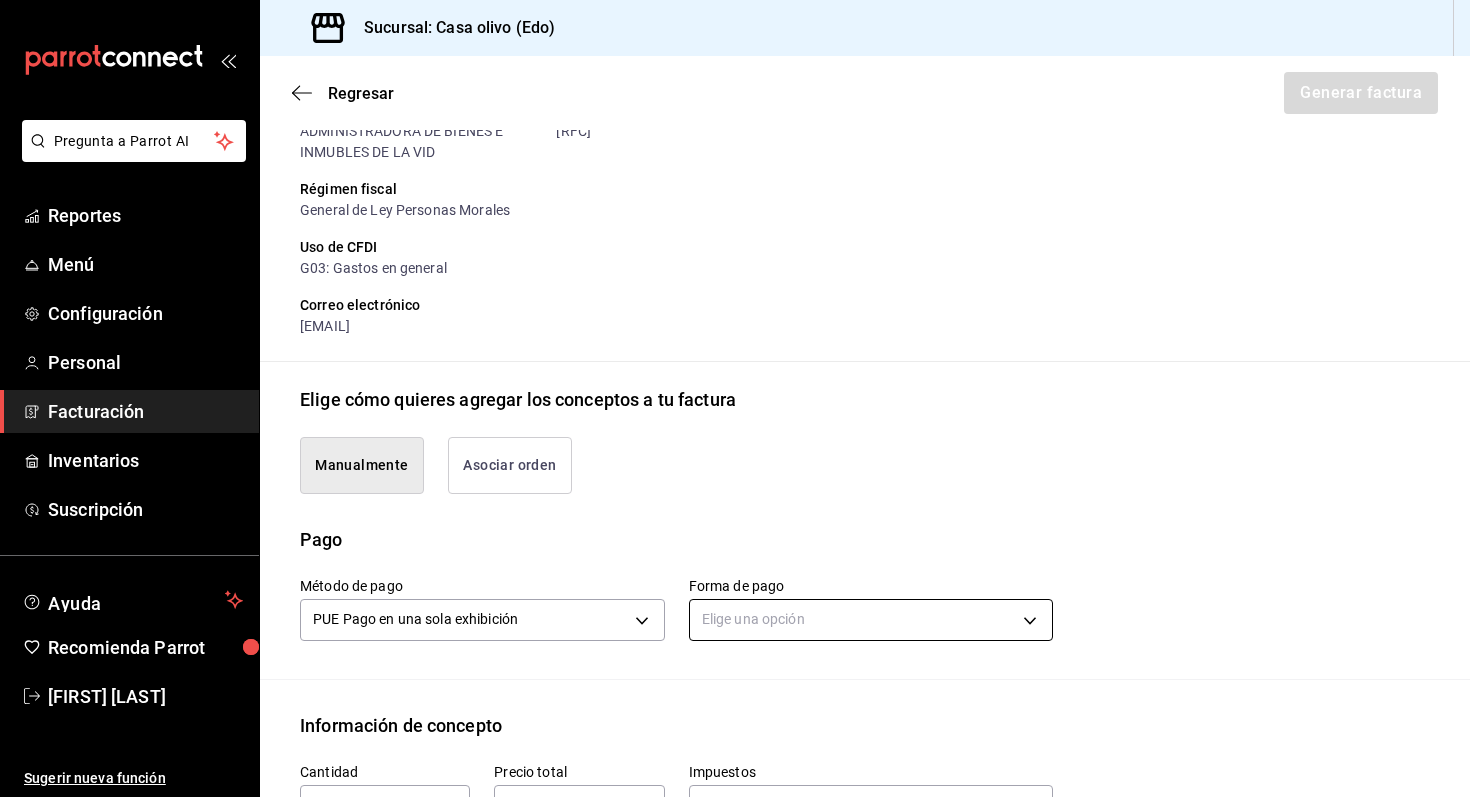 click on "Pregunta a Parrot AI Reportes   Menú   Configuración   Personal   Facturación   Inventarios   Suscripción   Ayuda Recomienda Parrot   [FIRST] [LAST]   Sugerir nueva función   Sucursal: Casa olivo (Edo) Regresar Generar factura Emisor Perfil fiscal [FIRST] [LAST] [LAST] Tipo de comprobante Ingreso Receptor Nombre / Razón social [COMPANY_NAME]  RFC Receptor [RFC] Régimen fiscal General de Ley Personas Morales Uso de CFDI G03: Gastos en general Correo electrónico [EMAIL] Elige cómo quieres agregar los conceptos a tu factura Manualmente Asociar orden Pago Método de pago PUE   Pago en una sola exhibición PUE Forma de pago Elige una opción Información de concepto Cantidad ​ Precio total ​ Impuestos Elige una opción Clave de Producto de Servicio 90101500 - Establecimientos para comer y beber ​ Unidad E48 - Unidad de Servicio ​ Descripción Agregar IVA Total $0.00 IEPS Total $0.00 ISR Total $0.00 Subtotal $0.00 Total $0.00 Orden Clave" at bounding box center [735, 398] 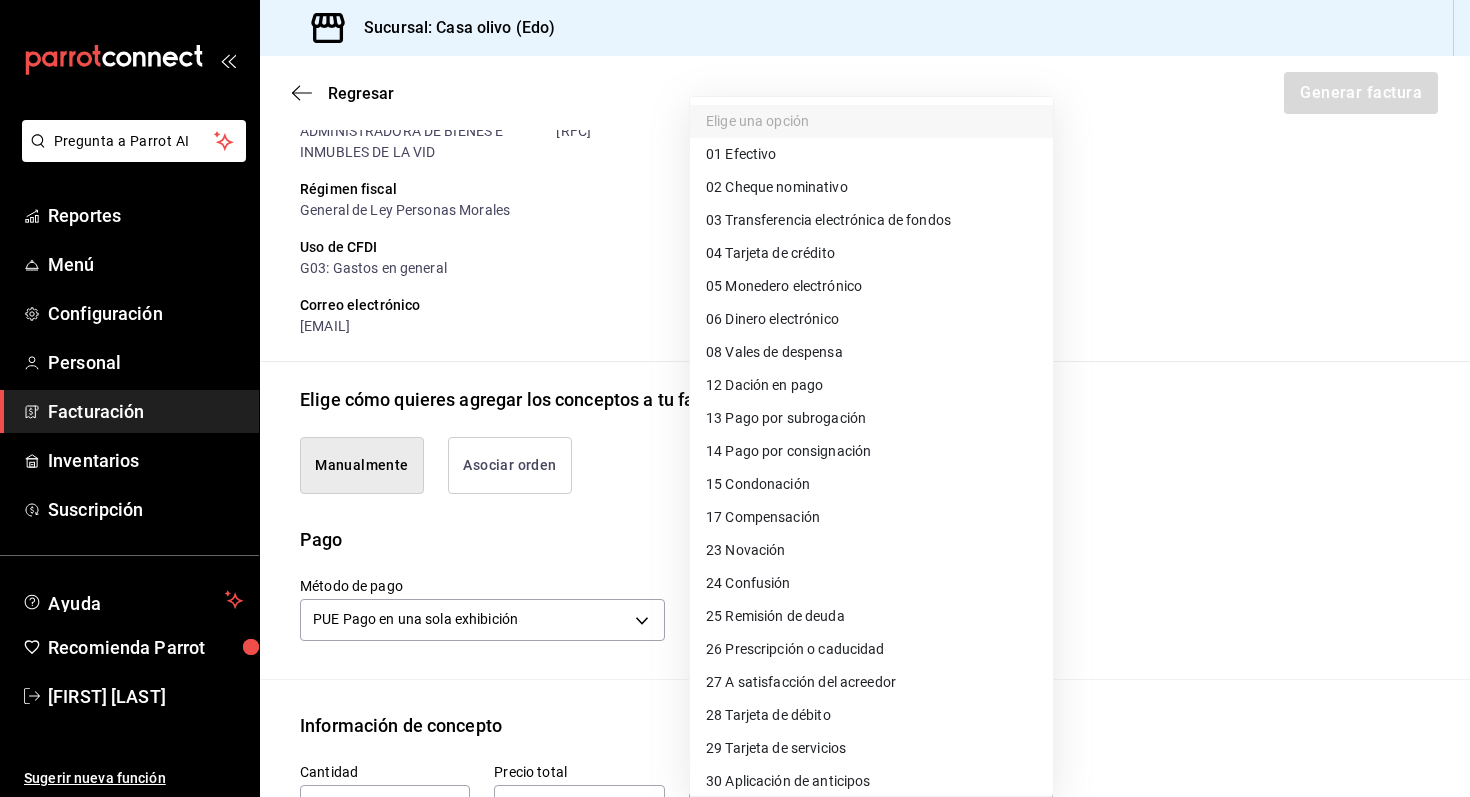 click on "01   Efectivo" at bounding box center (741, 154) 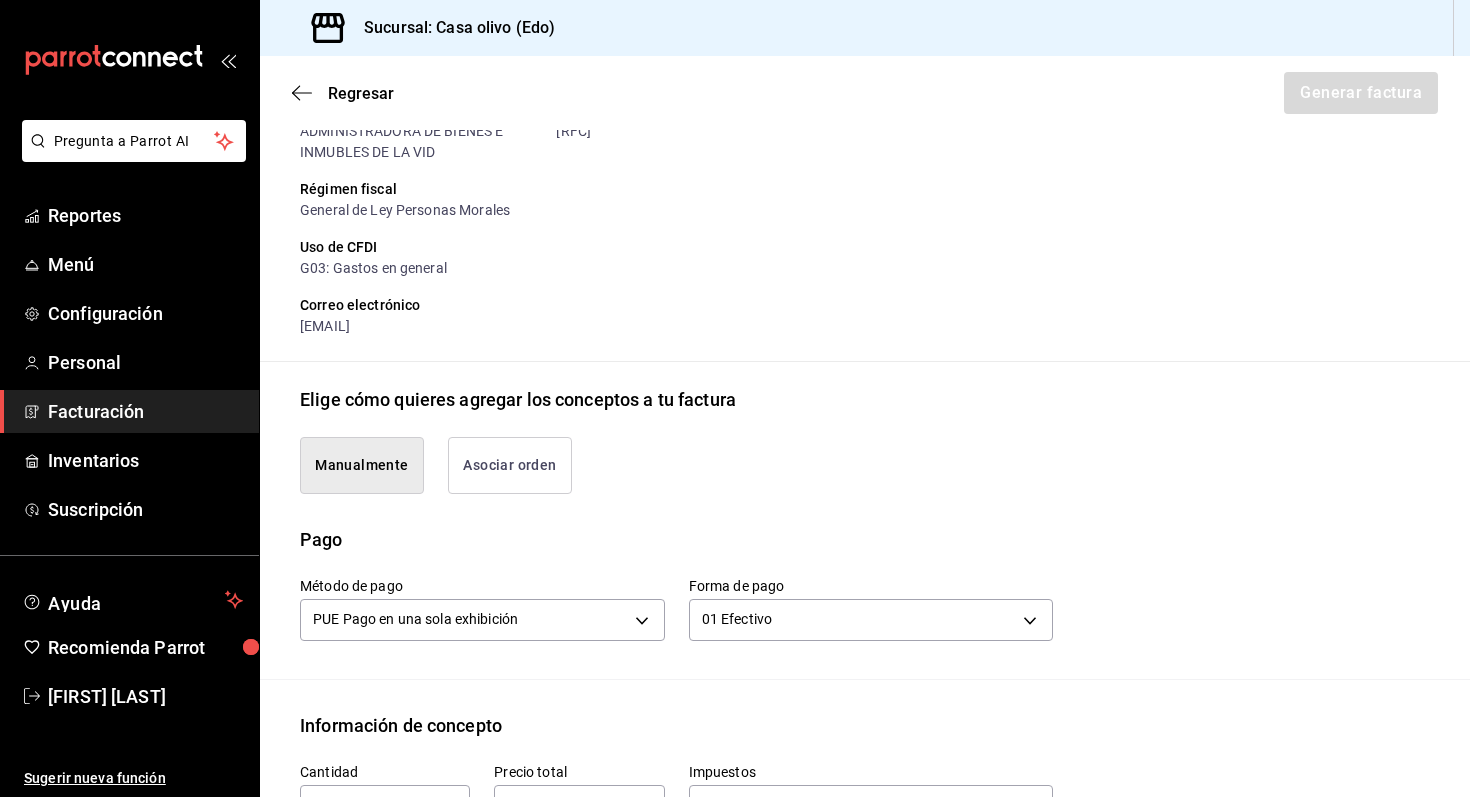 click on "Manualmente Asociar orden" at bounding box center [664, 453] 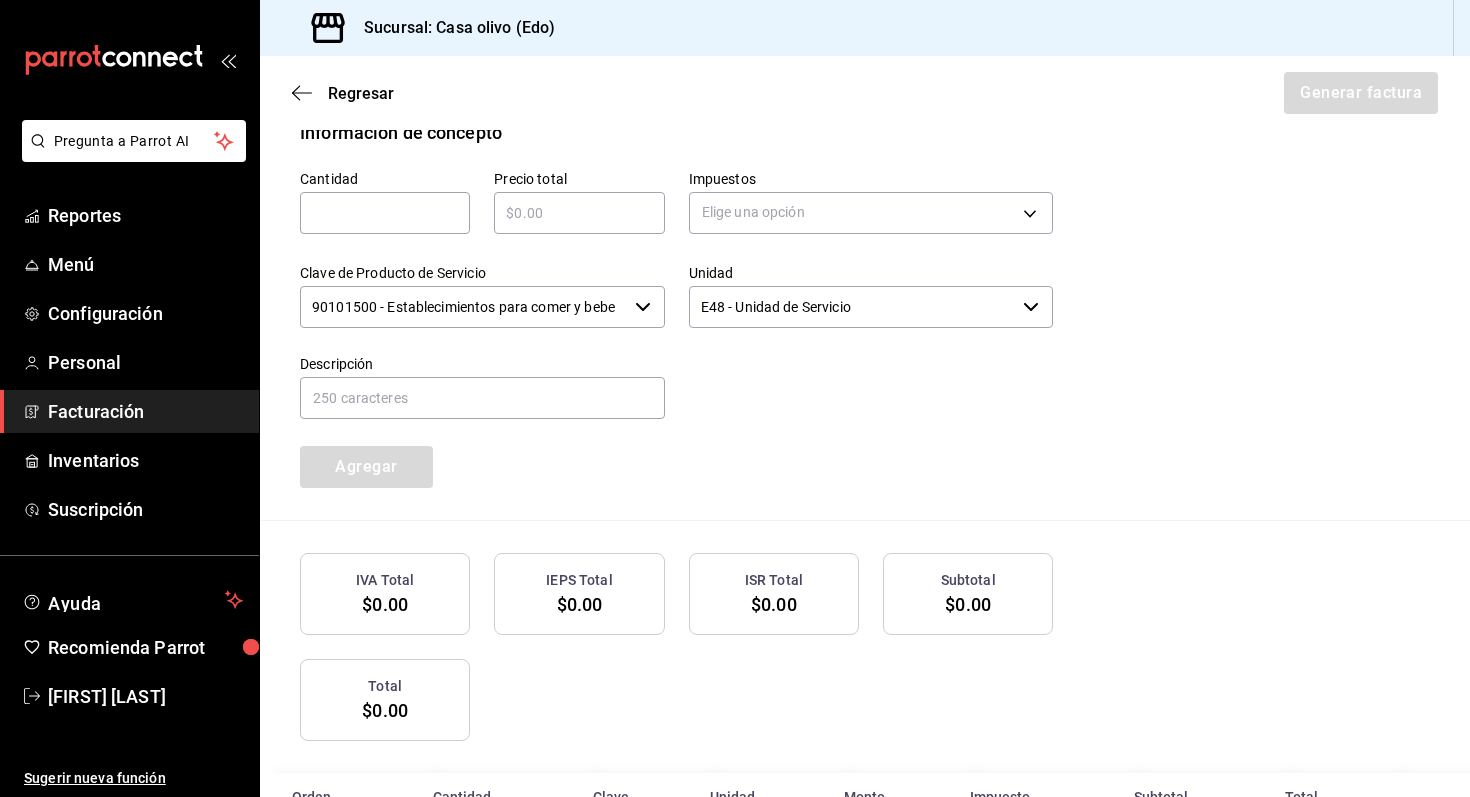 scroll, scrollTop: 839, scrollLeft: 0, axis: vertical 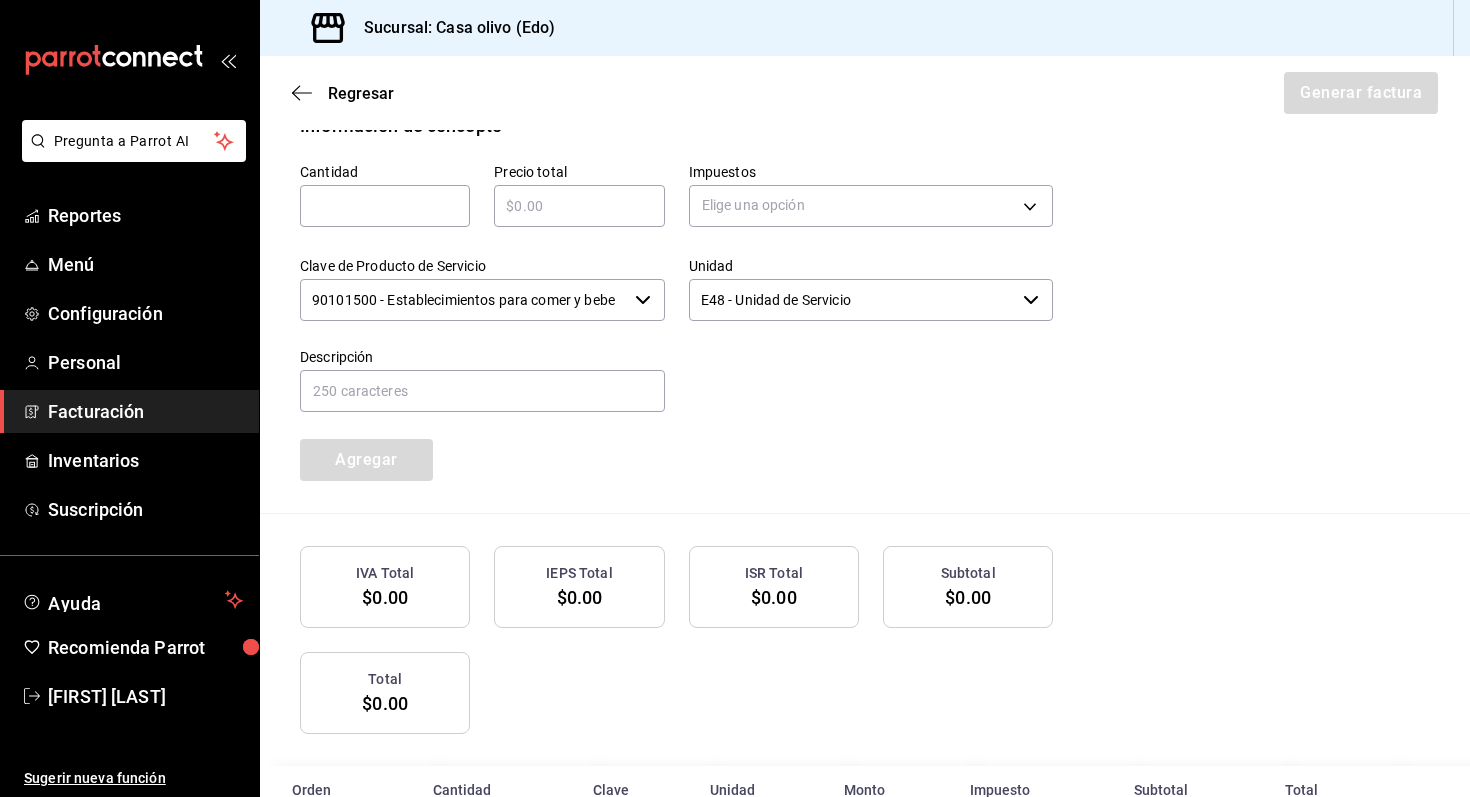 click on "​" at bounding box center (385, 206) 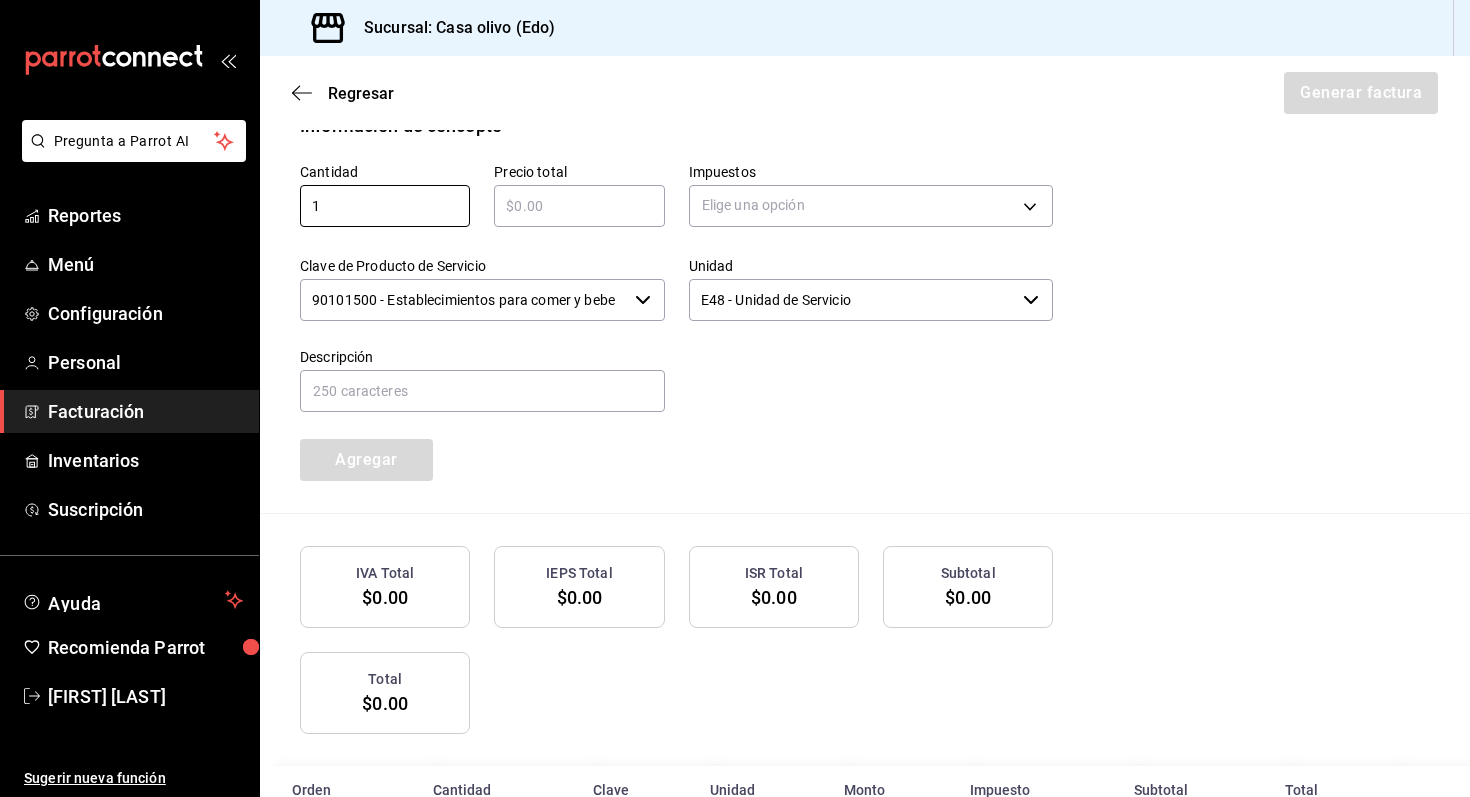 type on "1" 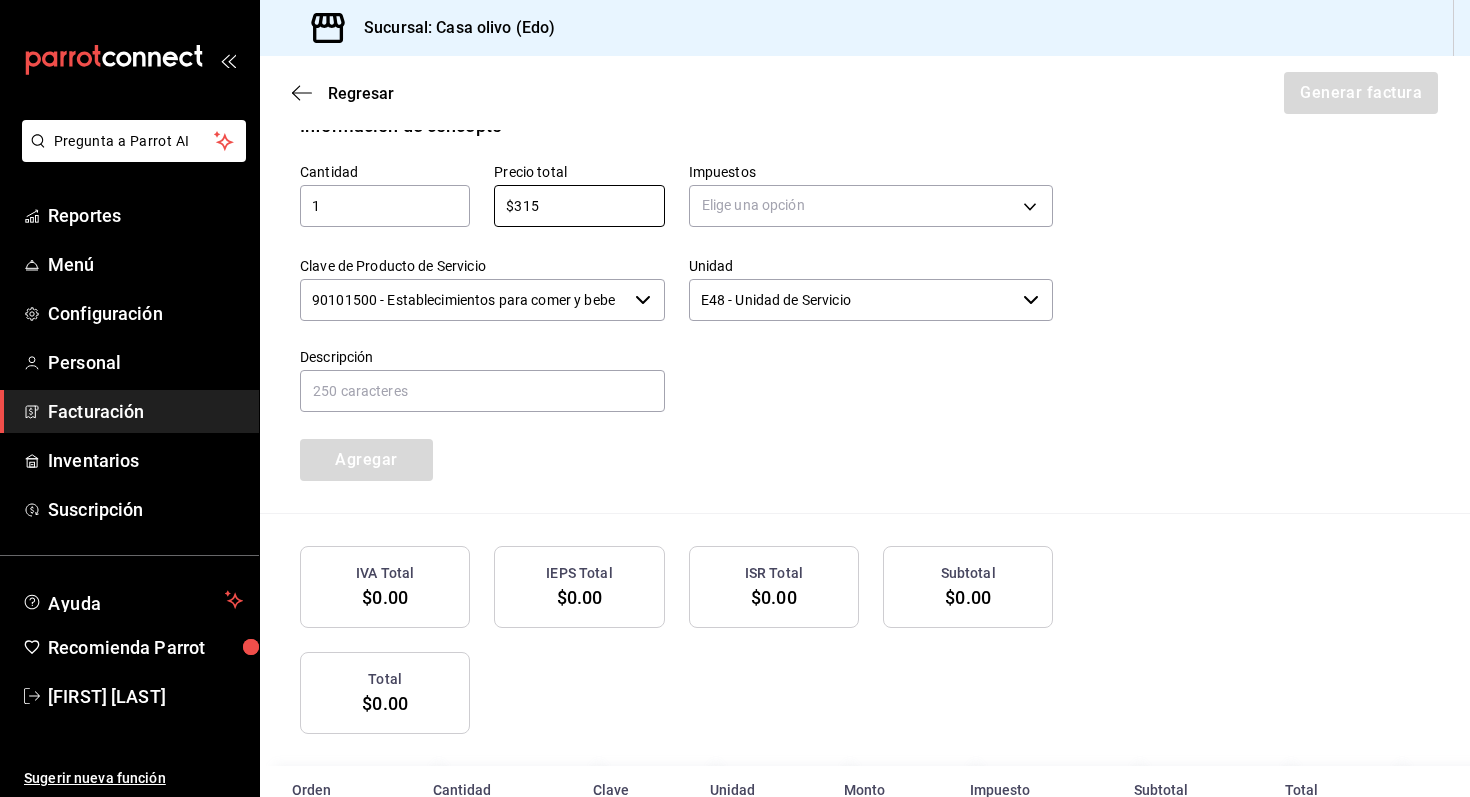type on "$315" 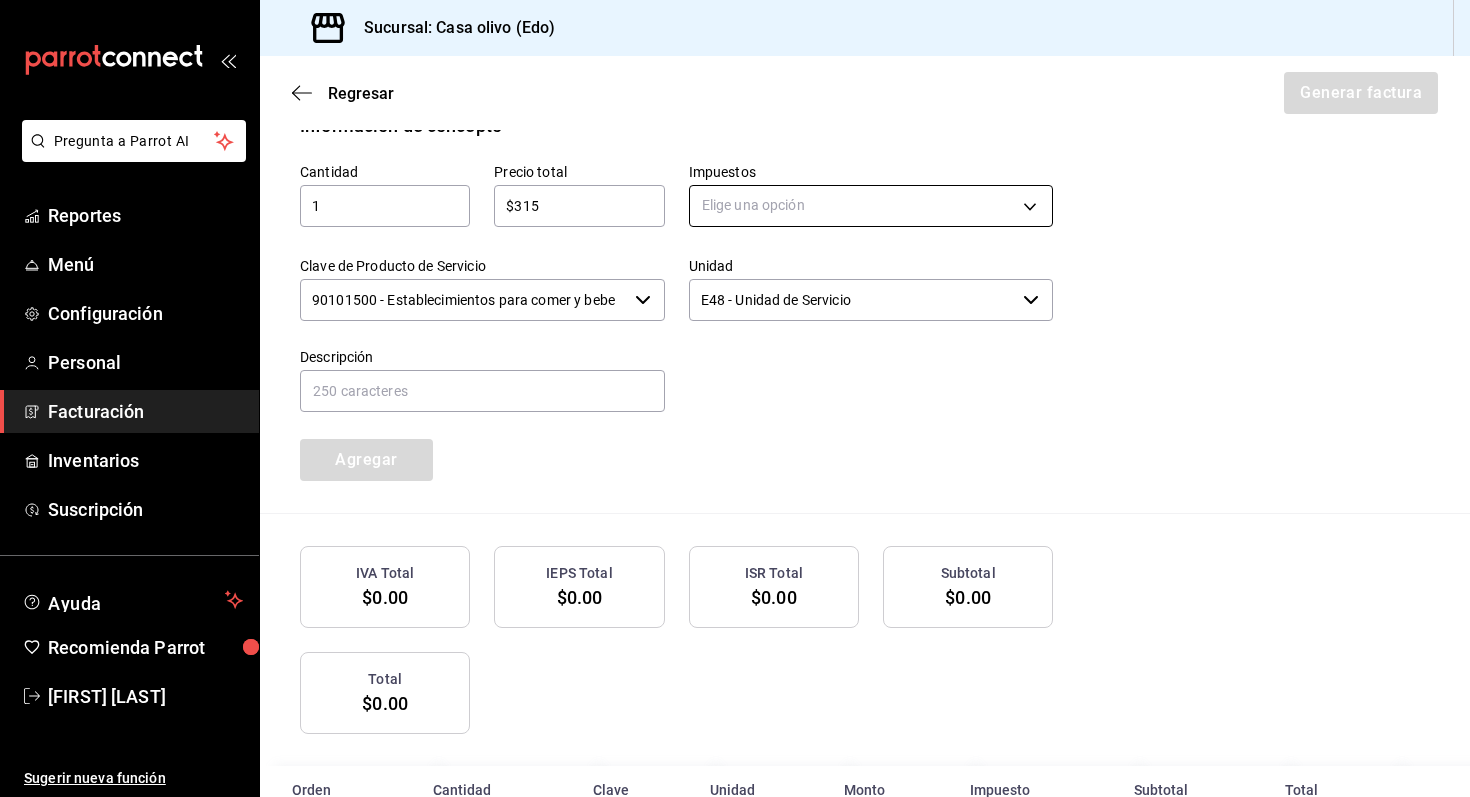 click on "Pregunta a Parrot AI Reportes   Menú   Configuración   Personal   Facturación   Inventarios   Suscripción   Ayuda Recomienda Parrot   [FIRST] [LAST]   Sugerir nueva función   Sucursal: Casa olivo (Edo) Regresar Generar factura Emisor Perfil fiscal [FIRST] [LAST] [LAST] Tipo de comprobante Ingreso Receptor Nombre / Razón social [COMPANY_NAME]  RFC Receptor [RFC] Régimen fiscal General de Ley Personas Morales Uso de CFDI G03: Gastos en general Correo electrónico [EMAIL] Elige cómo quieres agregar los conceptos a tu factura Manualmente Asociar orden Pago Método de pago PUE   Pago en una sola exhibición PUE Forma de pago 01   Efectivo 01 Información de concepto Cantidad 1 ​ Precio total $315 ​ Impuestos Elige una opción Clave de Producto de Servicio 90101500 - Establecimientos para comer y beber ​ Unidad E48 - Unidad de Servicio ​ Descripción Agregar IVA Total $0.00 IEPS Total $0.00 ISR Total $0.00 Subtotal $0.00 Total $0.00 Orden" at bounding box center (735, 398) 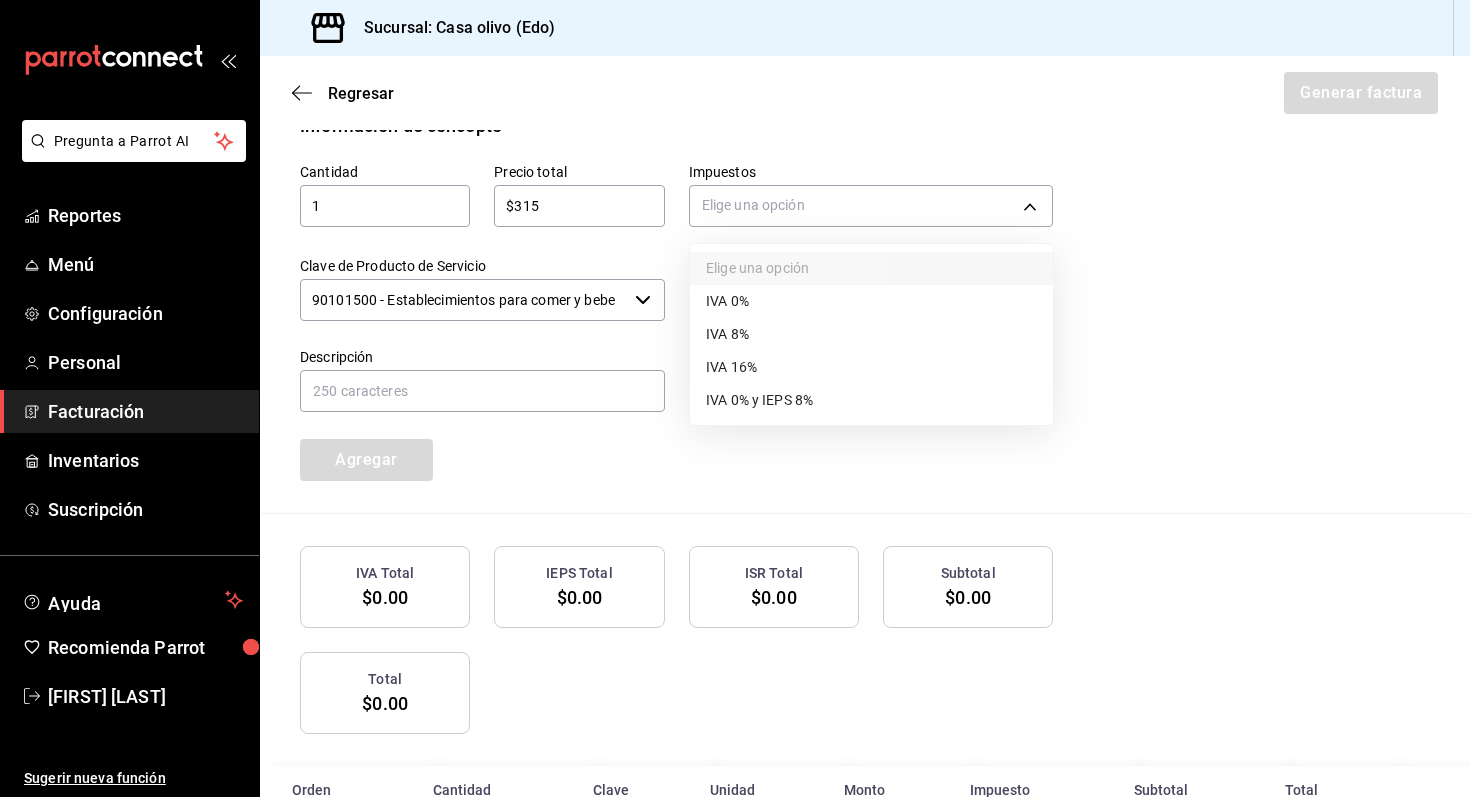 click on "IVA 16%" at bounding box center (871, 367) 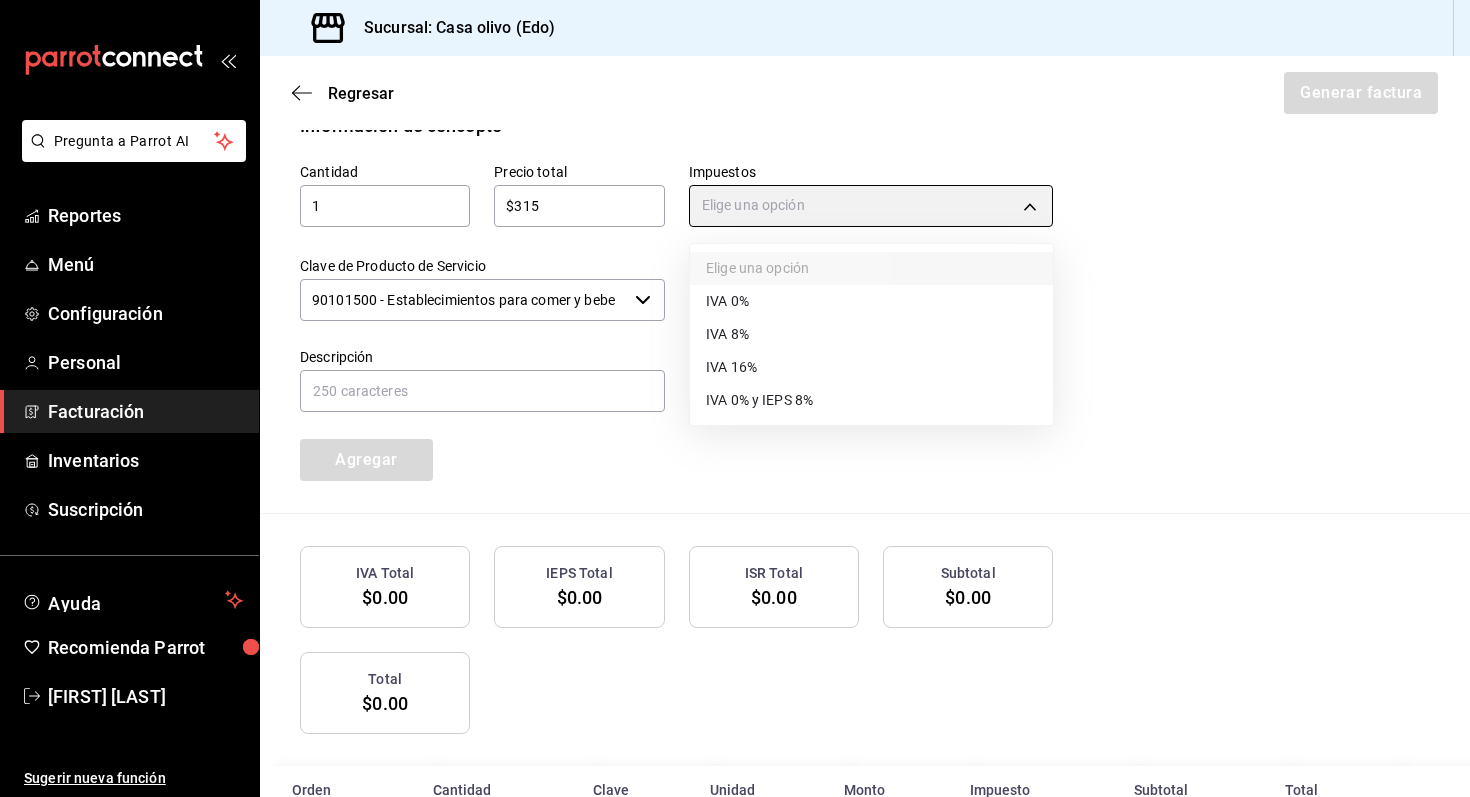 type on "IVA_16" 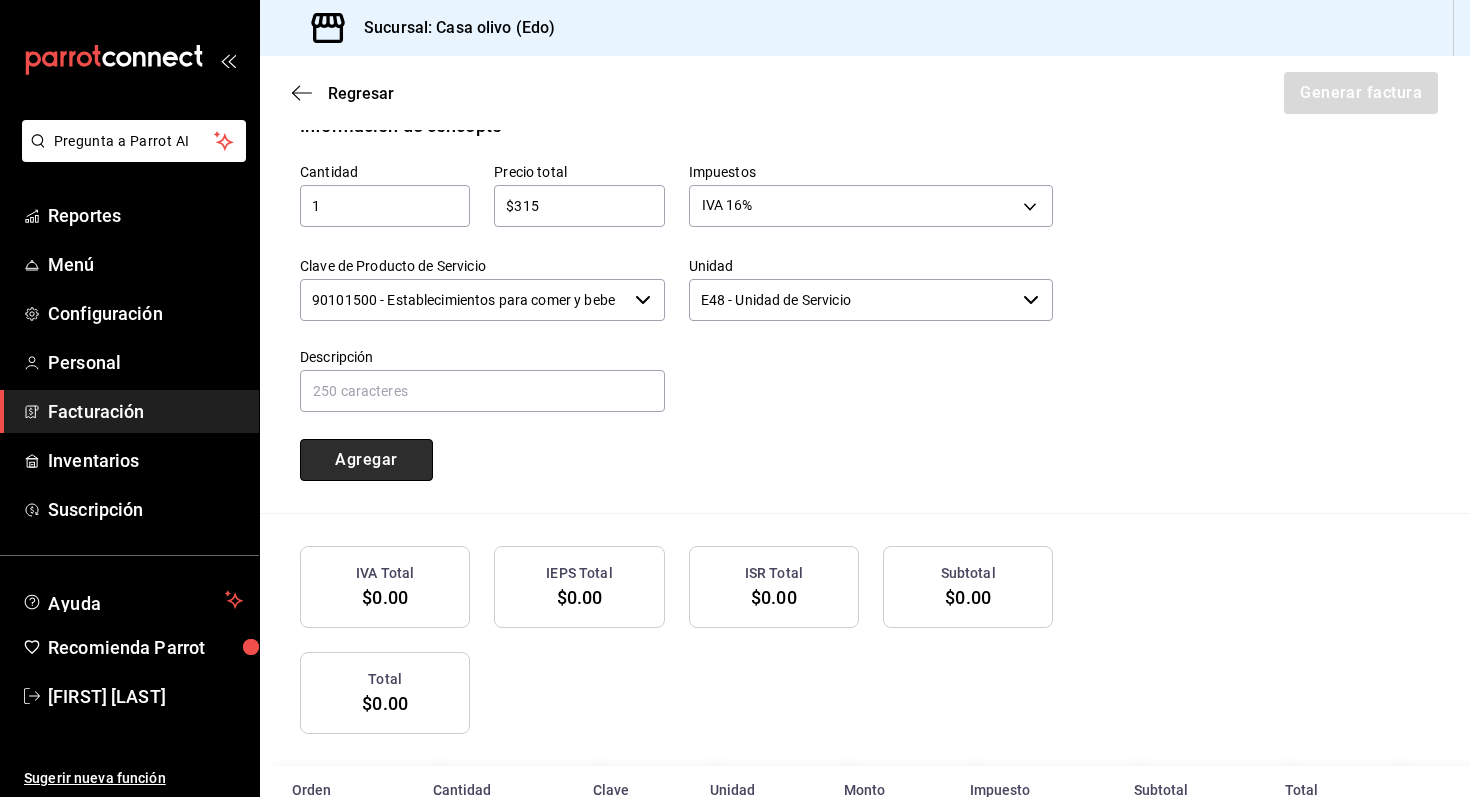 click on "Agregar" at bounding box center [366, 460] 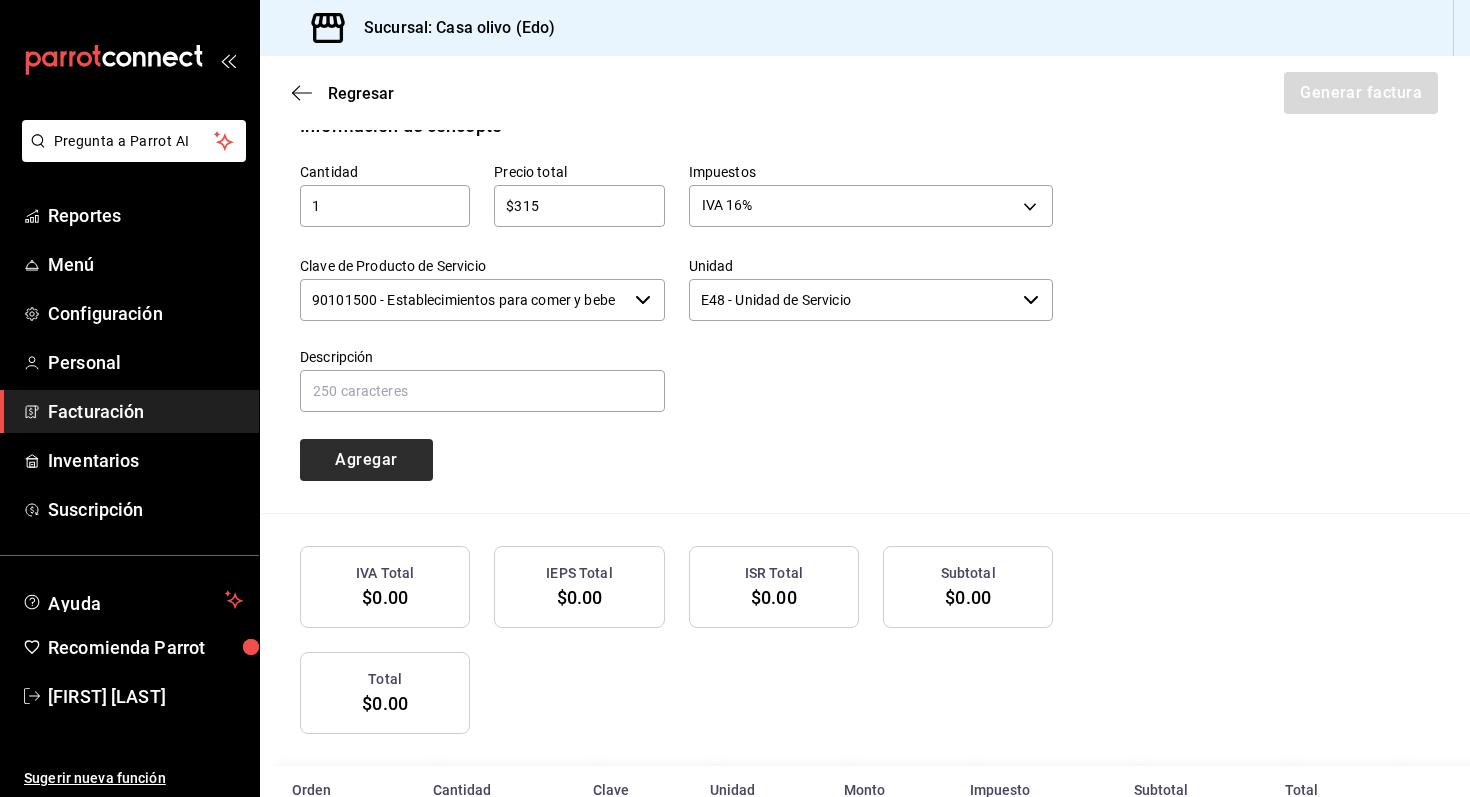 type 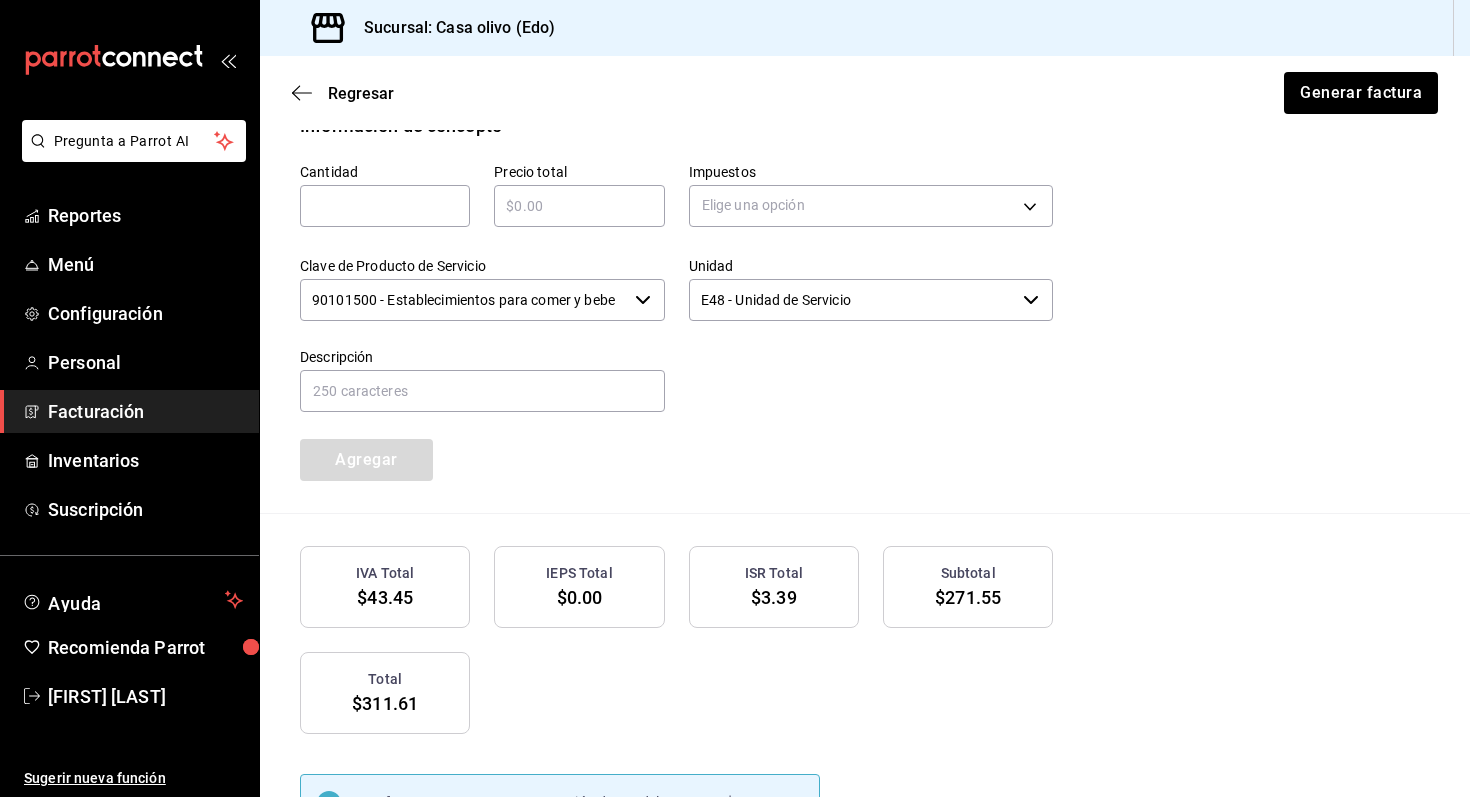 click on "Cantidad ​ Precio total ​ Impuestos Elige una opción Clave de Producto de Servicio 90101500 - Establecimientos para comer y beber ​ Unidad E48 - Unidad de Servicio ​ Descripción Agregar" at bounding box center [865, 326] 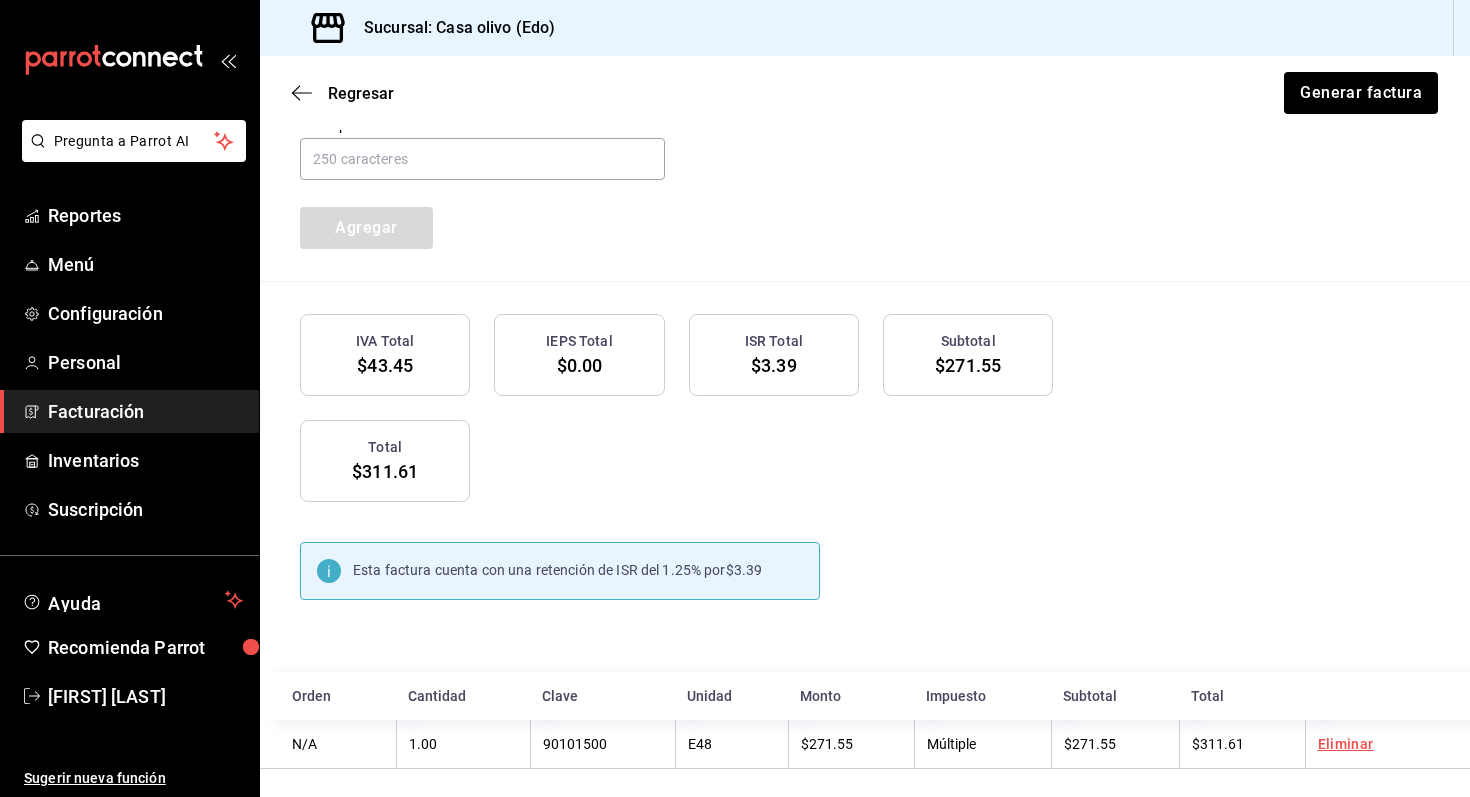 scroll, scrollTop: 1079, scrollLeft: 0, axis: vertical 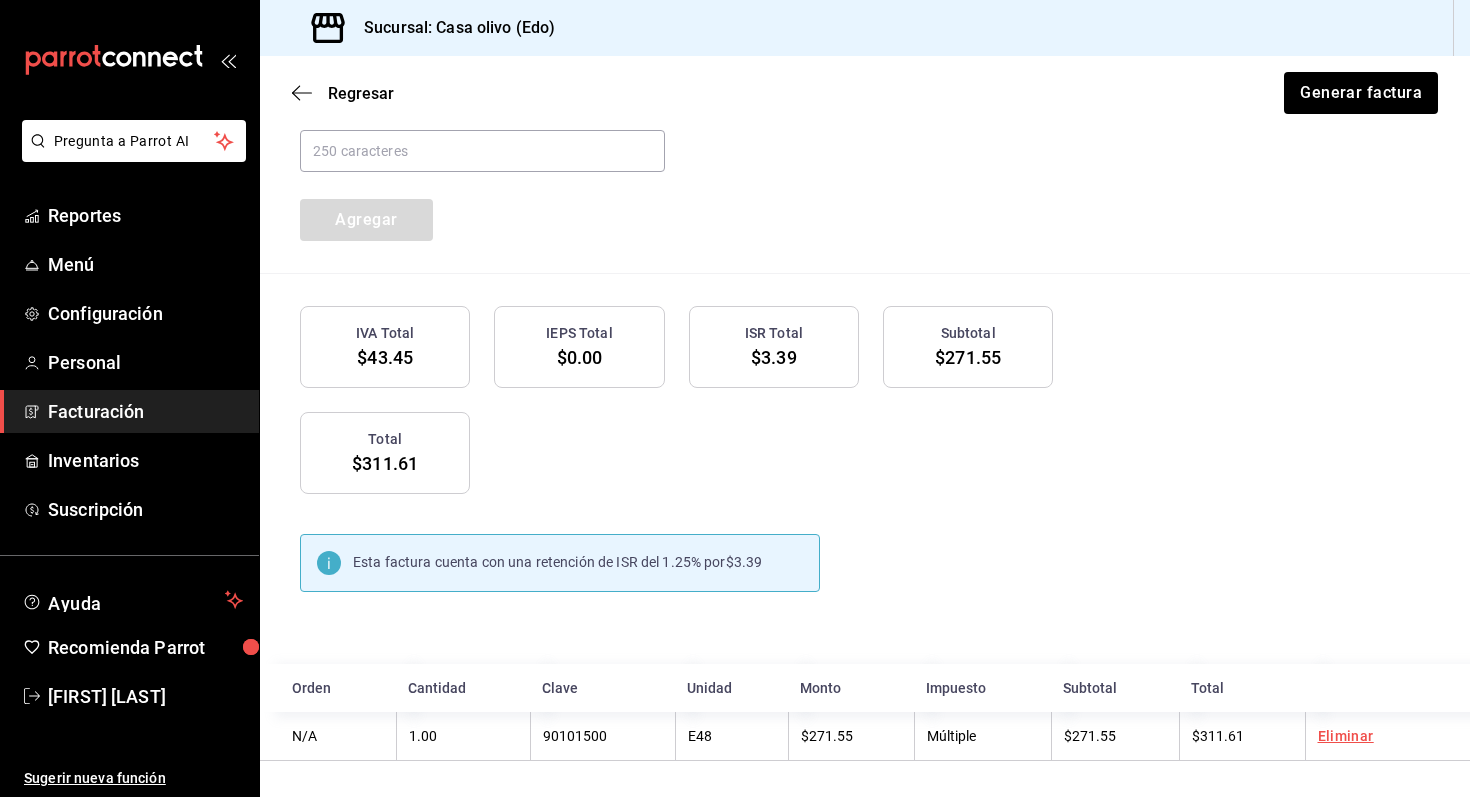 click 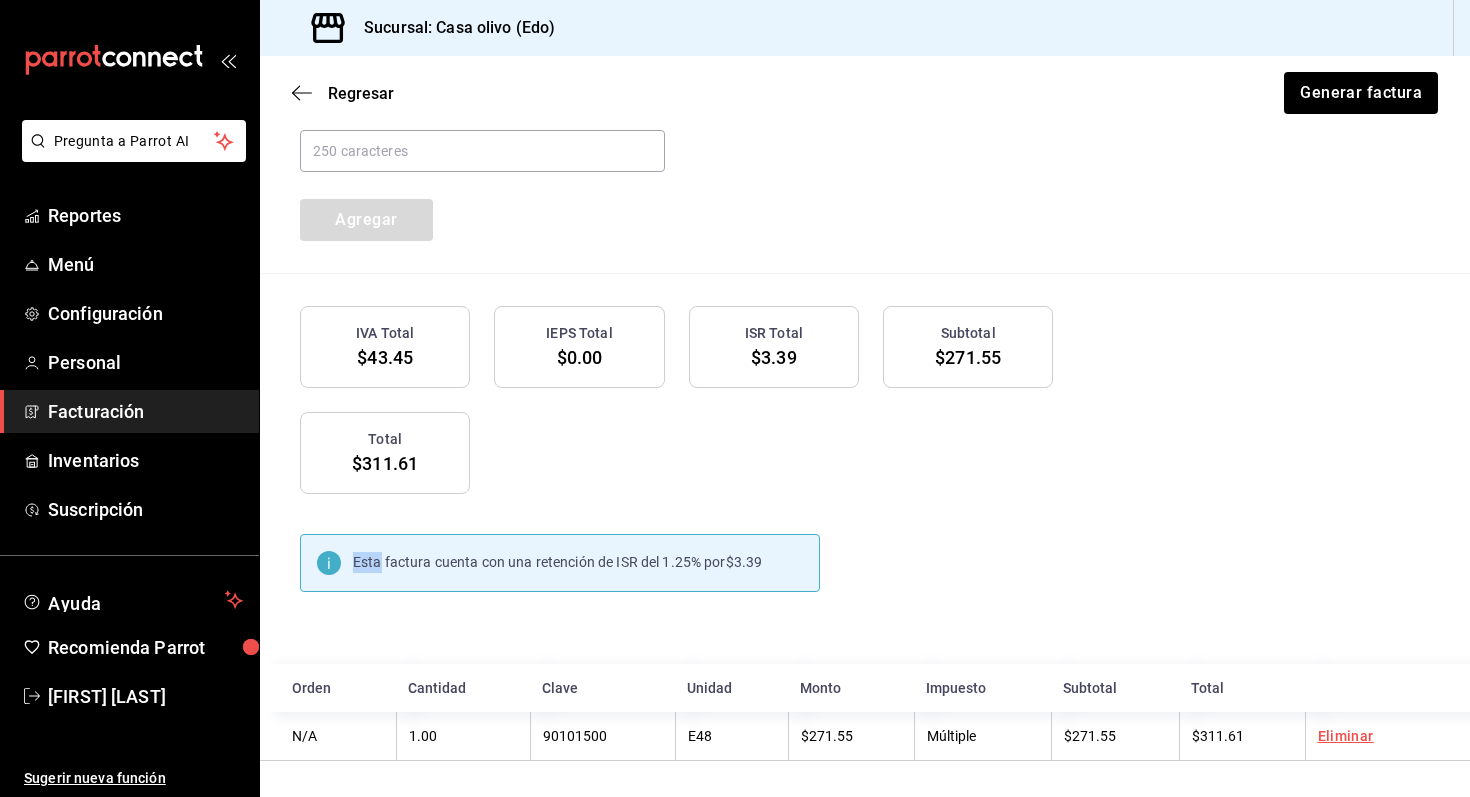 click 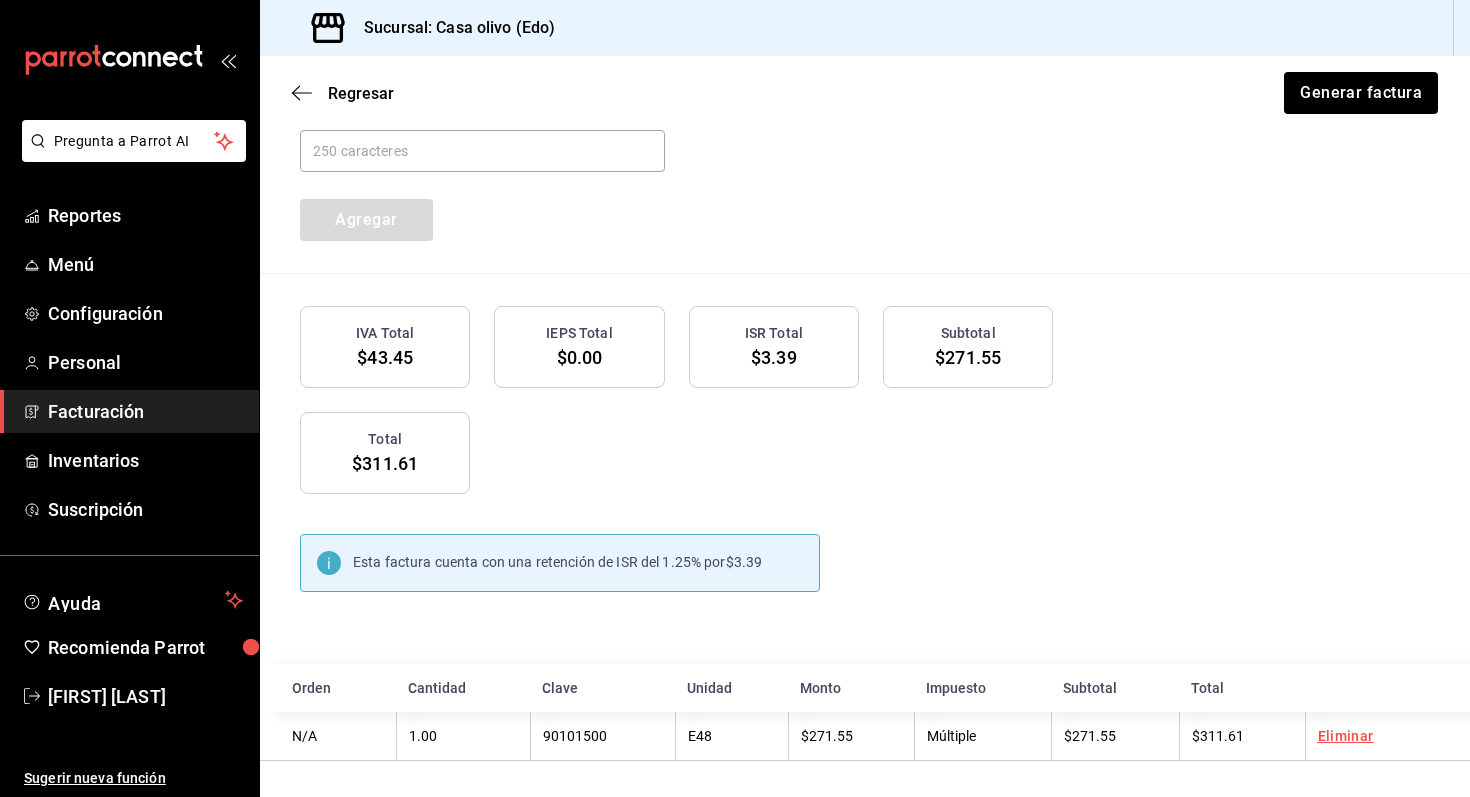 click 